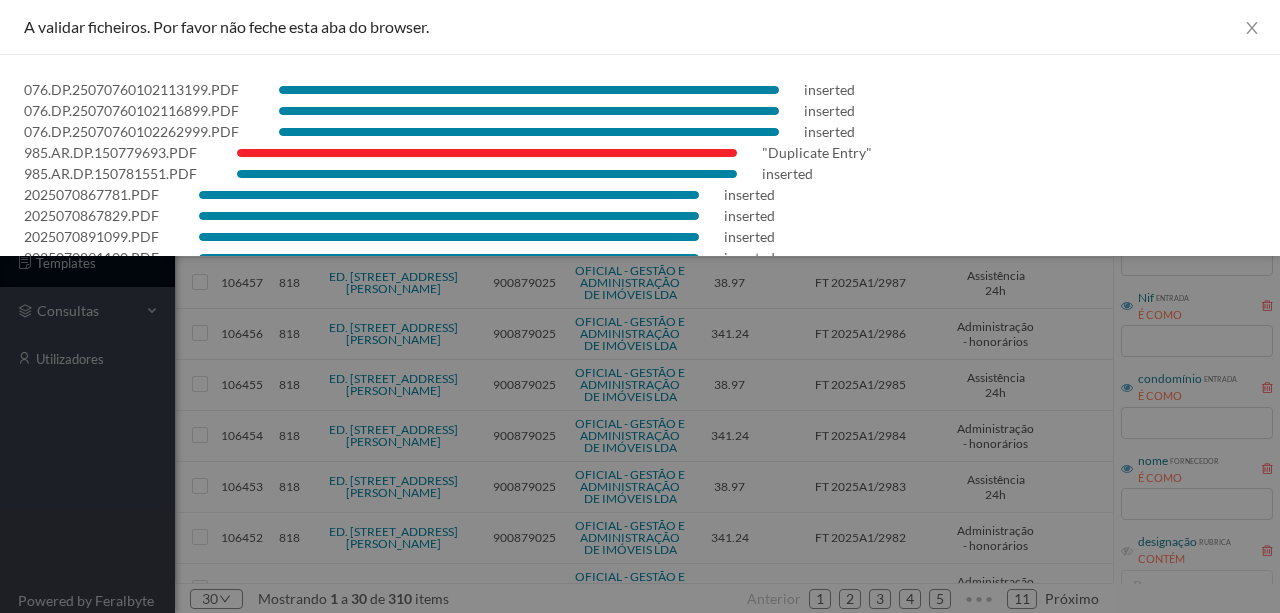 scroll, scrollTop: 0, scrollLeft: 0, axis: both 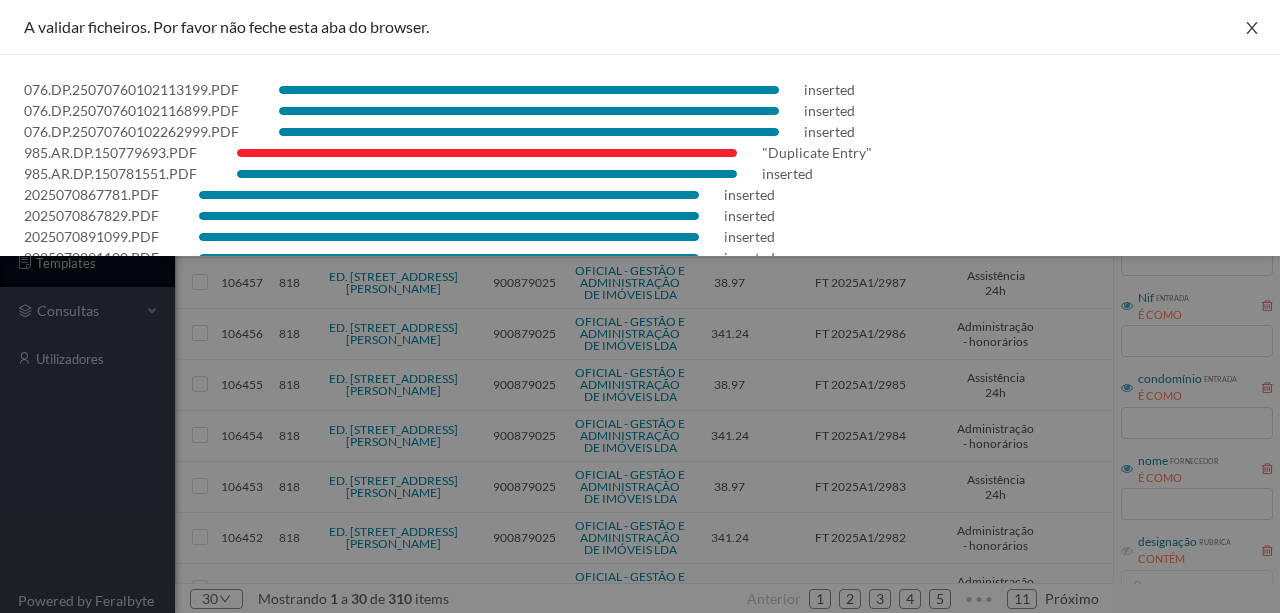 click 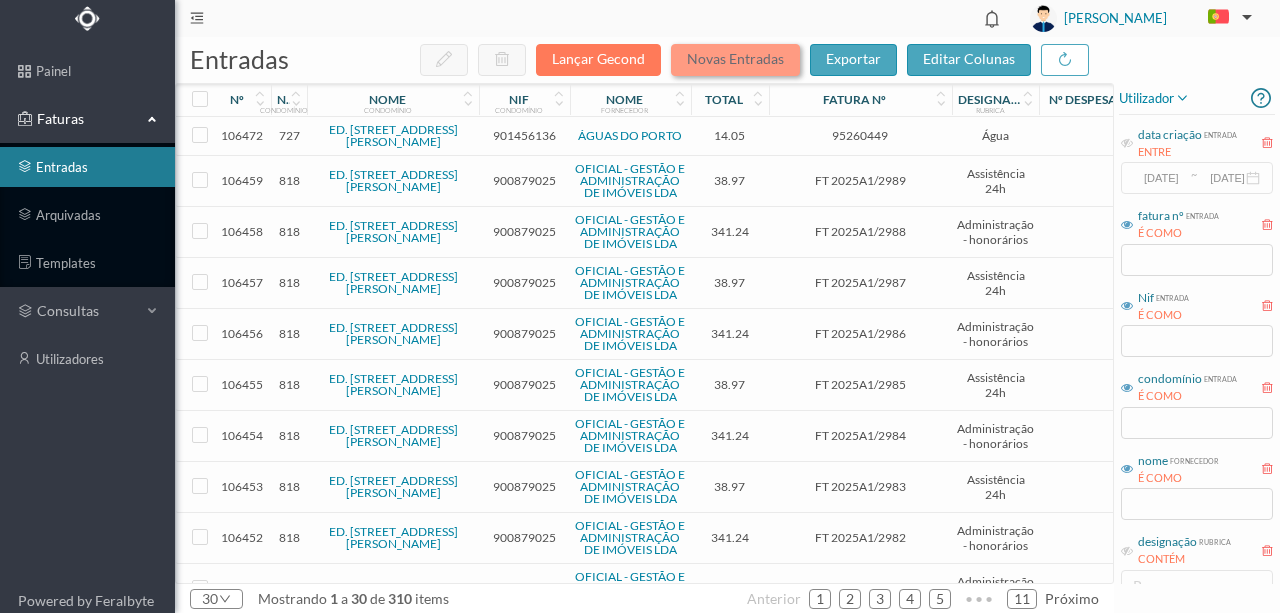 click on "Novas Entradas" at bounding box center (735, 60) 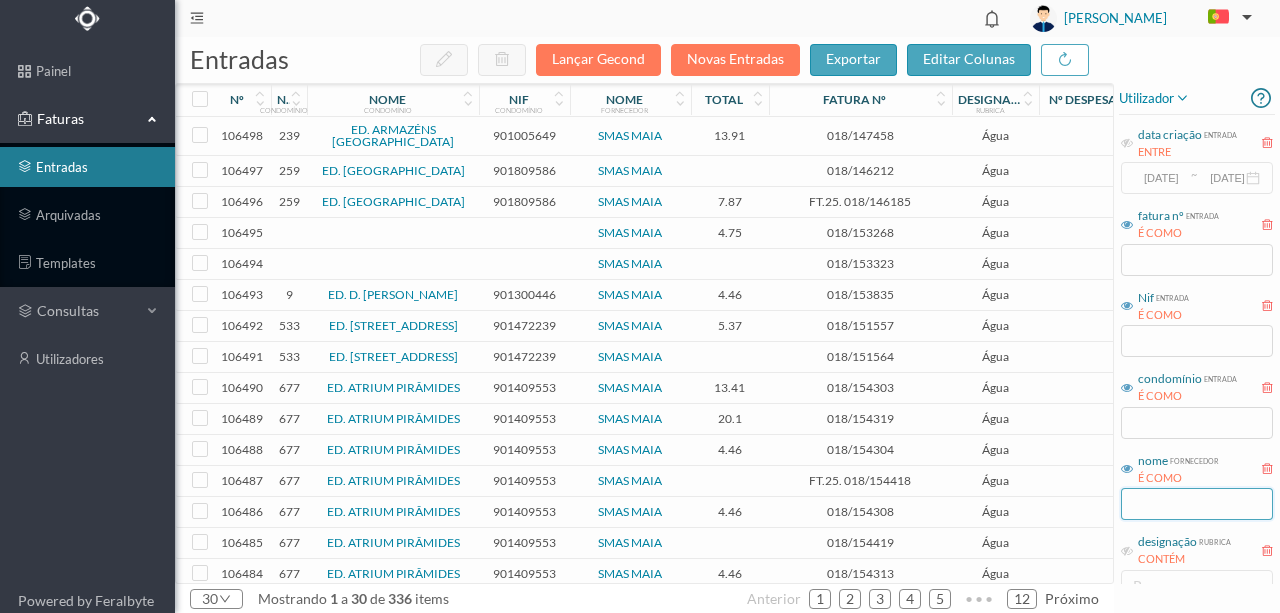 click at bounding box center [1197, 504] 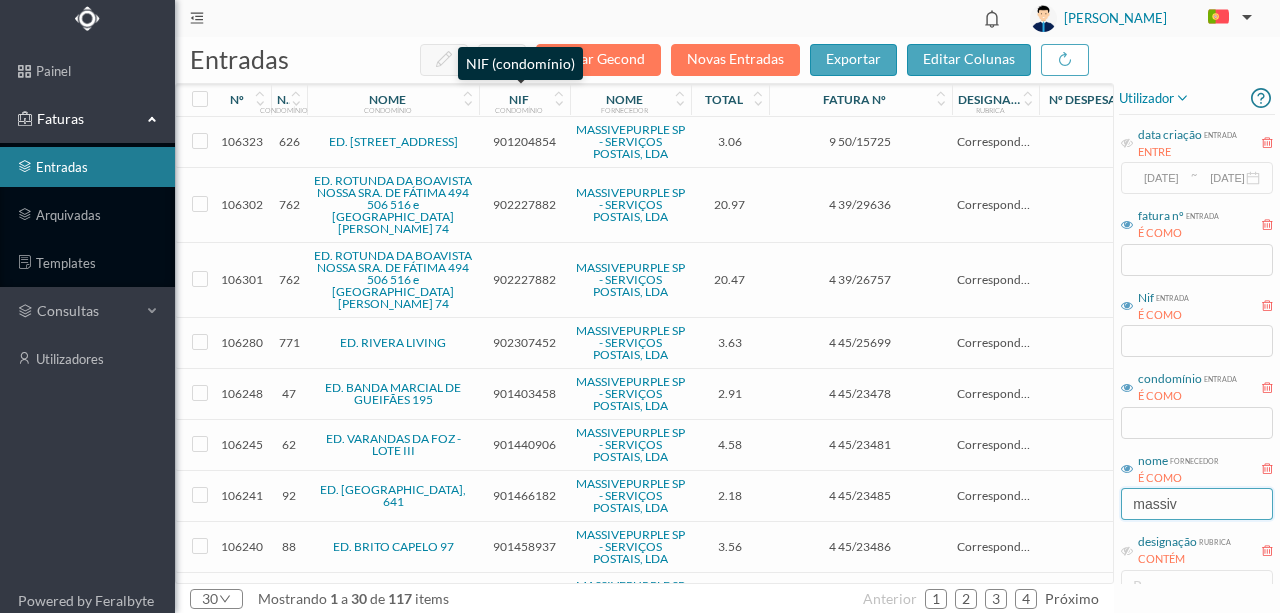 type on "massiv" 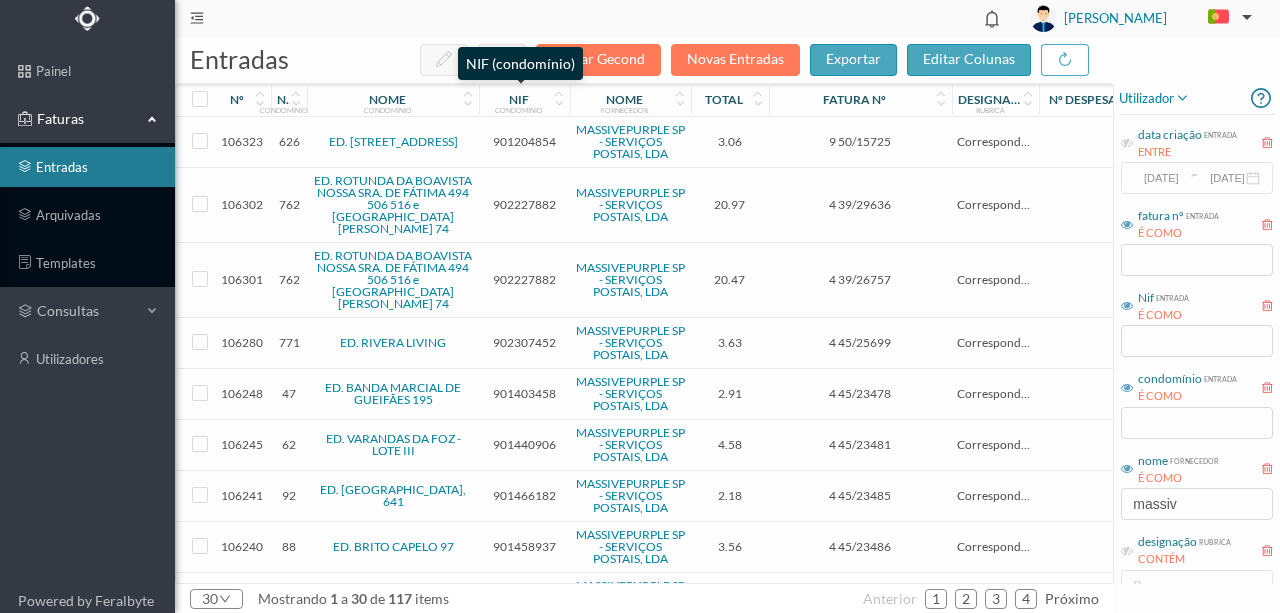 click on "NIF" at bounding box center (519, 99) 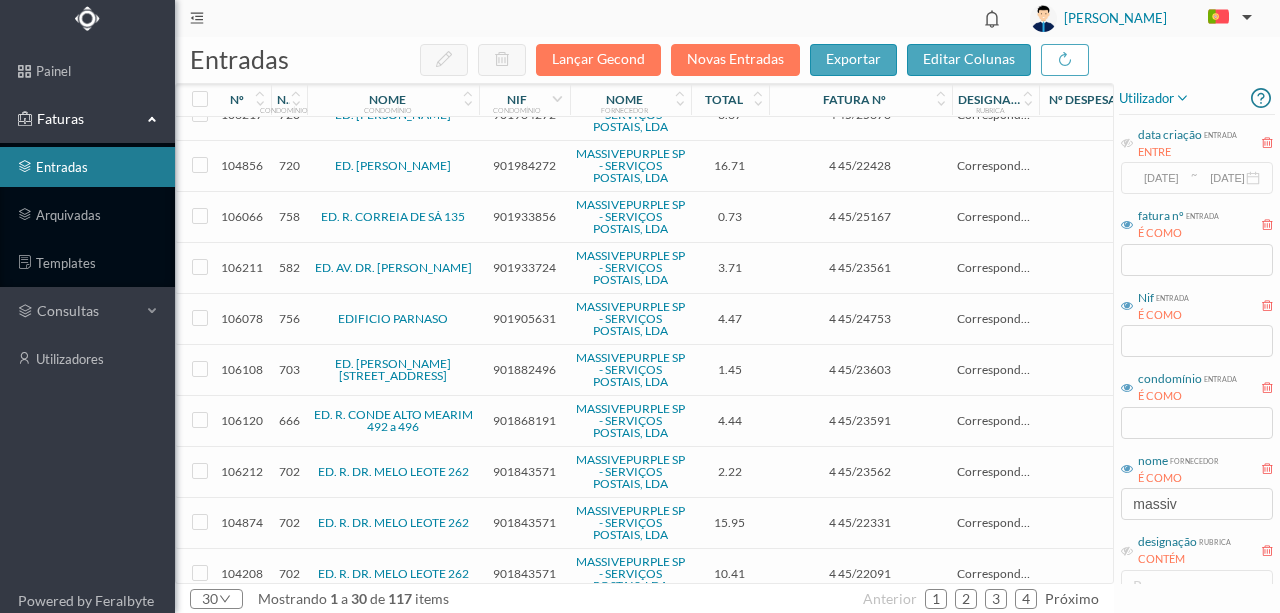 scroll, scrollTop: 1107, scrollLeft: 0, axis: vertical 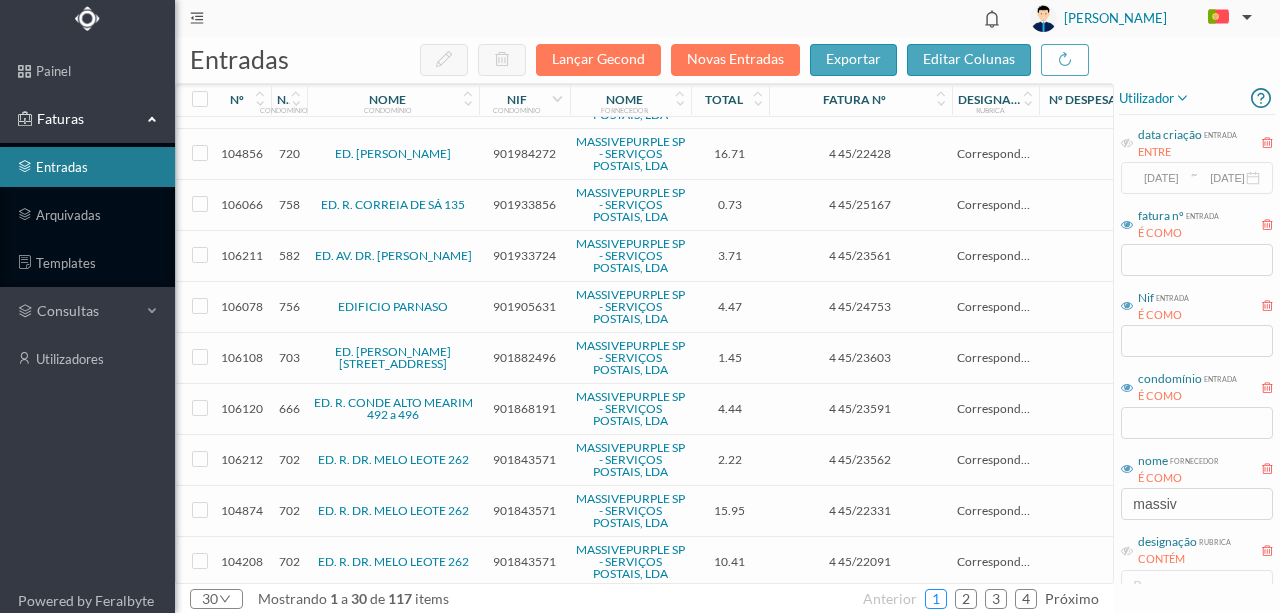 click on "1" at bounding box center (936, 599) 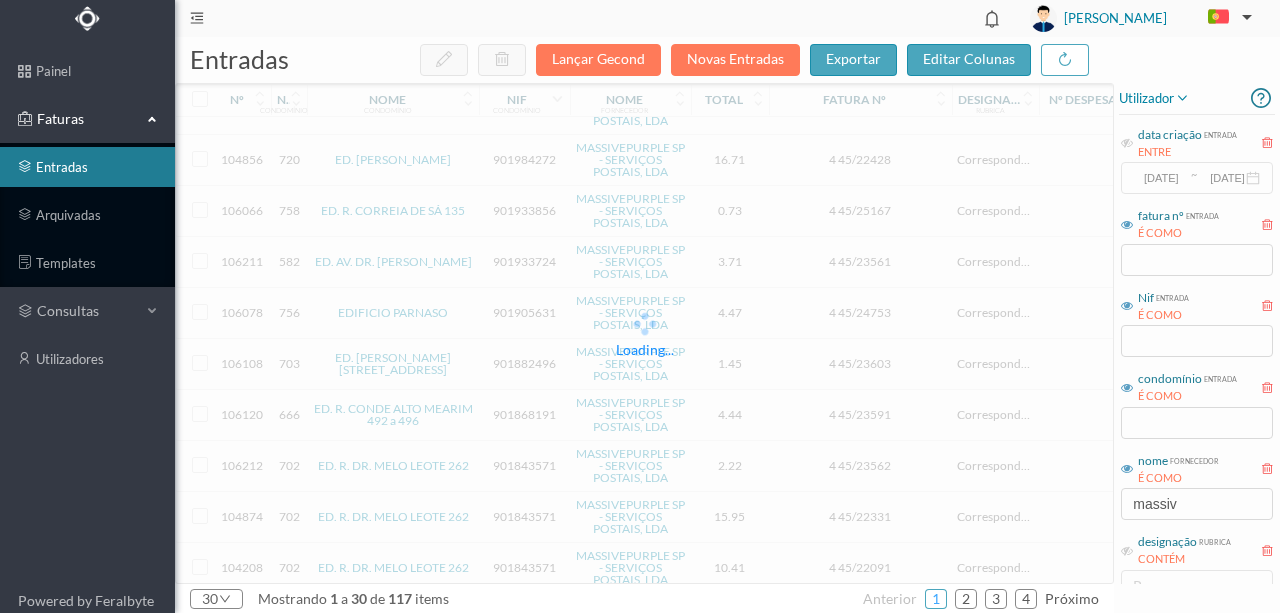 scroll, scrollTop: 1107, scrollLeft: 0, axis: vertical 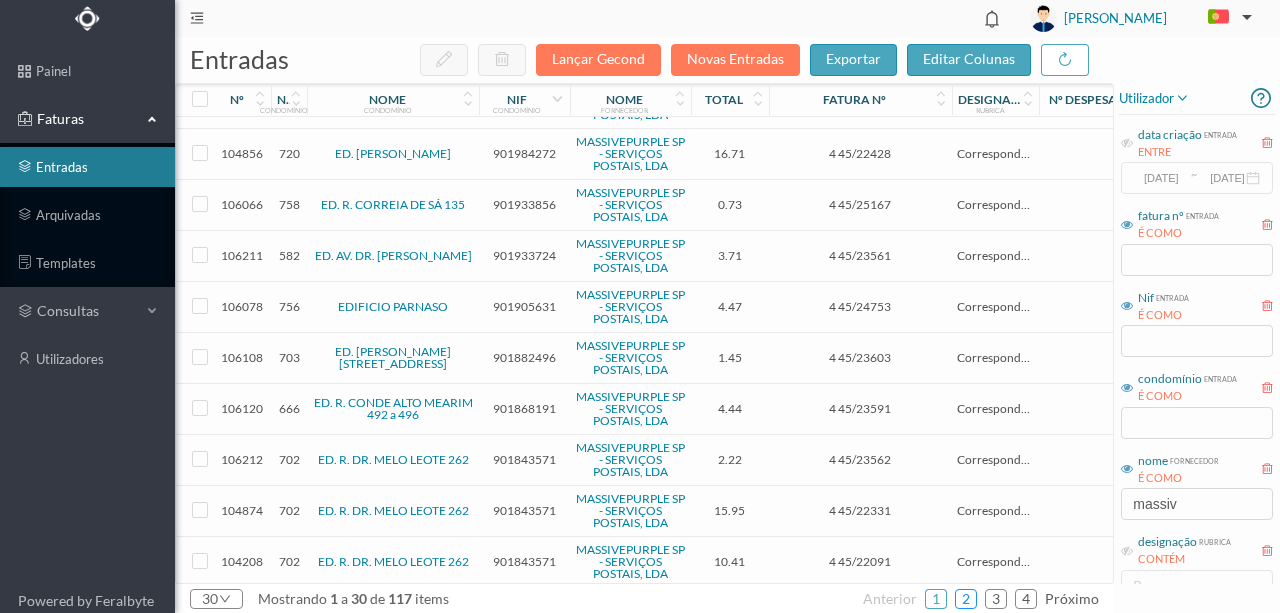 click on "2" at bounding box center (966, 599) 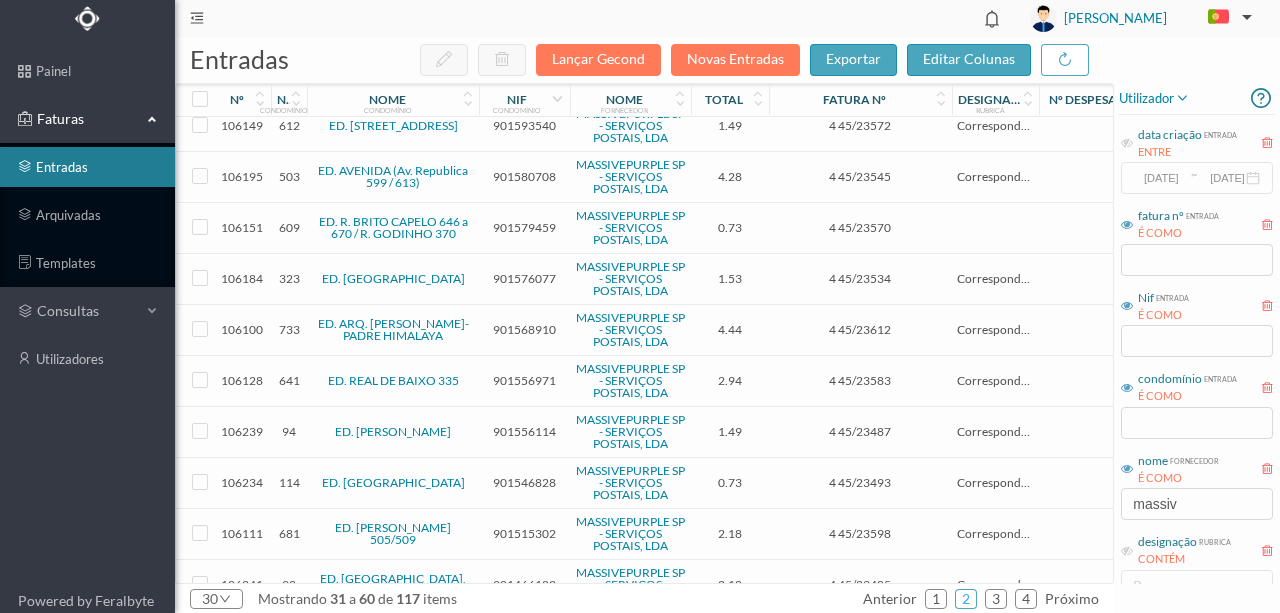 scroll, scrollTop: 1059, scrollLeft: 0, axis: vertical 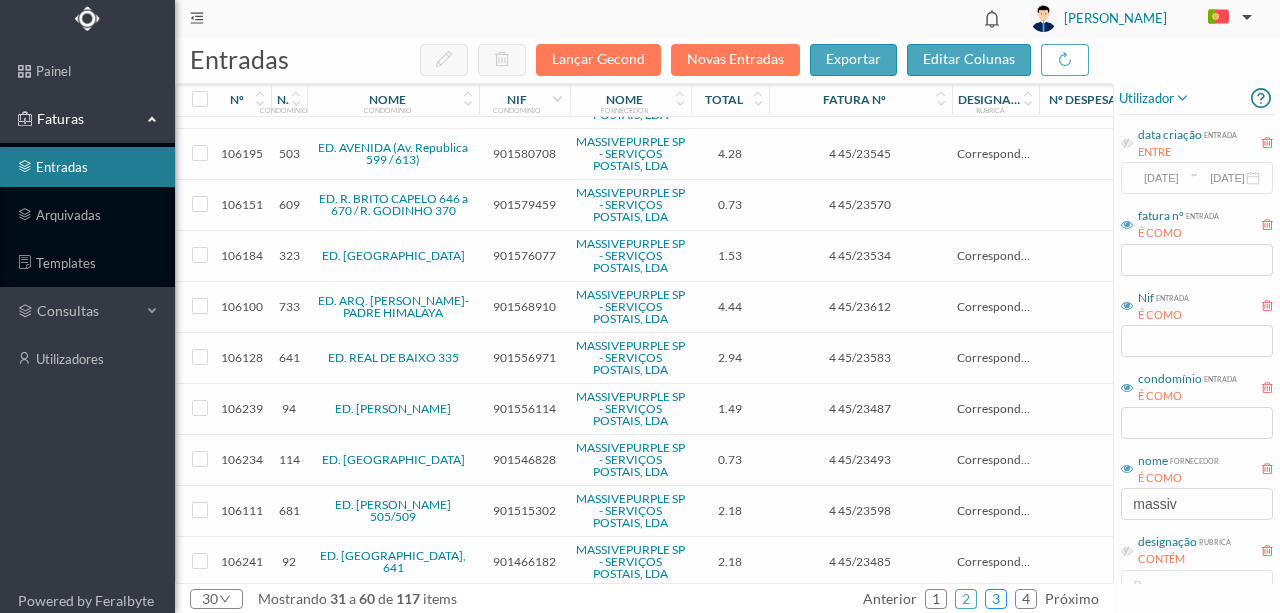 click on "3" at bounding box center [996, 599] 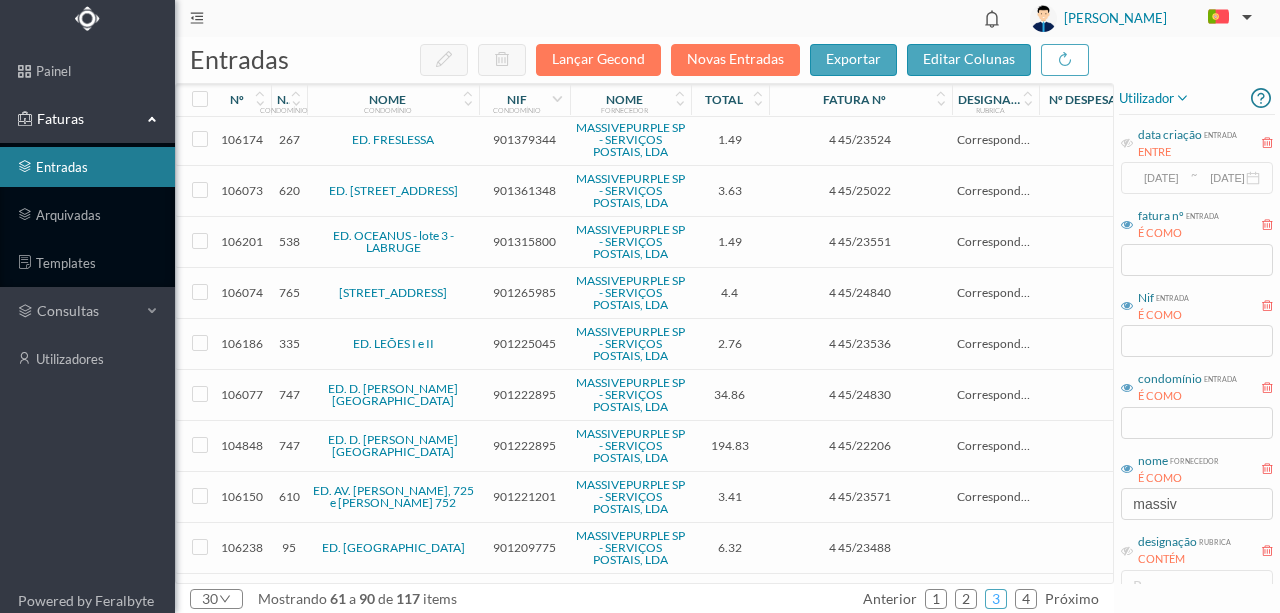 scroll, scrollTop: 533, scrollLeft: 0, axis: vertical 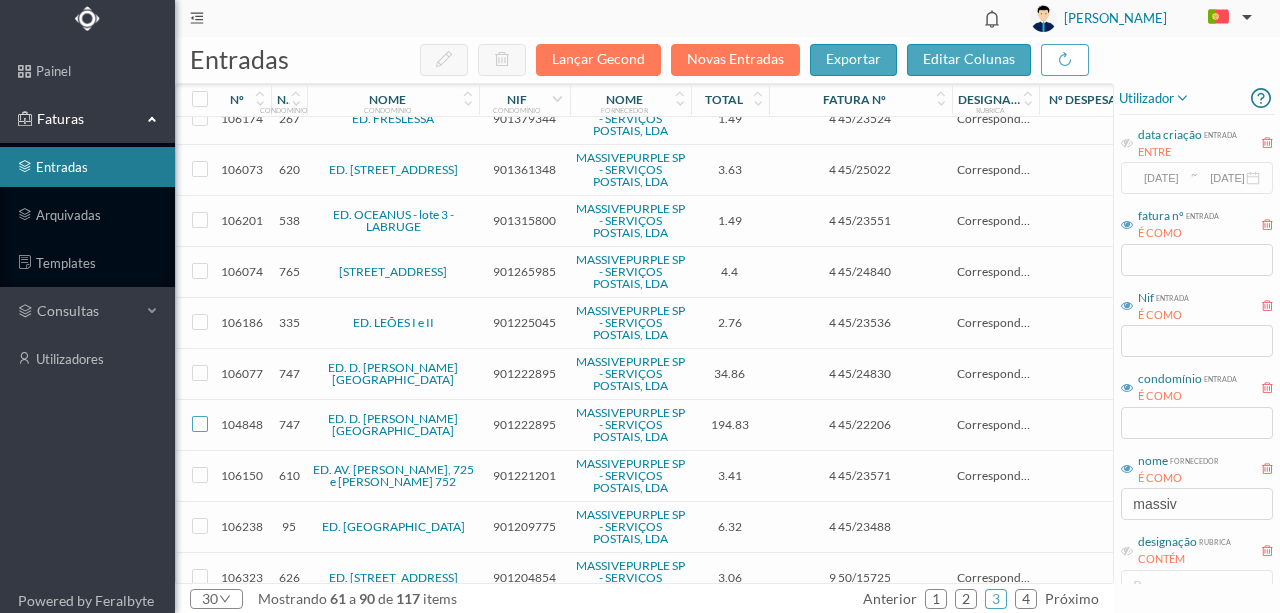 click at bounding box center [200, 424] 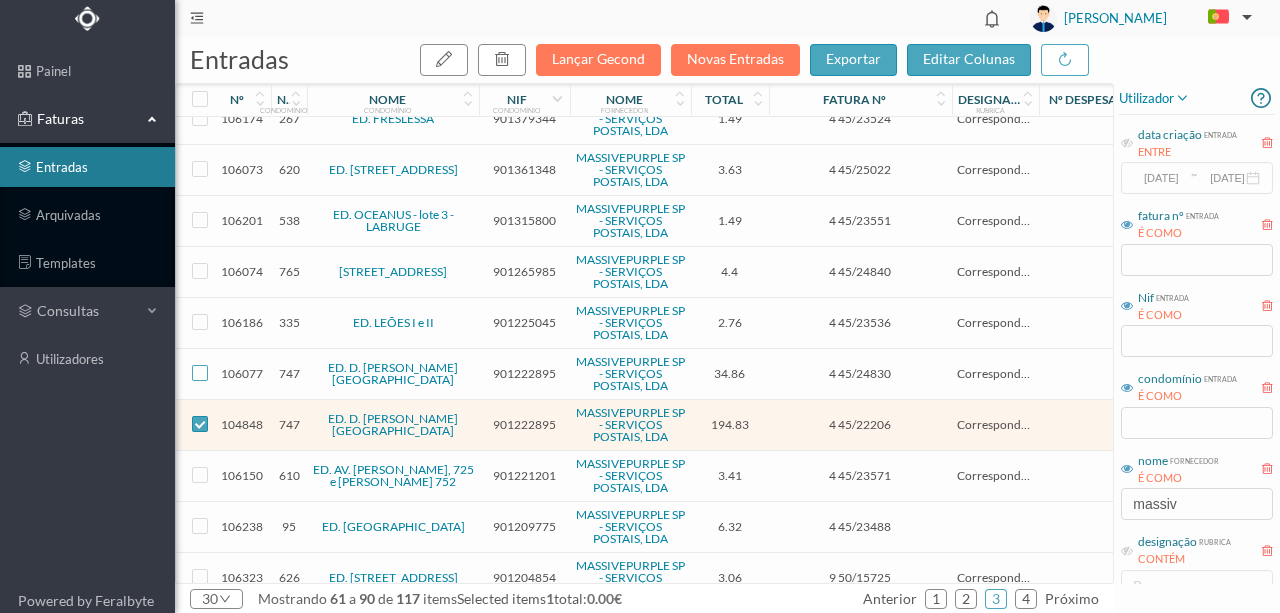 click at bounding box center [200, 373] 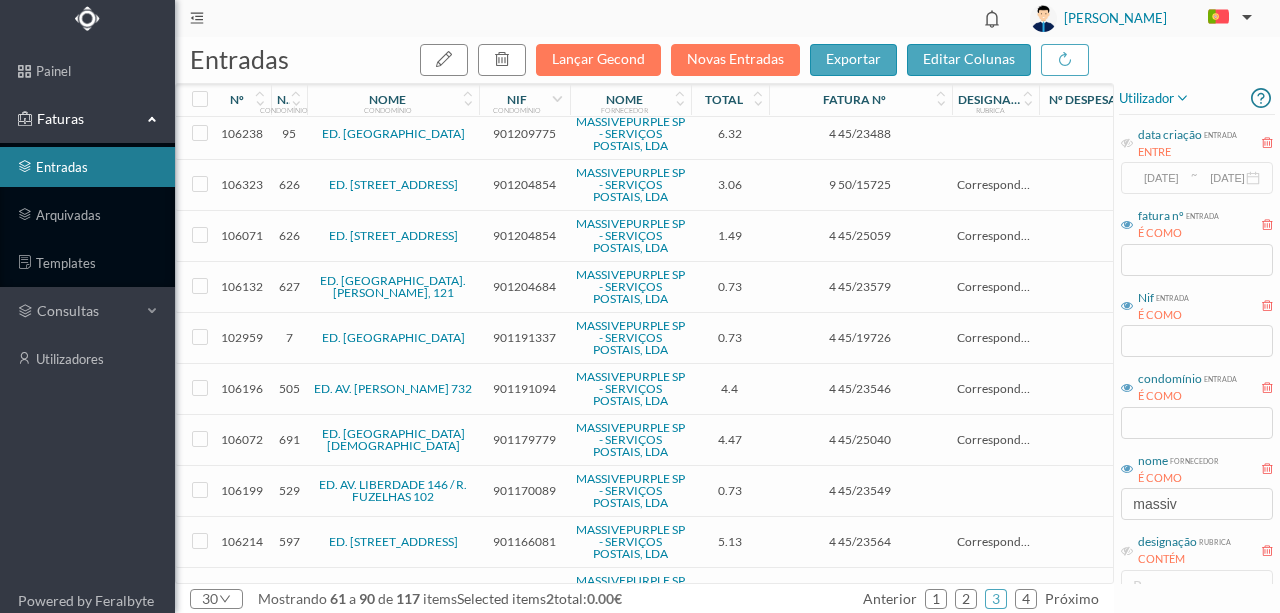scroll, scrollTop: 1059, scrollLeft: 0, axis: vertical 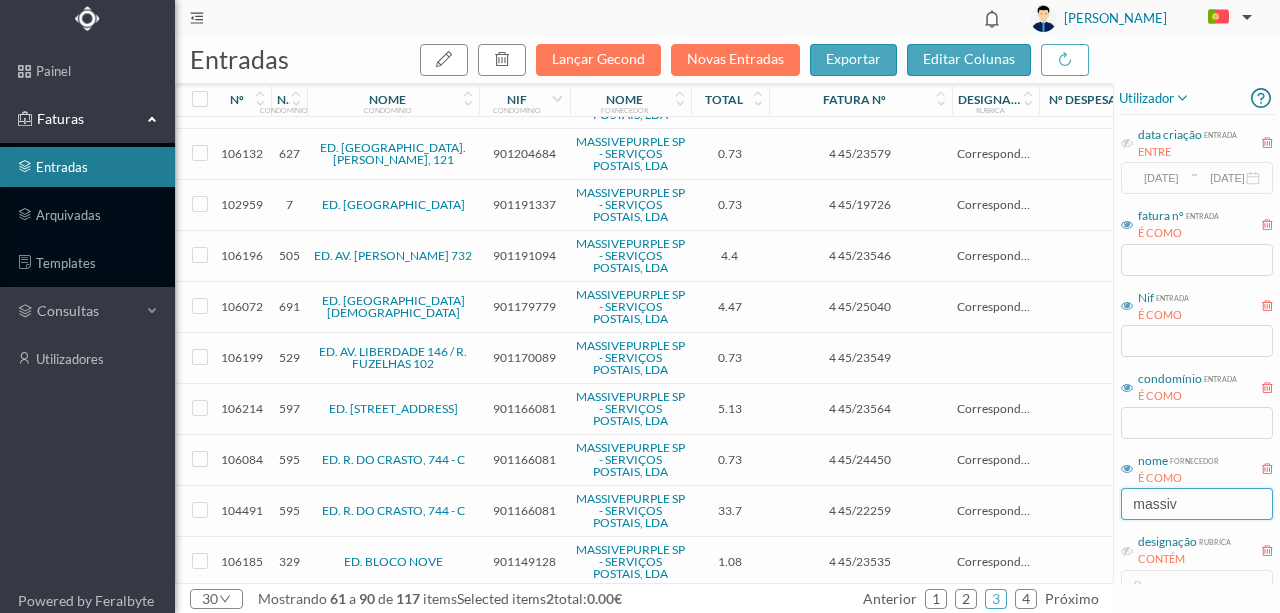 drag, startPoint x: 1230, startPoint y: 505, endPoint x: 1004, endPoint y: 521, distance: 226.56566 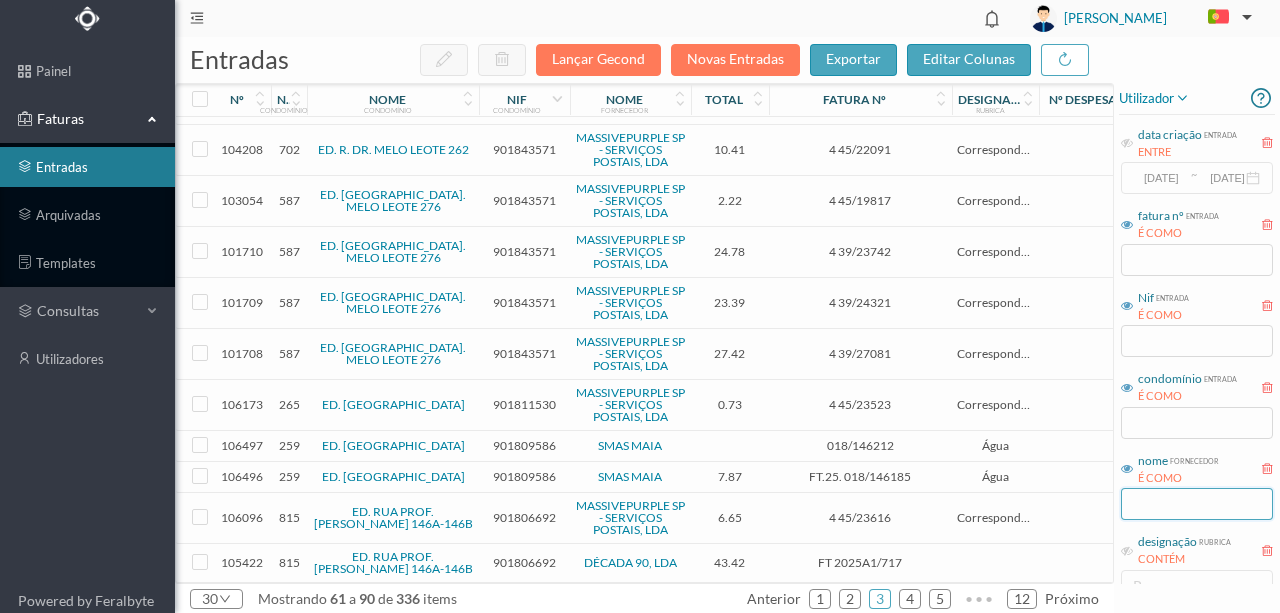 scroll, scrollTop: 1036, scrollLeft: 0, axis: vertical 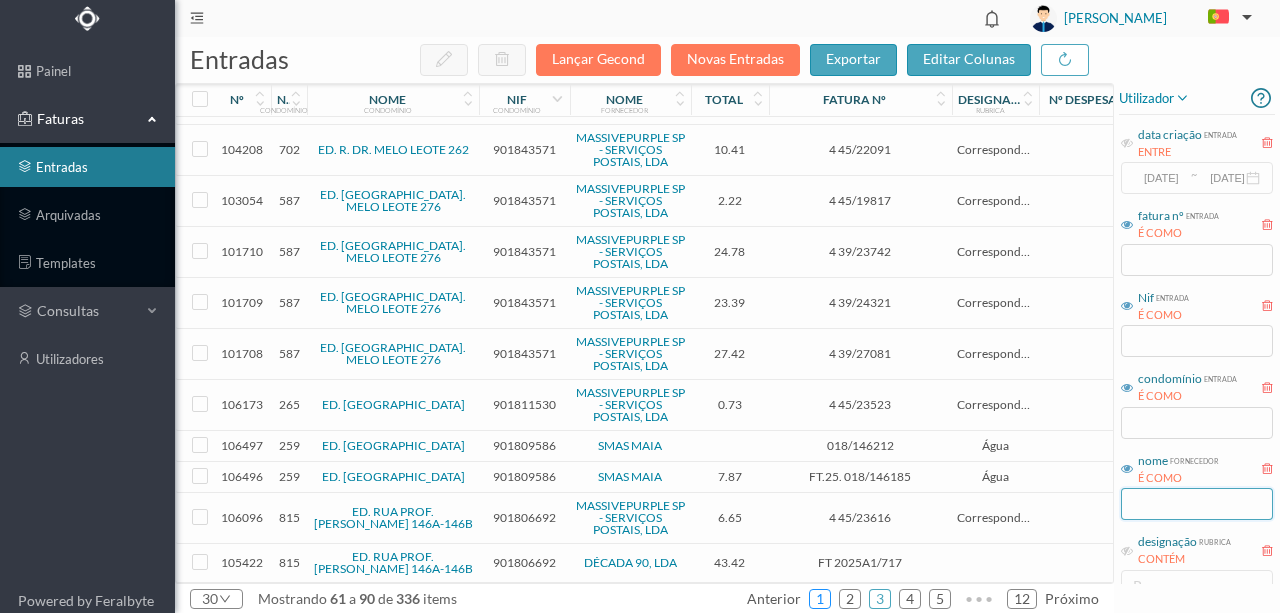 type 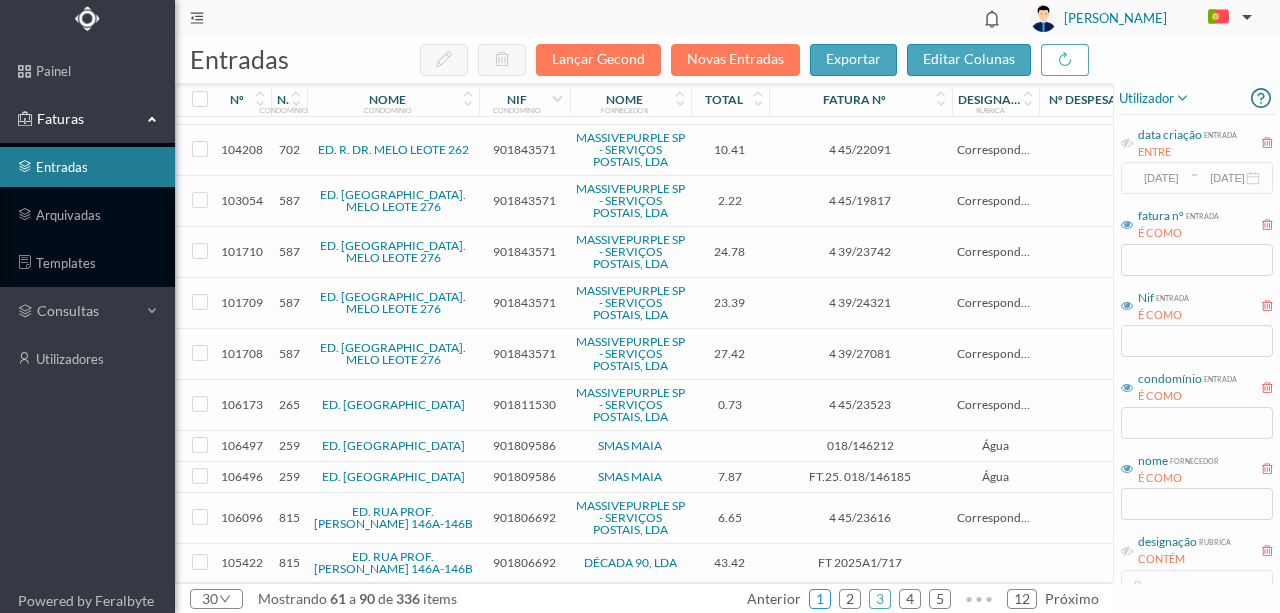 drag, startPoint x: 824, startPoint y: 600, endPoint x: 824, endPoint y: 588, distance: 12 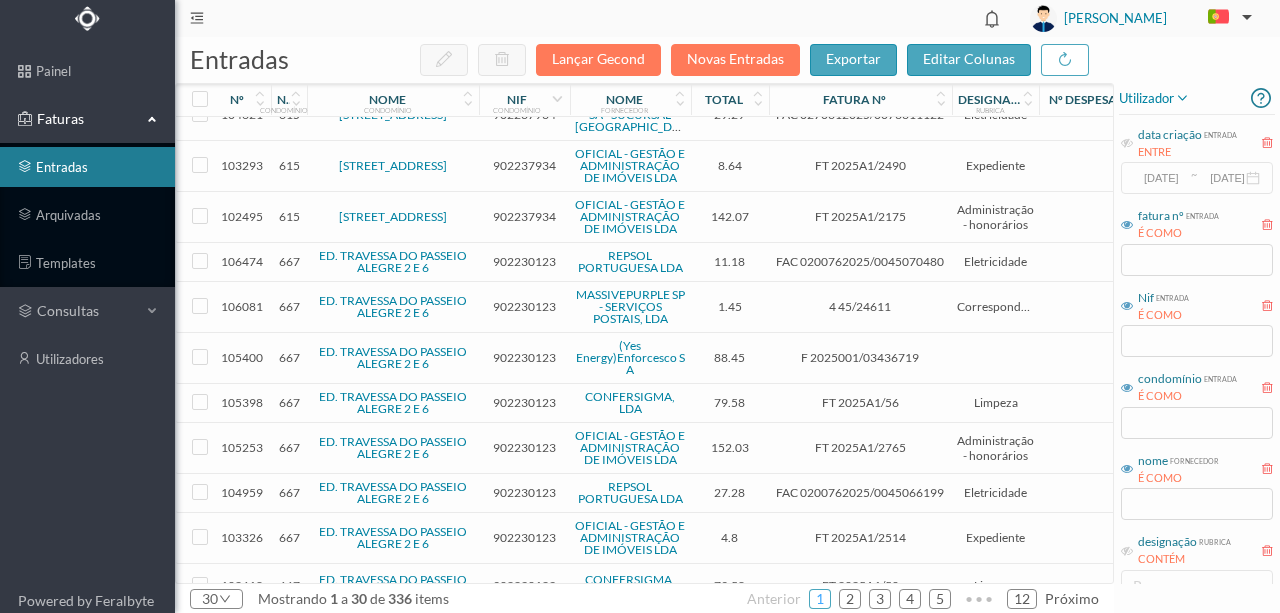 scroll, scrollTop: 466, scrollLeft: 0, axis: vertical 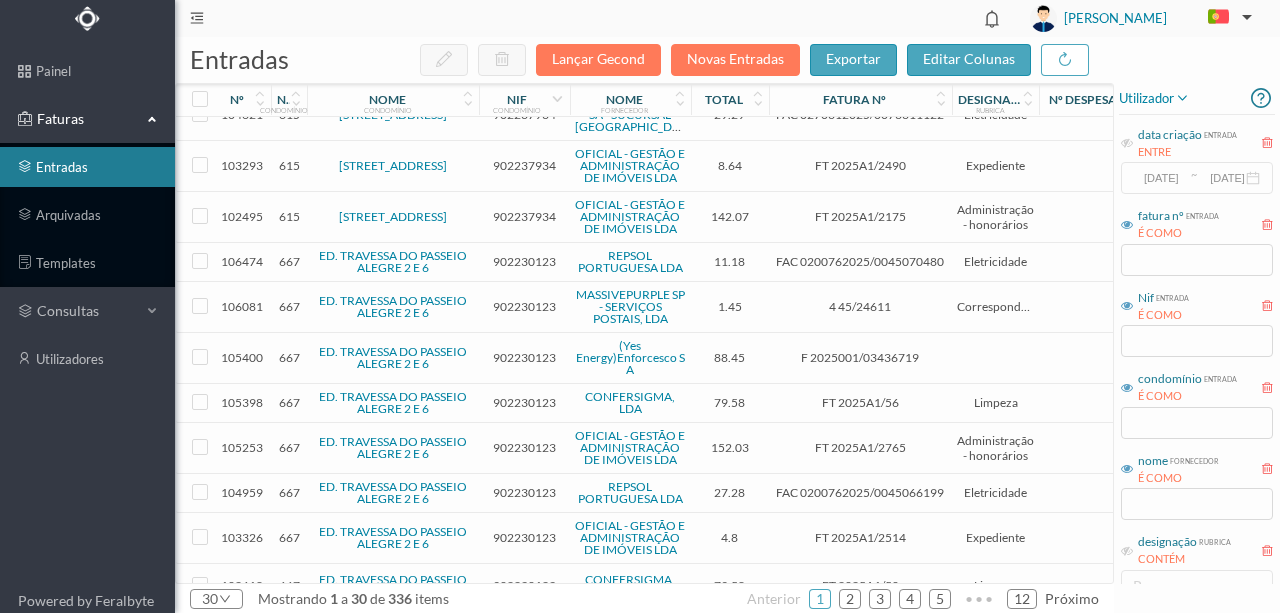 click on "902230123" at bounding box center (524, 261) 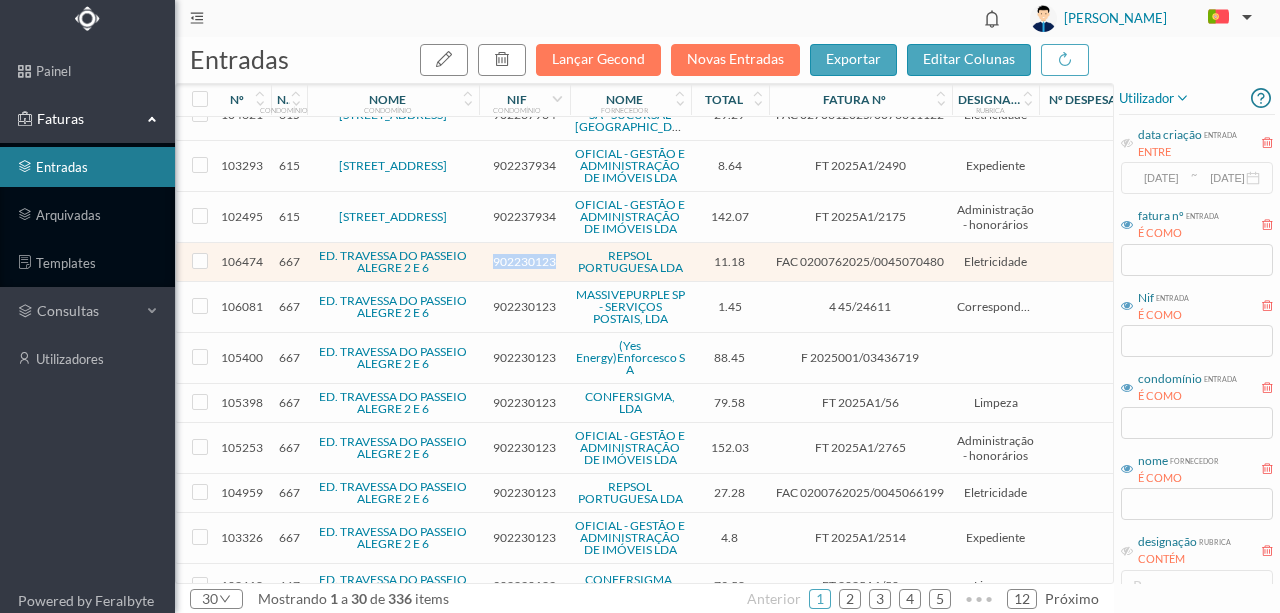 click on "902230123" at bounding box center (524, 261) 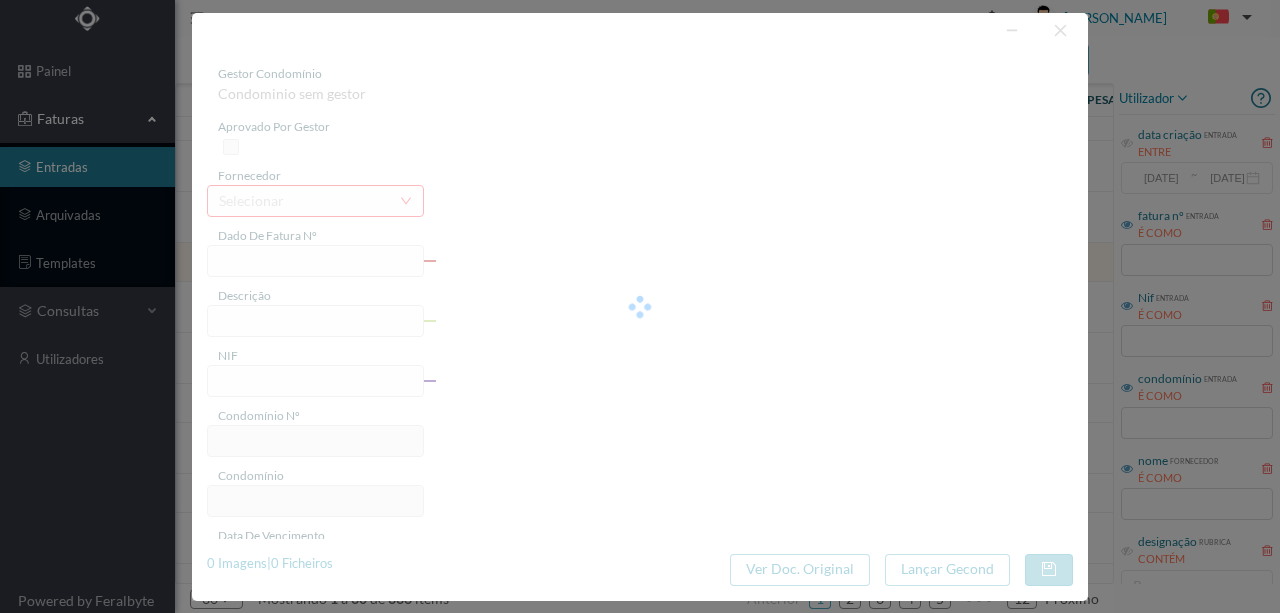 type on "FAC 0200762025/0045070480" 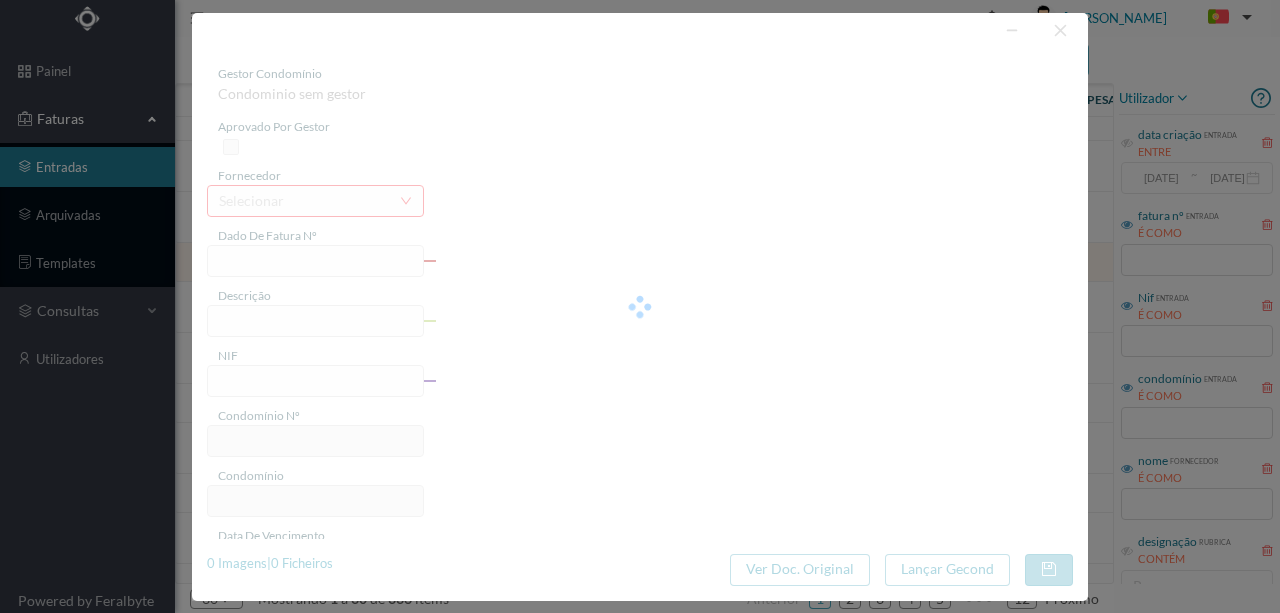 type on "Trav Passeio Alegre 2 SC" 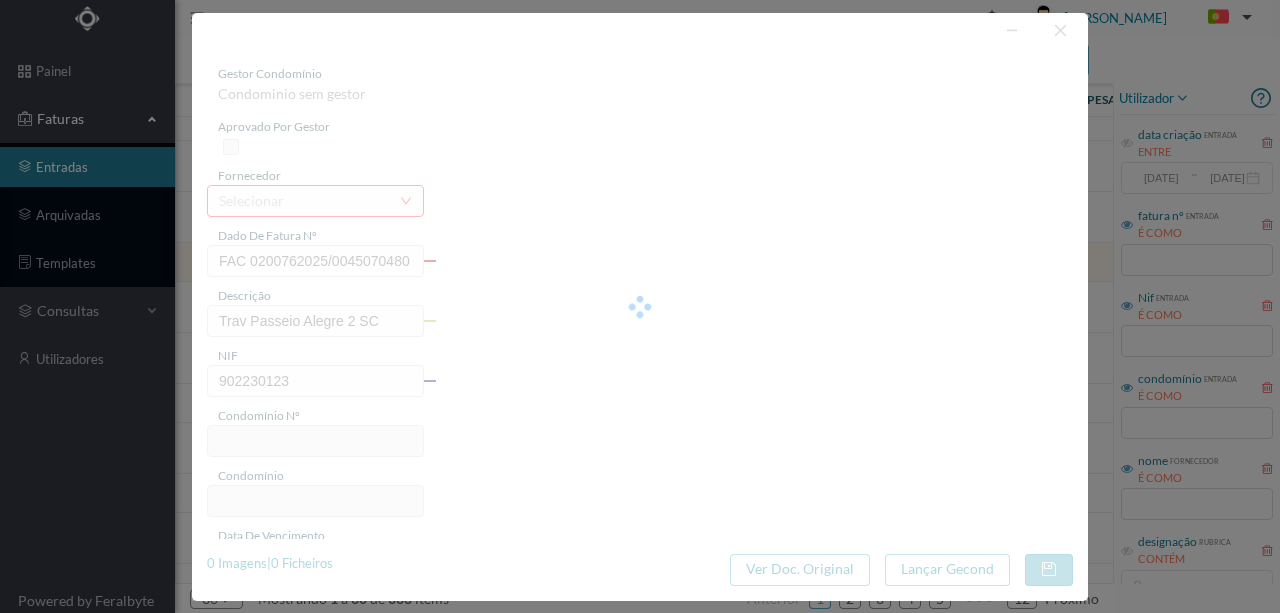 type on "667" 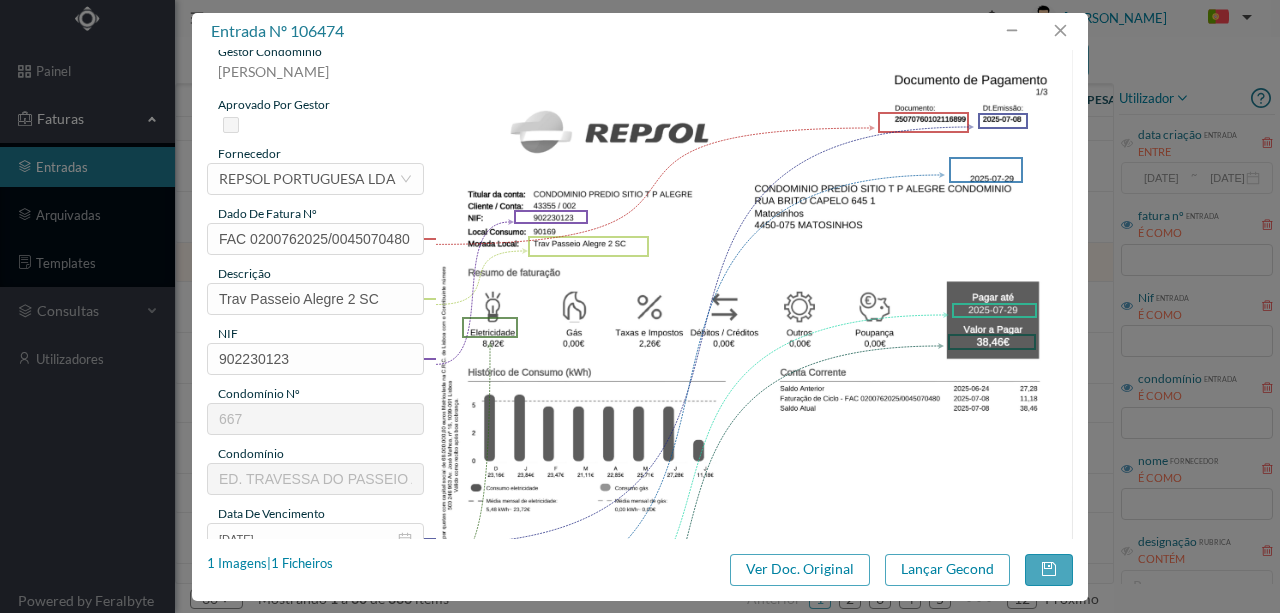 scroll, scrollTop: 6, scrollLeft: 0, axis: vertical 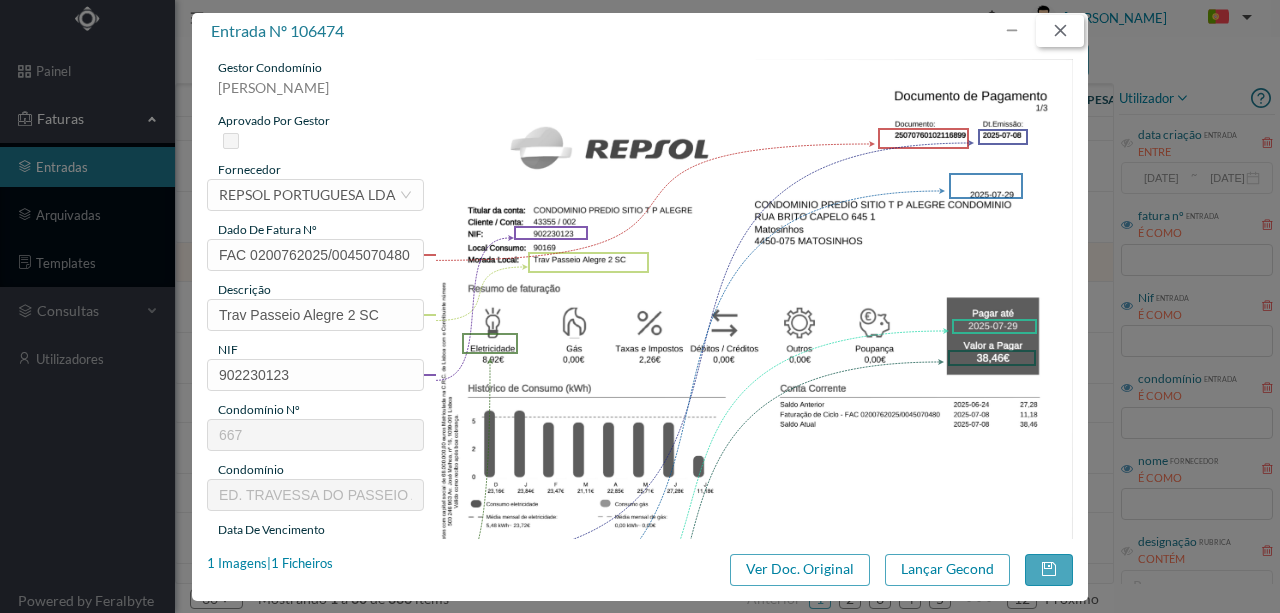 click at bounding box center [1060, 31] 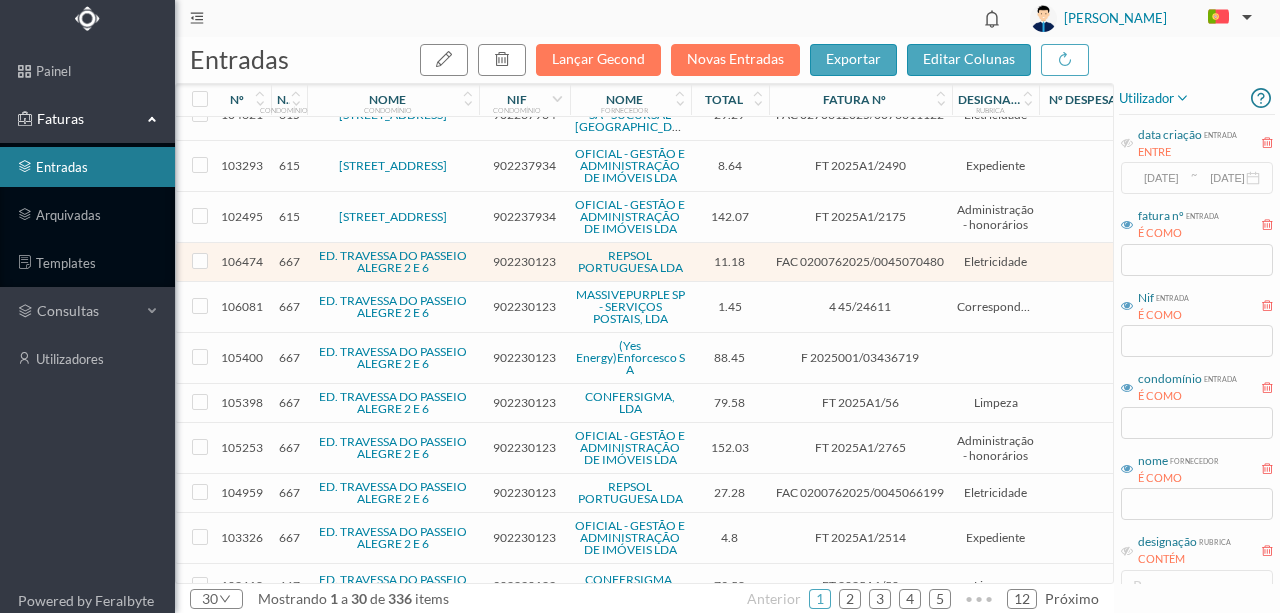 click on "902230123" at bounding box center [524, 357] 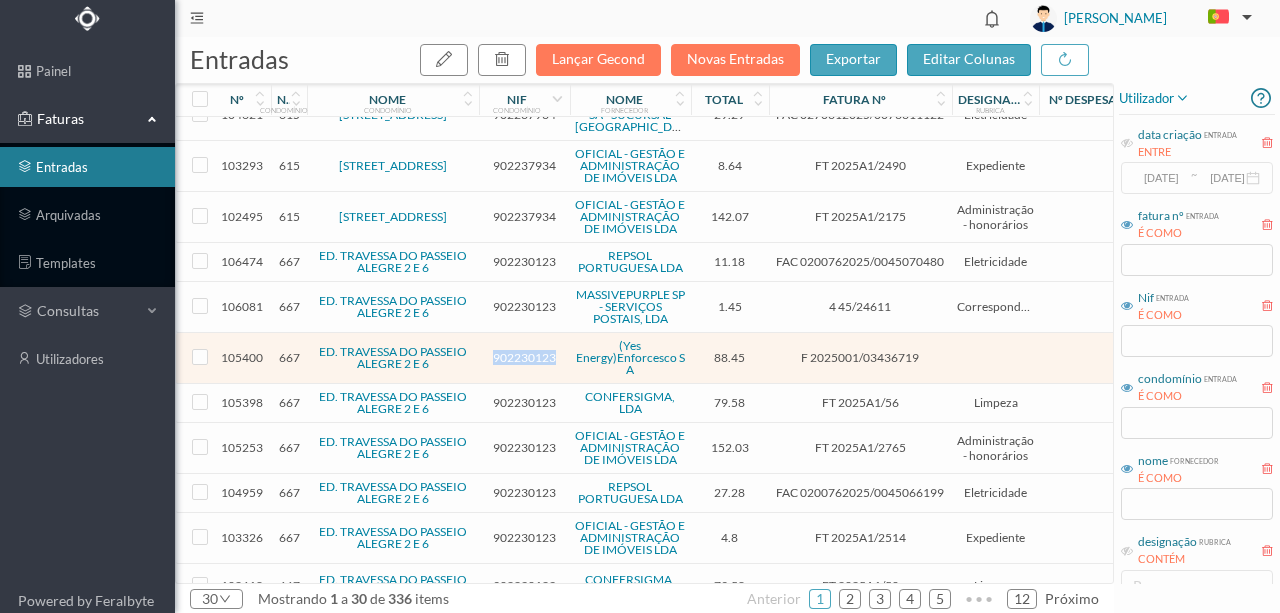 click on "902230123" at bounding box center (524, 357) 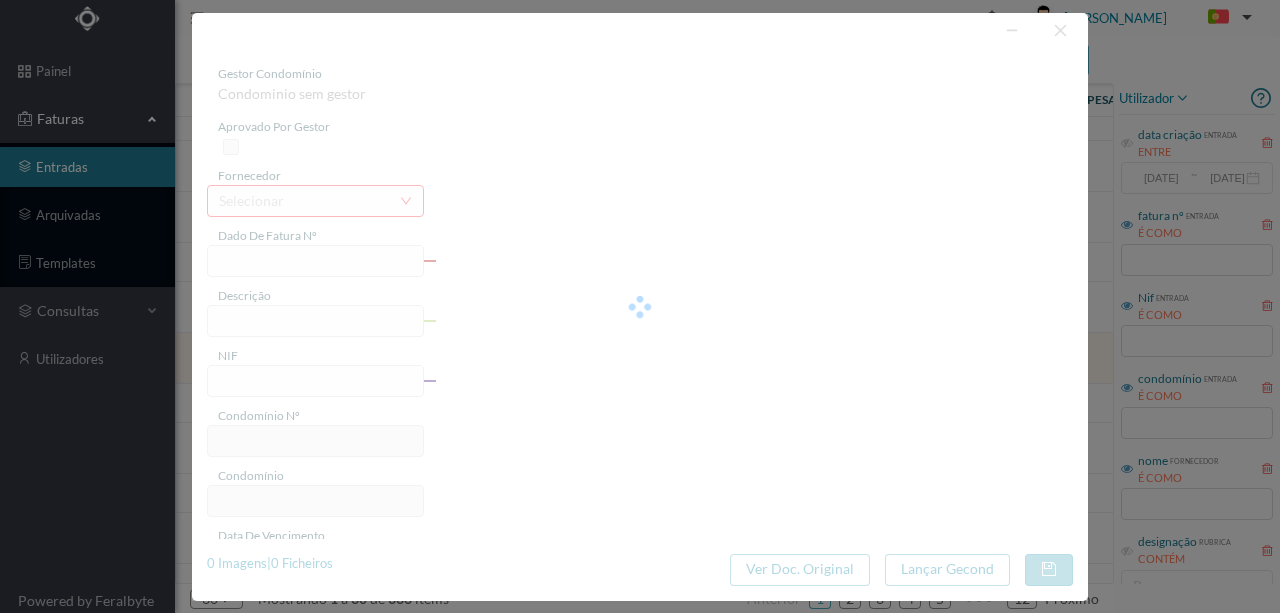 type on "F 2025001/03436719" 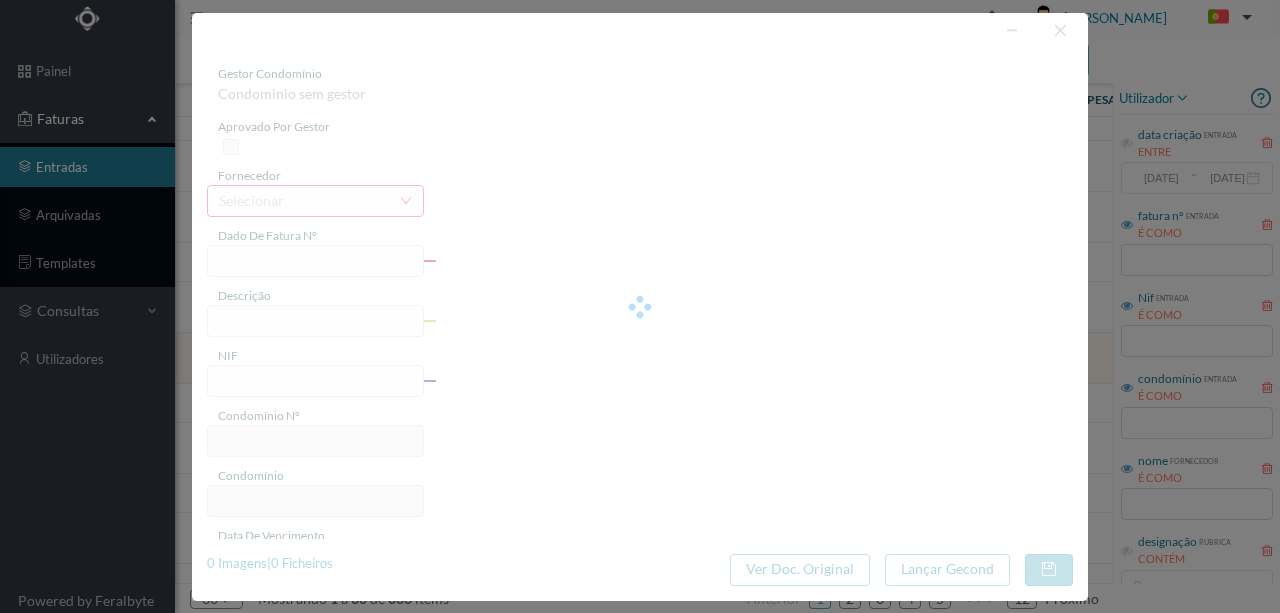 type on "902230123" 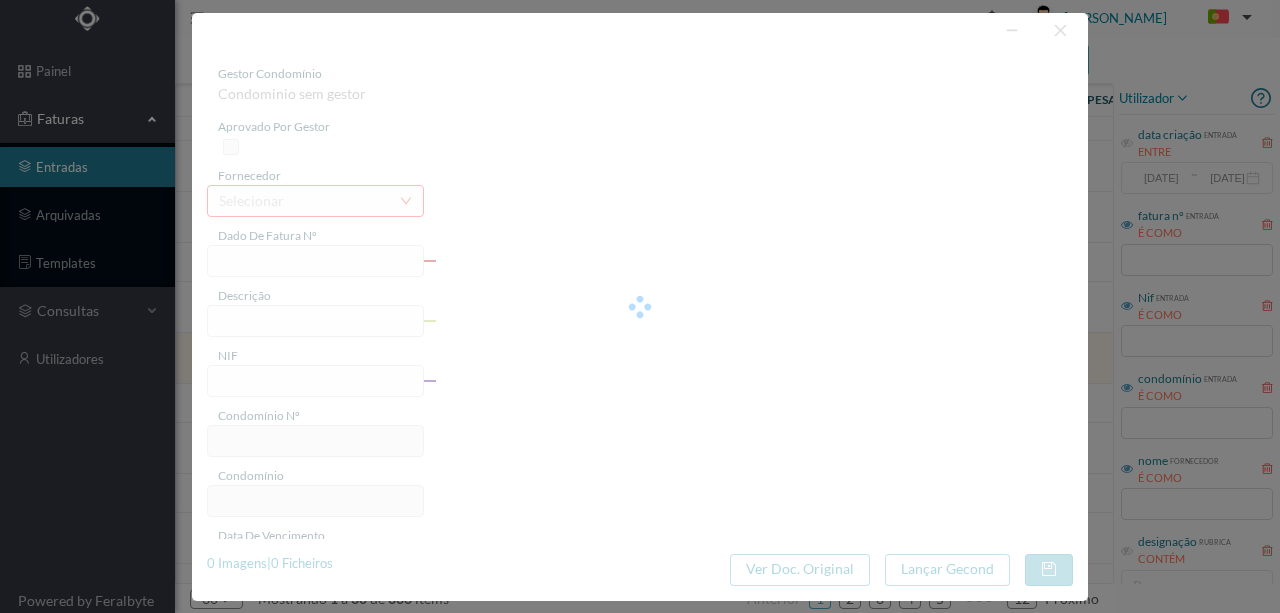 type on "88.45" 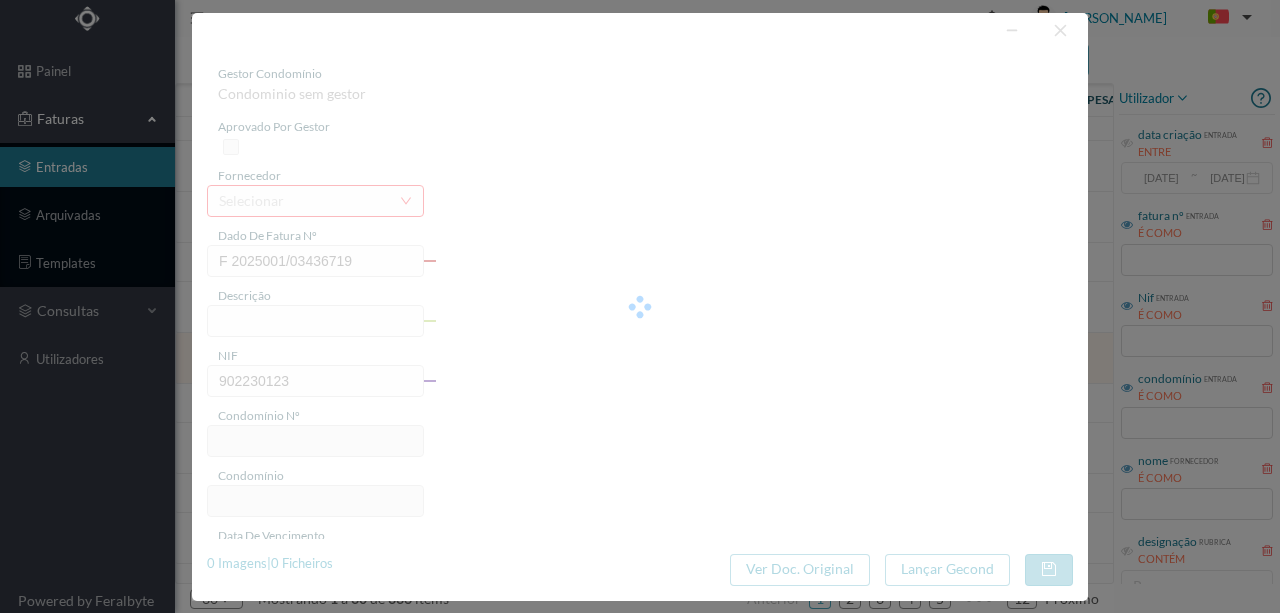 type on "667" 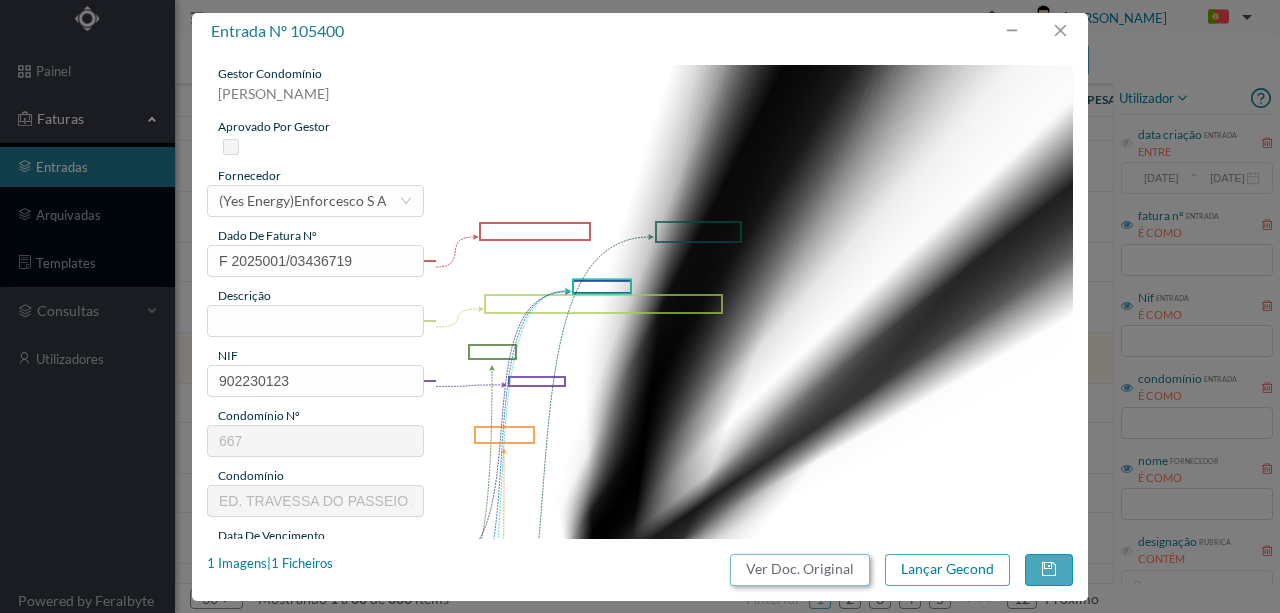 click on "Ver Doc. Original" at bounding box center [800, 570] 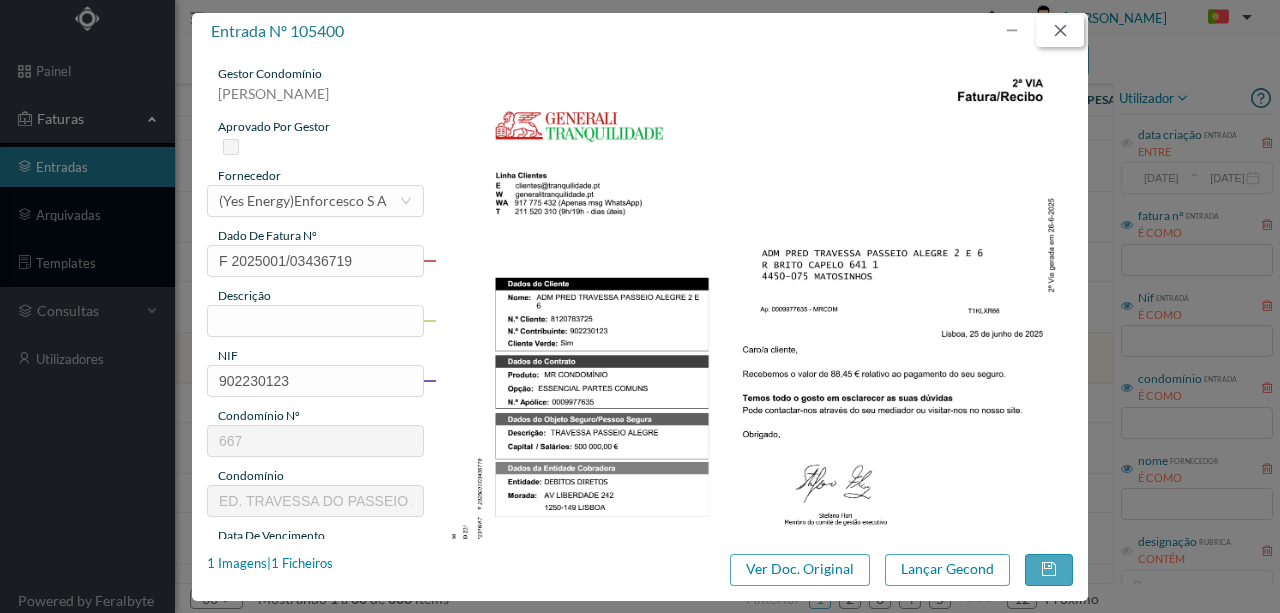 click at bounding box center [1060, 31] 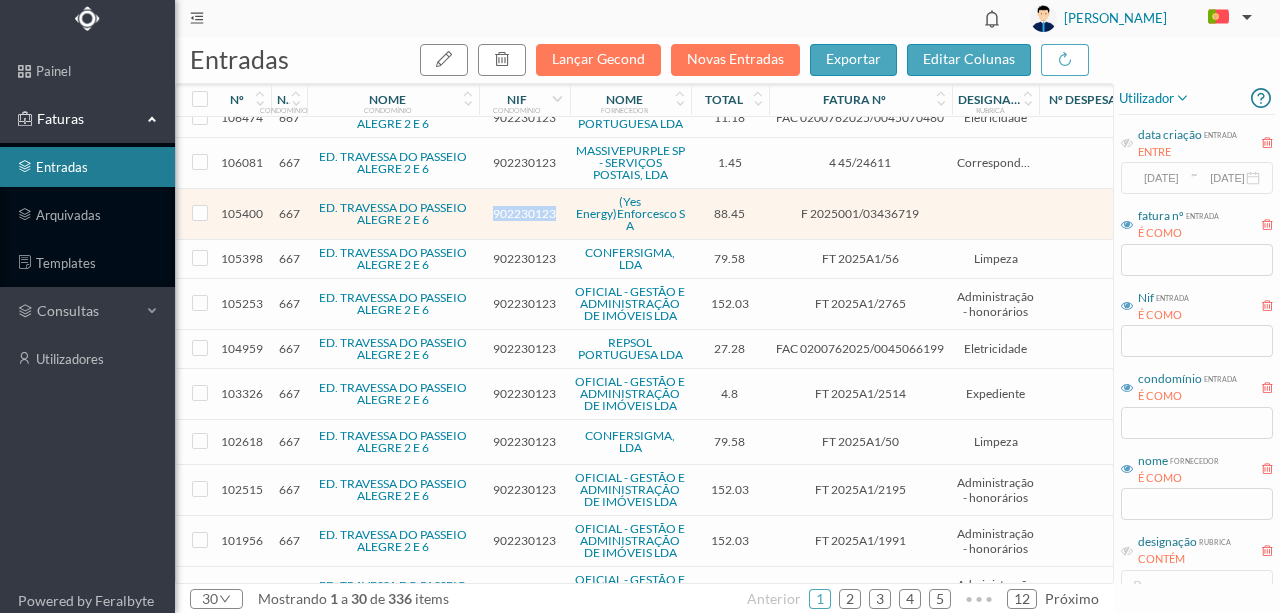 scroll, scrollTop: 666, scrollLeft: 0, axis: vertical 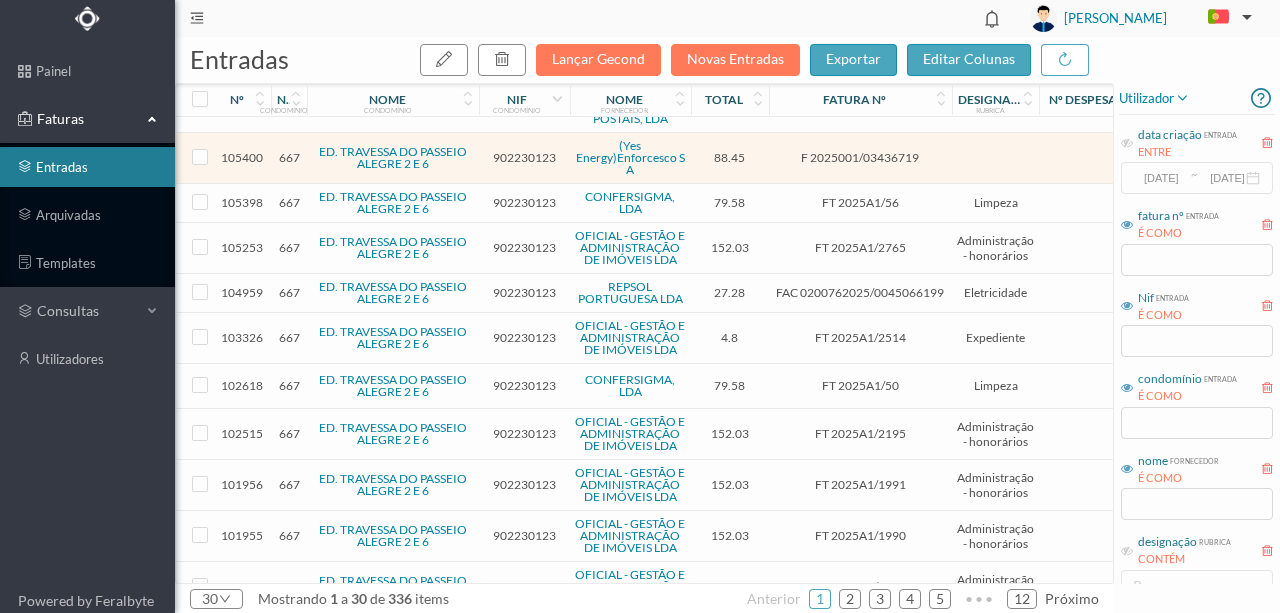 click on "902230123" at bounding box center [524, 292] 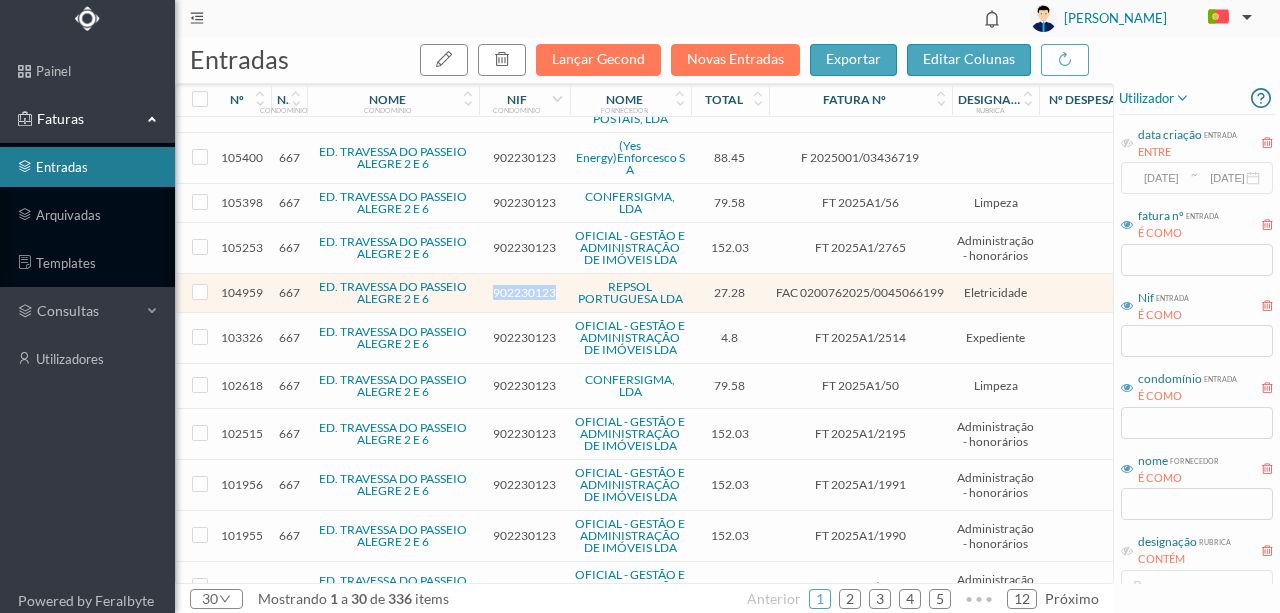click on "902230123" at bounding box center [524, 292] 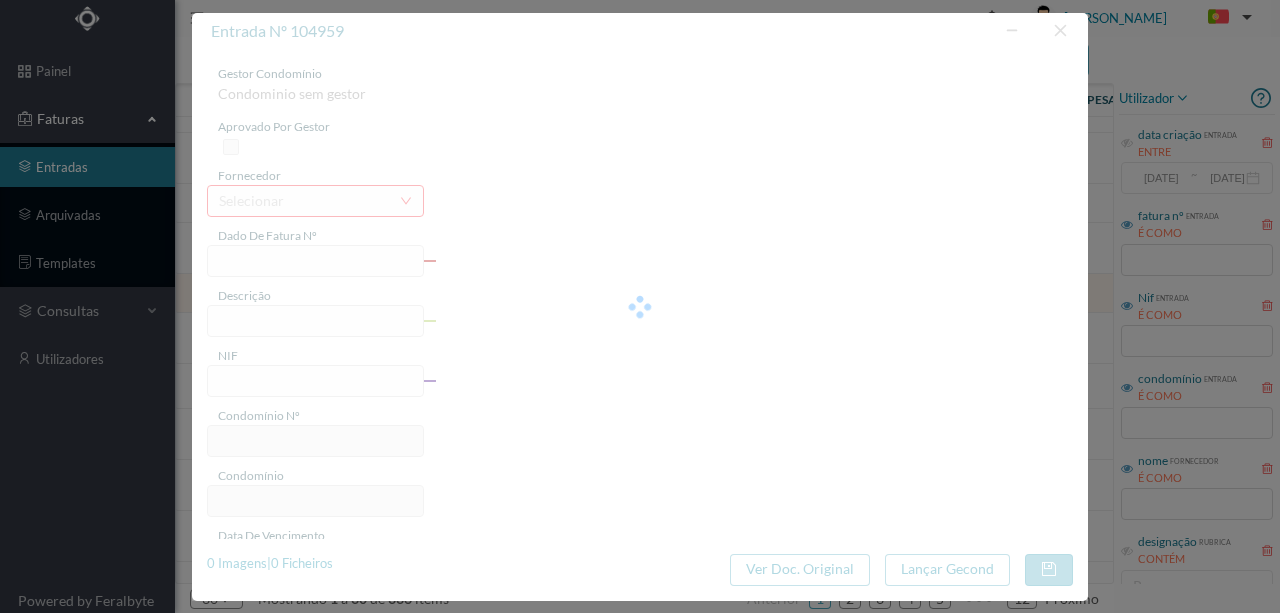 type on "FAC 0200762025/0045066199" 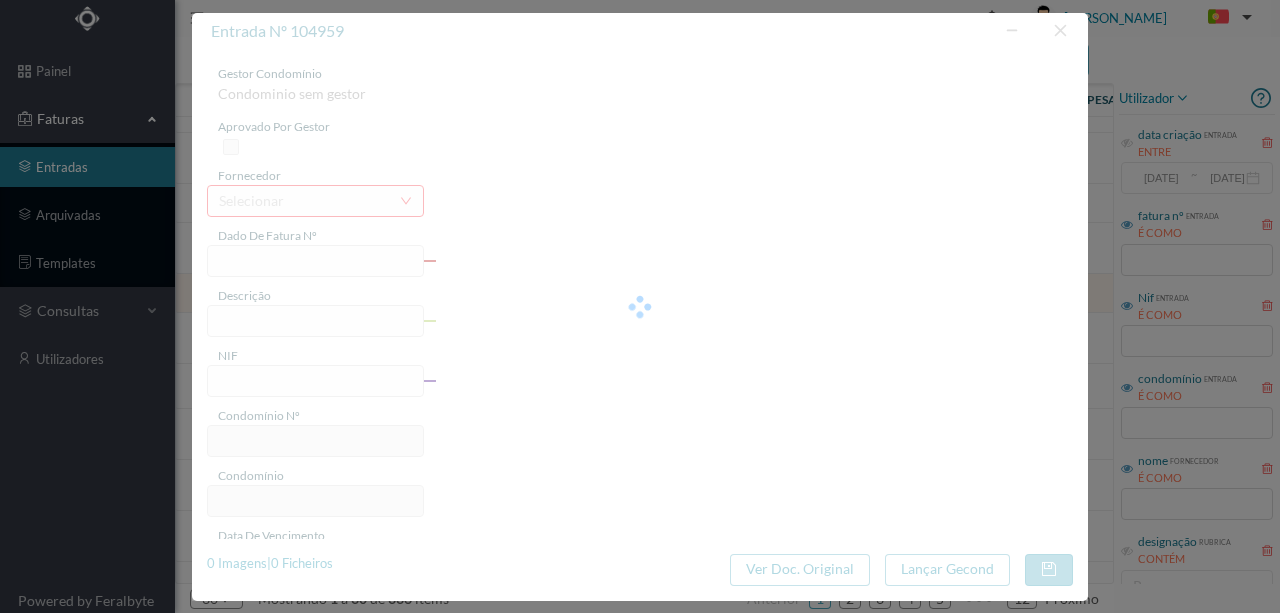 type on "Trav Passeio Alegre 2 SC" 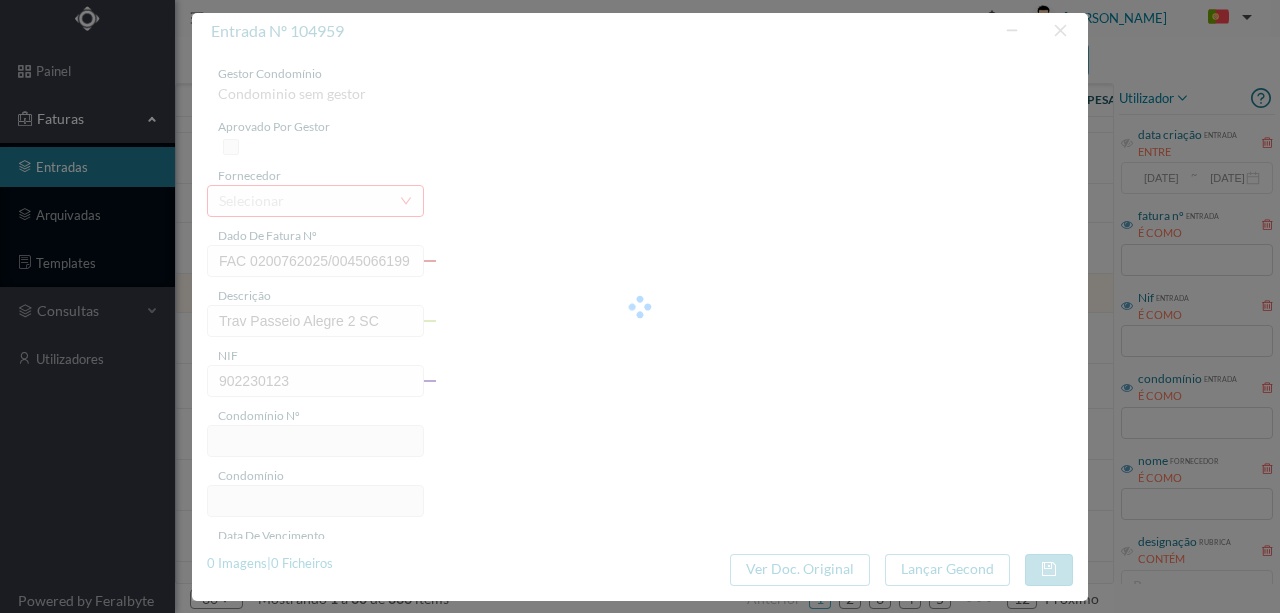 type on "667" 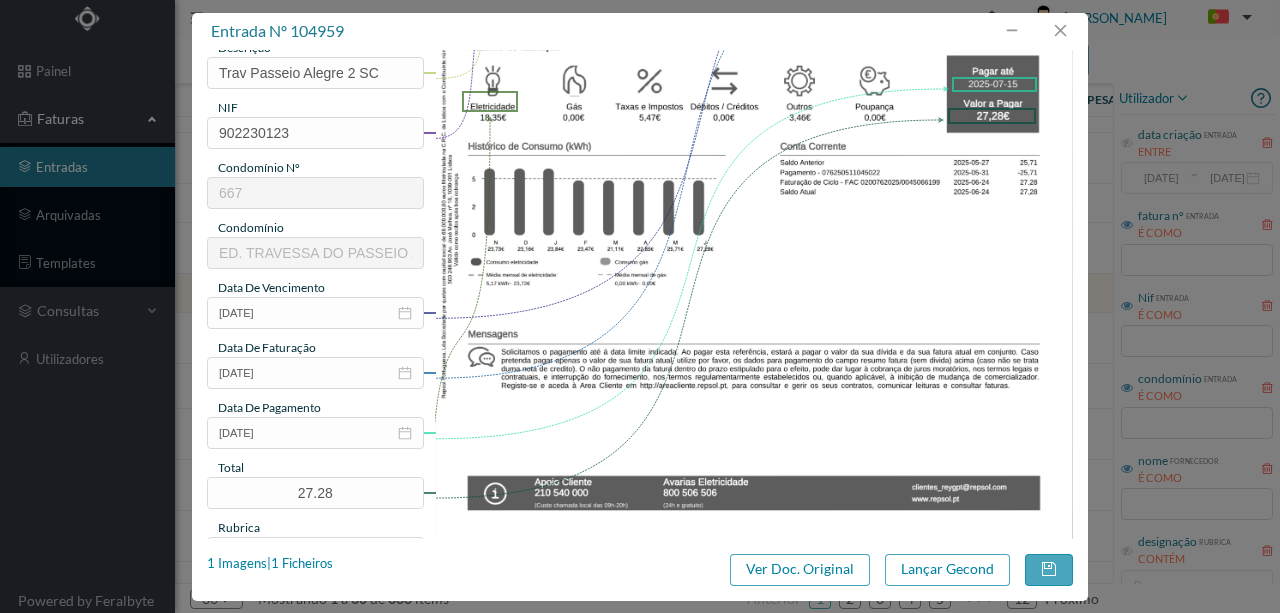 scroll, scrollTop: 206, scrollLeft: 0, axis: vertical 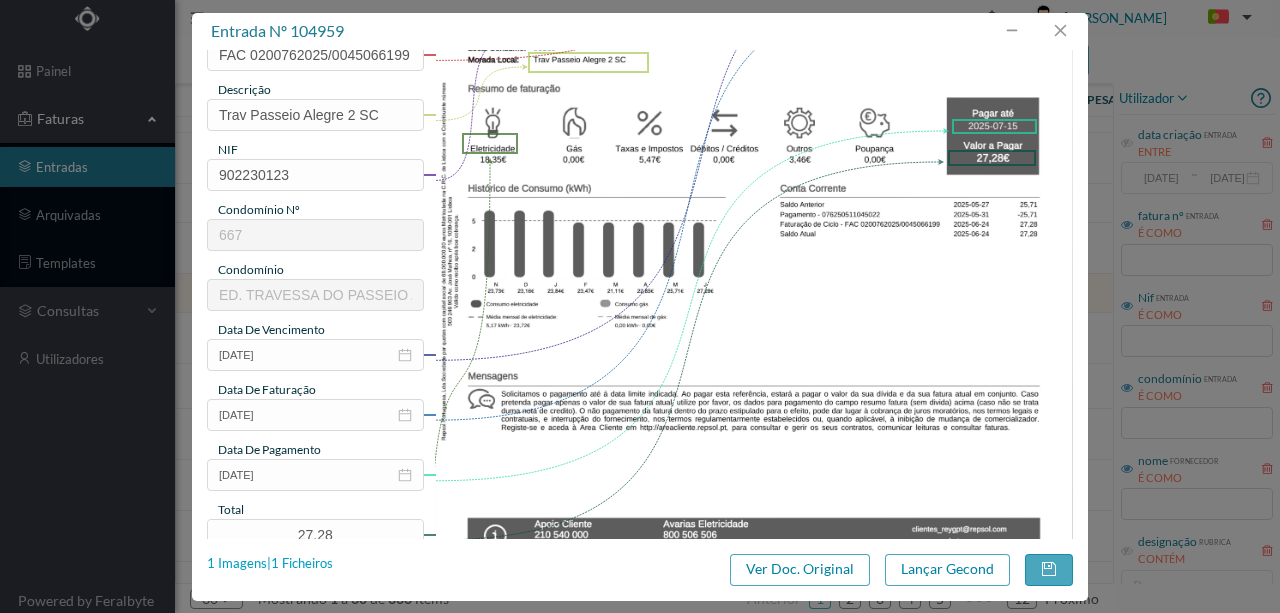 click on "1   Imagens  |  1   Ficheiros" at bounding box center [270, 564] 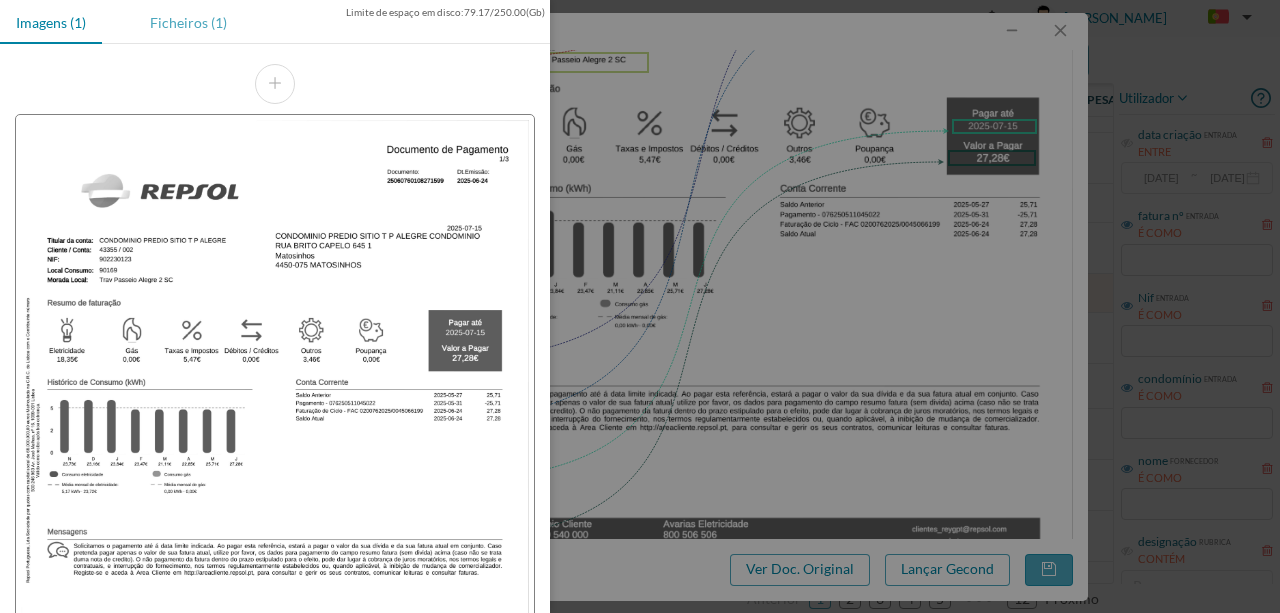 click on "Ficheiros (1)" at bounding box center (188, 22) 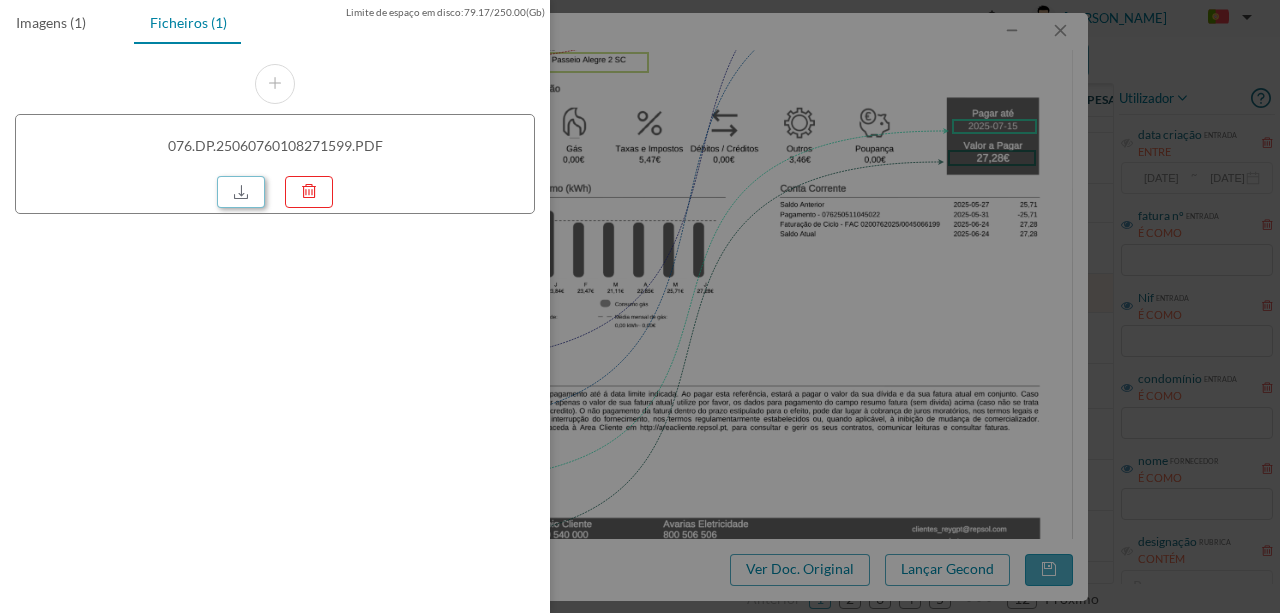 click at bounding box center [241, 192] 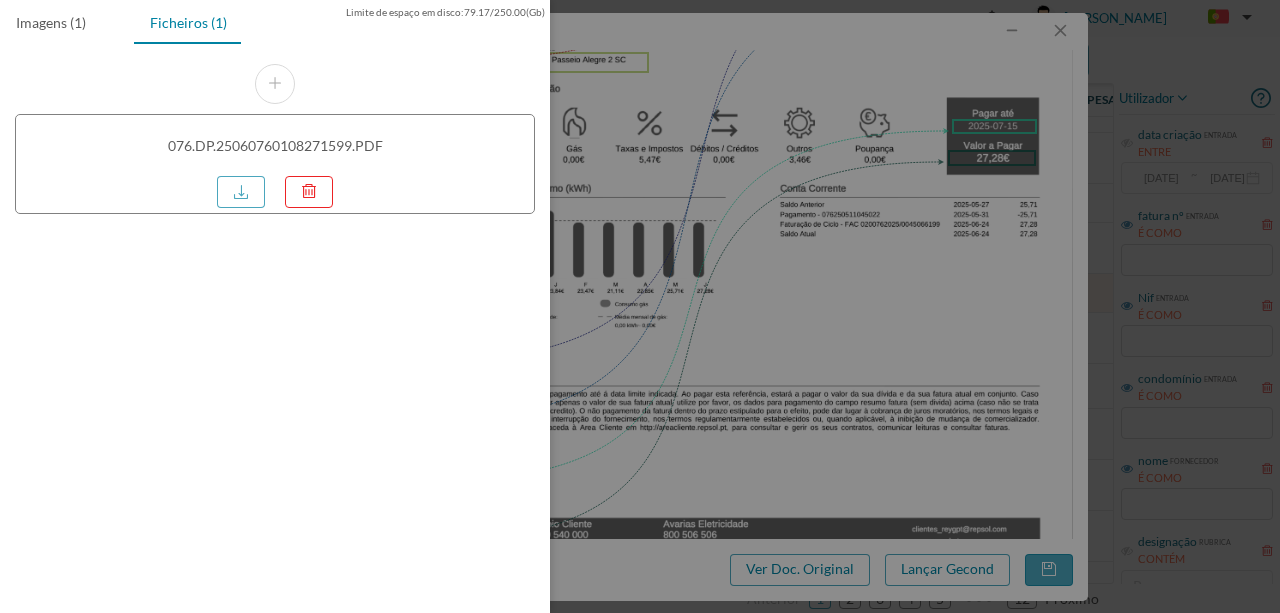 drag, startPoint x: 711, startPoint y: 368, endPoint x: 871, endPoint y: 321, distance: 166.7603 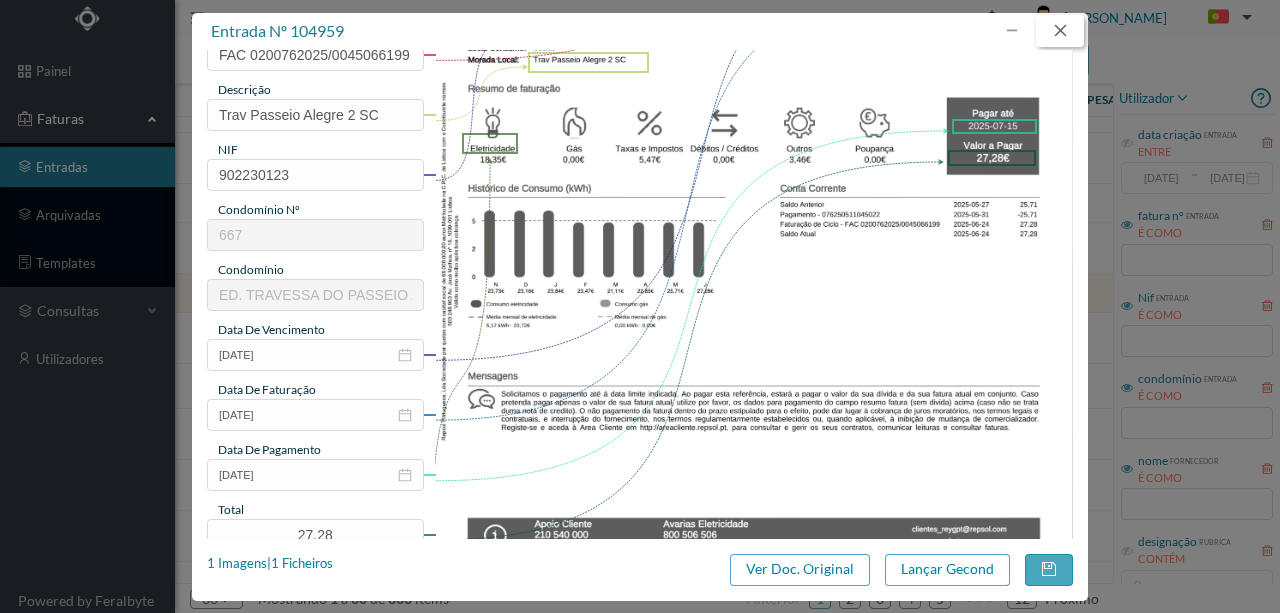 click at bounding box center (1060, 31) 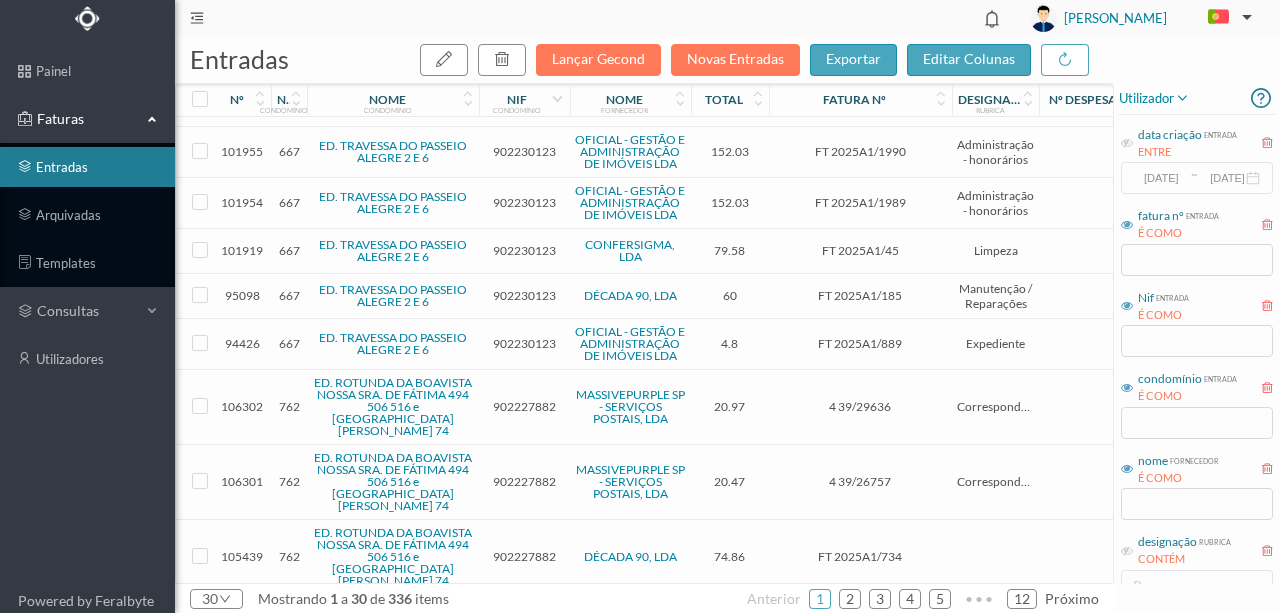 scroll, scrollTop: 1055, scrollLeft: 0, axis: vertical 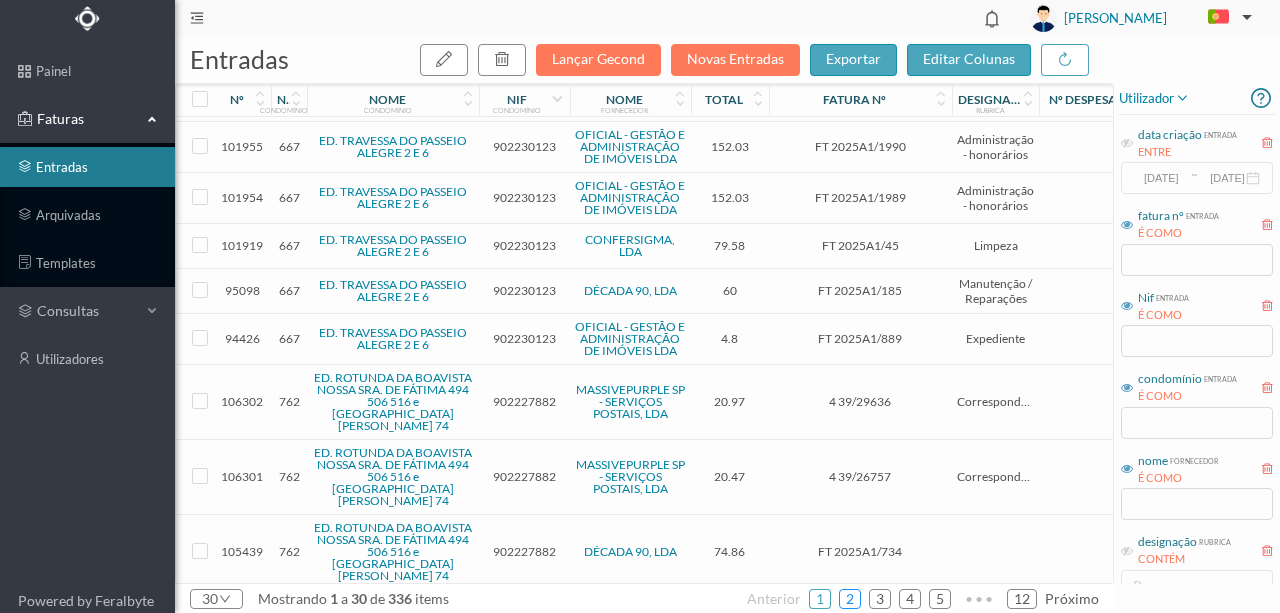 click on "2" at bounding box center [850, 599] 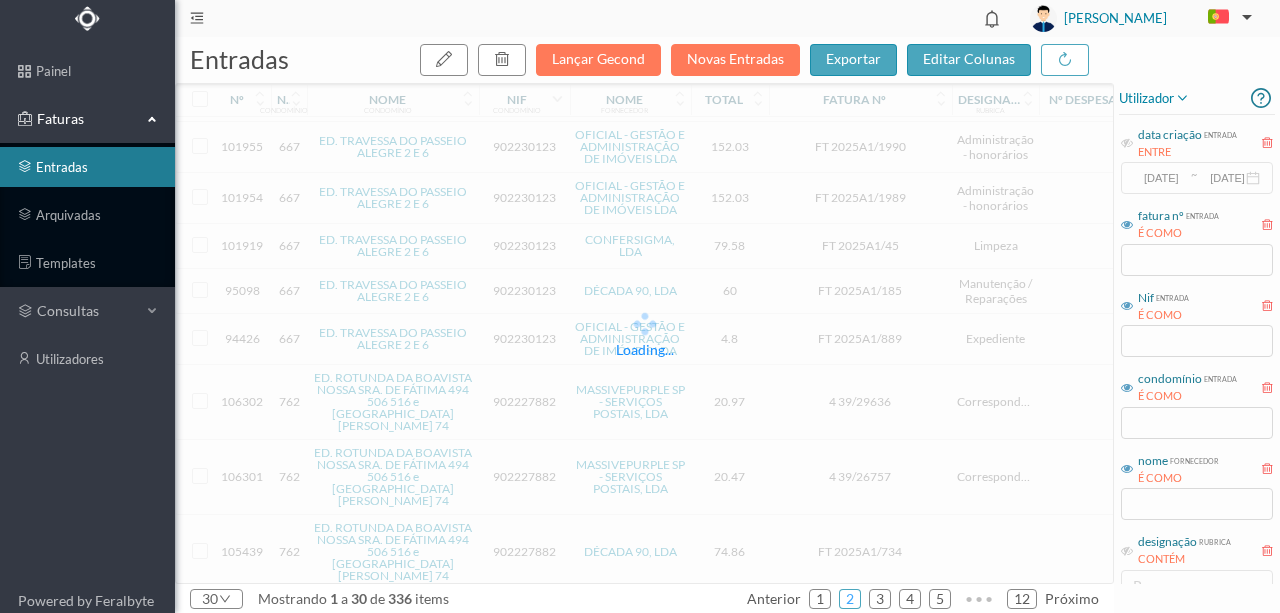 scroll, scrollTop: 1049, scrollLeft: 0, axis: vertical 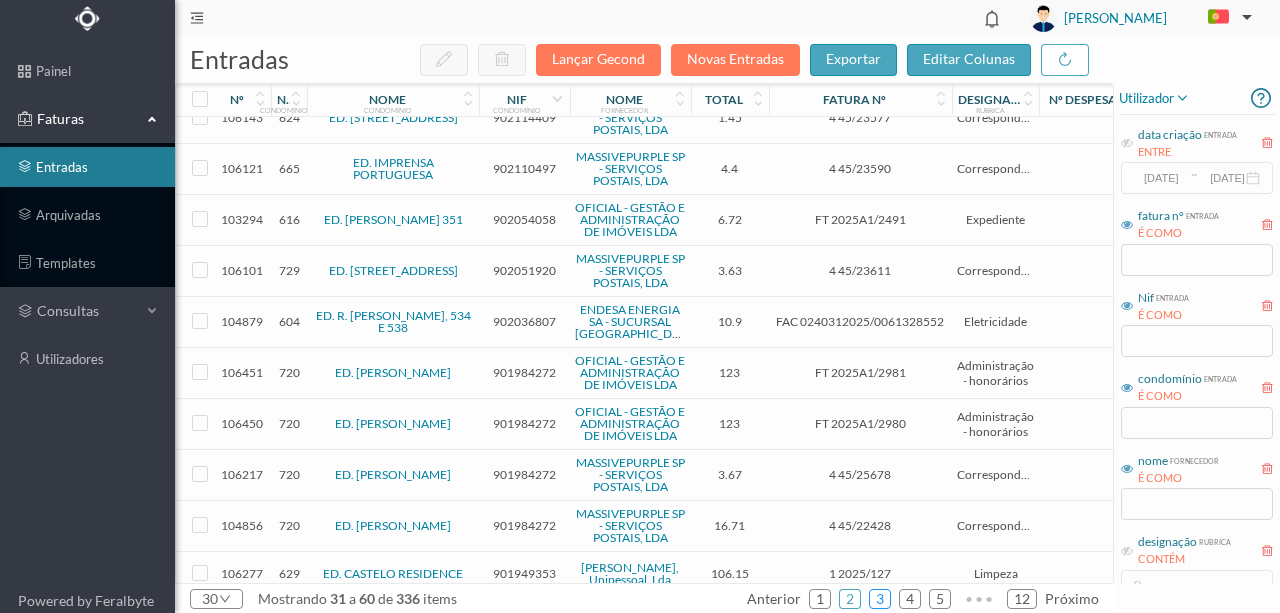 click on "3" at bounding box center [880, 599] 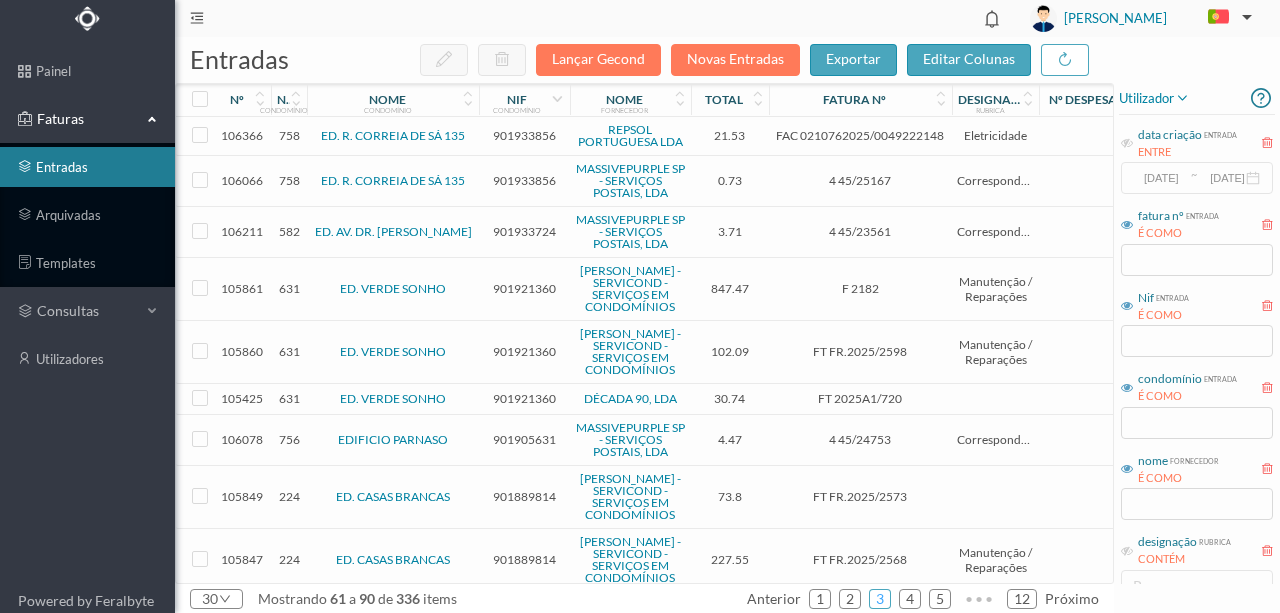 scroll, scrollTop: 0, scrollLeft: 0, axis: both 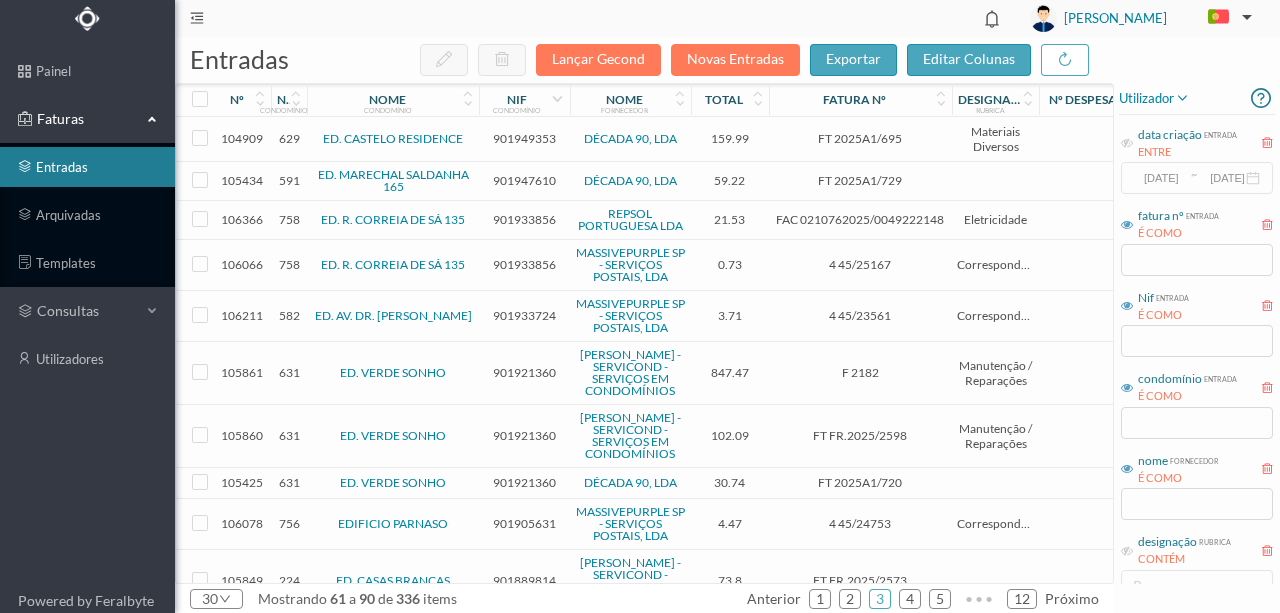 click on "901933856" at bounding box center (524, 219) 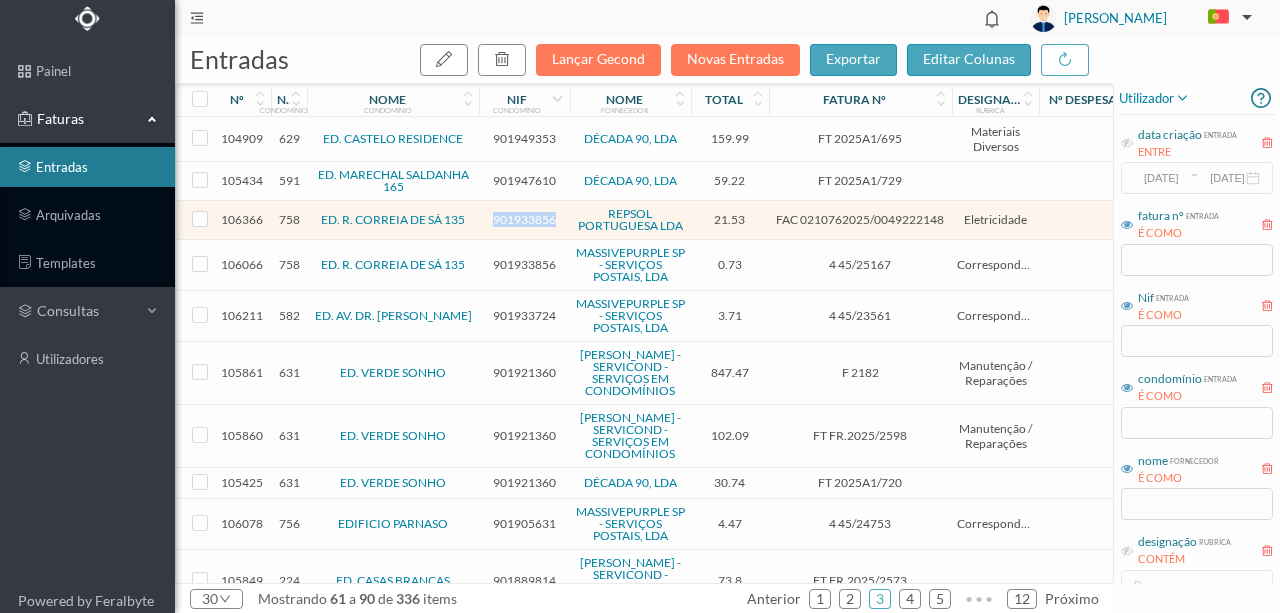click on "901933856" at bounding box center (524, 219) 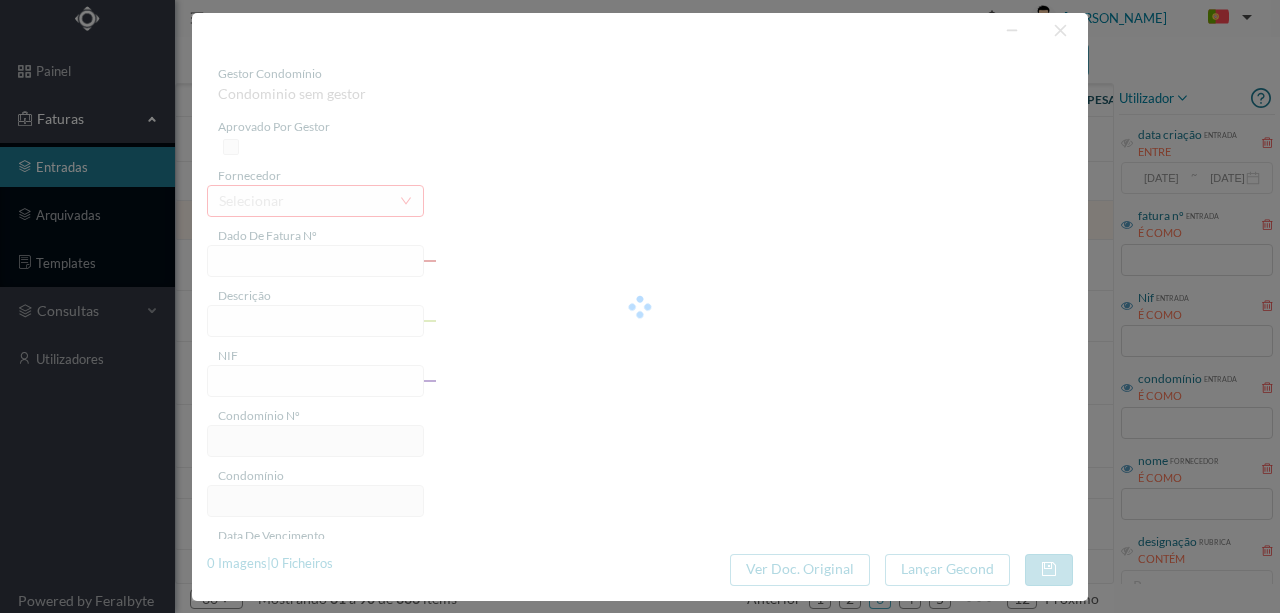 type on "FAC 0210762025/0049222148" 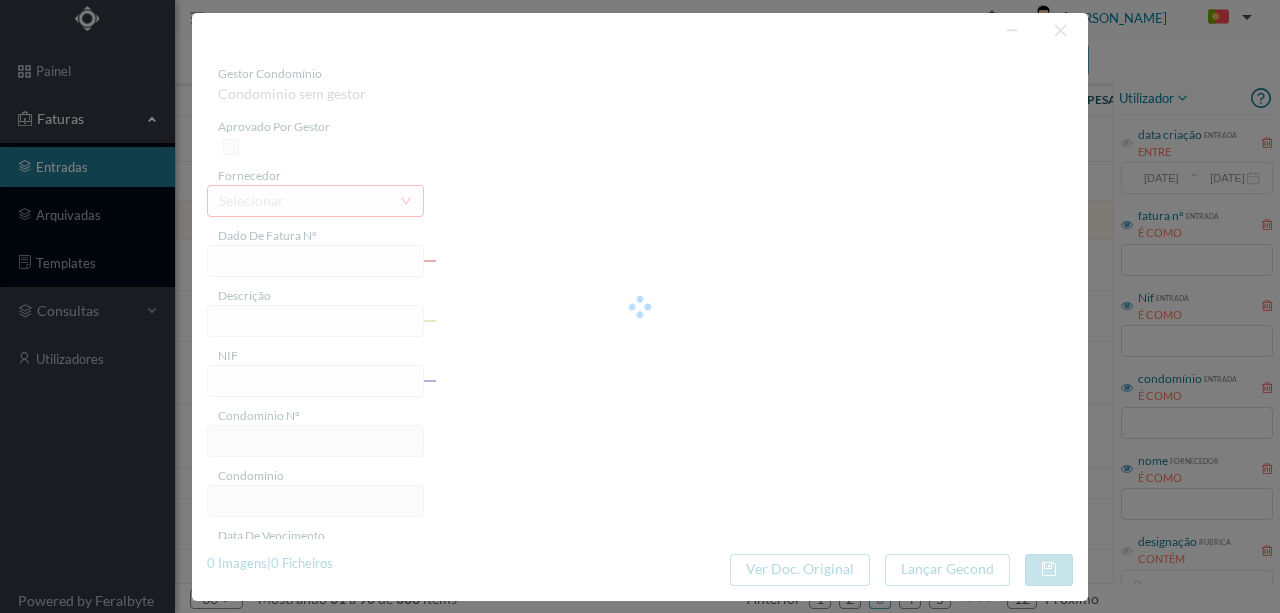 type on "[STREET_ADDRESS][PERSON_NAME] ESCAD/" 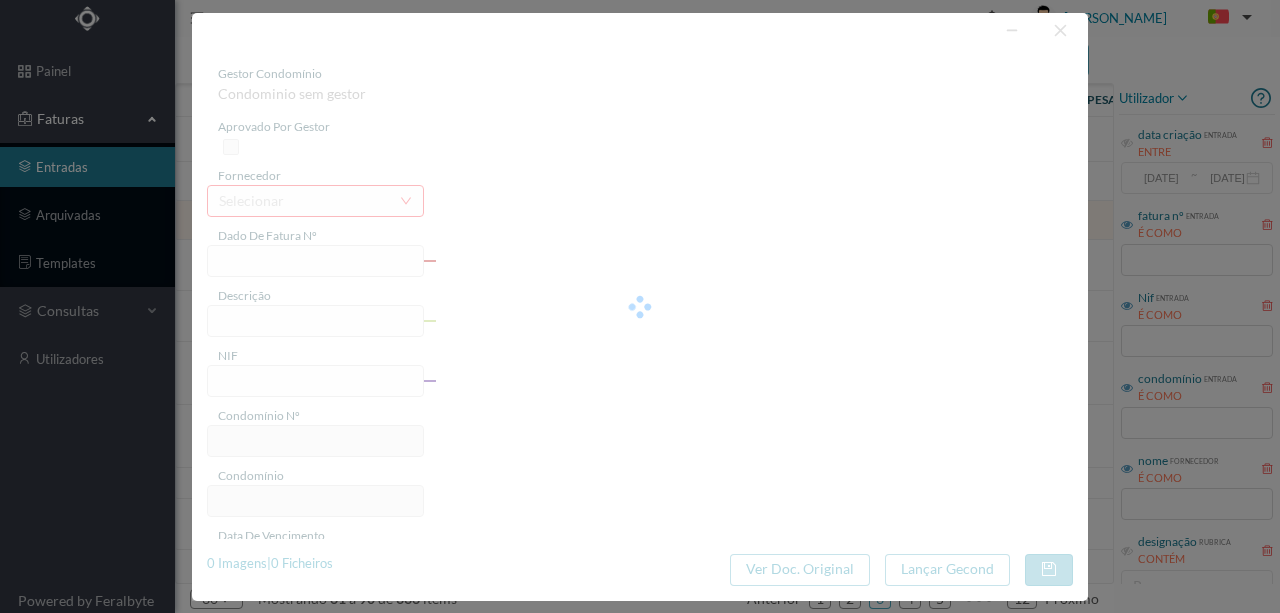 type on "[DATE]" 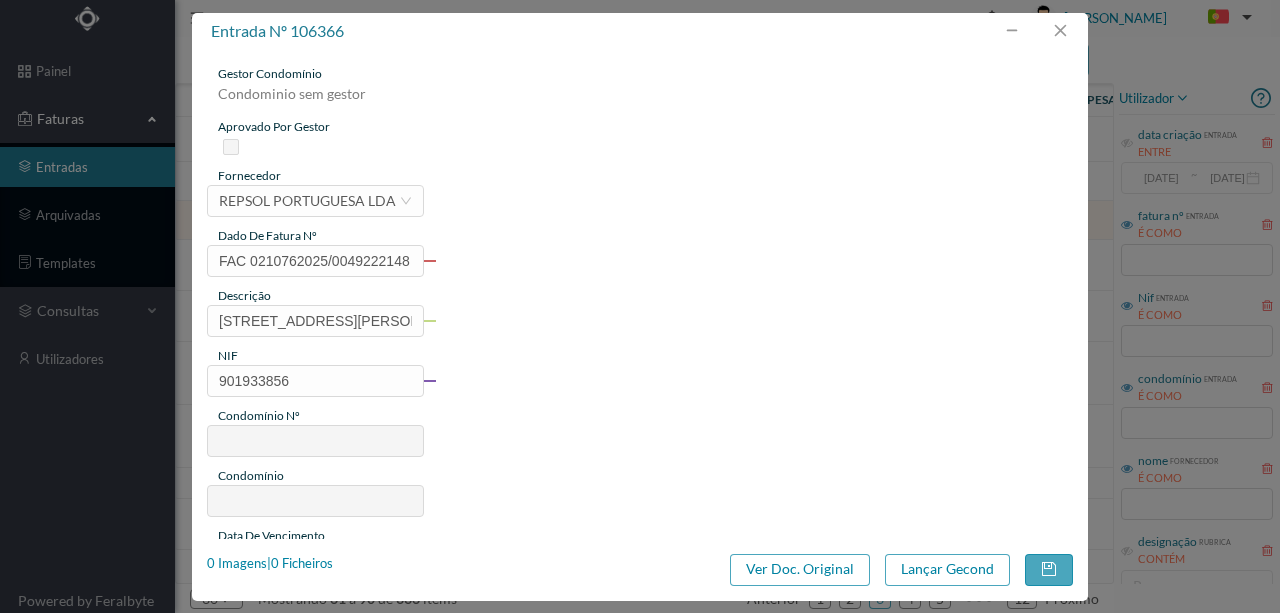 type on "758" 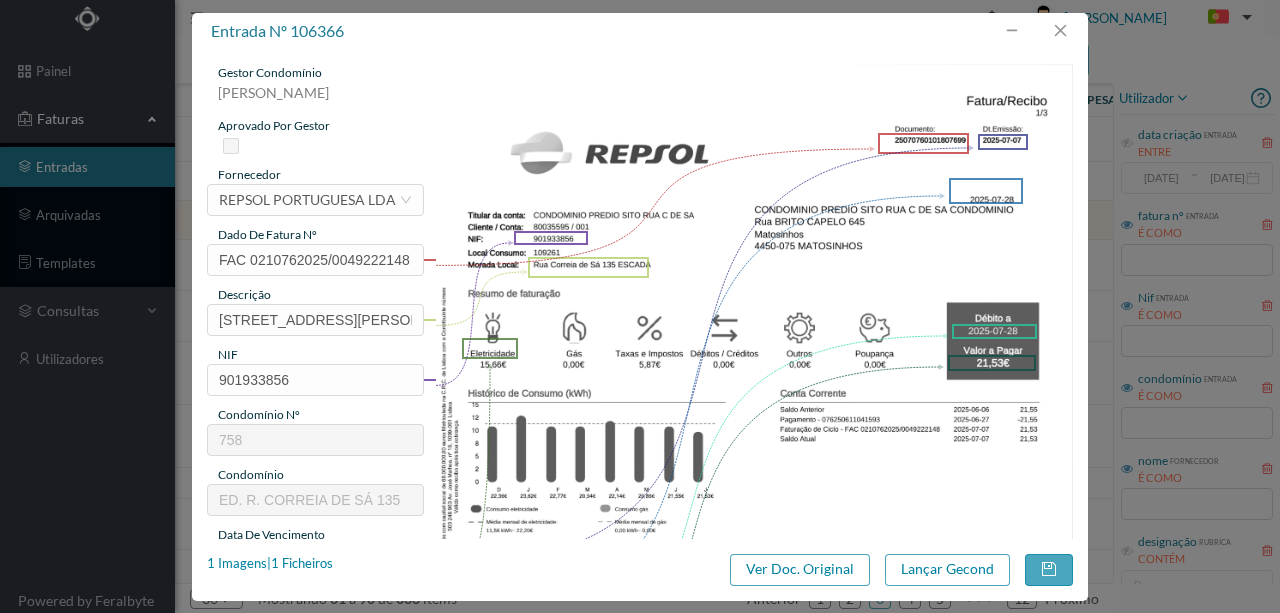 scroll, scrollTop: 0, scrollLeft: 0, axis: both 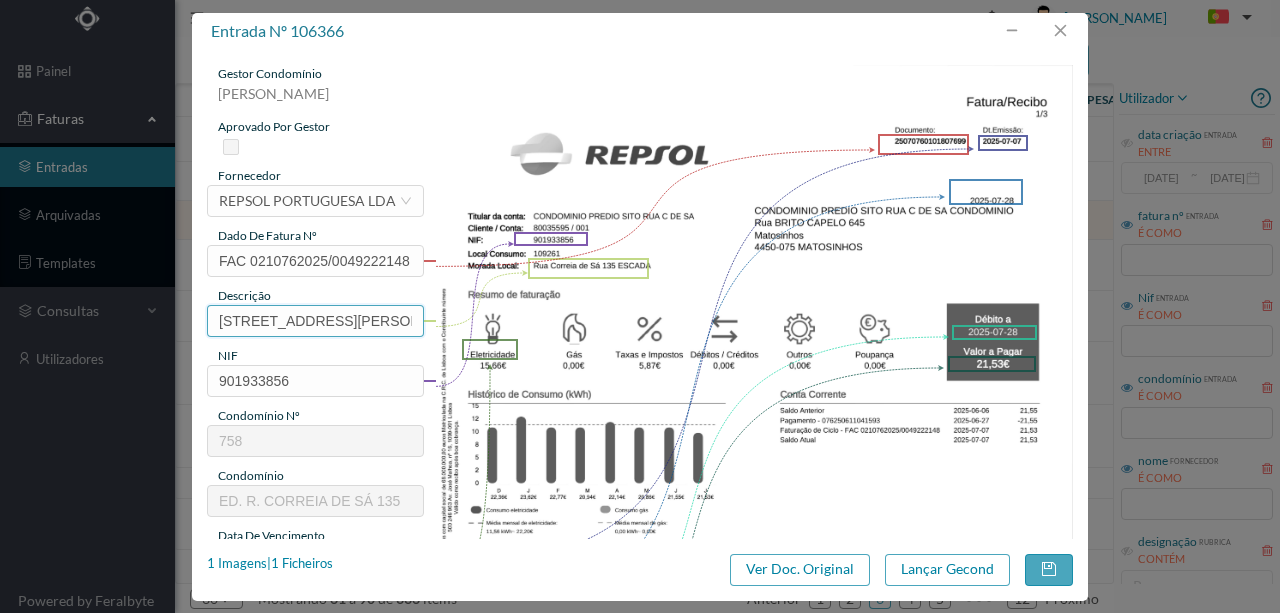 drag, startPoint x: 340, startPoint y: 317, endPoint x: 40, endPoint y: 298, distance: 300.60107 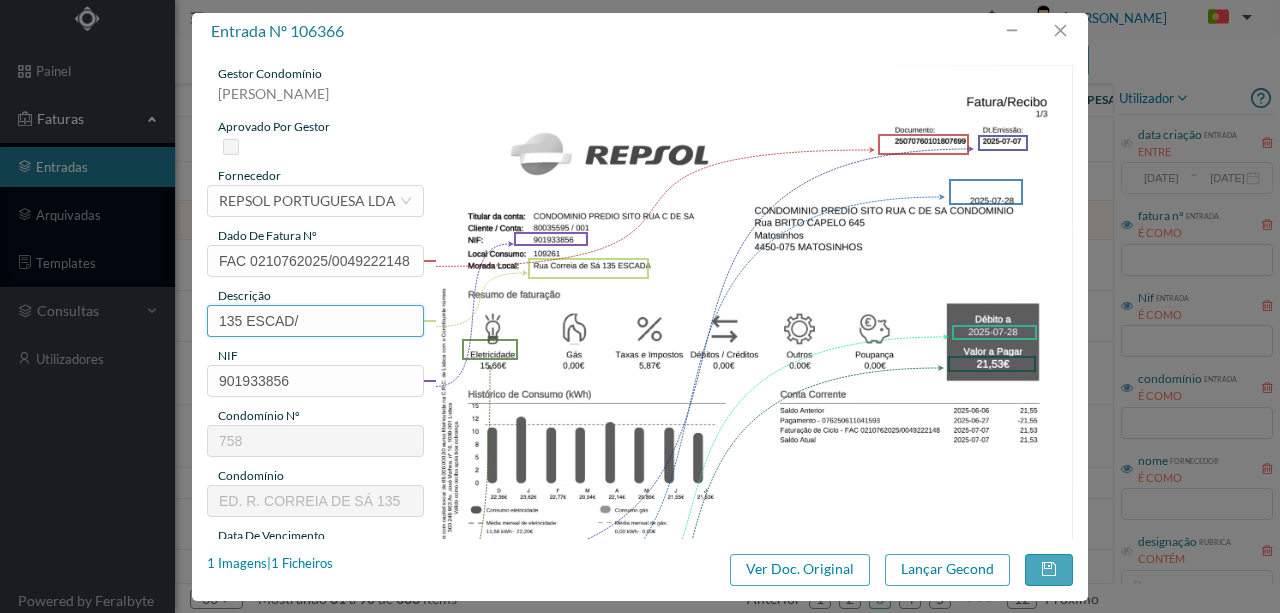 click on "135 ESCAD/" at bounding box center [315, 321] 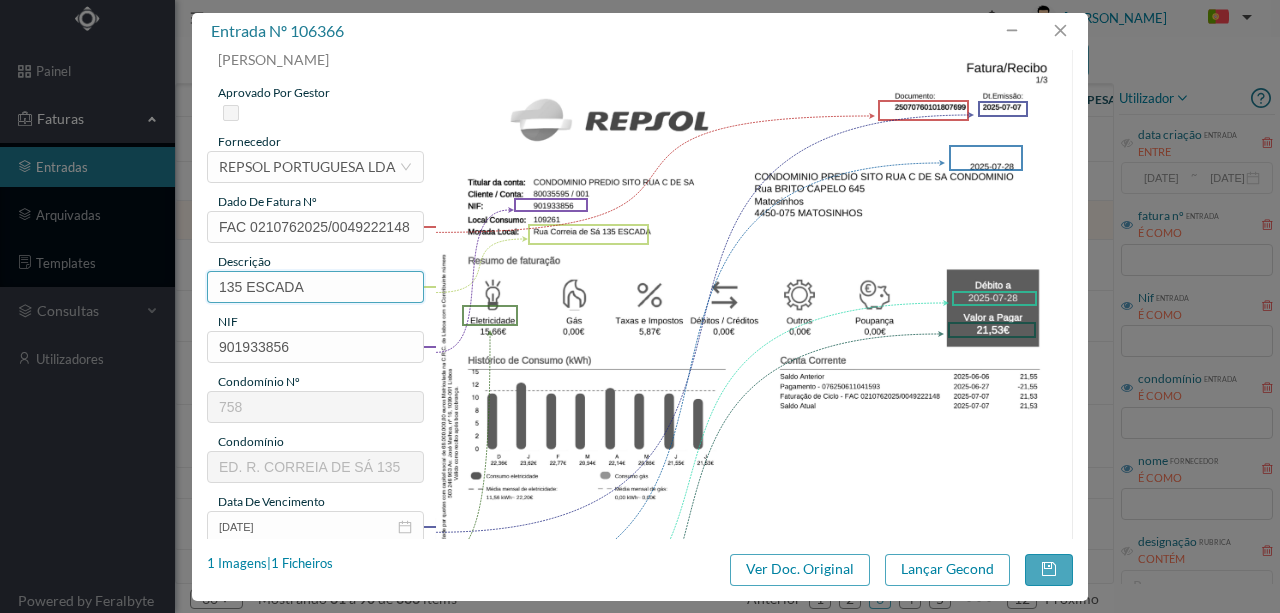 scroll, scrollTop: 66, scrollLeft: 0, axis: vertical 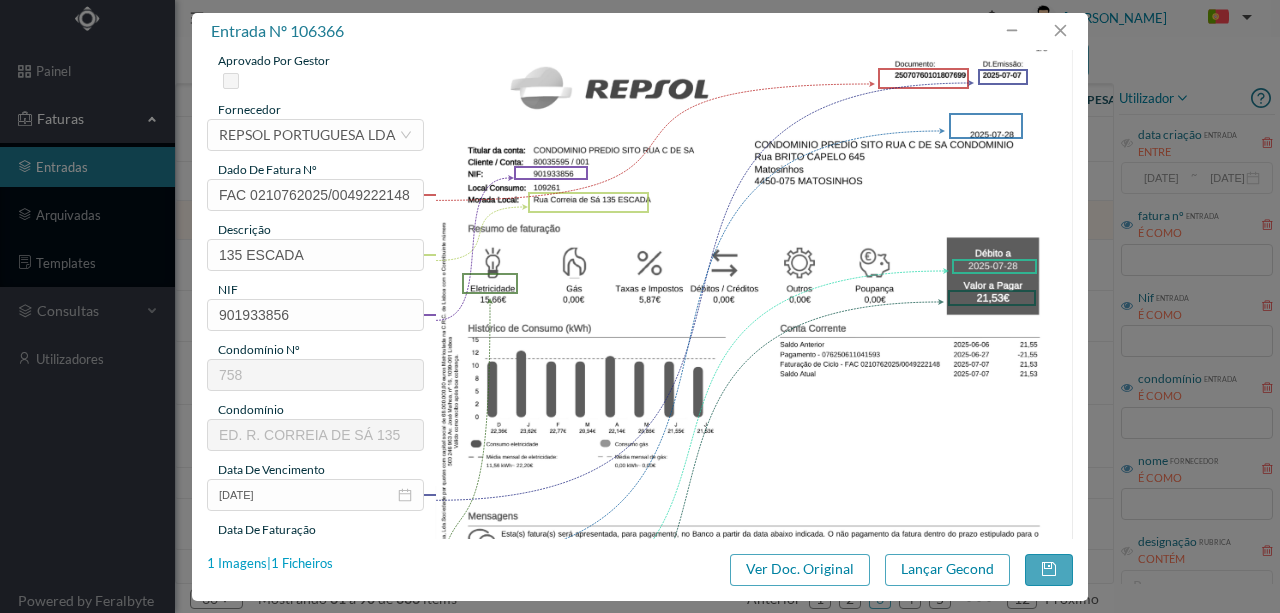 click on "1   Imagens  |  1   Ficheiros" at bounding box center (270, 564) 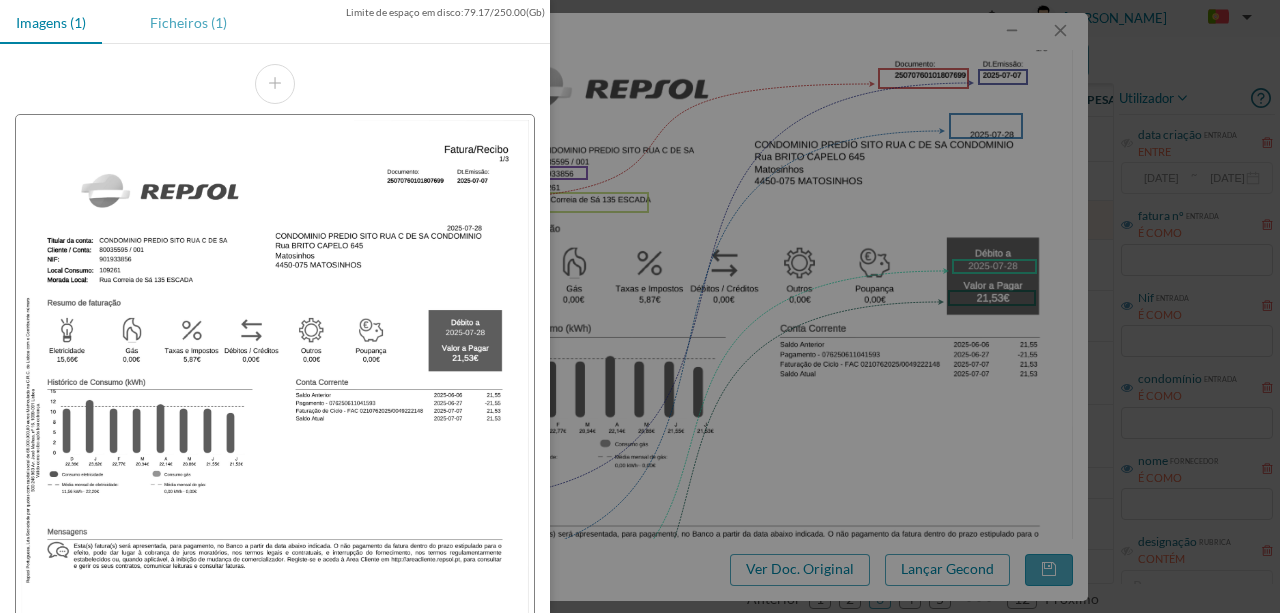 click on "Ficheiros (1)" at bounding box center [188, 22] 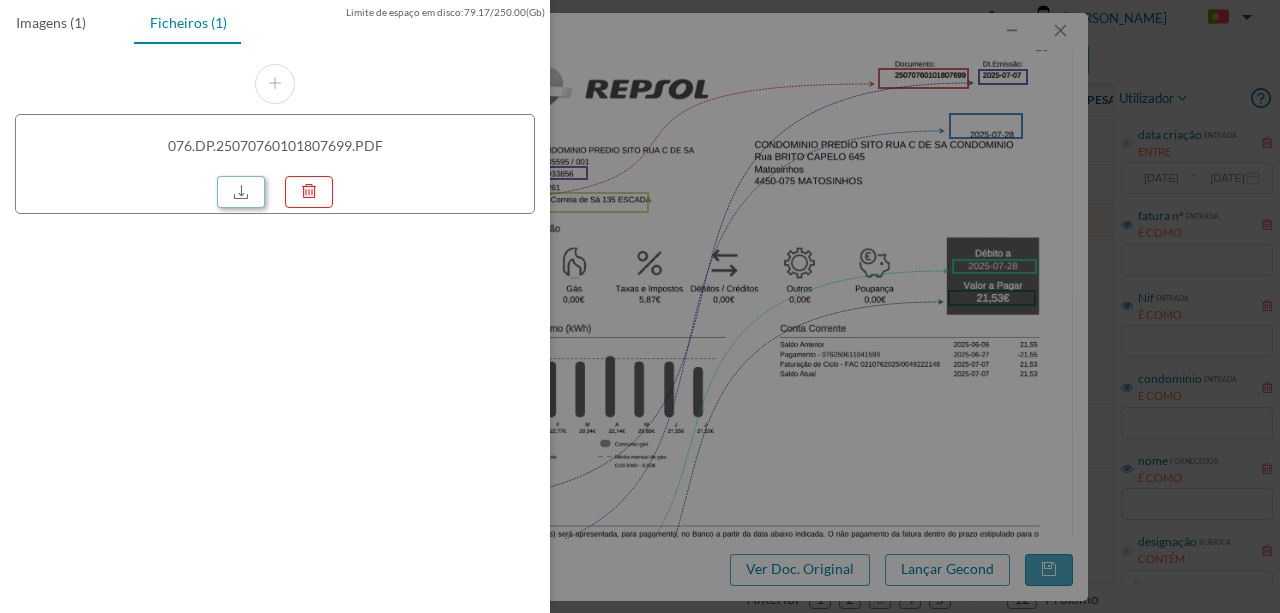 click at bounding box center (241, 192) 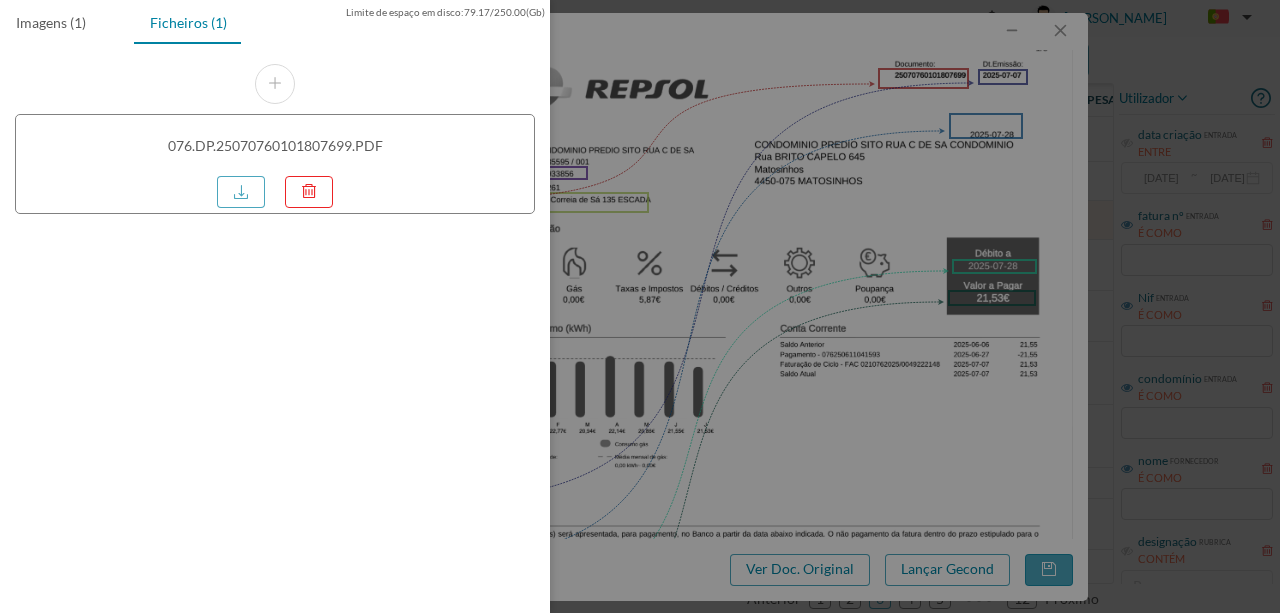 click at bounding box center [640, 306] 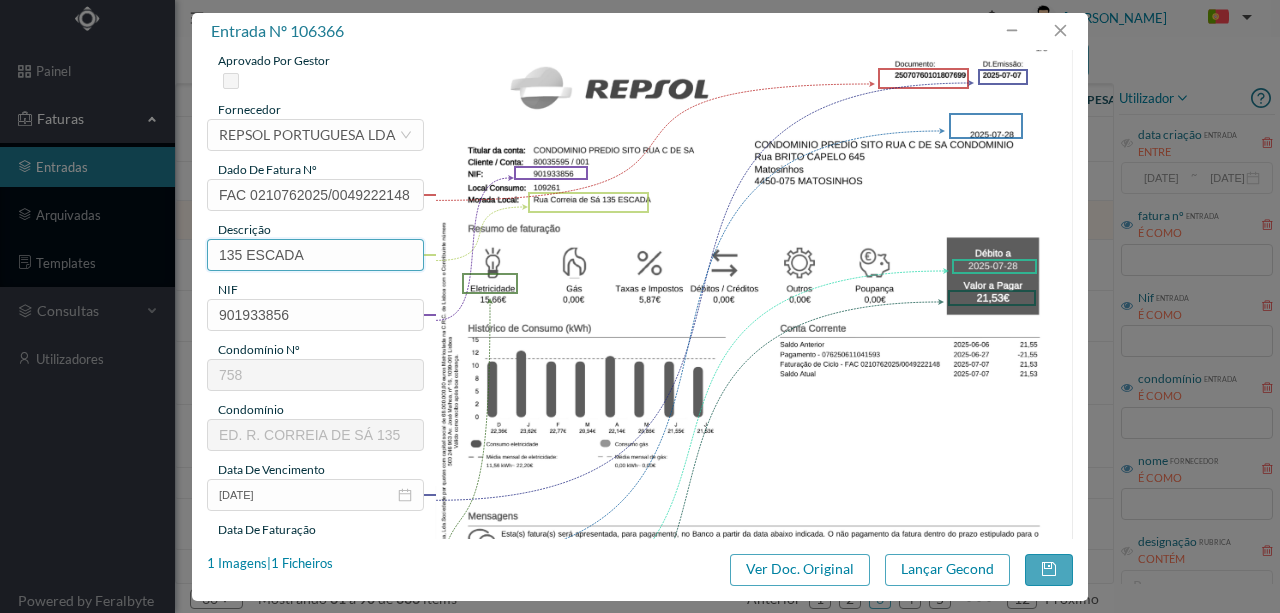click on "135 ESCADA" at bounding box center [315, 255] 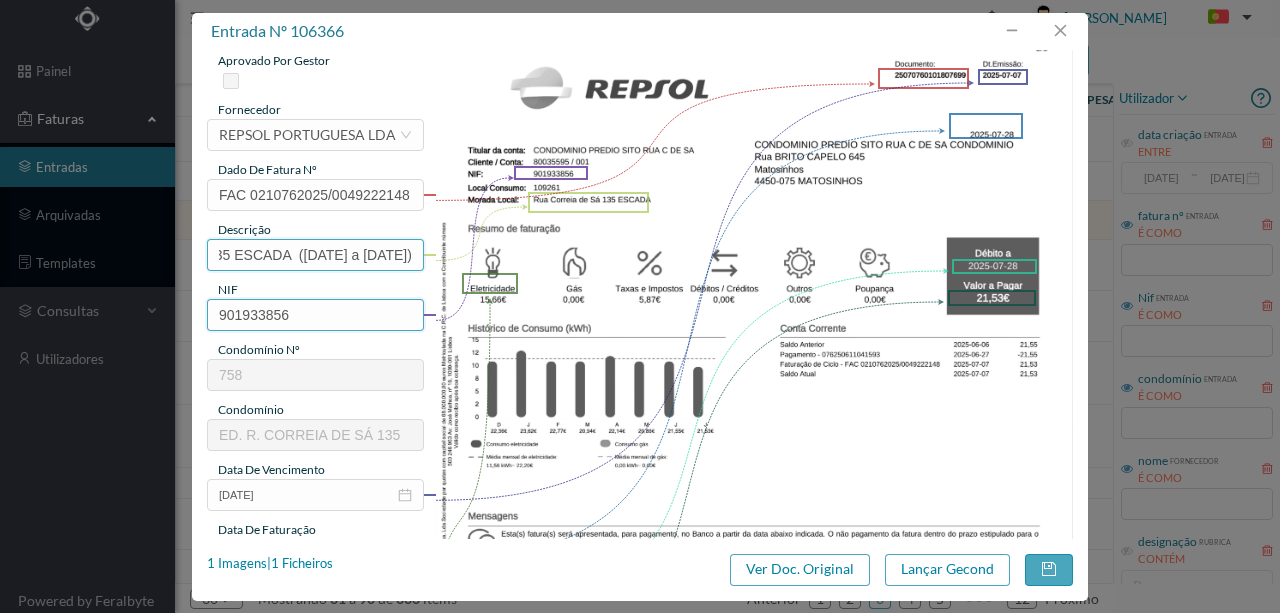 scroll, scrollTop: 0, scrollLeft: 64, axis: horizontal 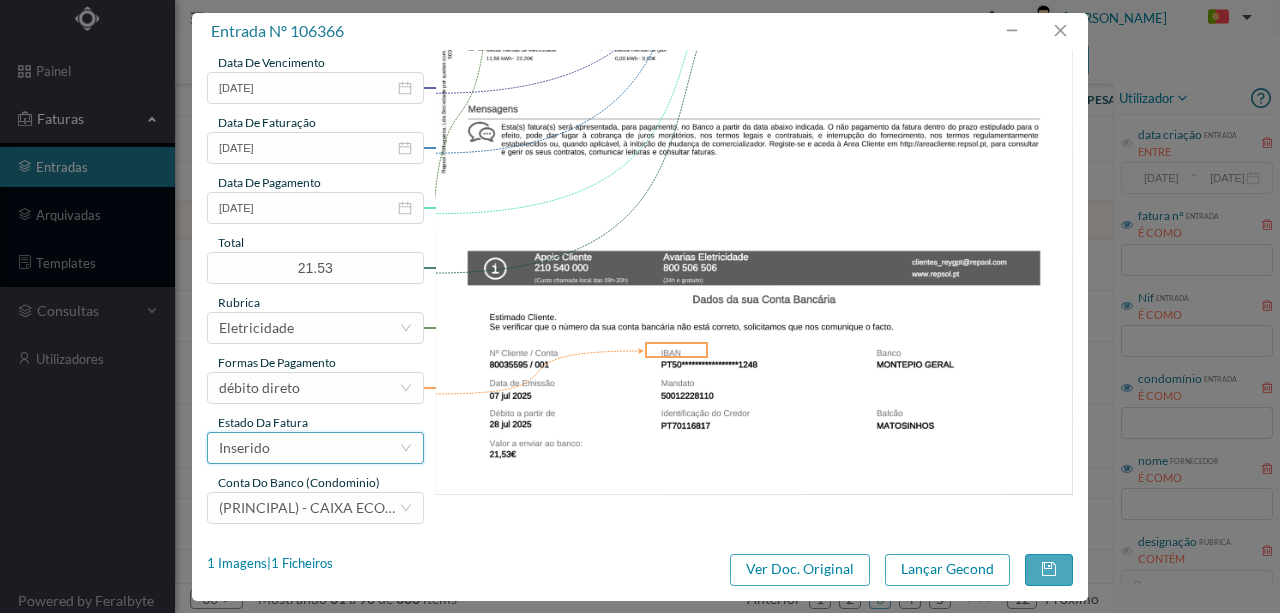 type on "135 ESCADA  ([DATE] a [DATE])" 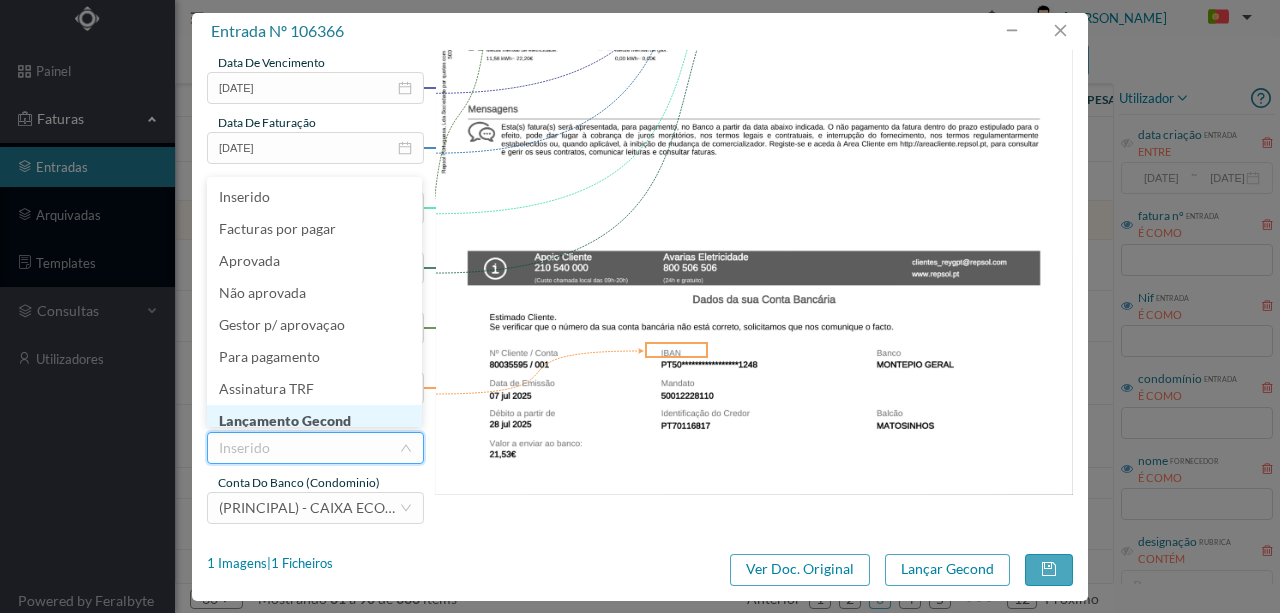 scroll, scrollTop: 10, scrollLeft: 0, axis: vertical 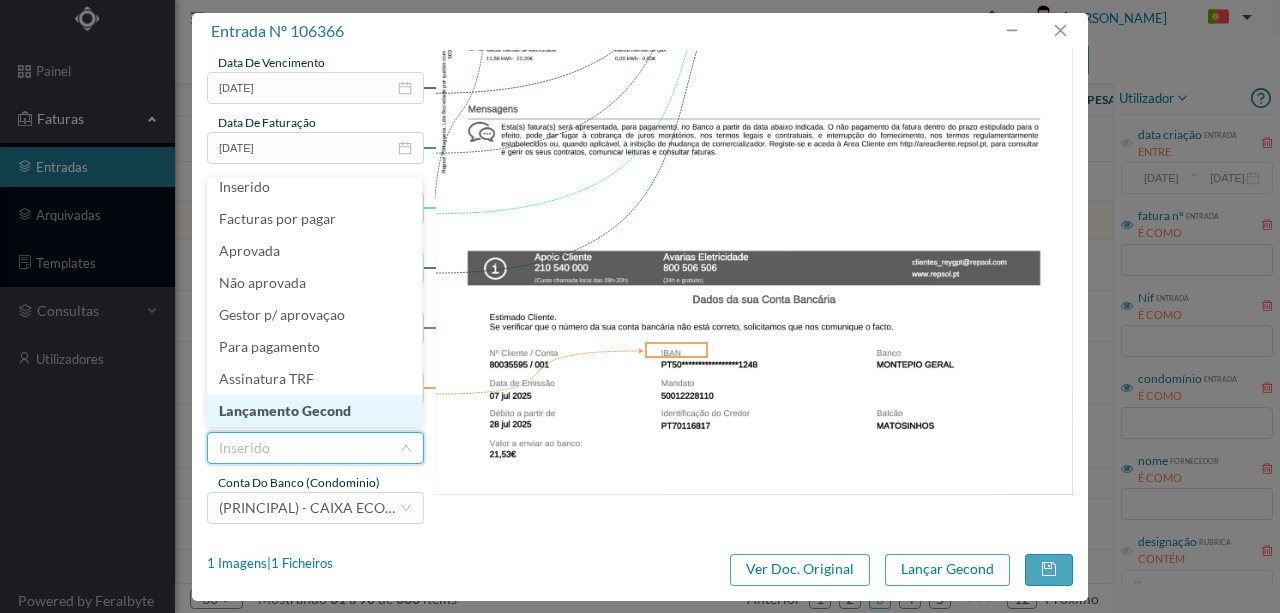 click on "Lançamento Gecond" at bounding box center (314, 411) 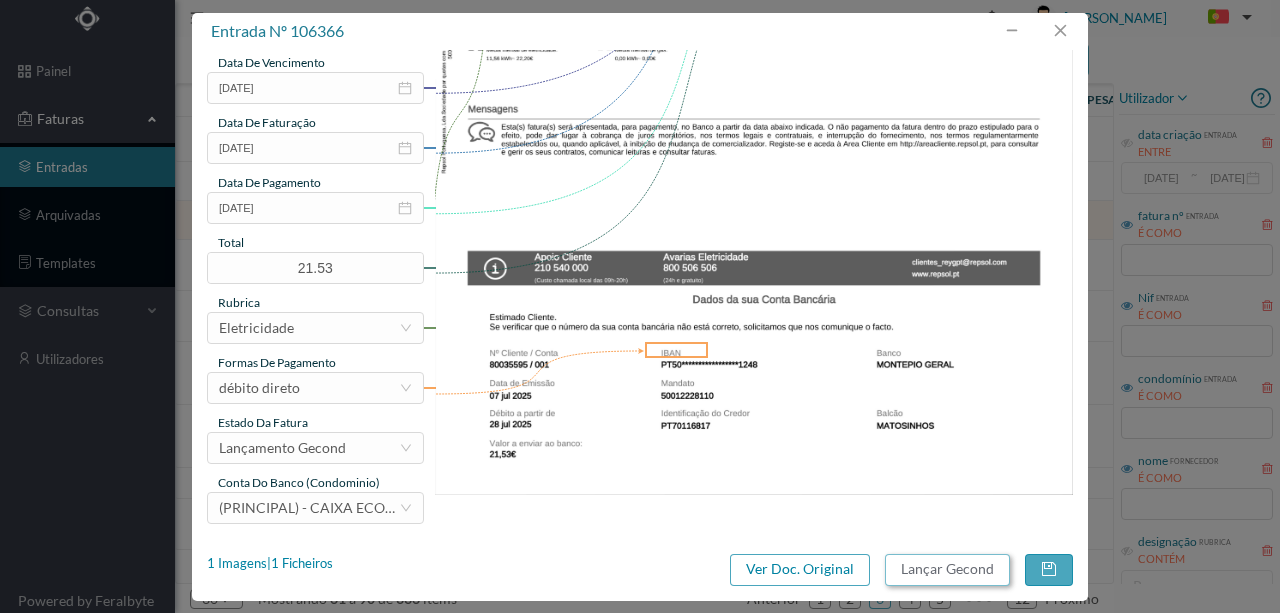click on "Lançar Gecond" at bounding box center [947, 570] 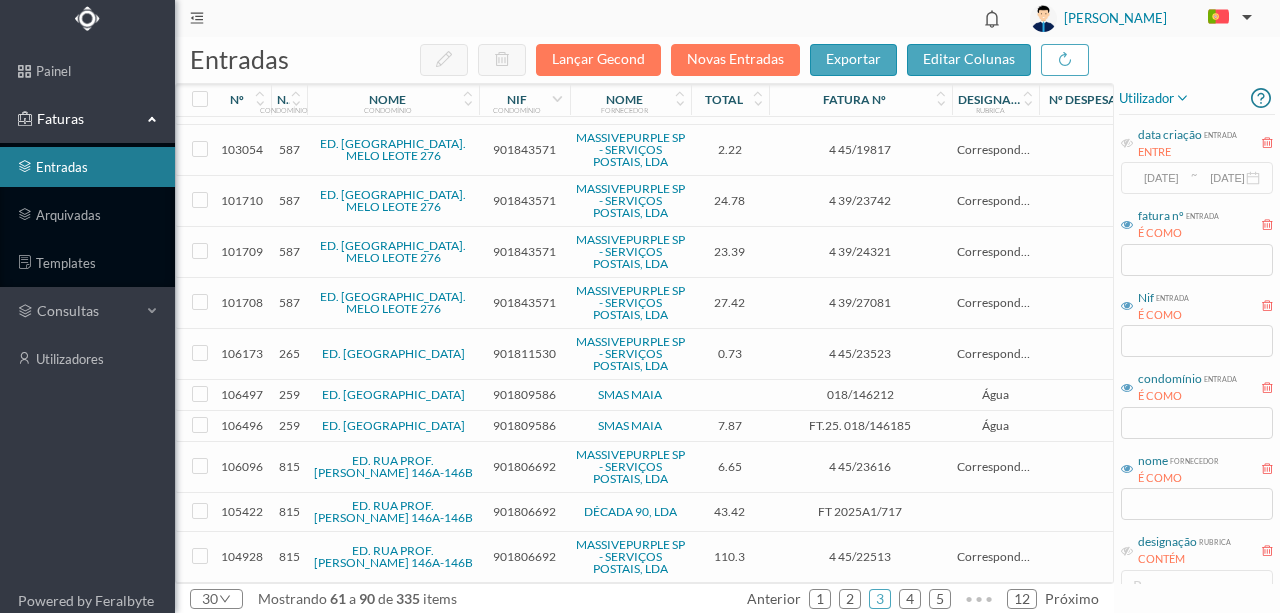 scroll, scrollTop: 1000, scrollLeft: 0, axis: vertical 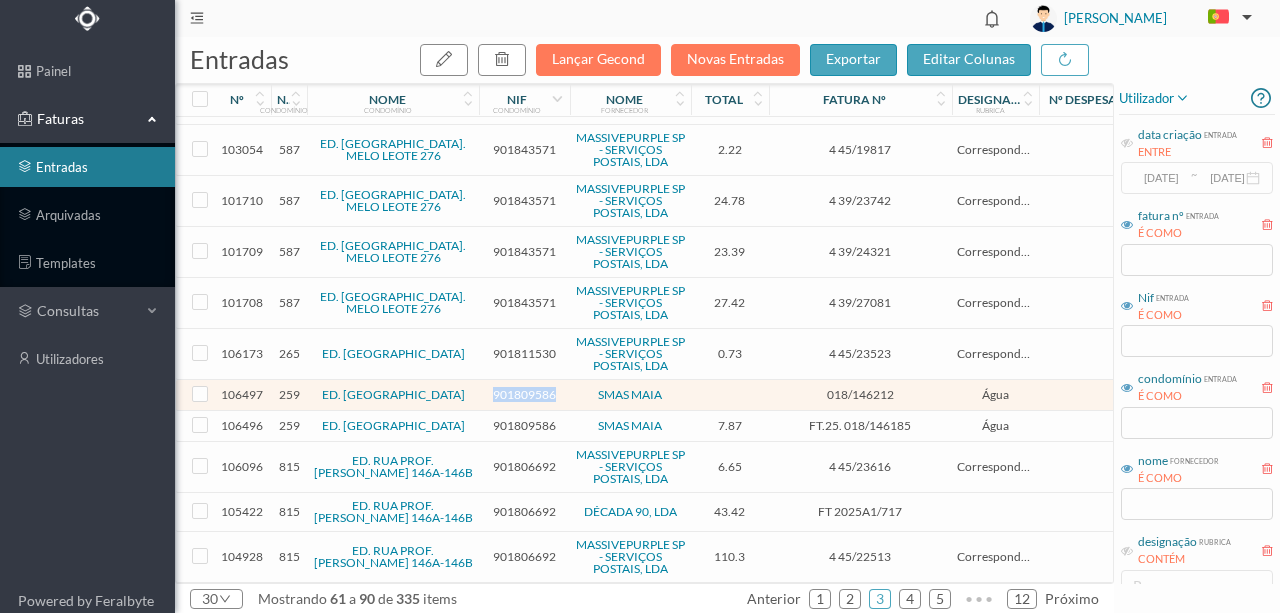 click on "901809586" at bounding box center (524, 394) 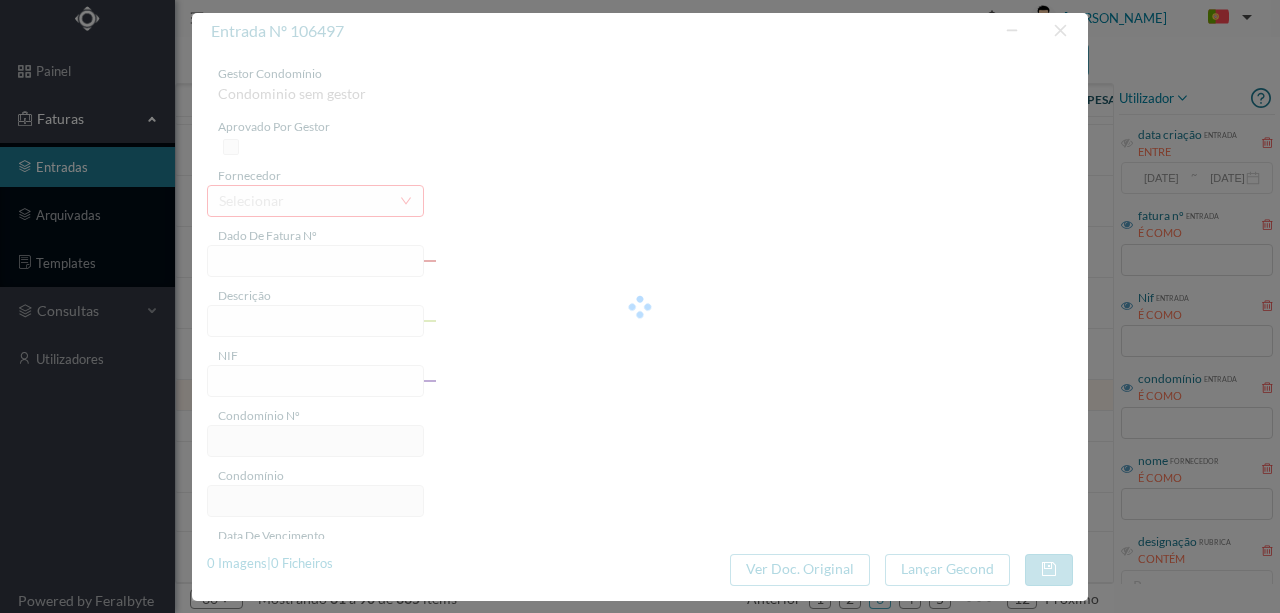 type on "018/146212" 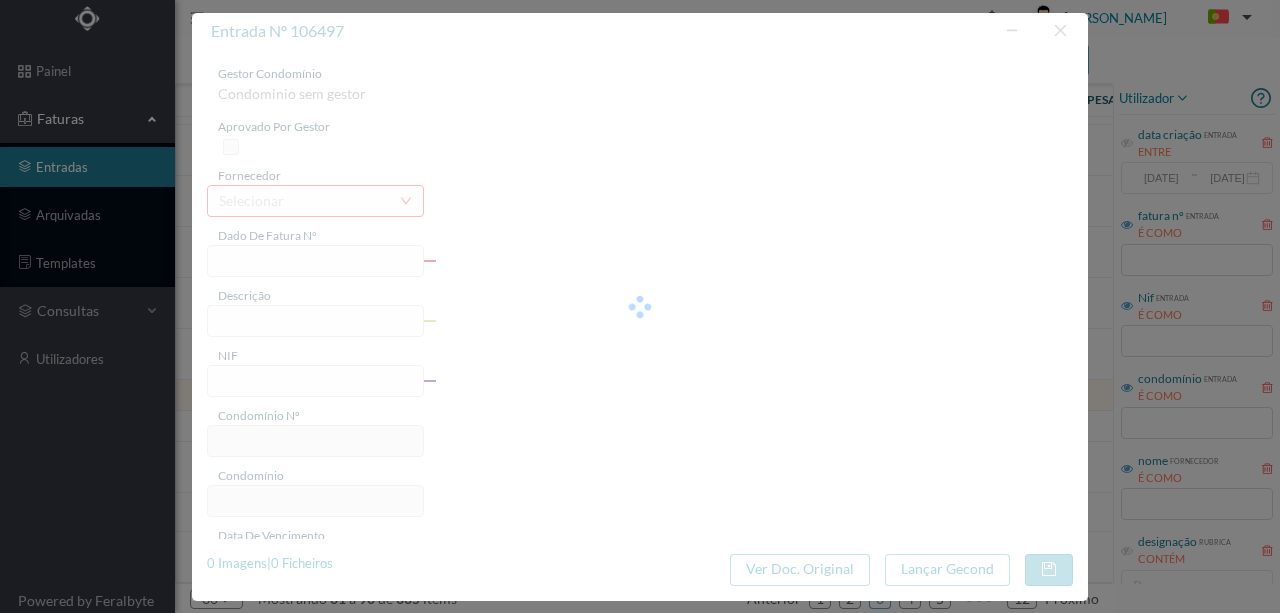 type on "AV Visc de Barreiros -5490 Totalizador - Maia - [GEOGRAPHIC_DATA]" 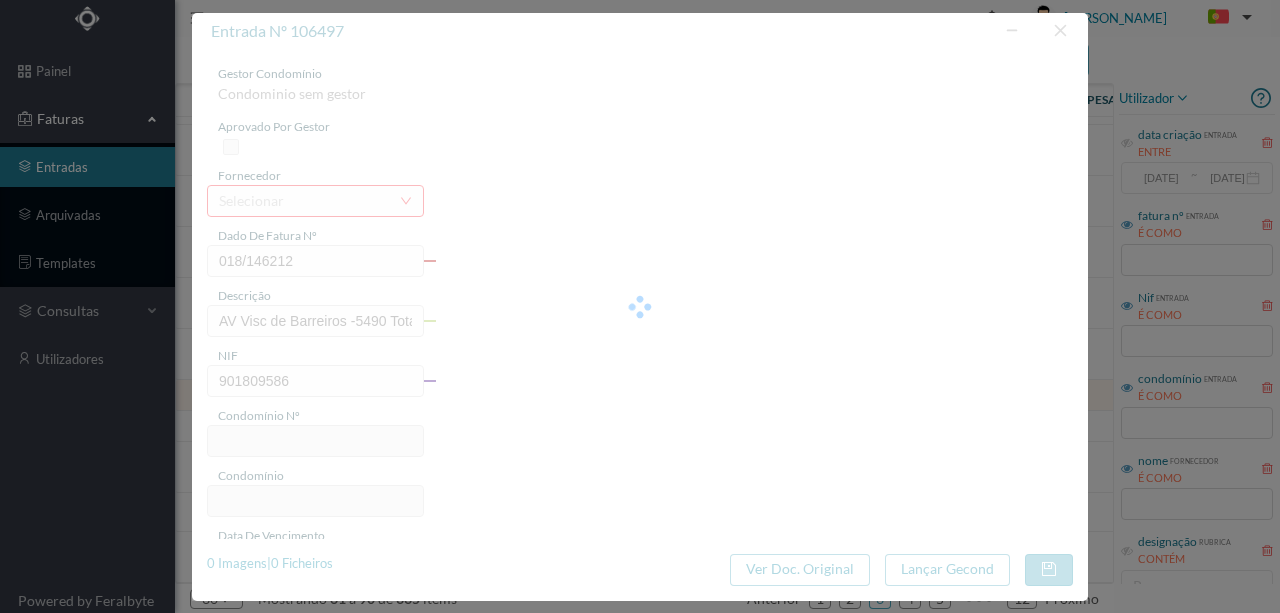 type on "259" 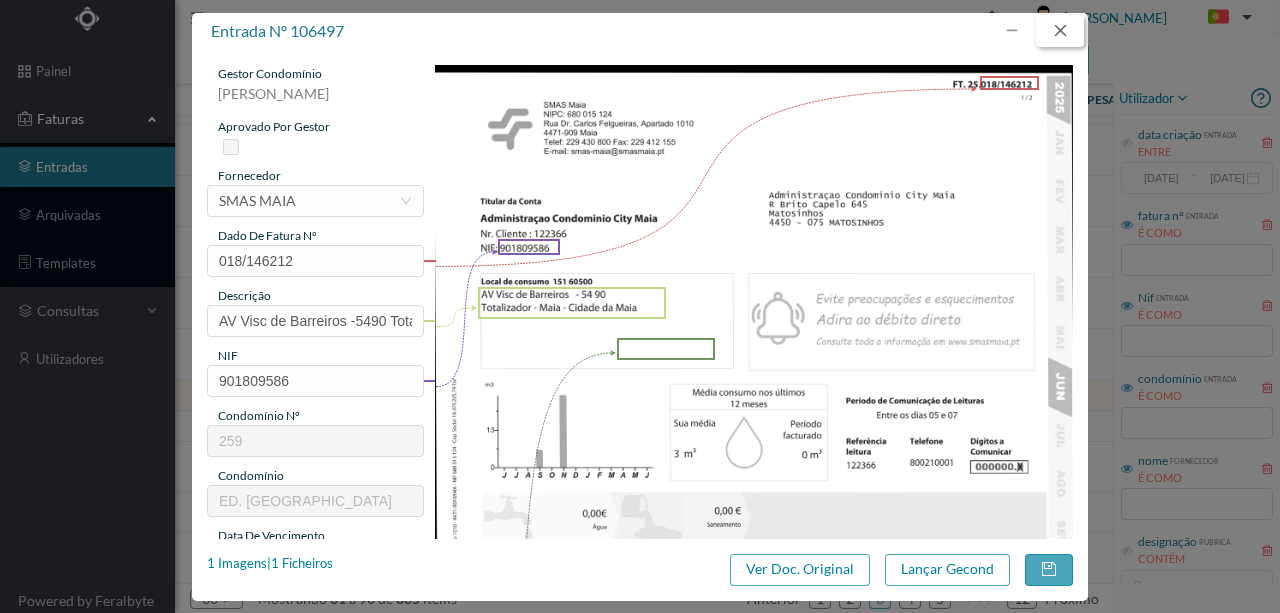 click at bounding box center (1060, 31) 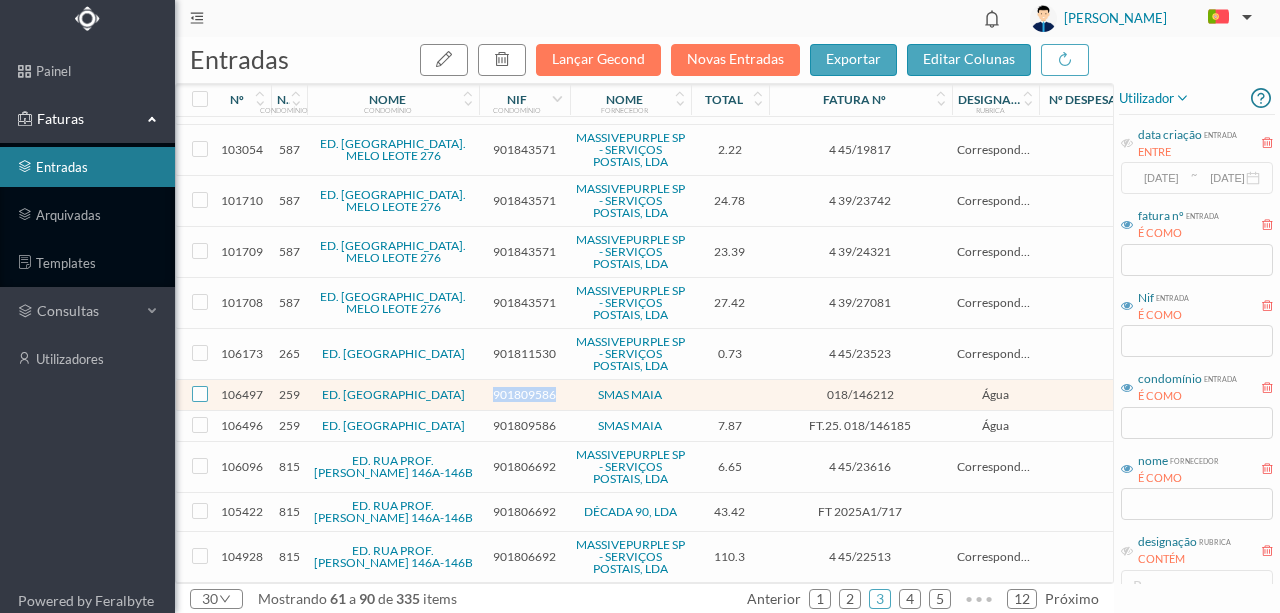 click at bounding box center [200, 394] 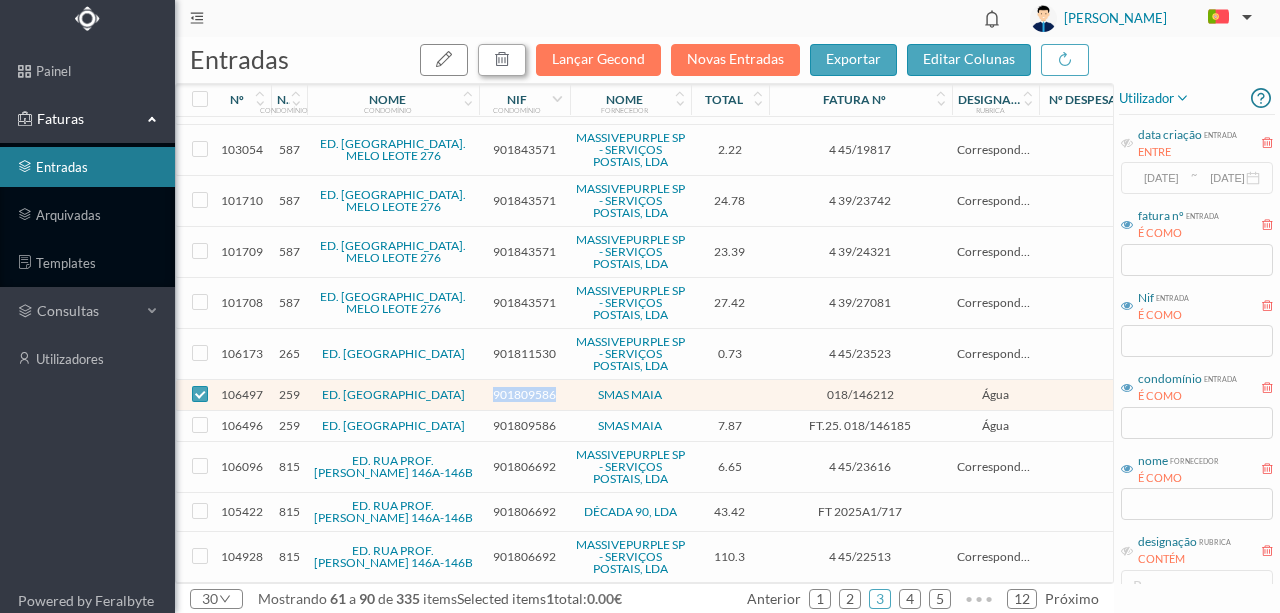 click at bounding box center [502, 60] 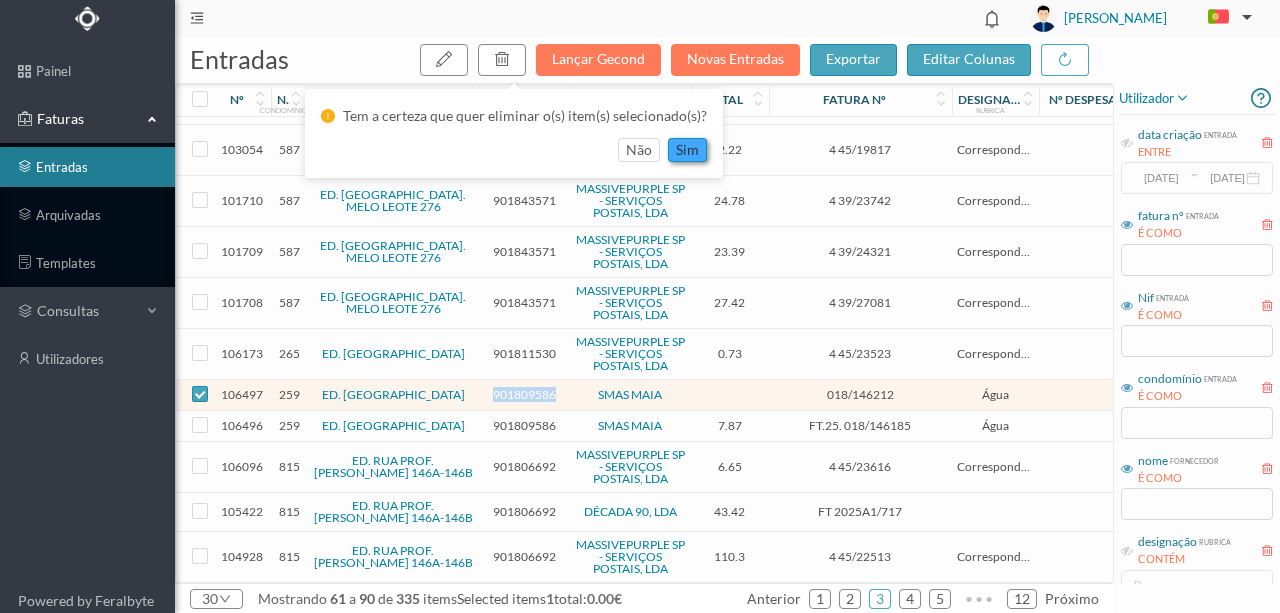 click on "sim" at bounding box center (687, 150) 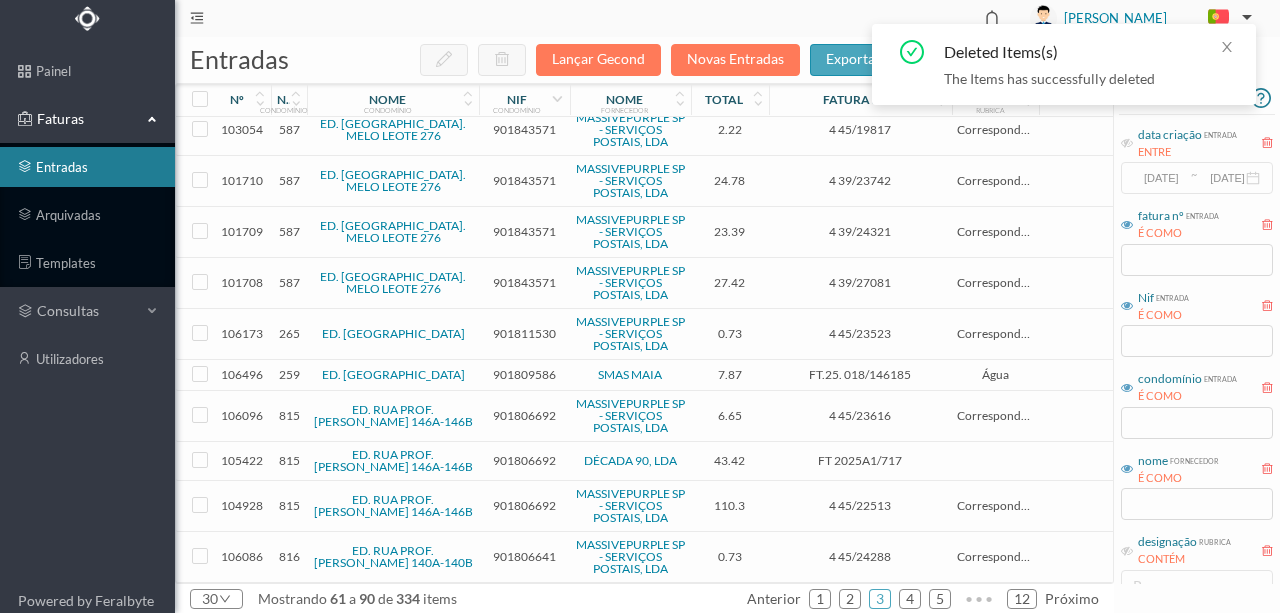 click on "901809586" at bounding box center [524, 374] 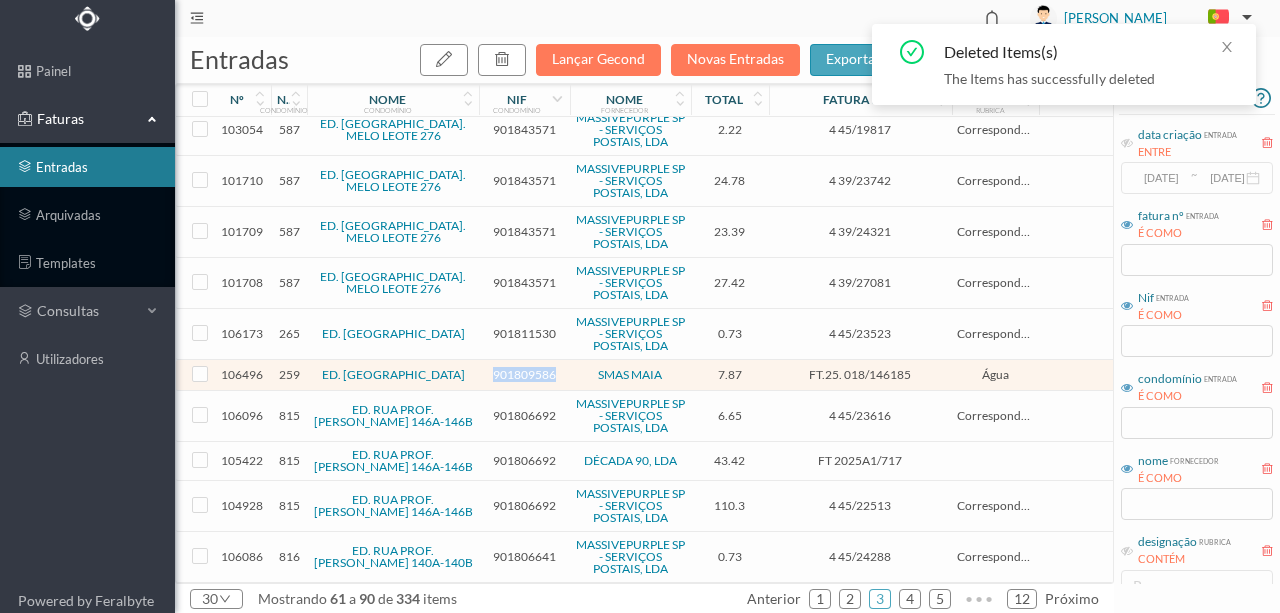 click on "901809586" at bounding box center (524, 374) 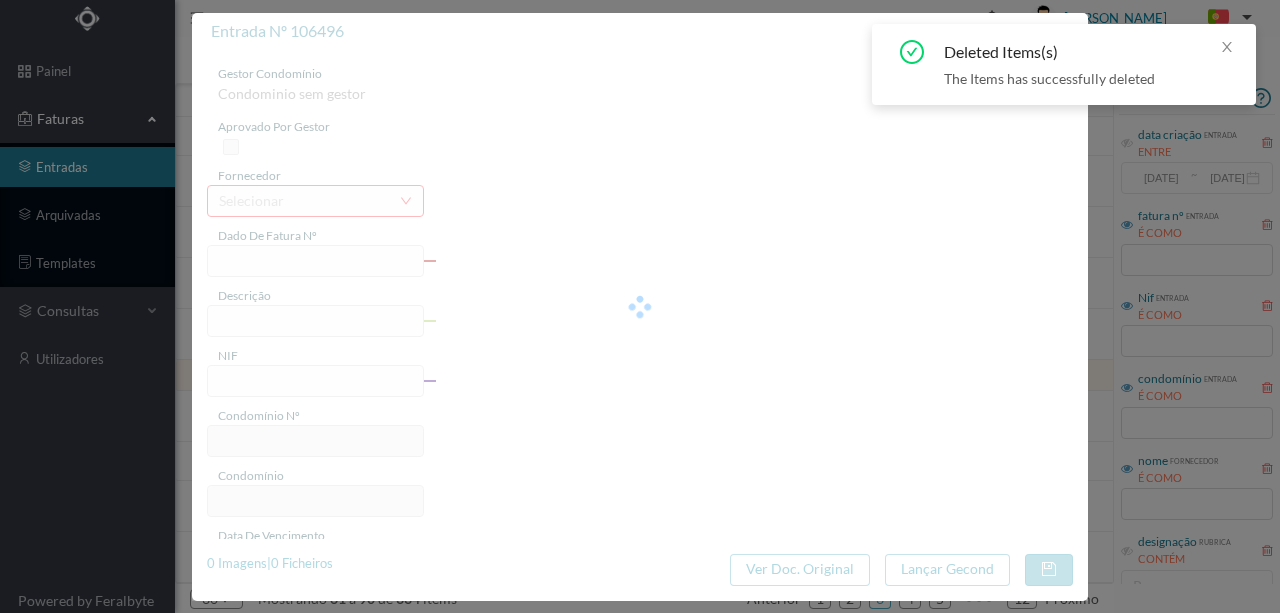 type on "FT.25. 018/146185" 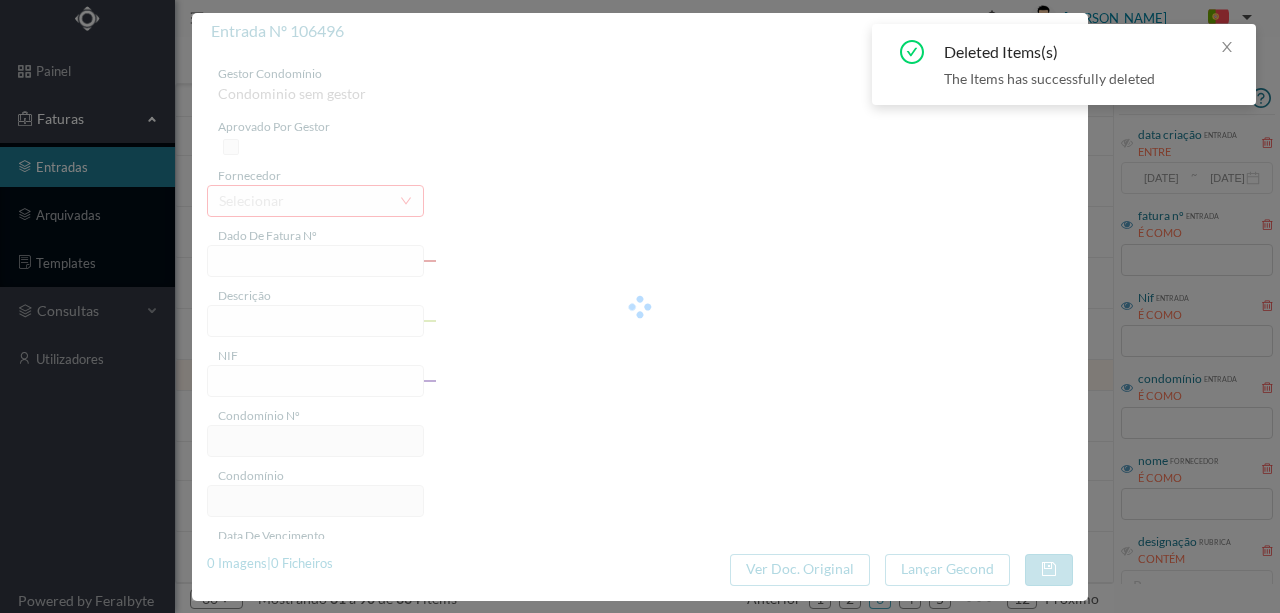 type on "AV Visc de Barreiros - 5490 Serviços Comuns - [GEOGRAPHIC_DATA] - [GEOGRAPHIC_DATA]" 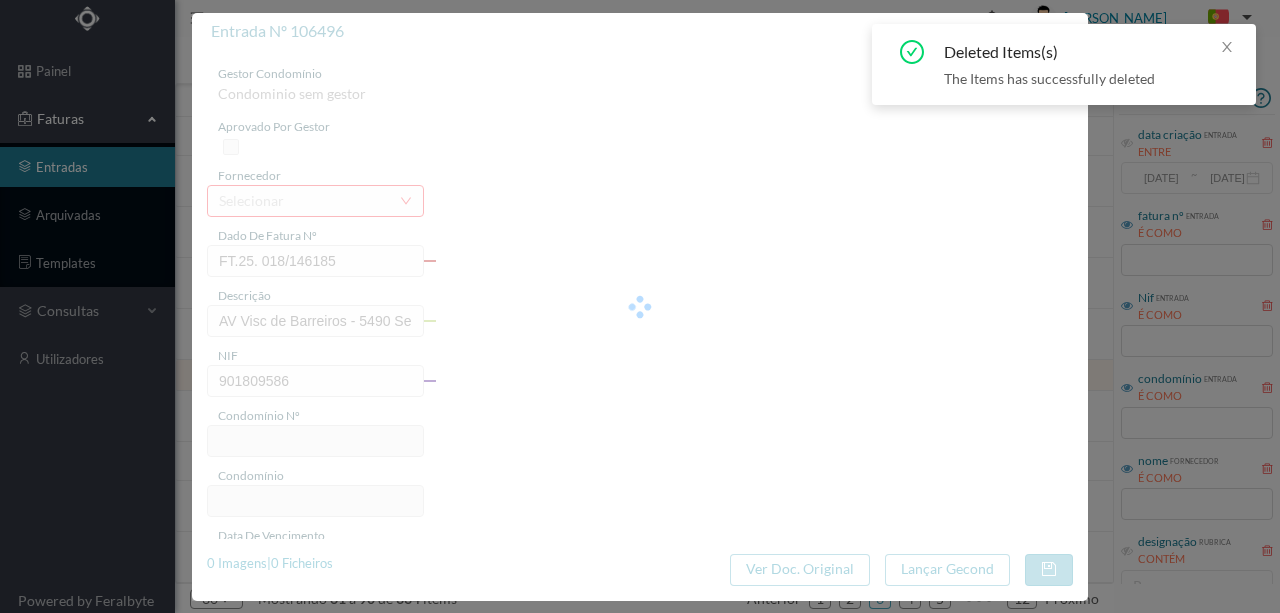 type on "259" 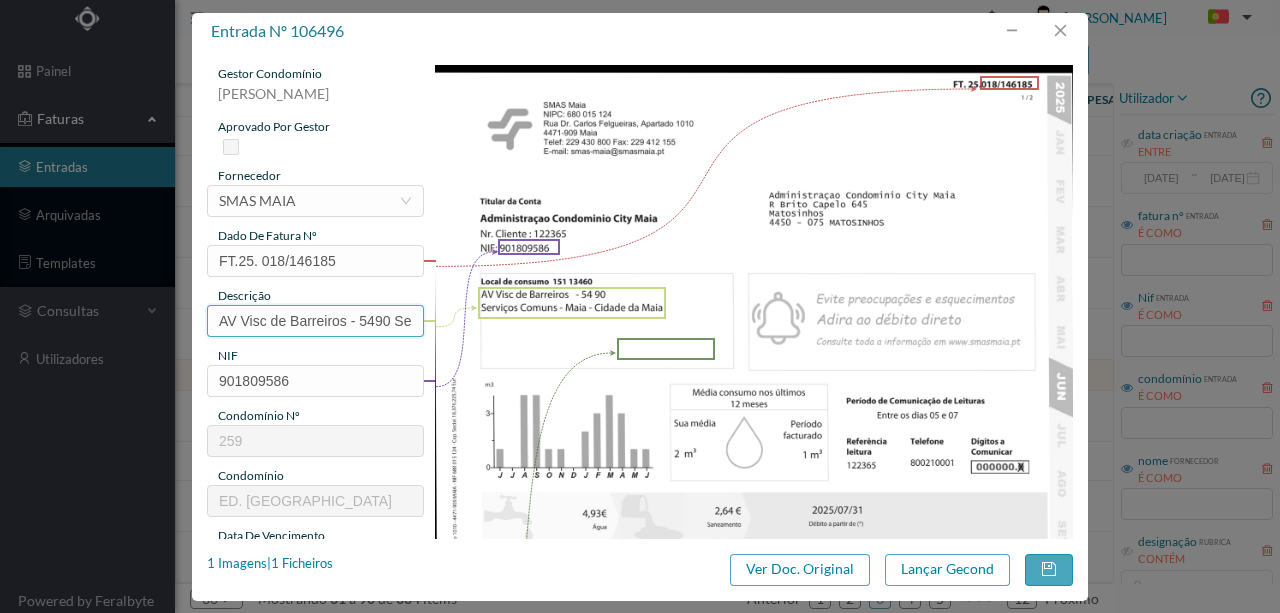 drag, startPoint x: 356, startPoint y: 317, endPoint x: 105, endPoint y: 326, distance: 251.1613 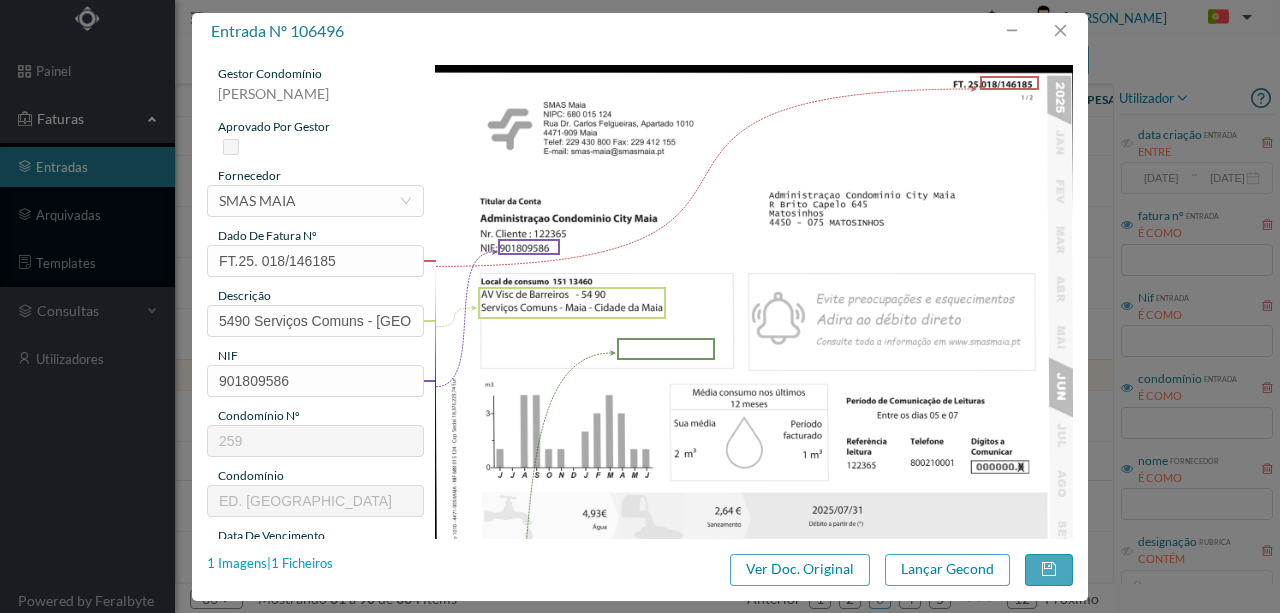 click on "1   Imagens  |  1   Ficheiros" at bounding box center [270, 564] 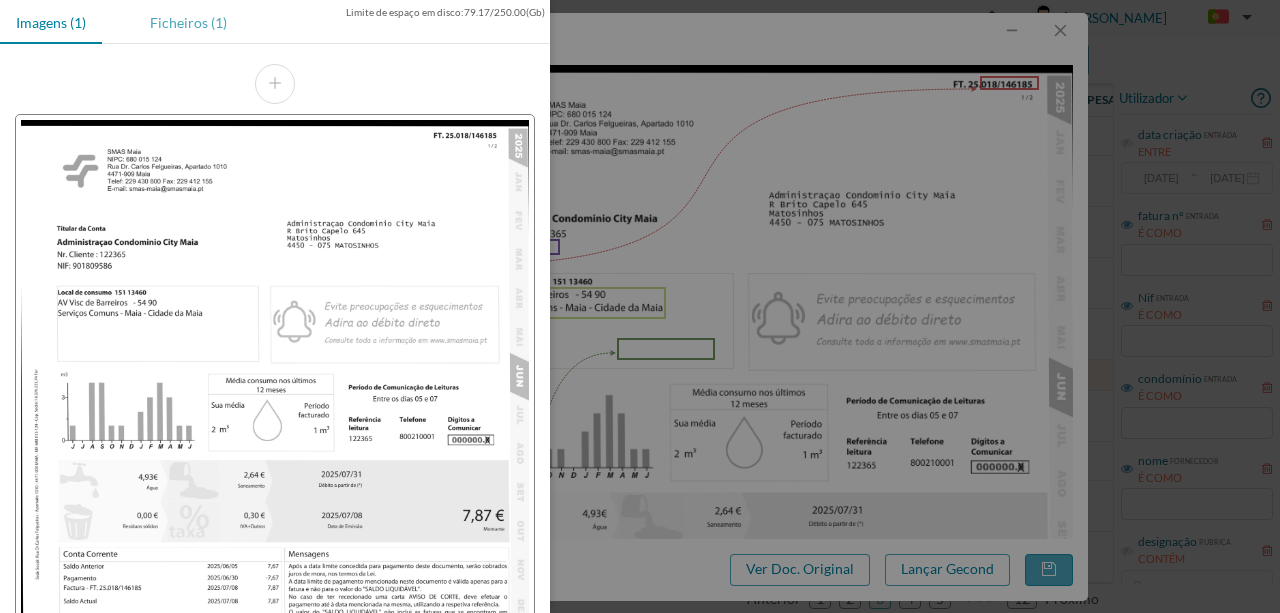 click on "Ficheiros (1)" at bounding box center [188, 22] 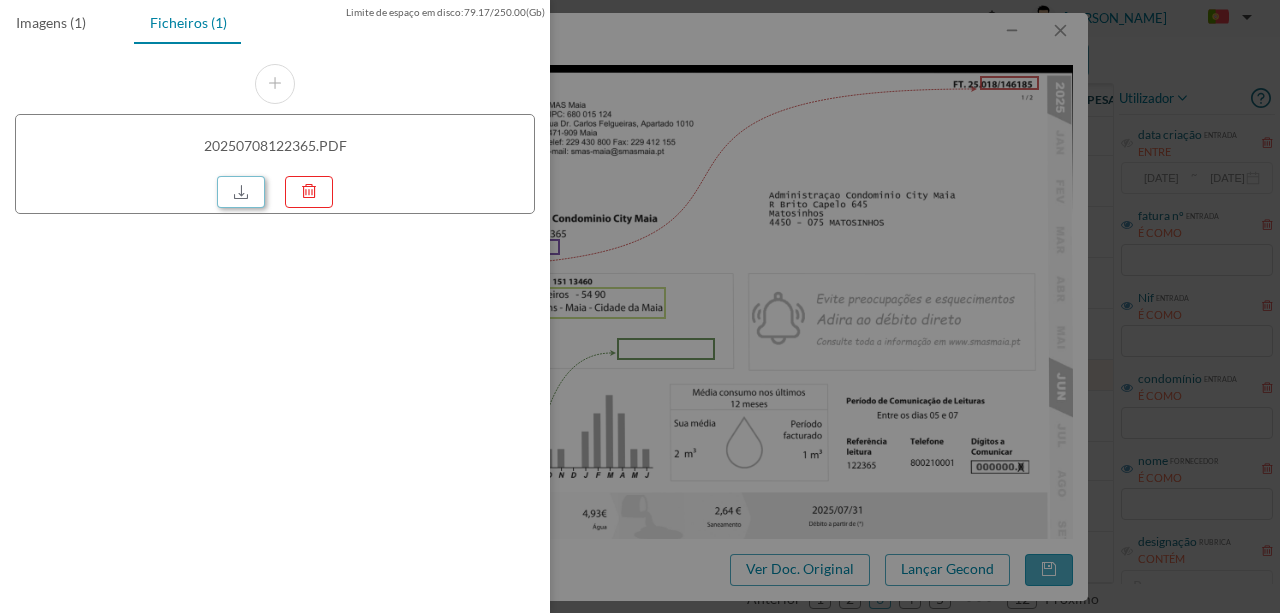 click at bounding box center (241, 192) 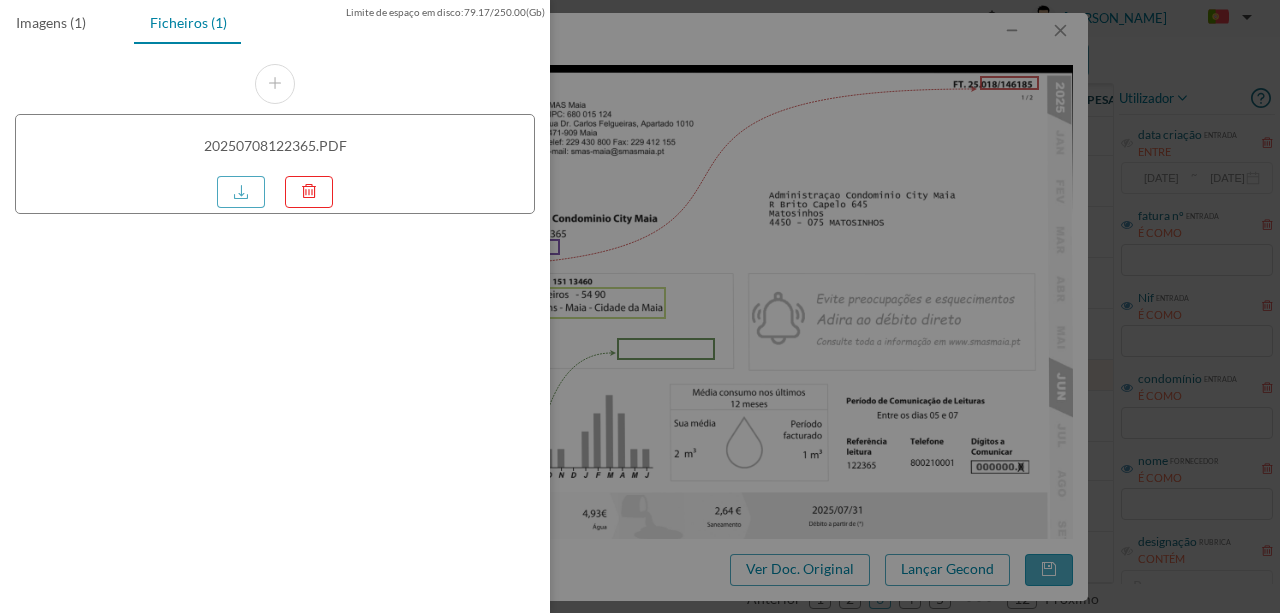 click at bounding box center (640, 306) 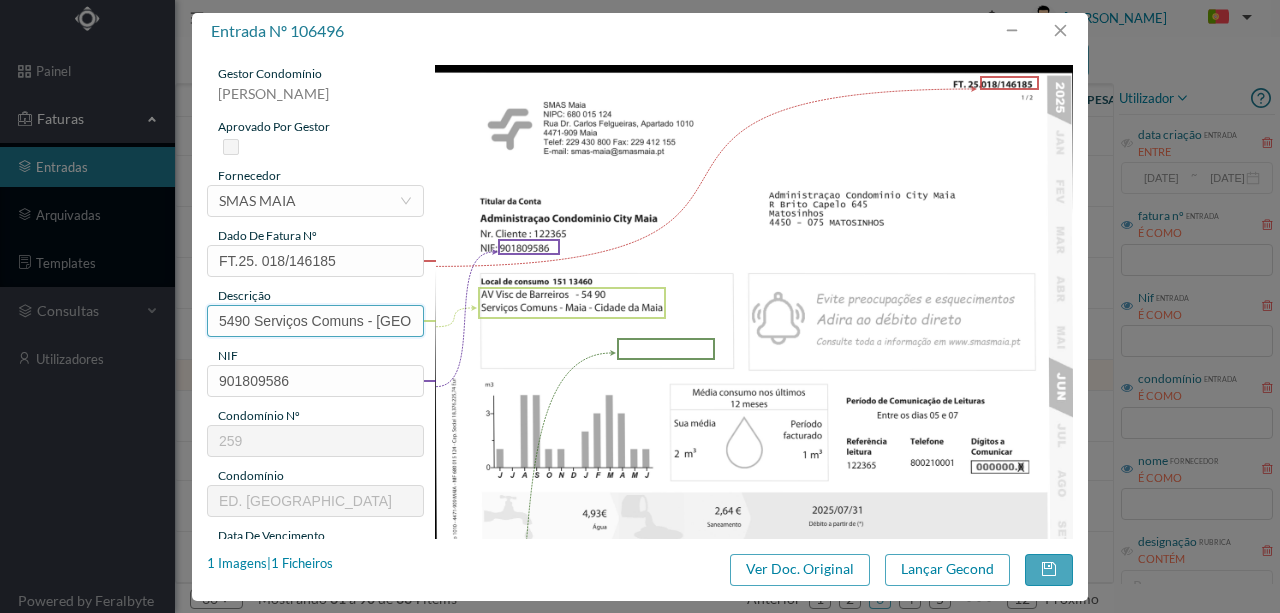 scroll, scrollTop: 0, scrollLeft: 110, axis: horizontal 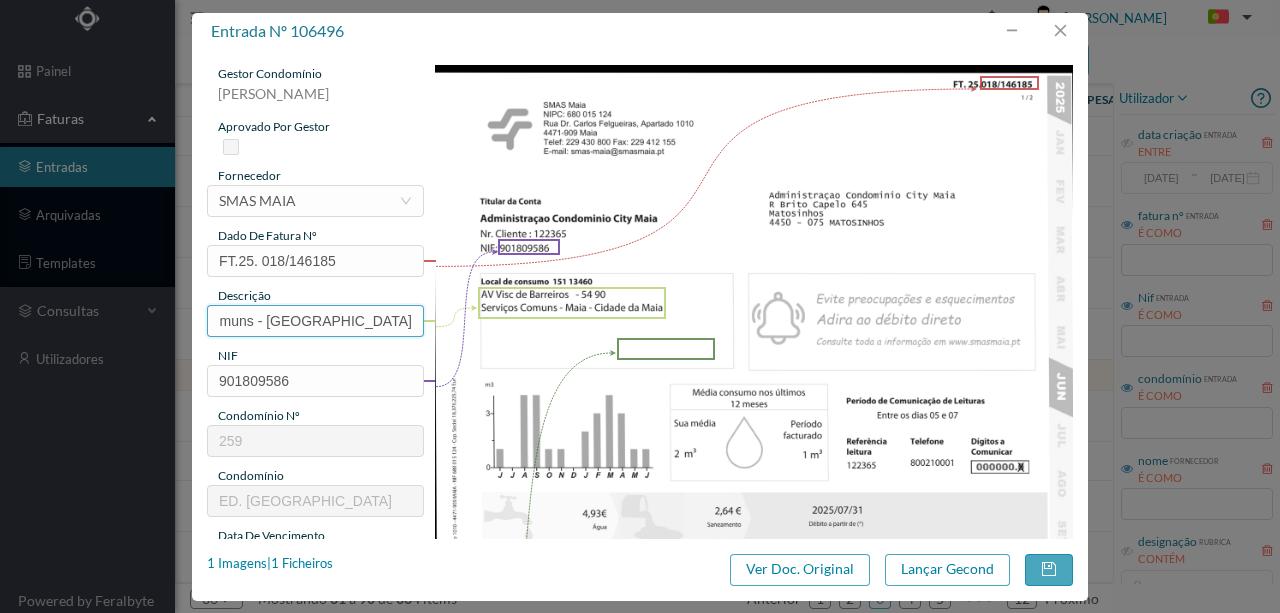 drag, startPoint x: 370, startPoint y: 320, endPoint x: 610, endPoint y: 319, distance: 240.00209 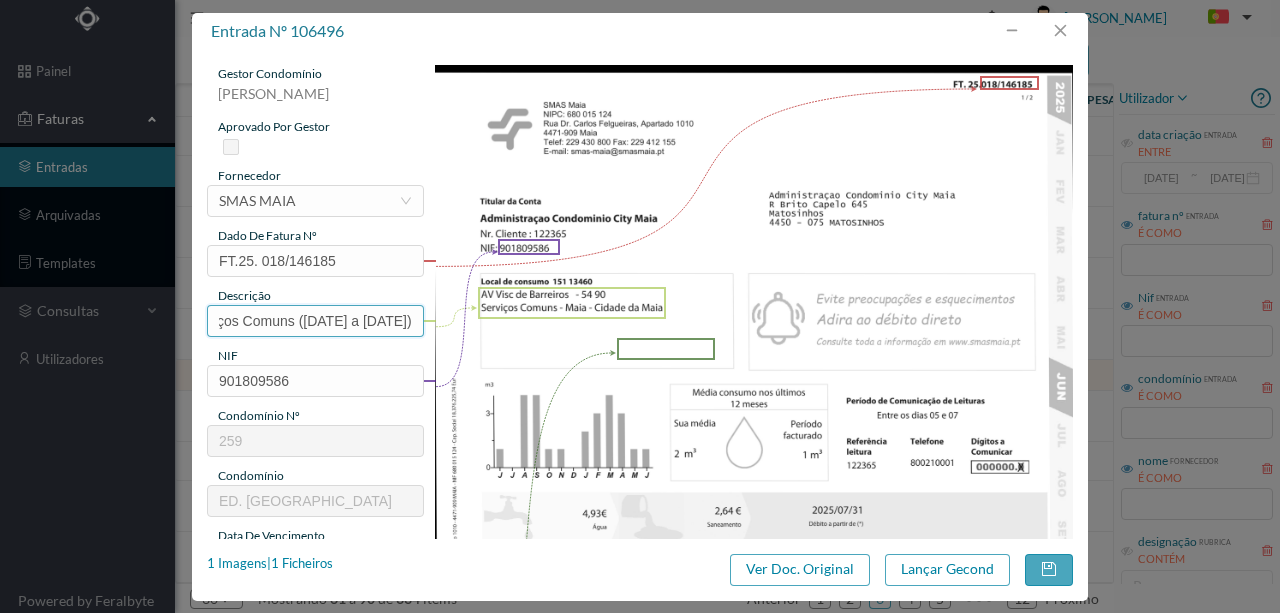 scroll, scrollTop: 0, scrollLeft: 125, axis: horizontal 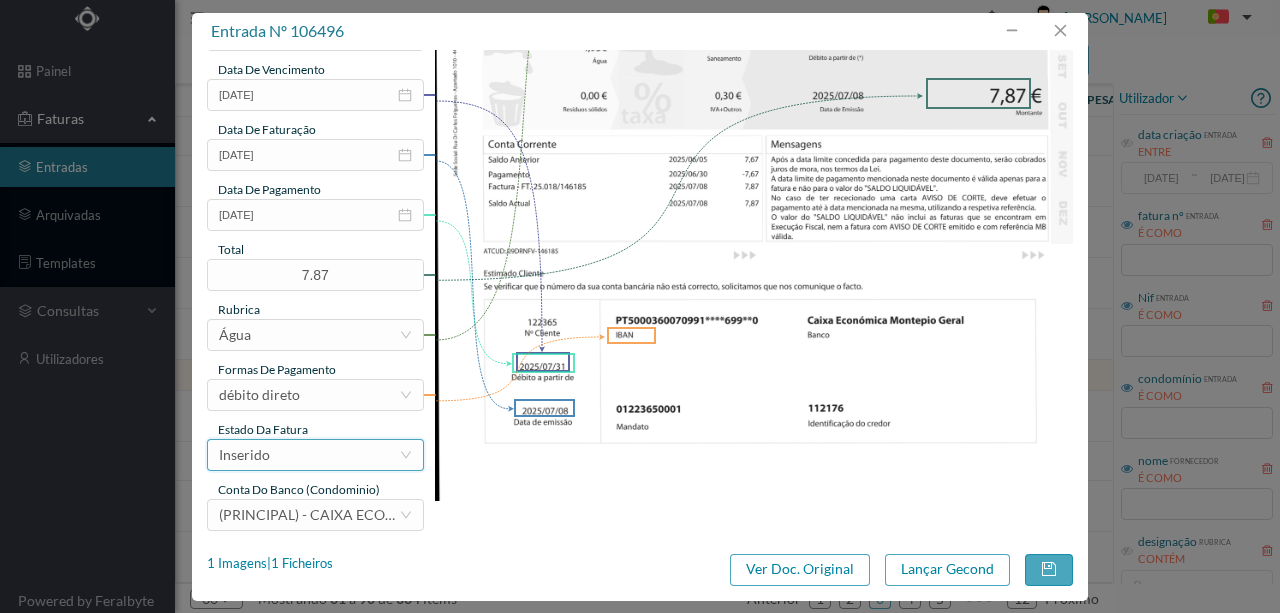 type on "5490 Serviços Comuns ([DATE] a [DATE])" 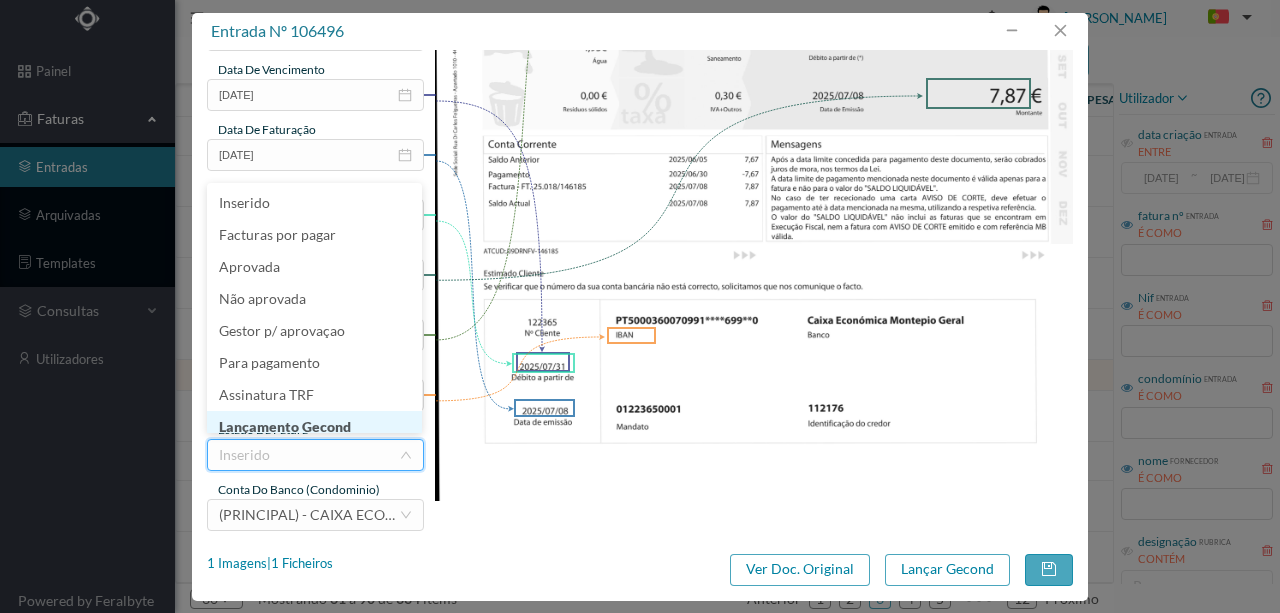 scroll, scrollTop: 10, scrollLeft: 0, axis: vertical 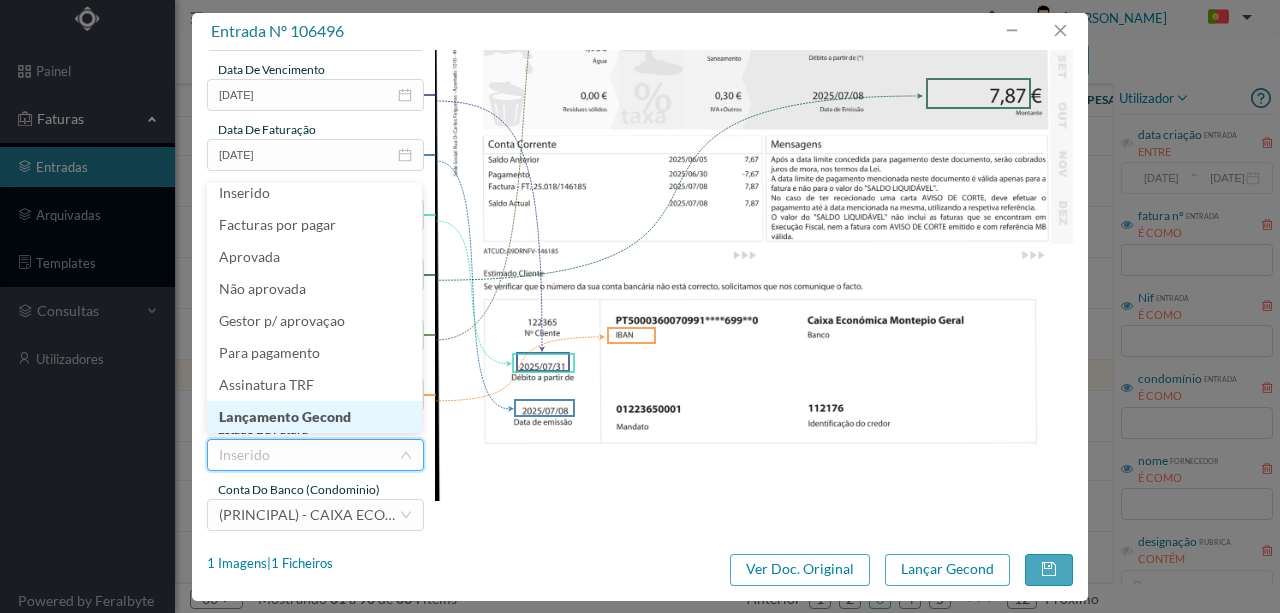 click on "Lançamento Gecond" at bounding box center (314, 417) 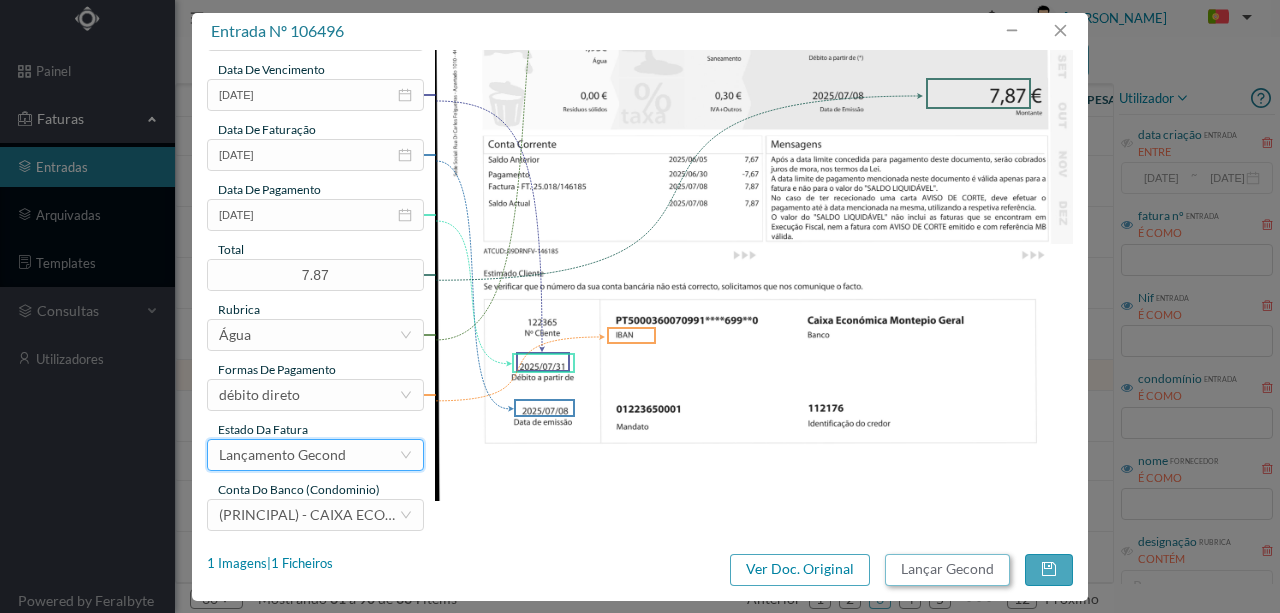 click on "Lançar Gecond" at bounding box center (947, 570) 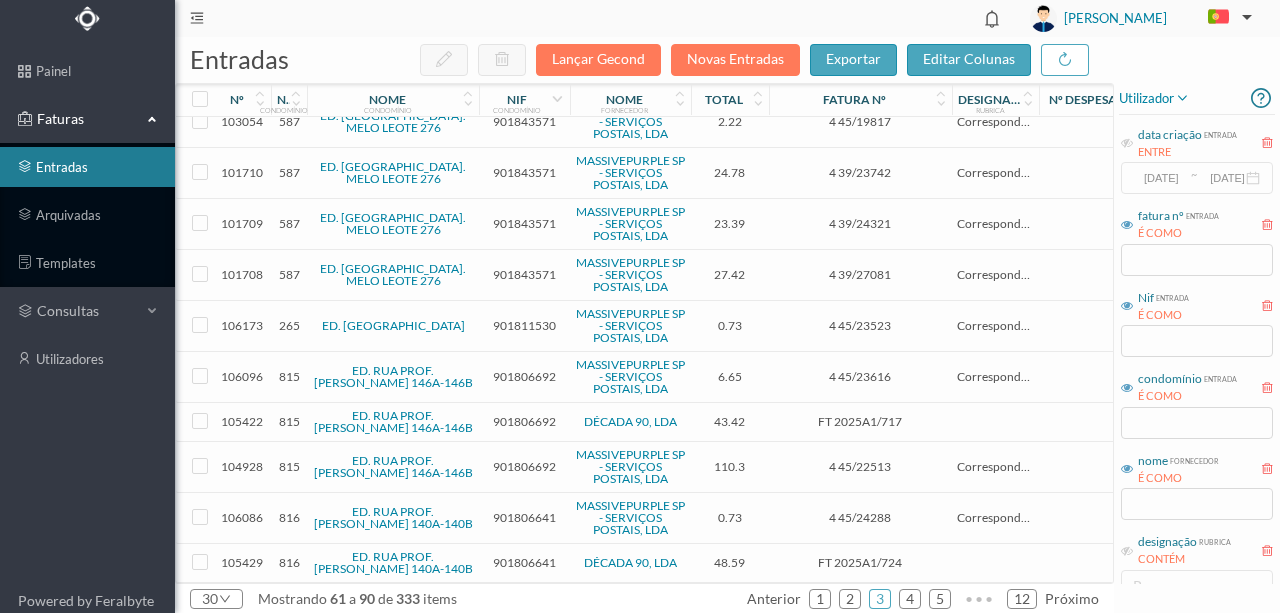 scroll, scrollTop: 1076, scrollLeft: 0, axis: vertical 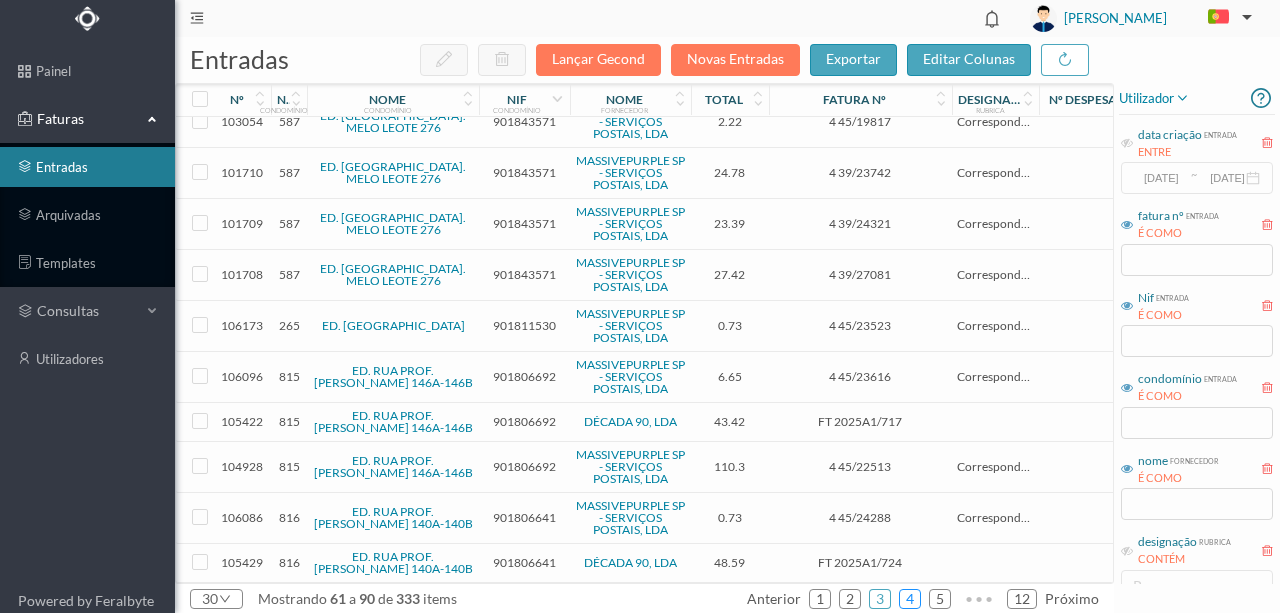 click on "4" at bounding box center [910, 599] 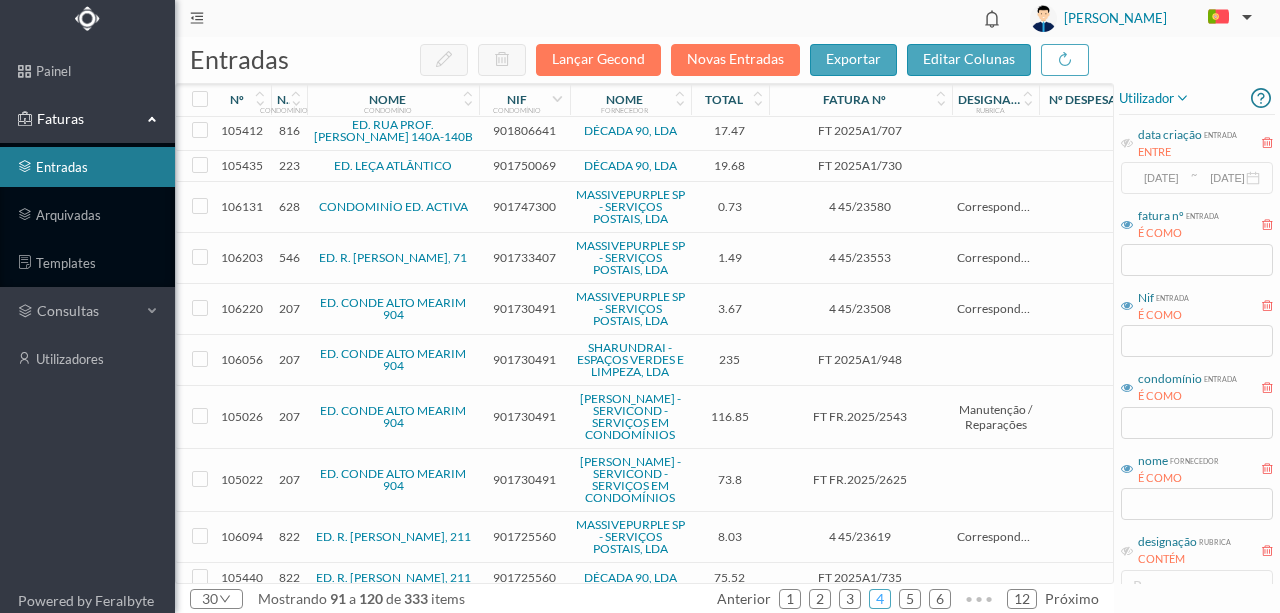 scroll, scrollTop: 66, scrollLeft: 0, axis: vertical 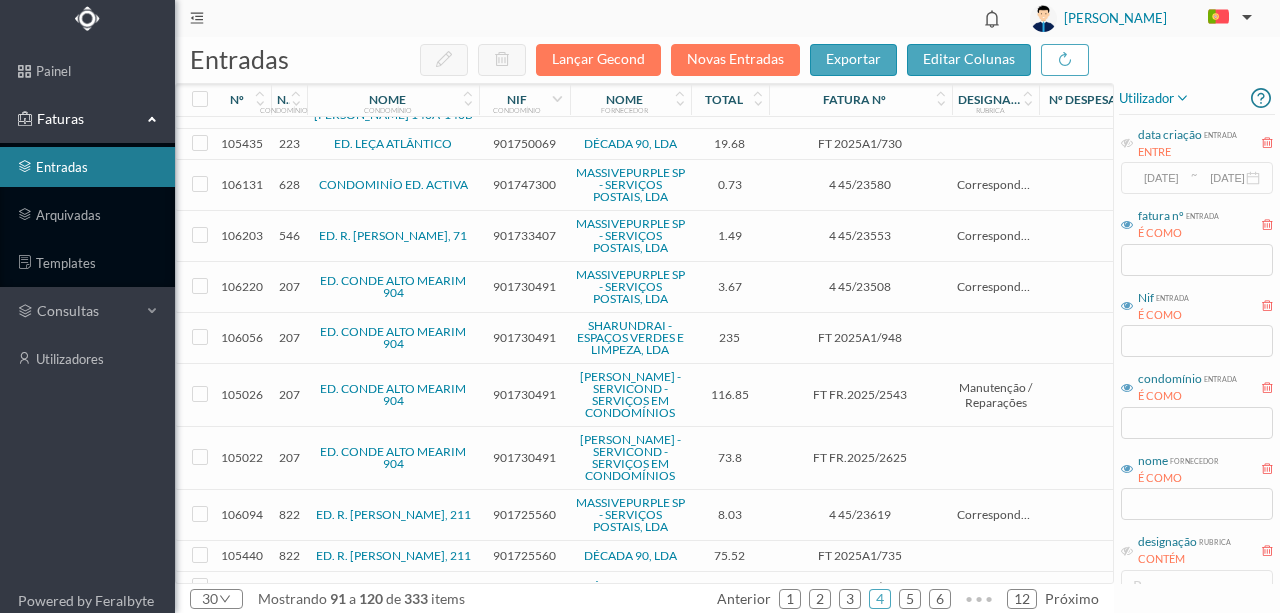 click on "901730491" at bounding box center (524, 394) 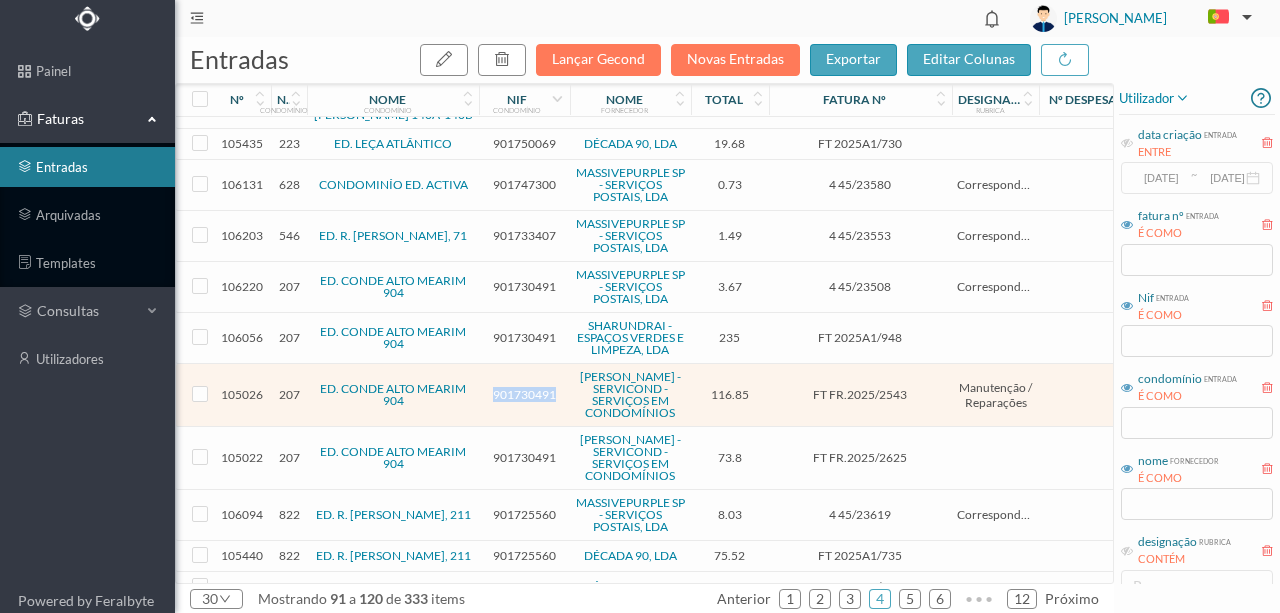 click on "901730491" at bounding box center [524, 394] 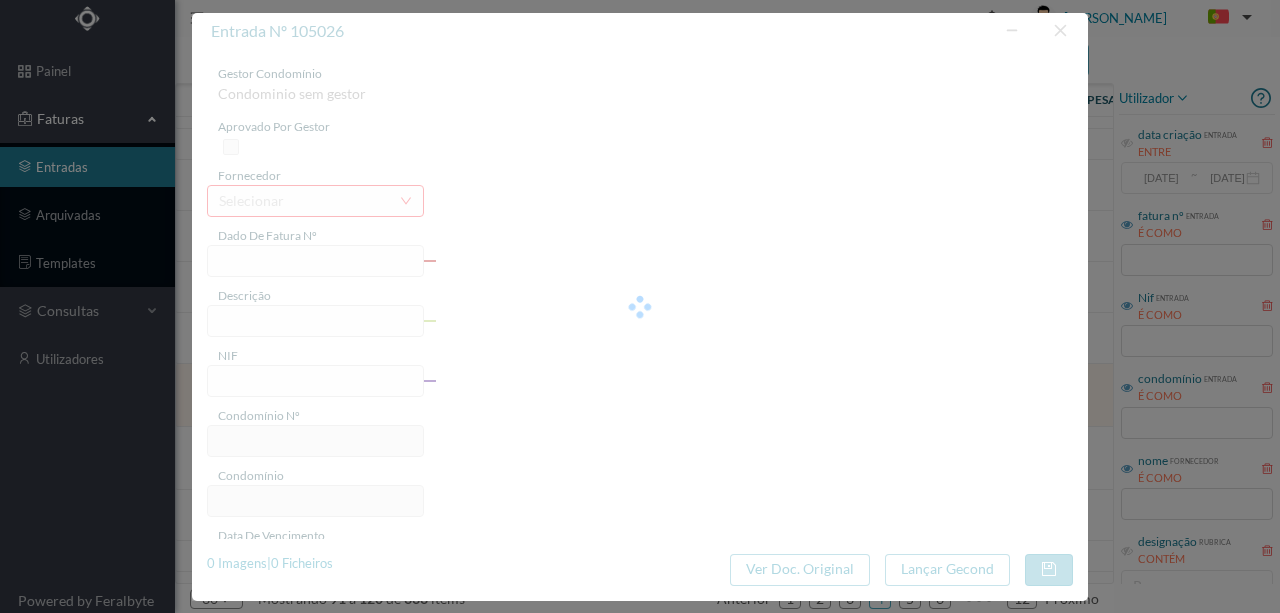 type on "FT FR.2025/2543" 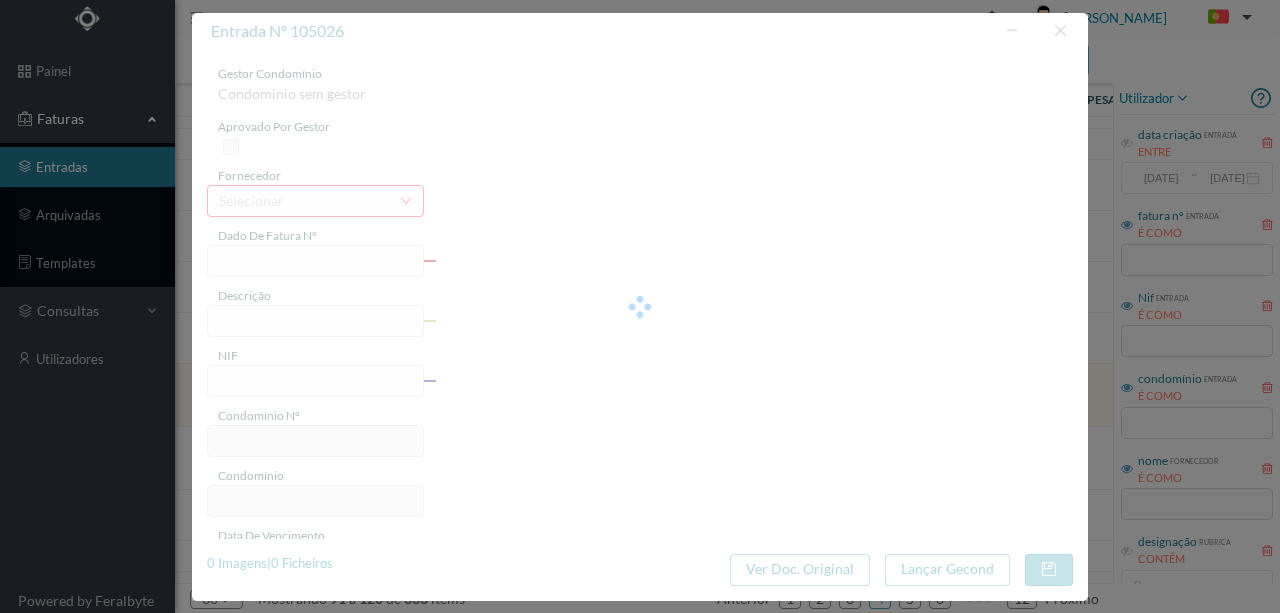 type on "901730491" 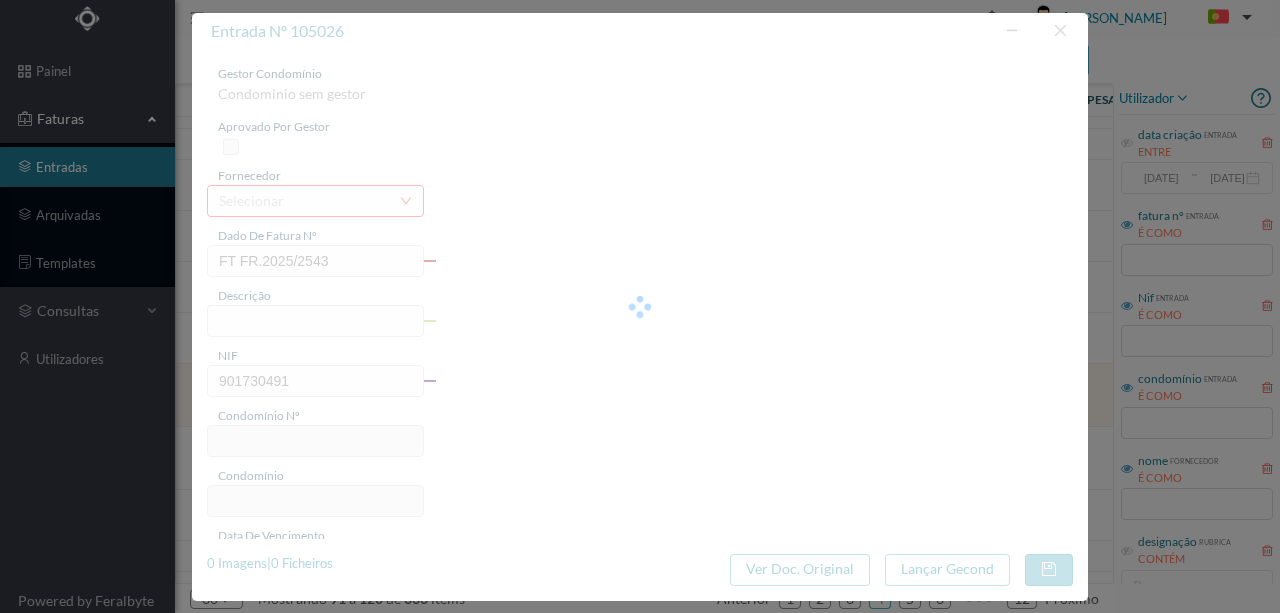 type on "207" 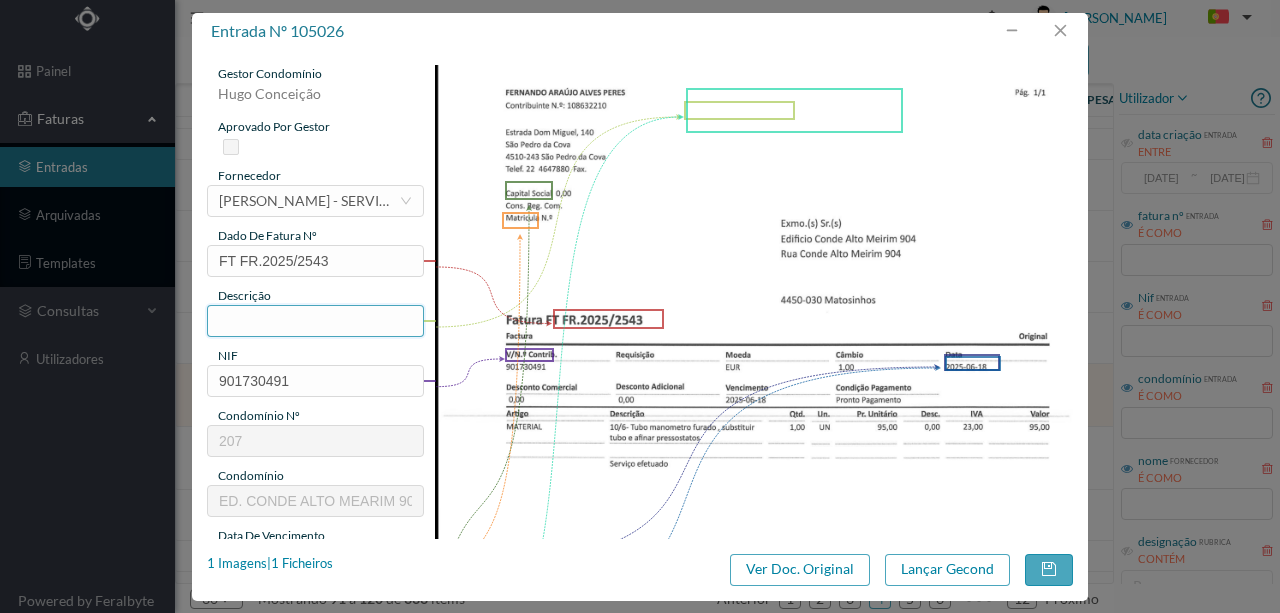 click at bounding box center [315, 321] 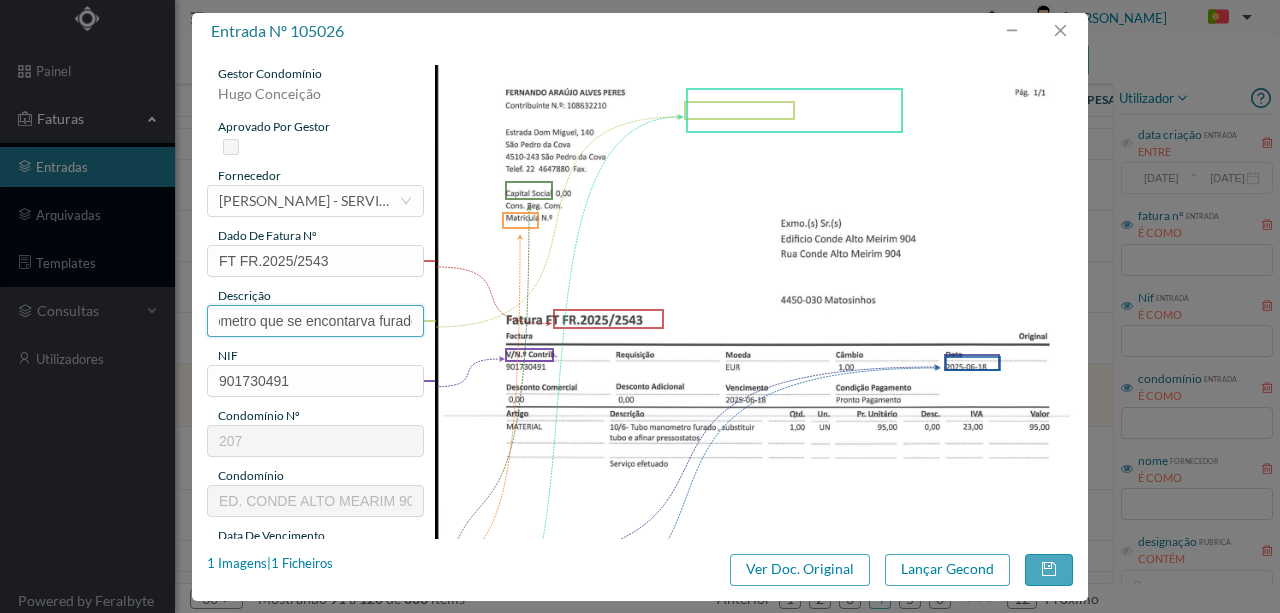 scroll, scrollTop: 0, scrollLeft: 128, axis: horizontal 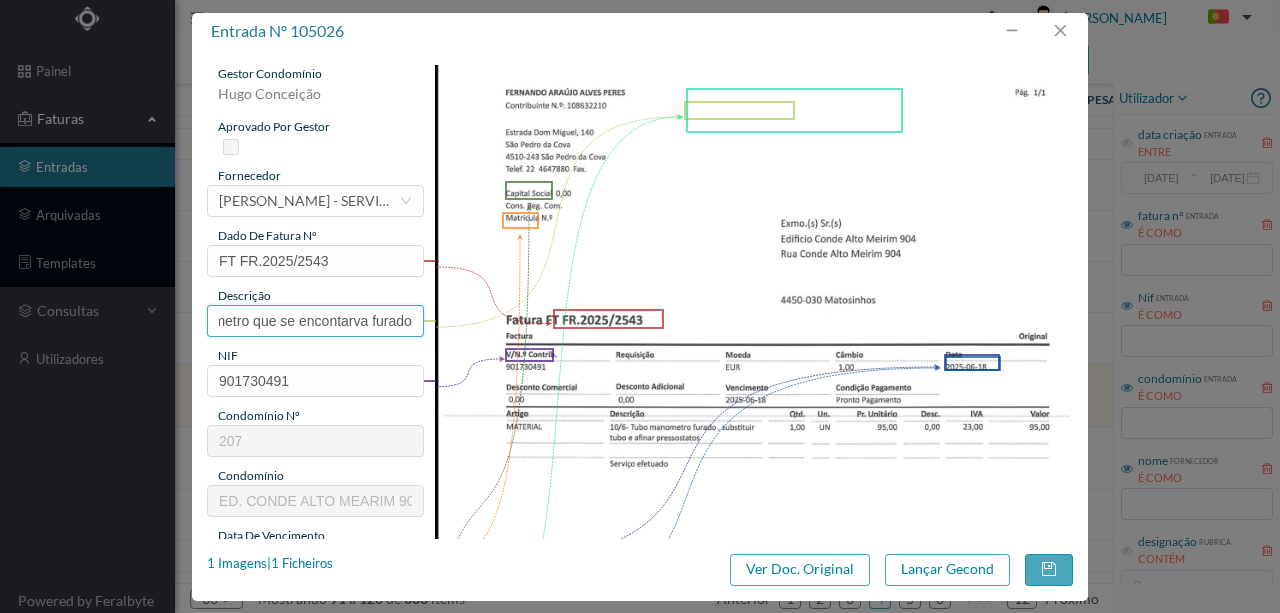 click on "Subs tubo de manometro que se encontarva furado" at bounding box center (315, 321) 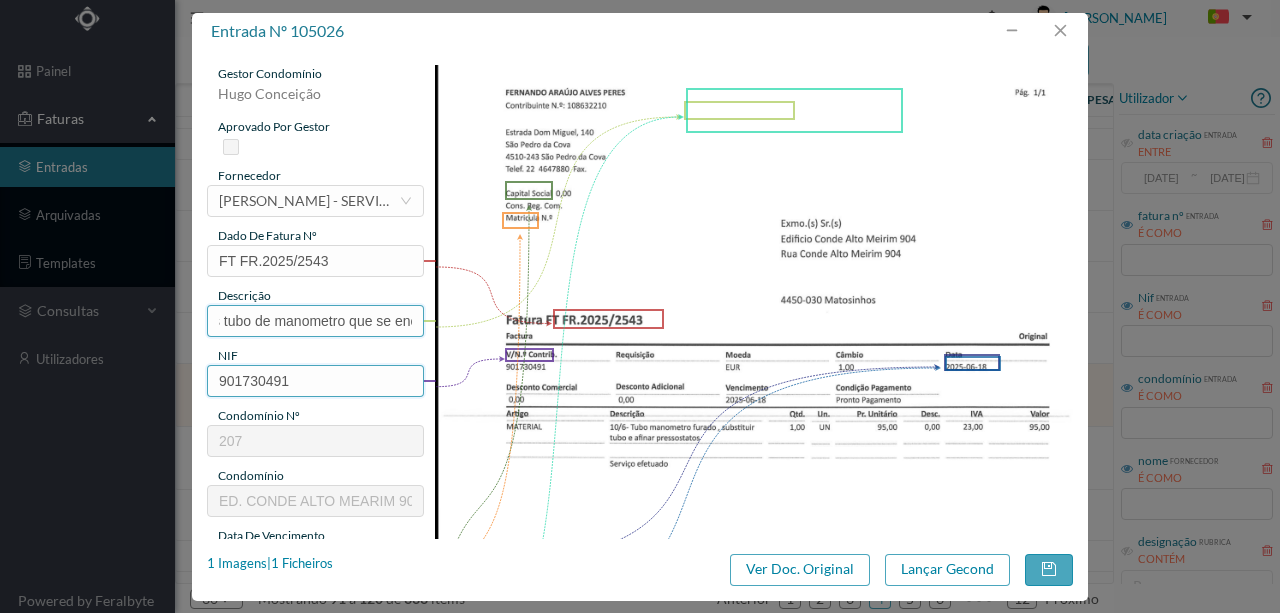 scroll, scrollTop: 0, scrollLeft: 0, axis: both 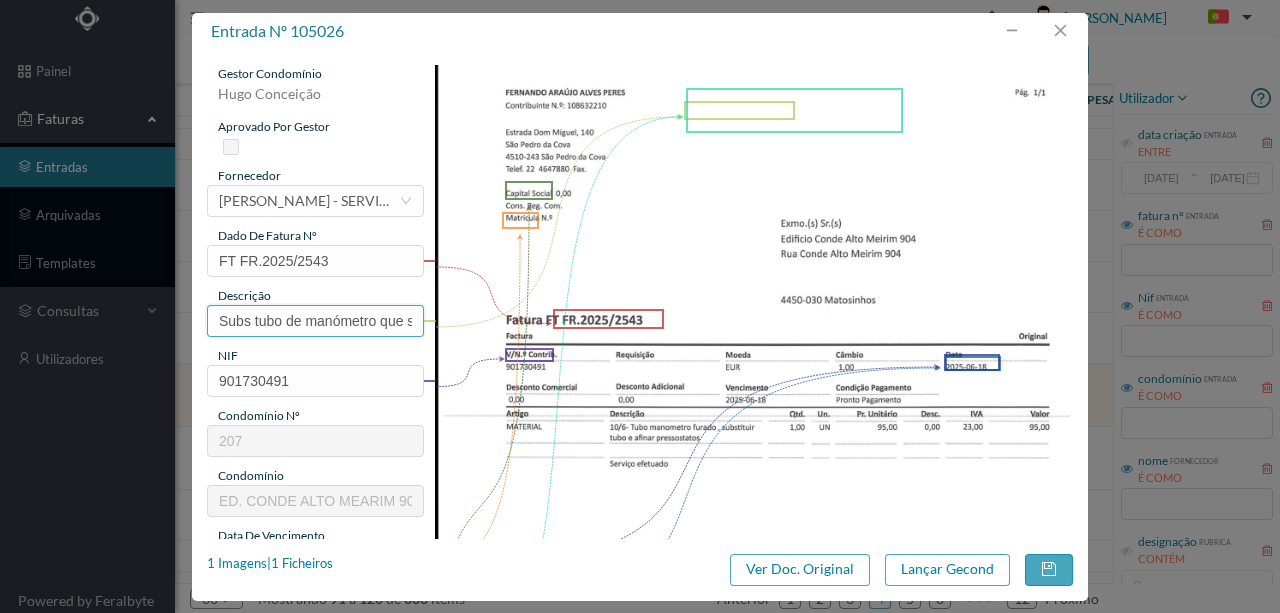 click on "Subs tubo de manómetro que se encontarva furado" at bounding box center [315, 321] 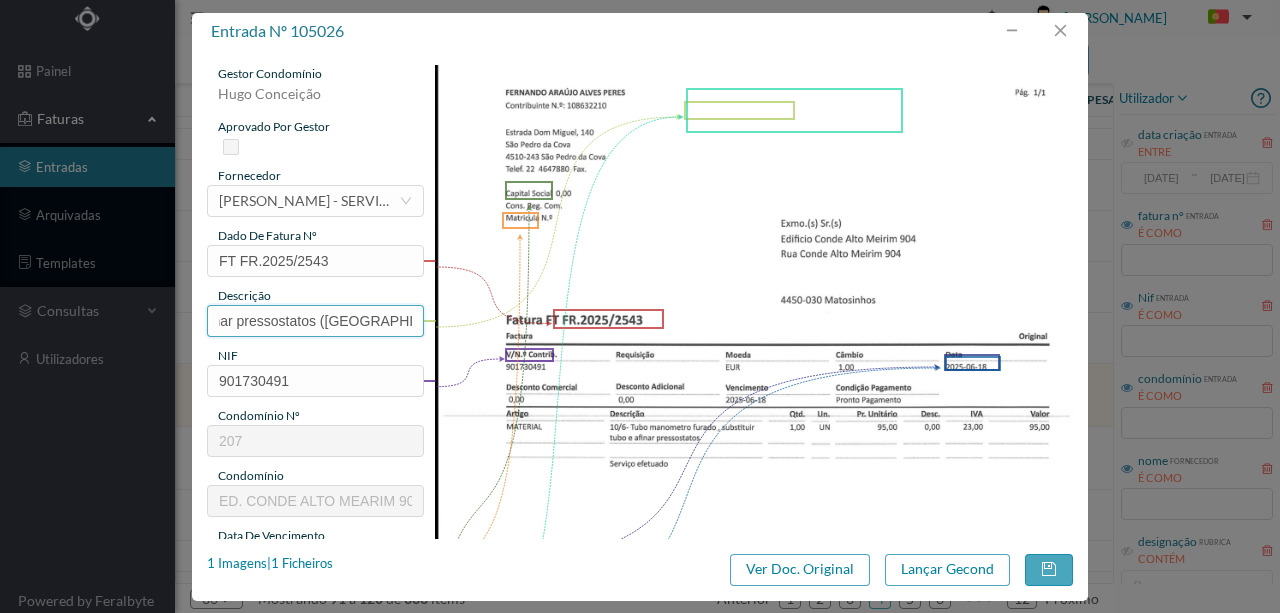 scroll, scrollTop: 0, scrollLeft: 202, axis: horizontal 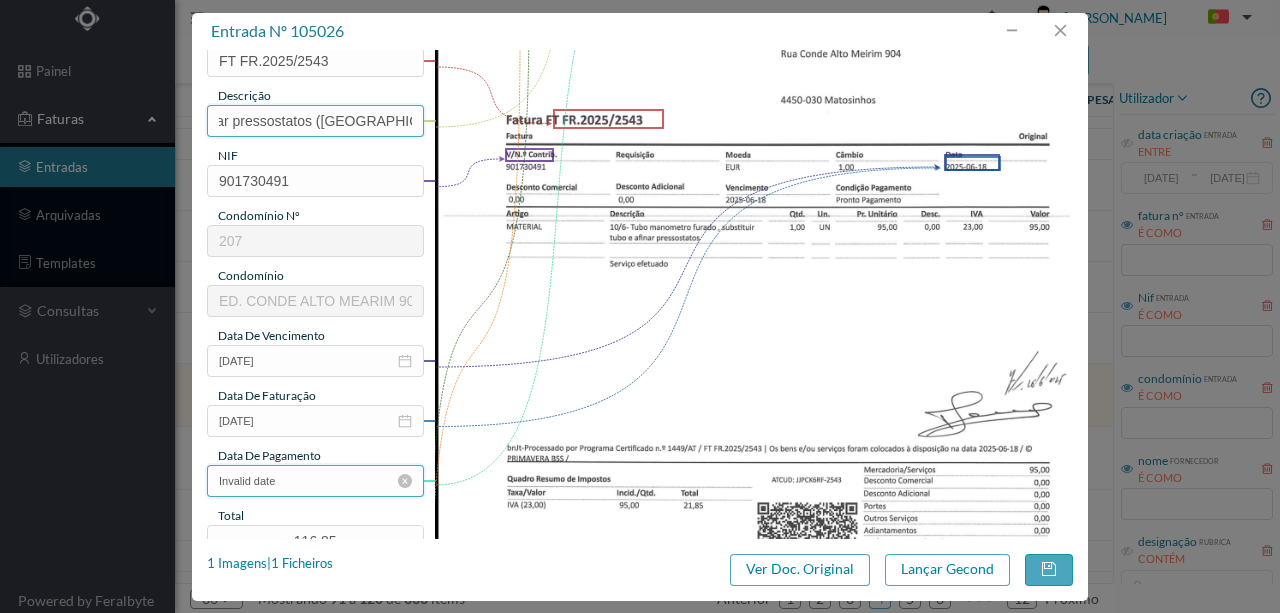 type on "Subs tubo de manómetro  e afinar pressostatos ([GEOGRAPHIC_DATA])" 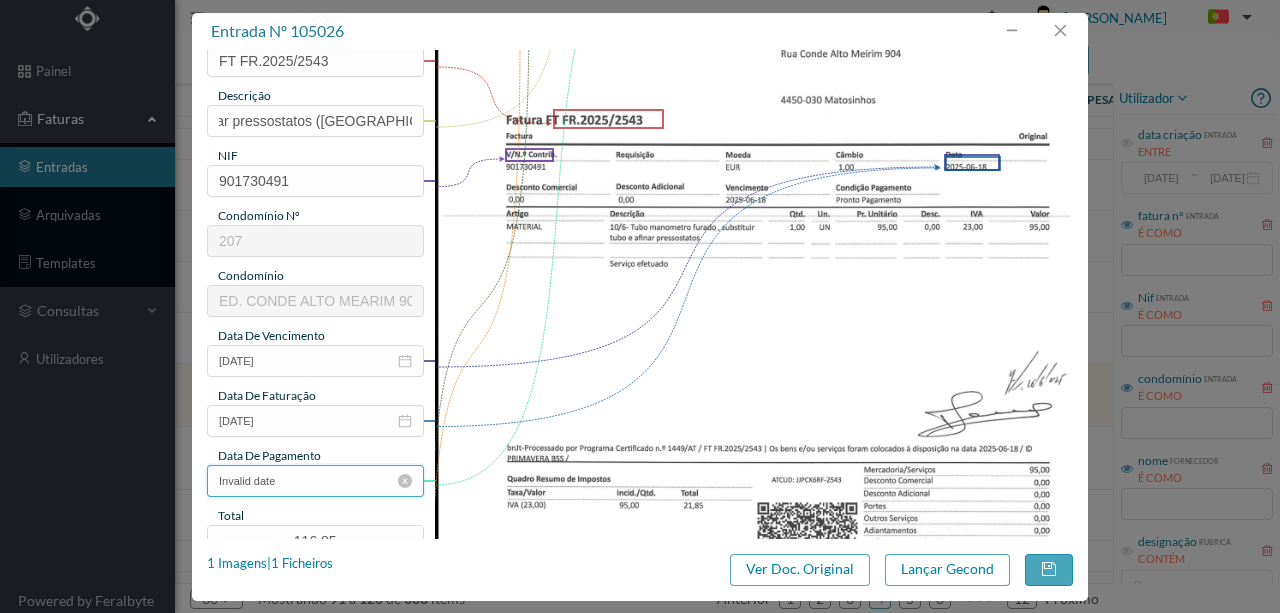 click on "Invalid date" at bounding box center [315, 481] 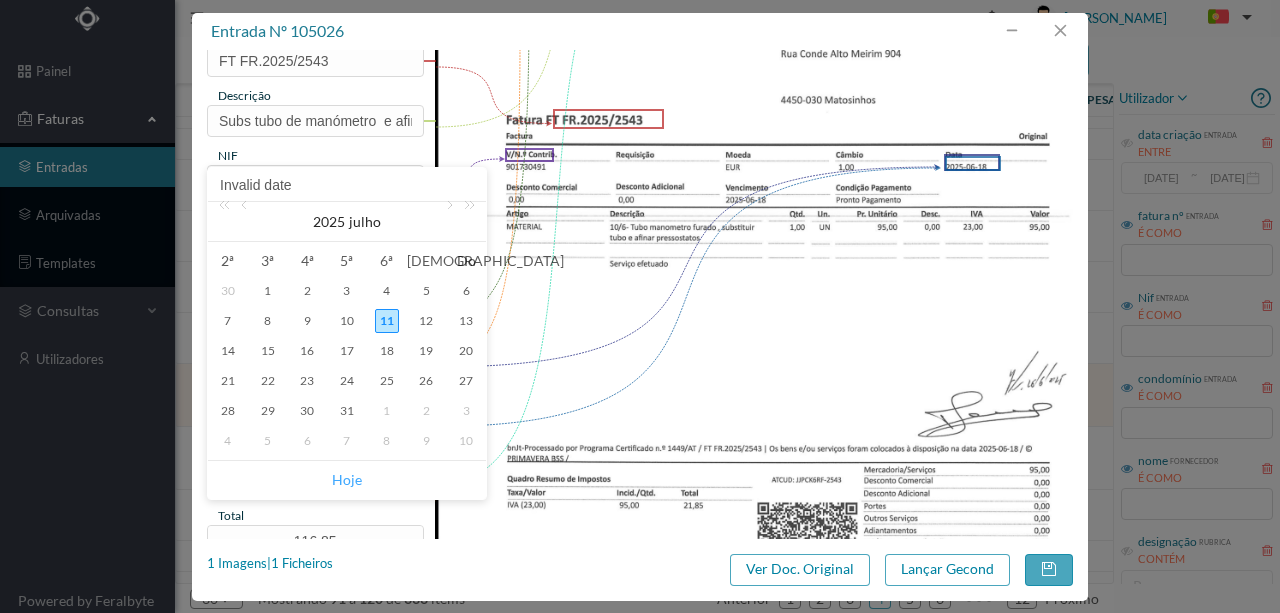 click on "Hoje" at bounding box center (347, 480) 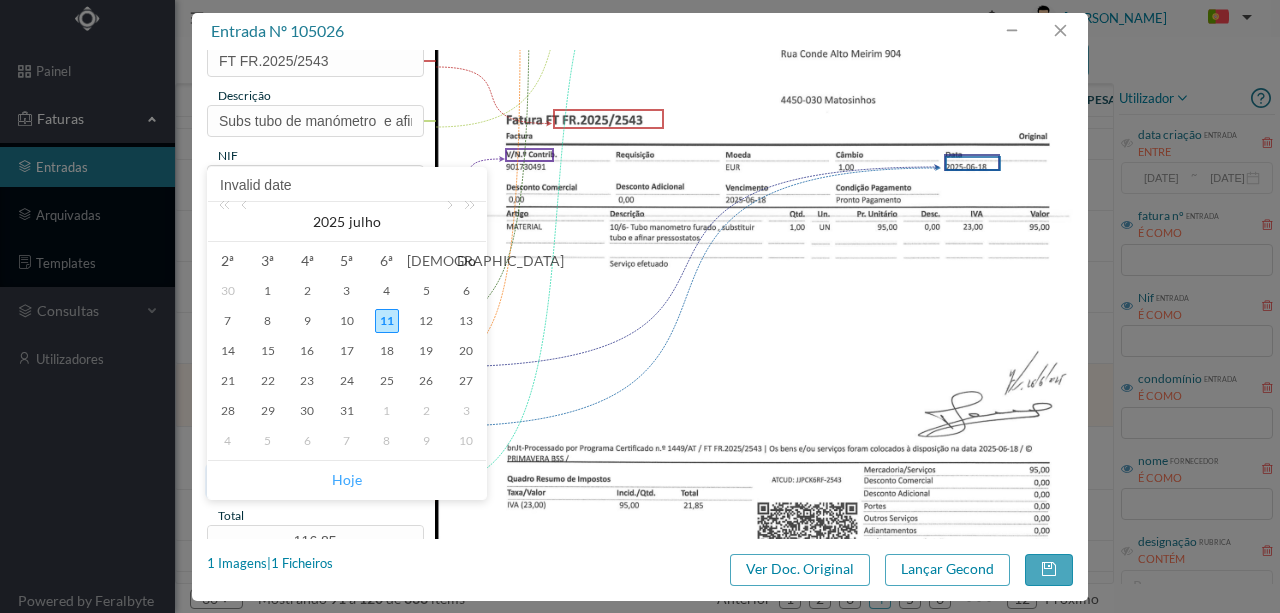 type on "[DATE]" 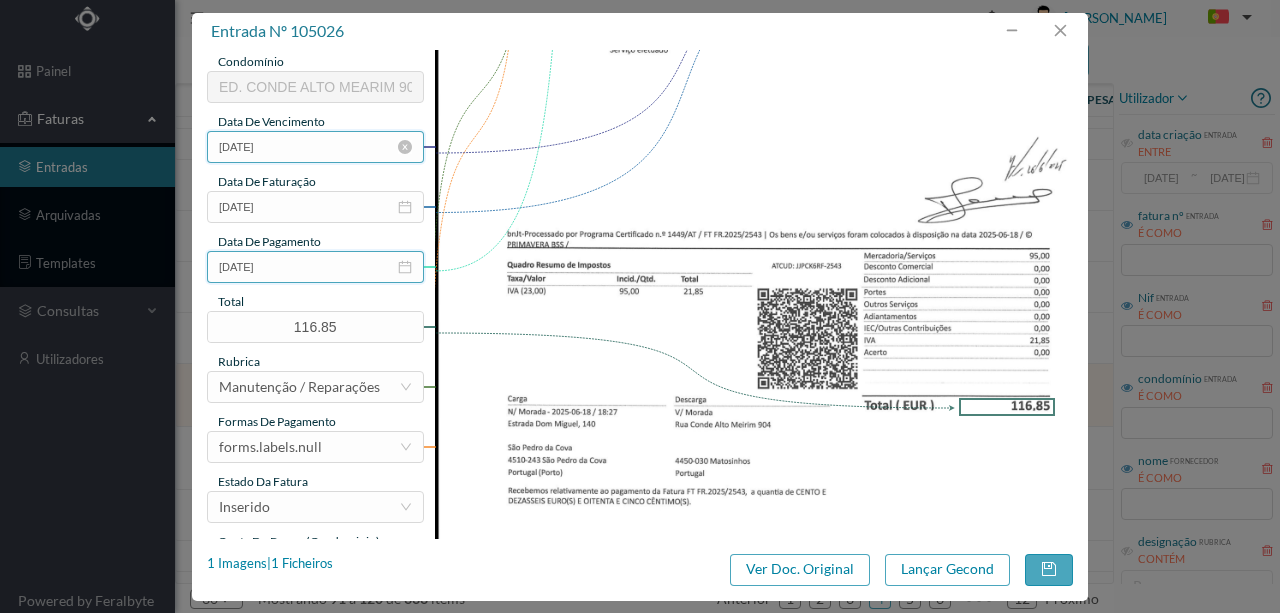 scroll, scrollTop: 466, scrollLeft: 0, axis: vertical 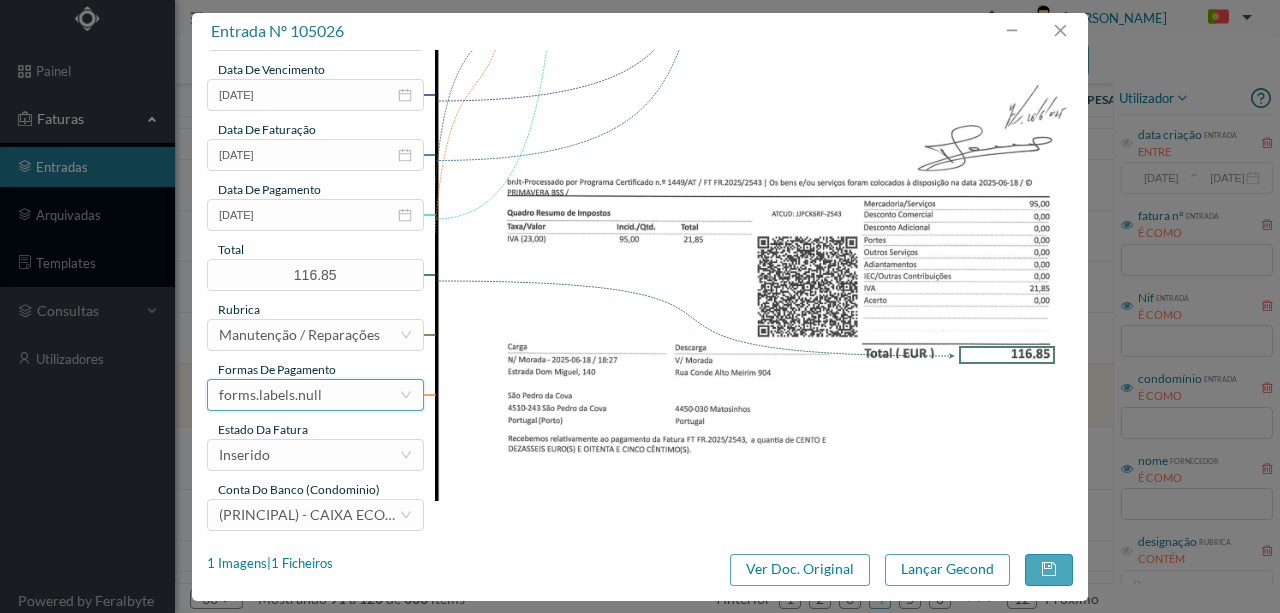 click on "forms.labels.null" at bounding box center (270, 395) 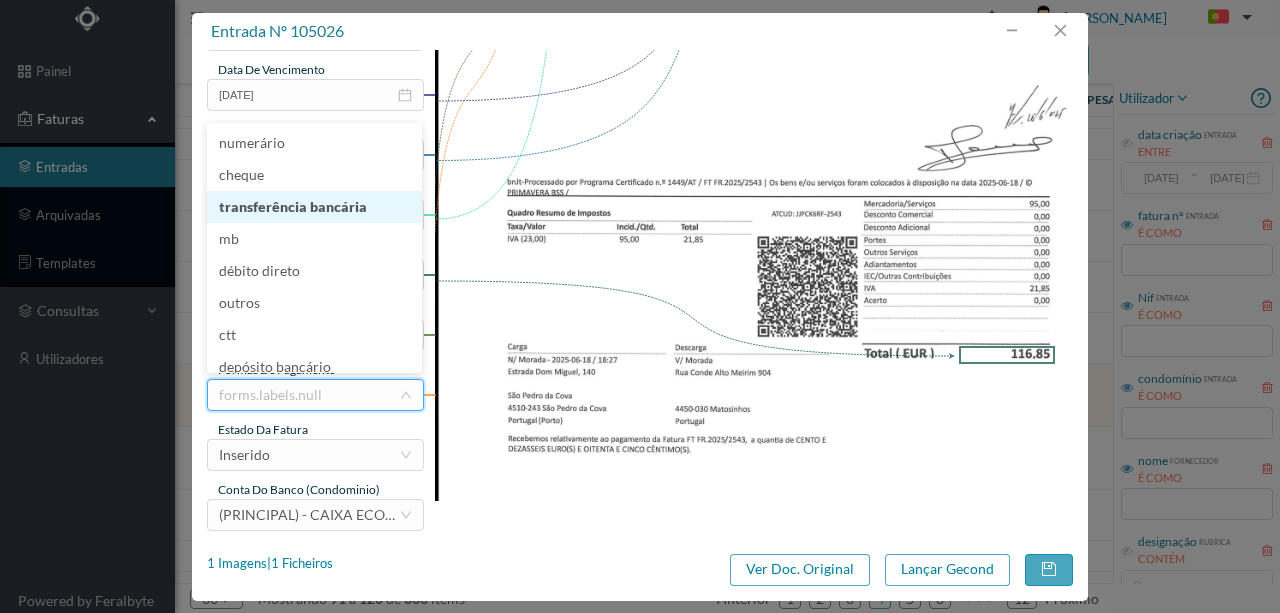 click on "transferência bancária" at bounding box center [314, 207] 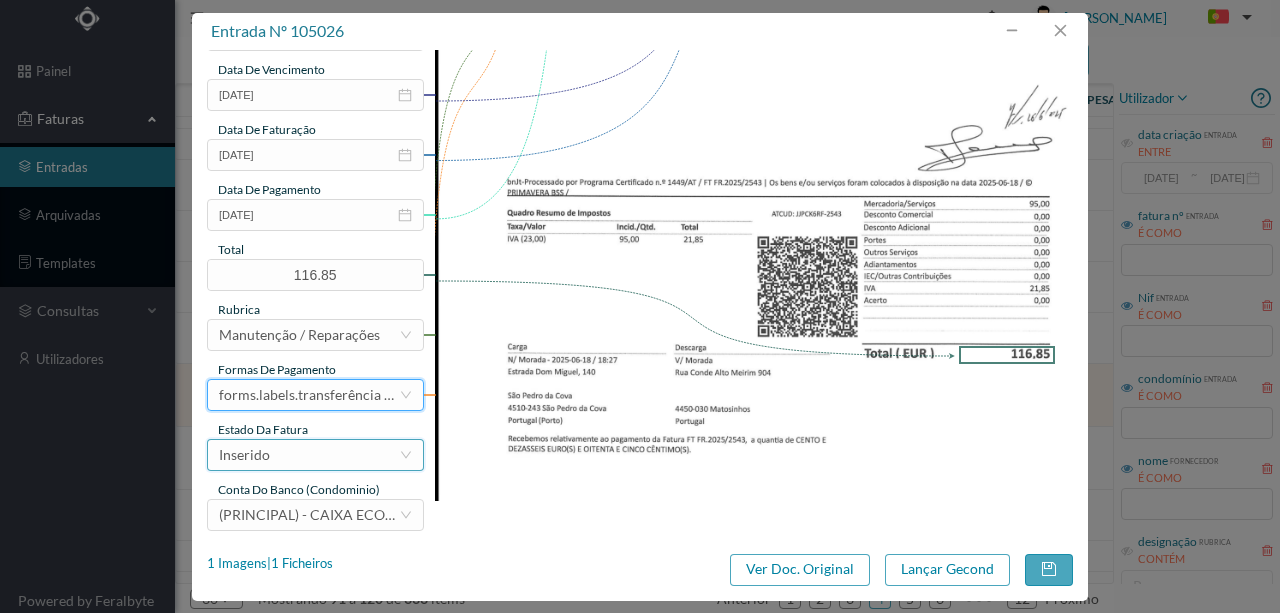 click on "Inserido" at bounding box center [244, 455] 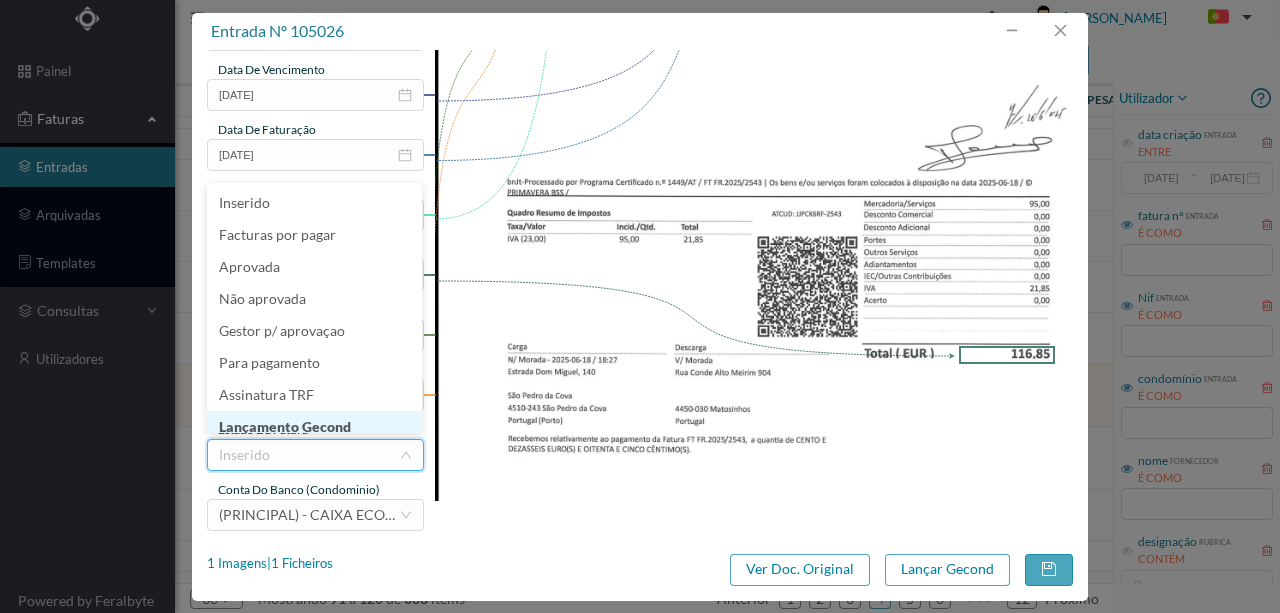 scroll, scrollTop: 10, scrollLeft: 0, axis: vertical 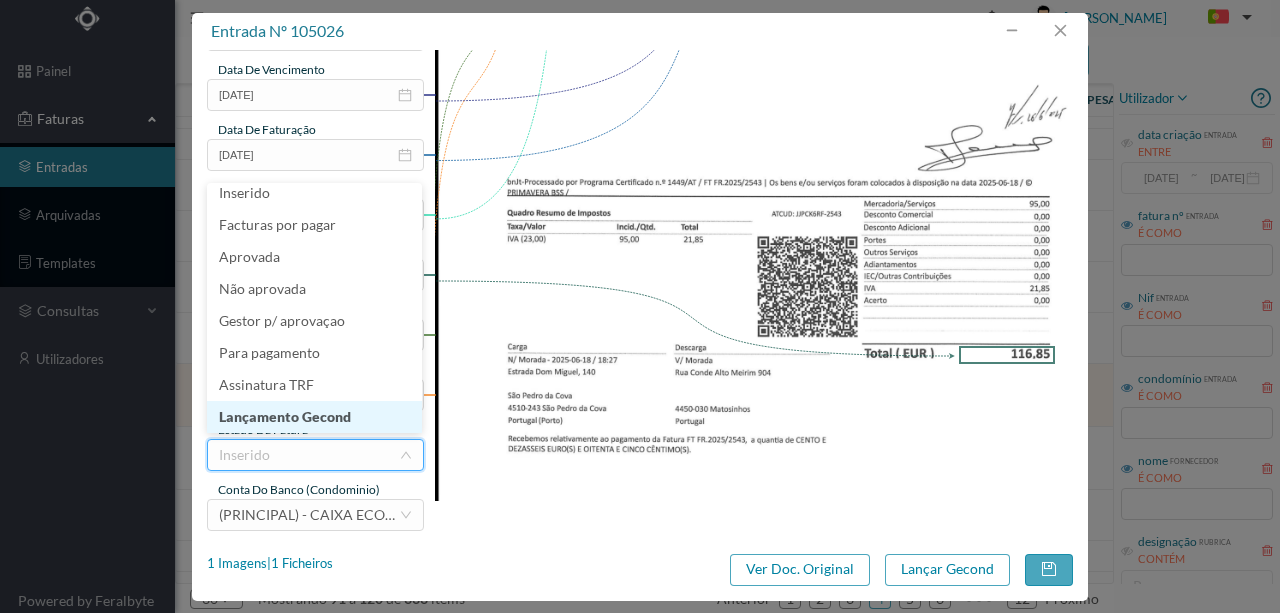 click on "Lançamento Gecond" at bounding box center (314, 417) 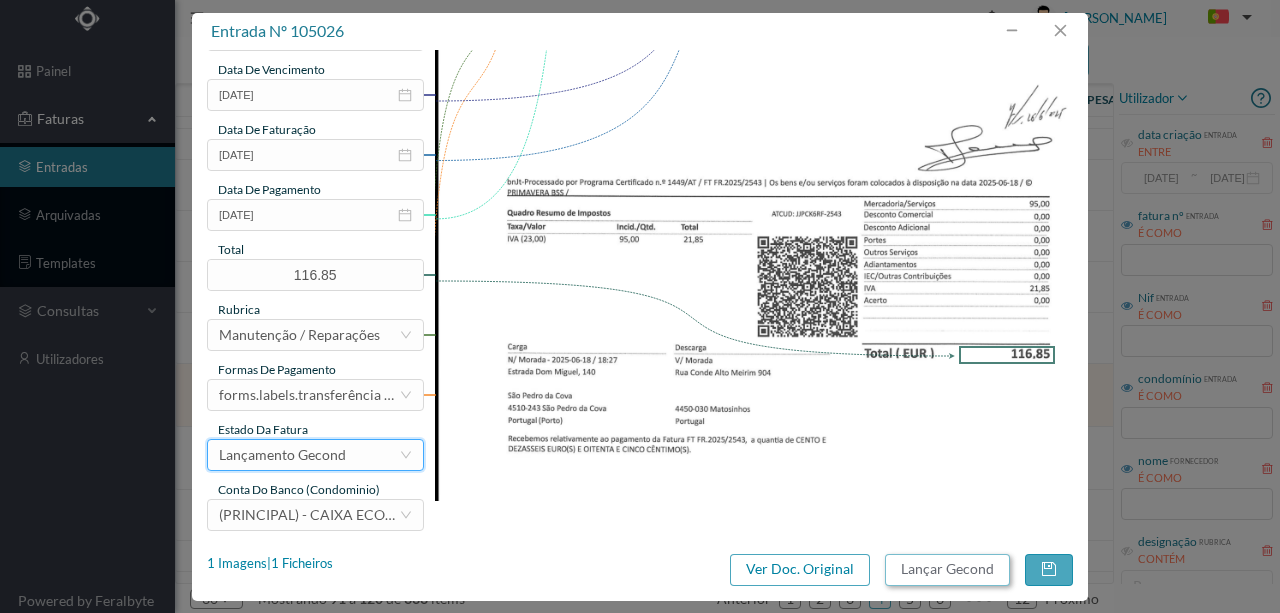 click on "Lançar Gecond" at bounding box center [947, 570] 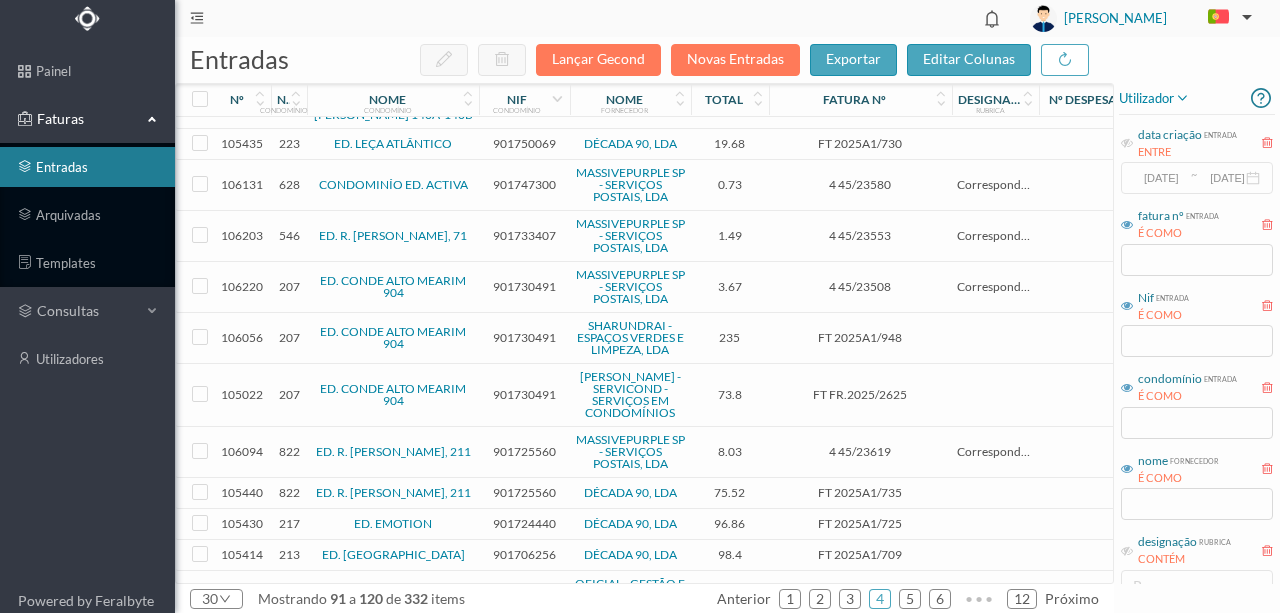 click on "901730491" at bounding box center [524, 394] 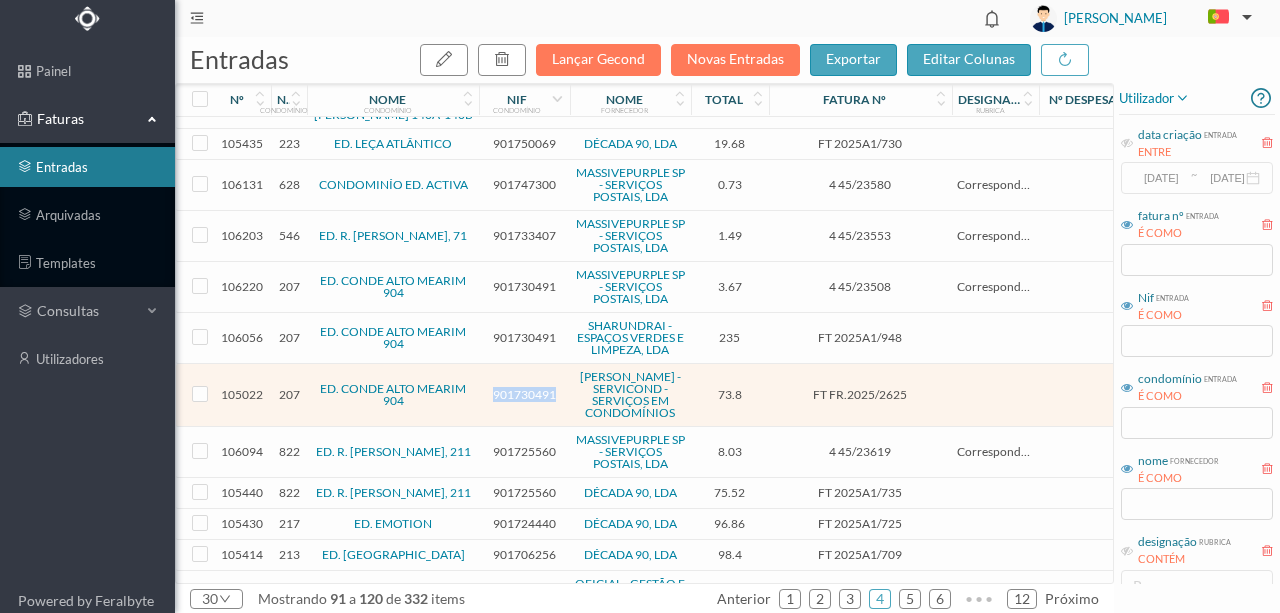 click on "901730491" at bounding box center [524, 394] 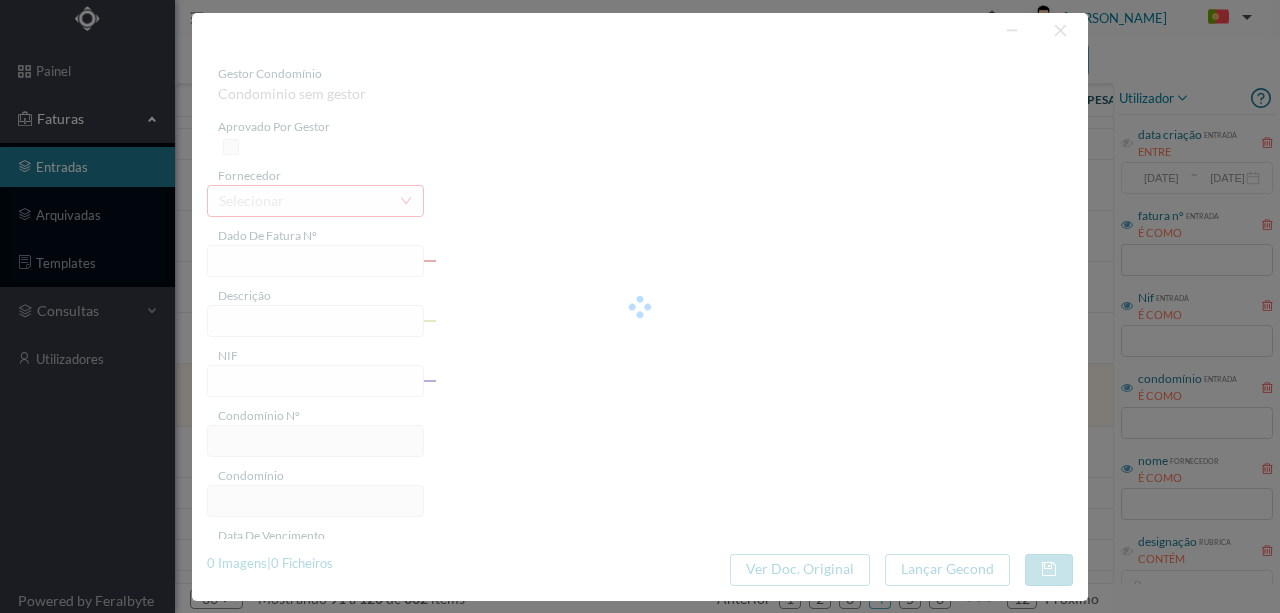 type on "FT FR.2025/2625" 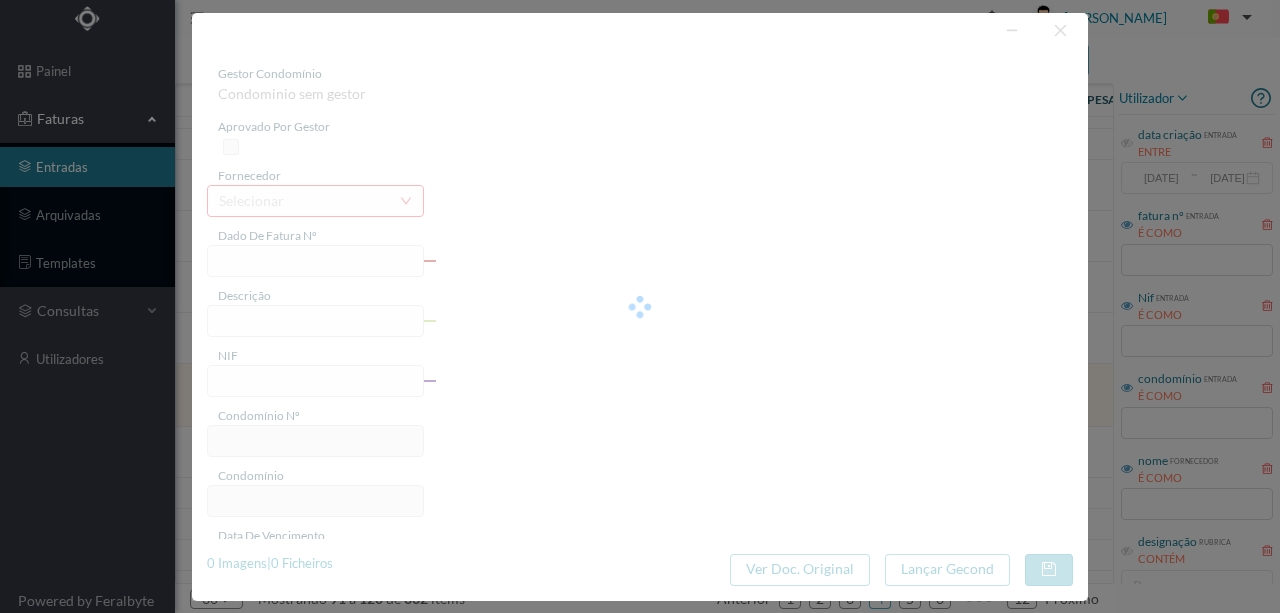 type on "901730491" 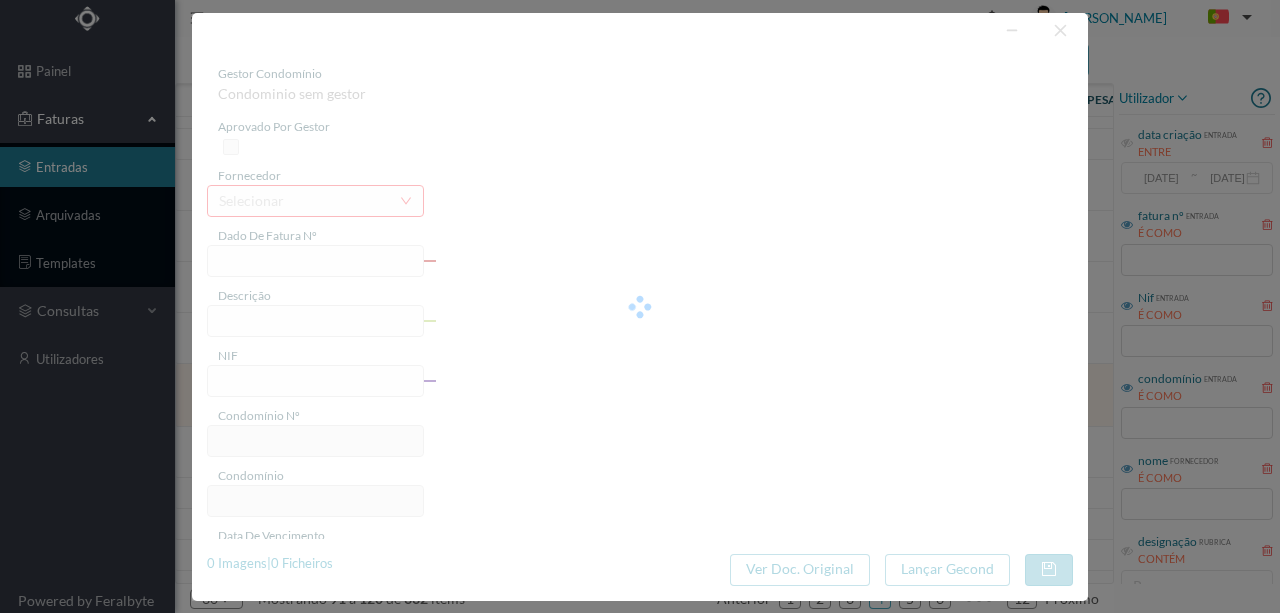 type on "Invalid date" 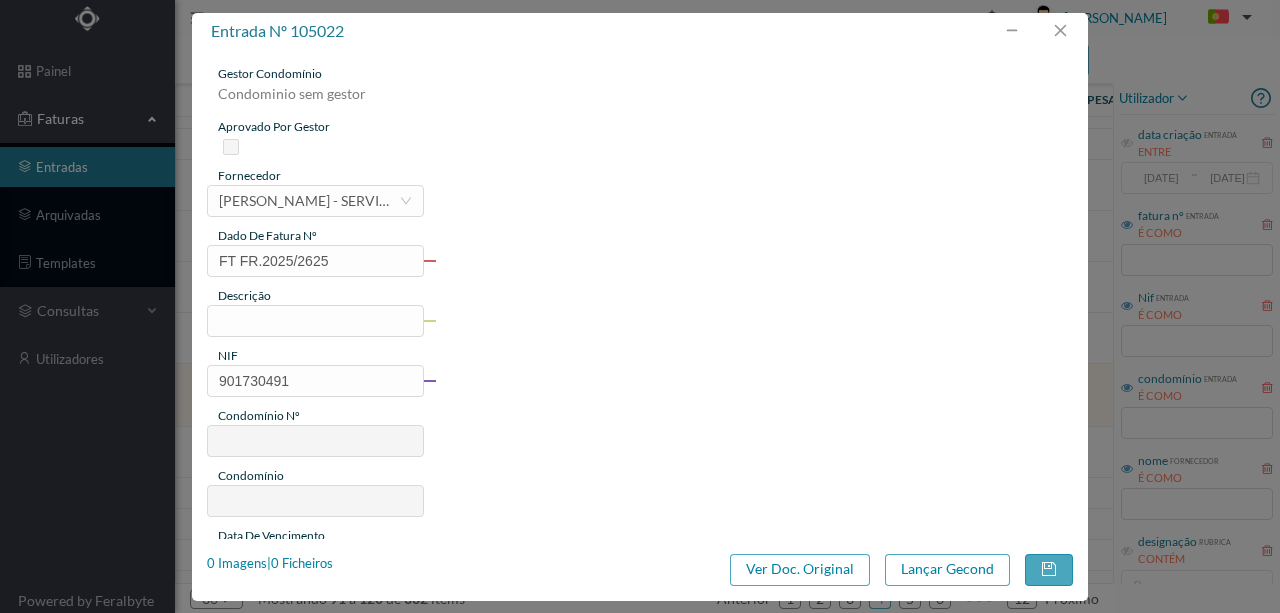 type on "207" 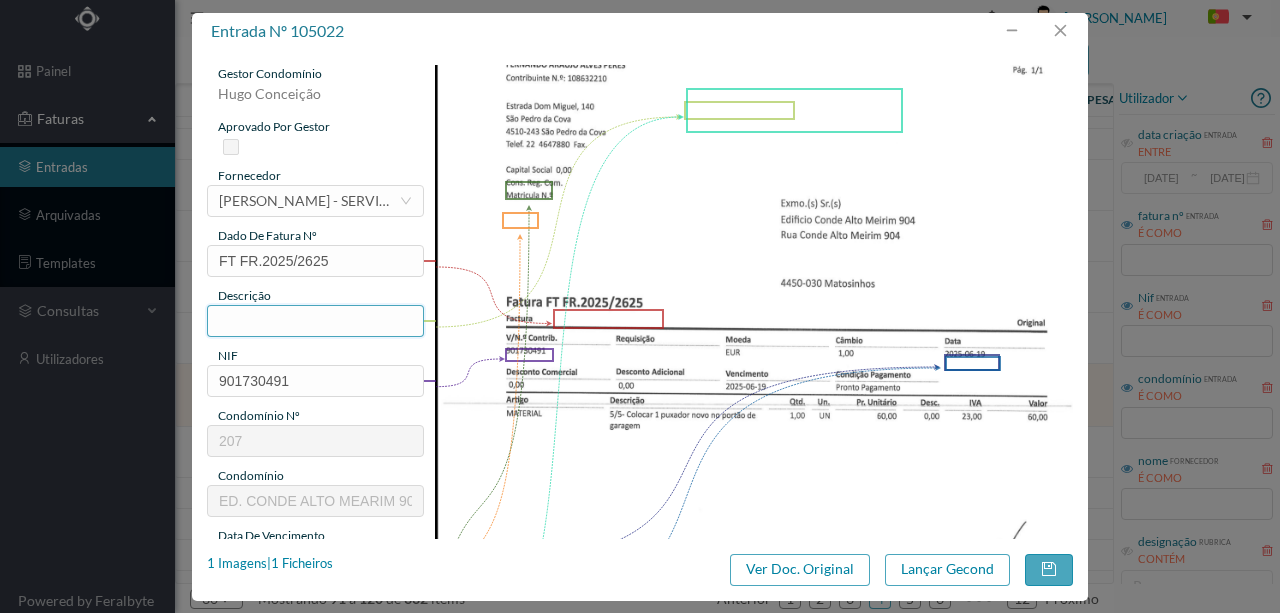 click at bounding box center [315, 321] 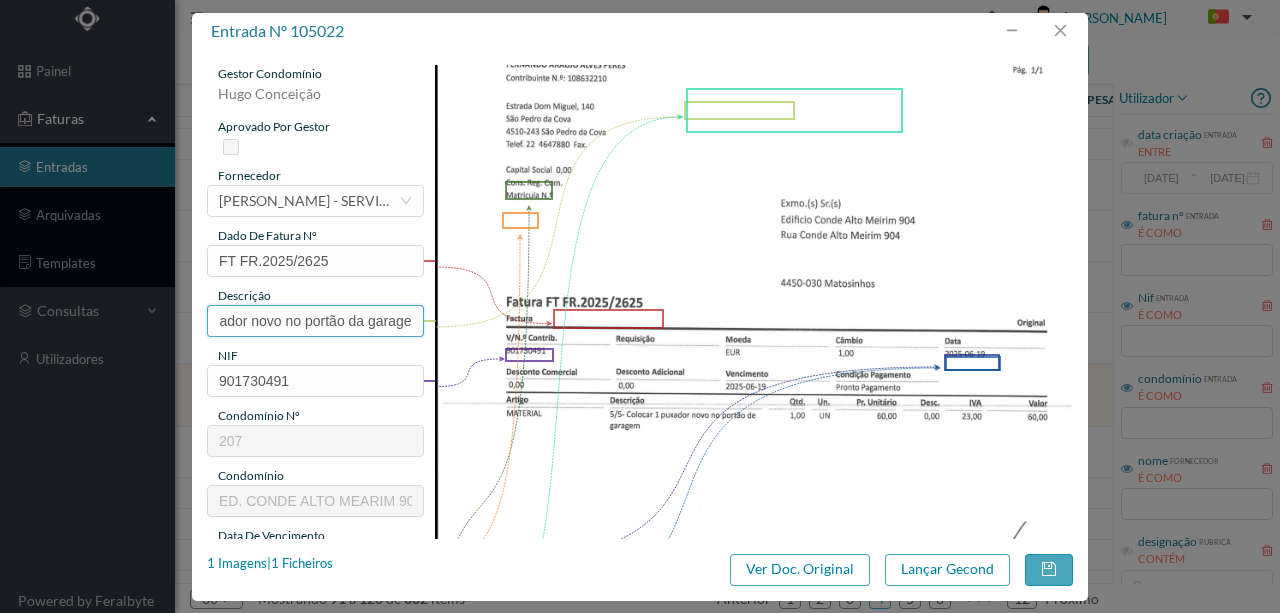 scroll, scrollTop: 0, scrollLeft: 98, axis: horizontal 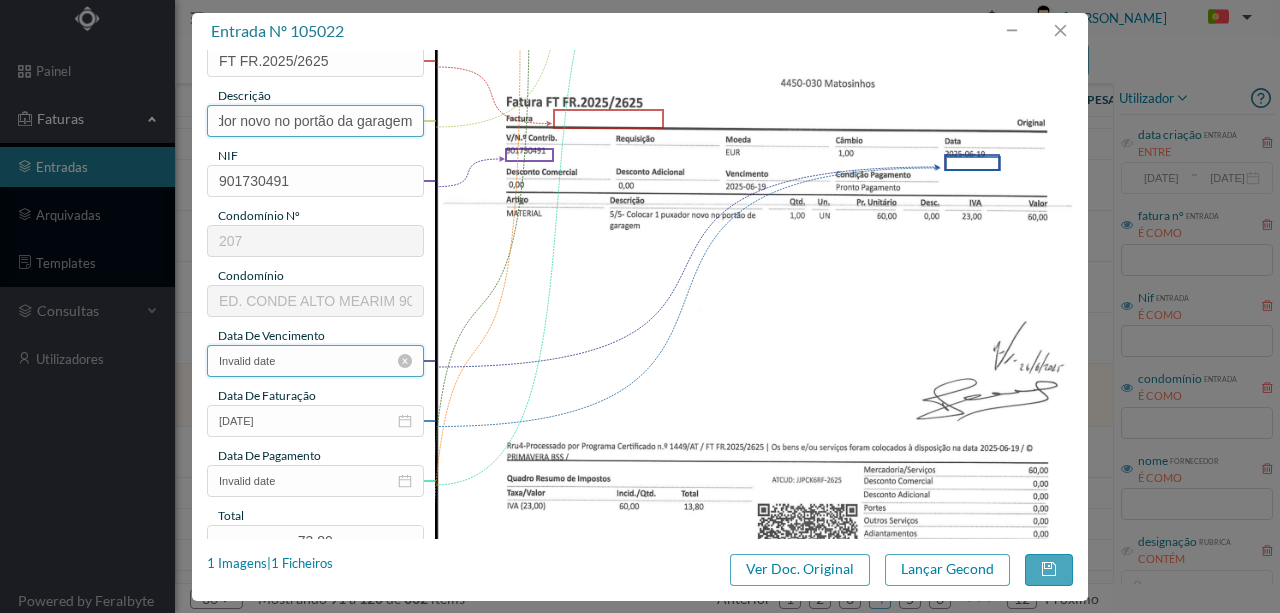 type on "Colocar 1 puxador novo no portão da garagem" 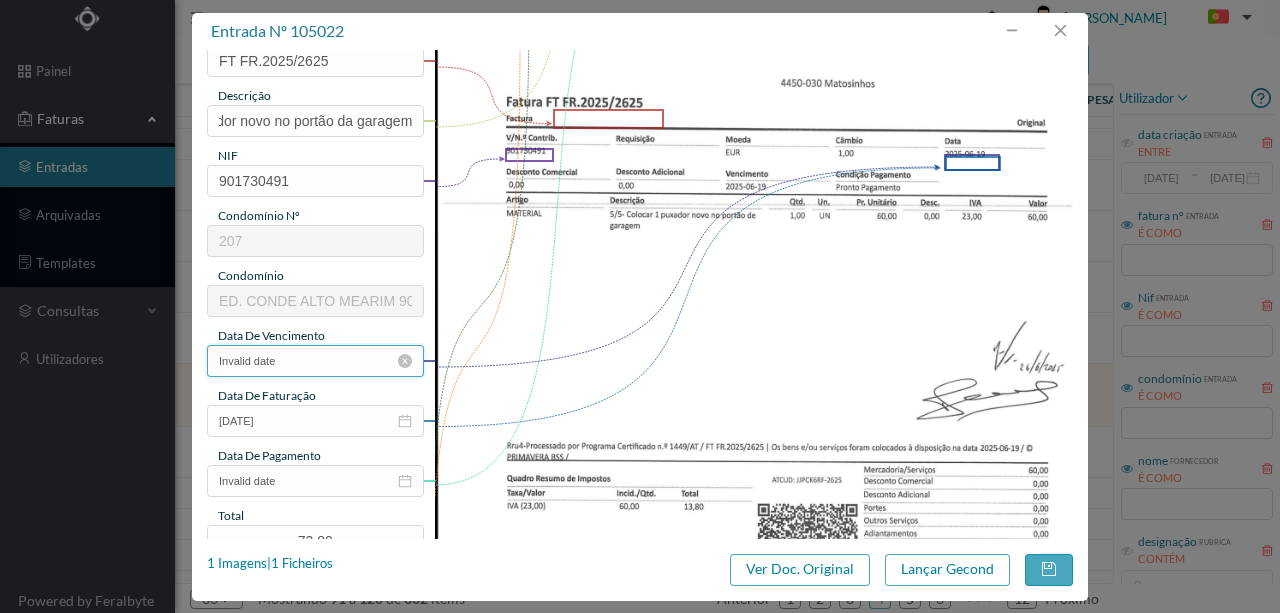 click on "Invalid date" at bounding box center (315, 361) 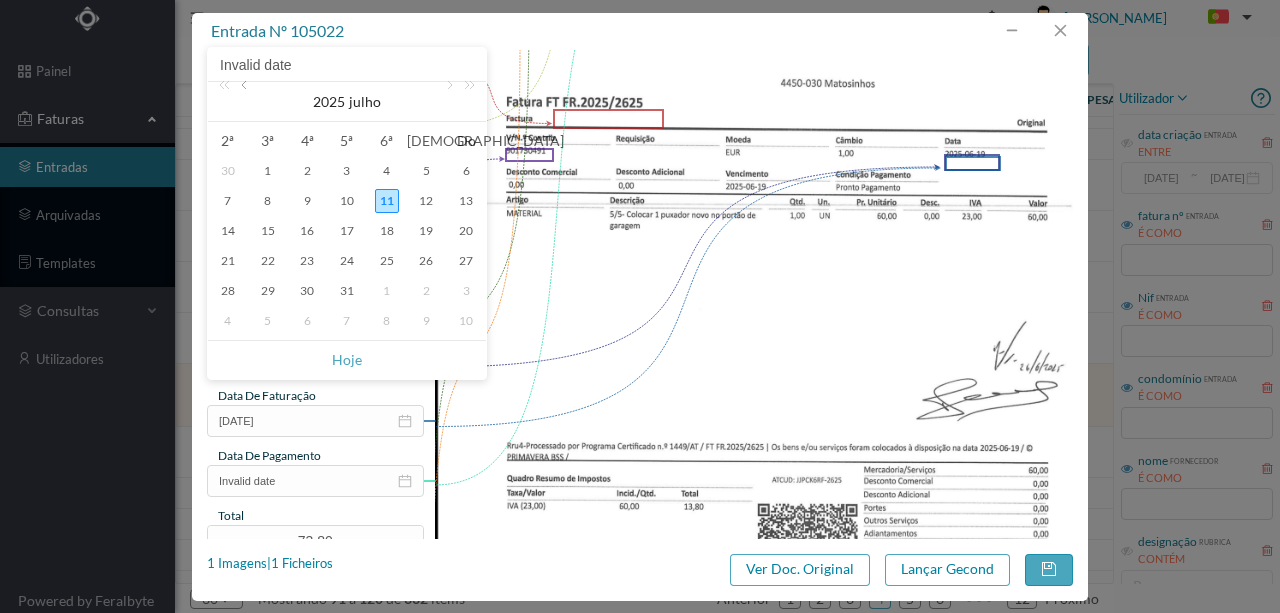 click at bounding box center [246, 102] 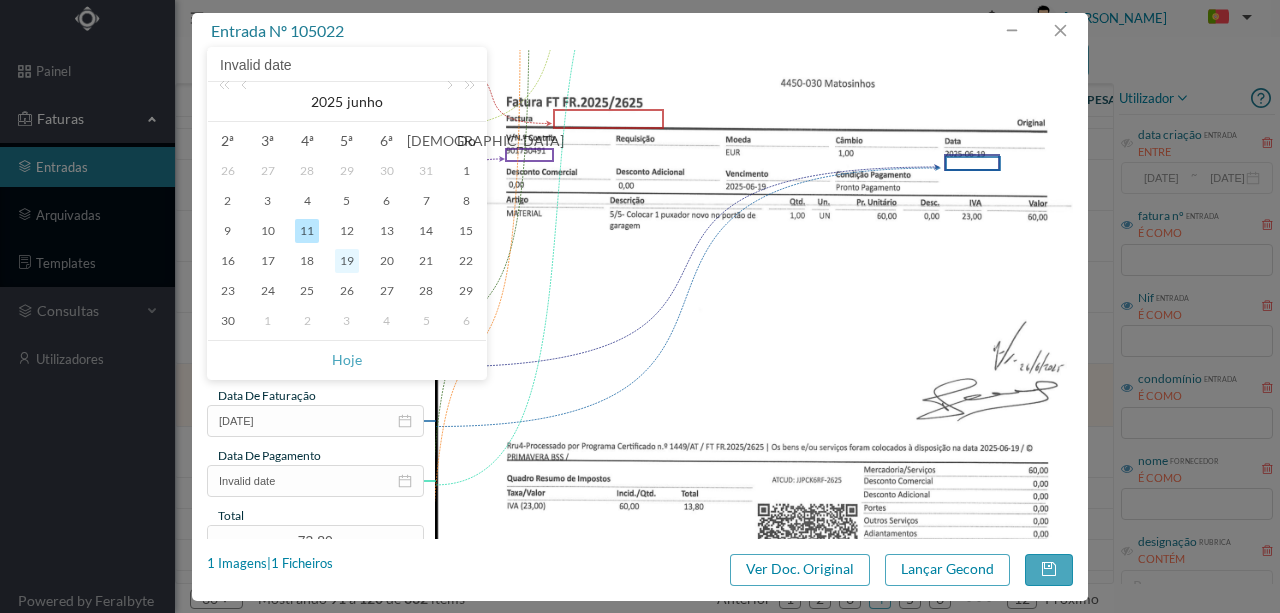 click on "19" at bounding box center [347, 261] 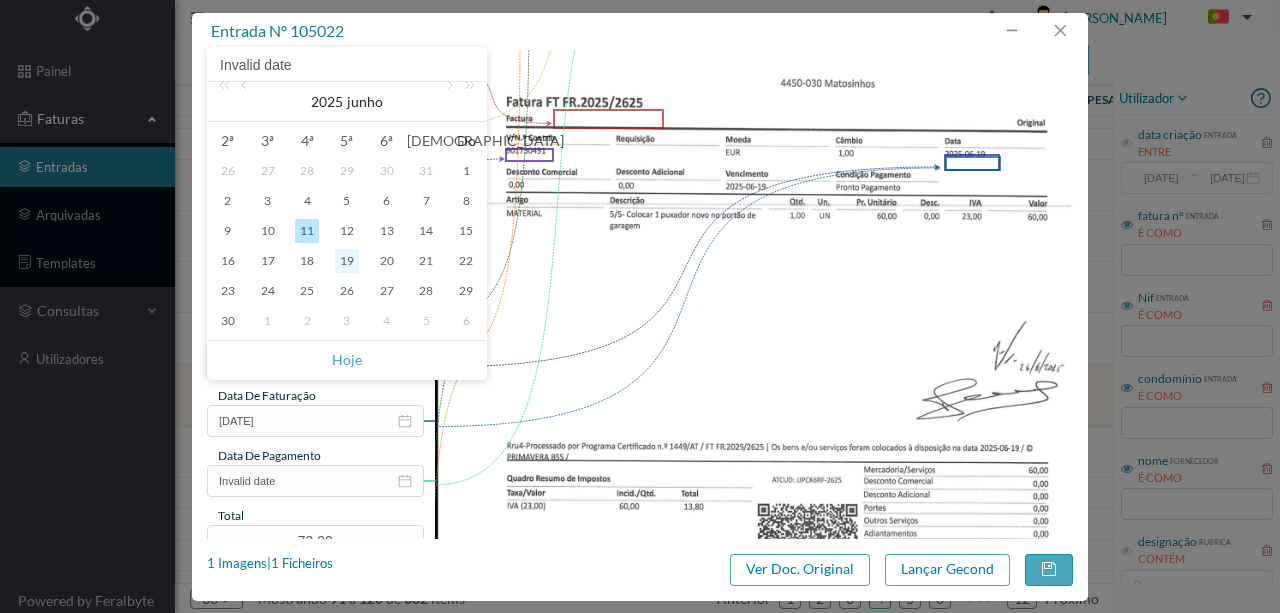 type on "[DATE]" 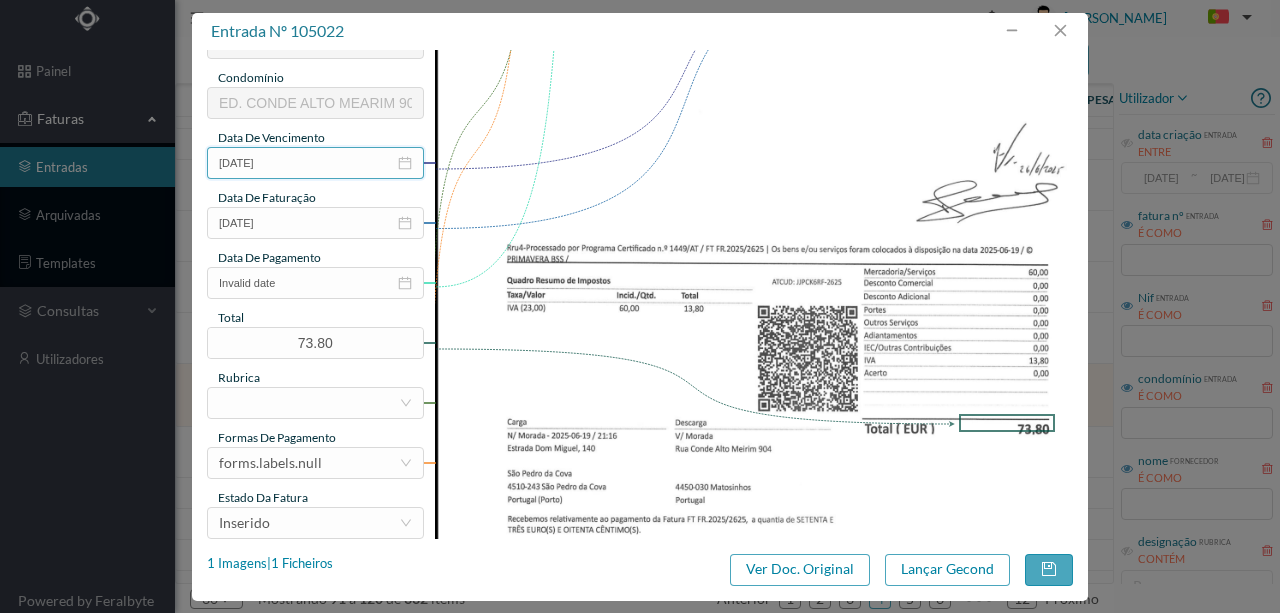 scroll, scrollTop: 400, scrollLeft: 0, axis: vertical 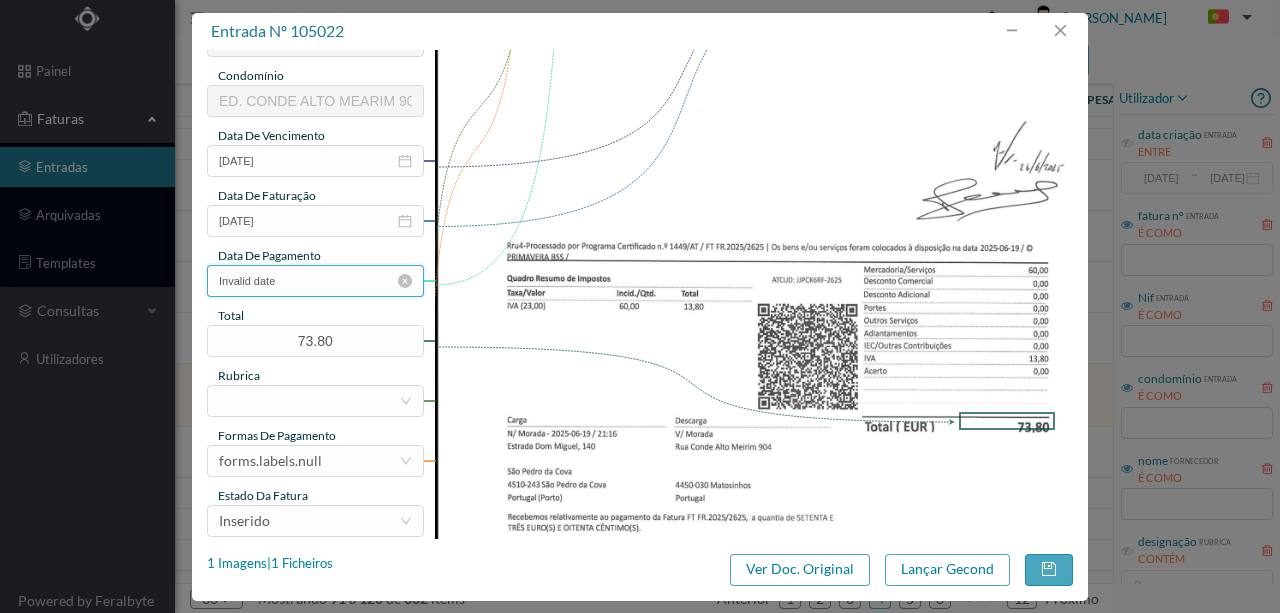 click on "Invalid date" at bounding box center (315, 281) 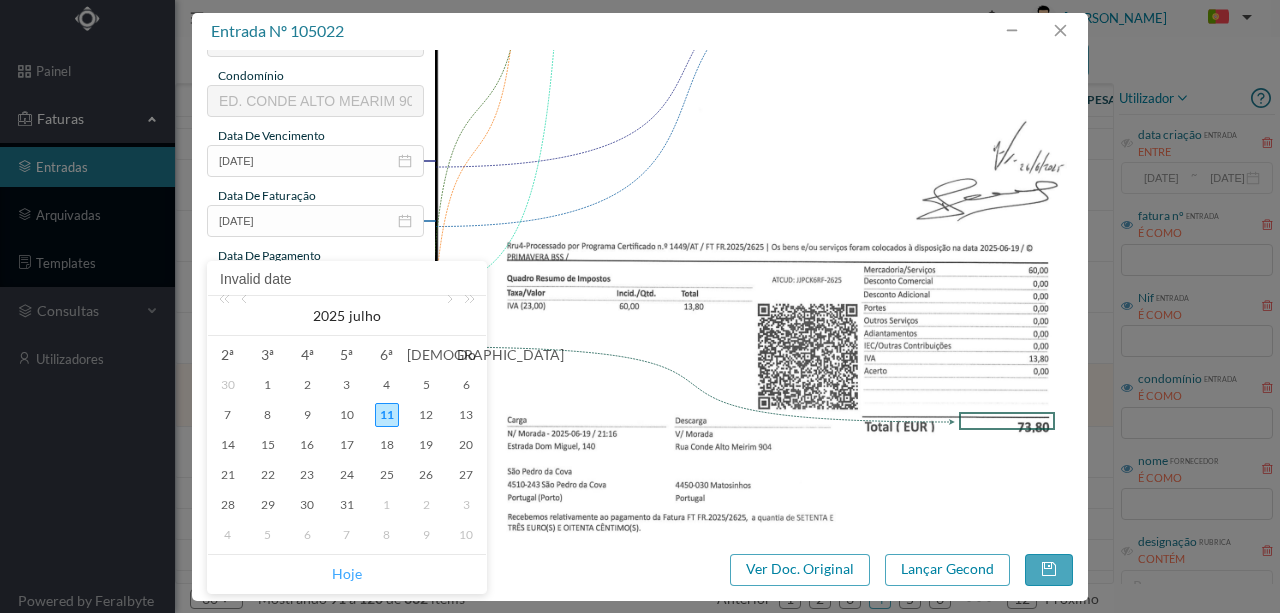 click on "Hoje" at bounding box center [347, 574] 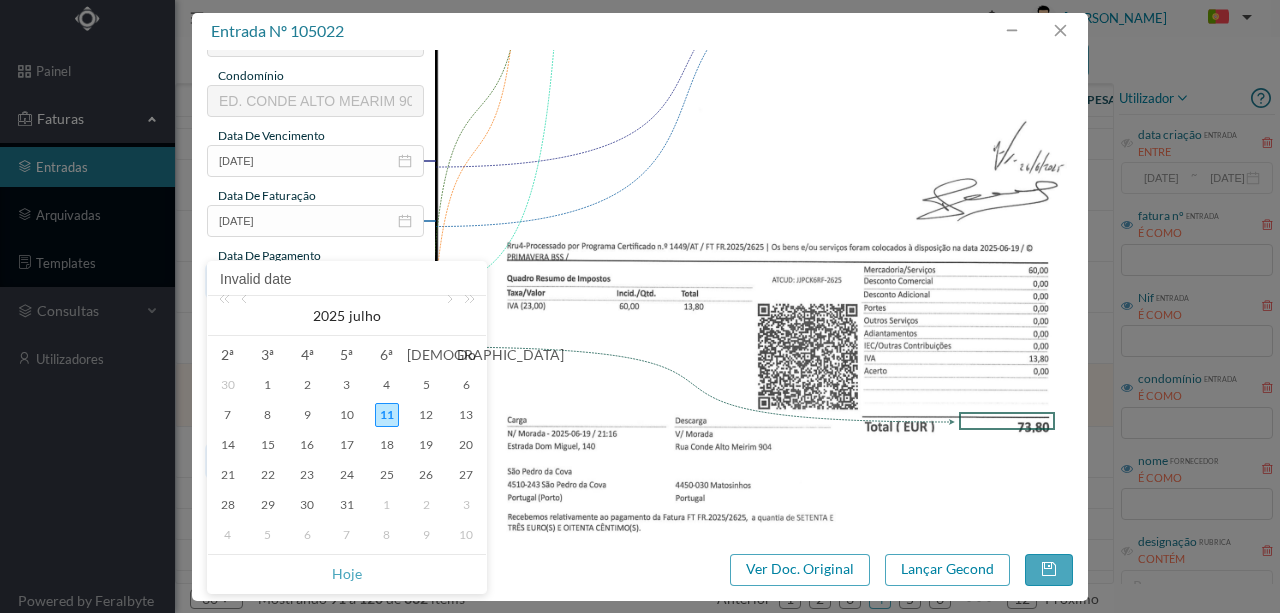 type on "[DATE]" 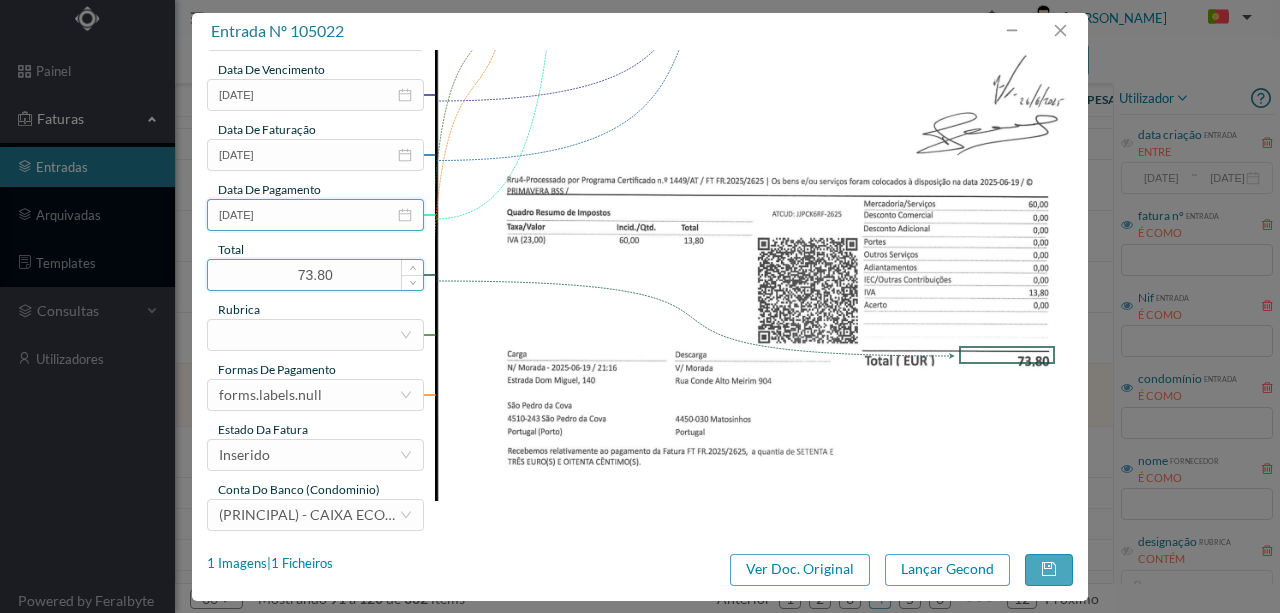 scroll, scrollTop: 473, scrollLeft: 0, axis: vertical 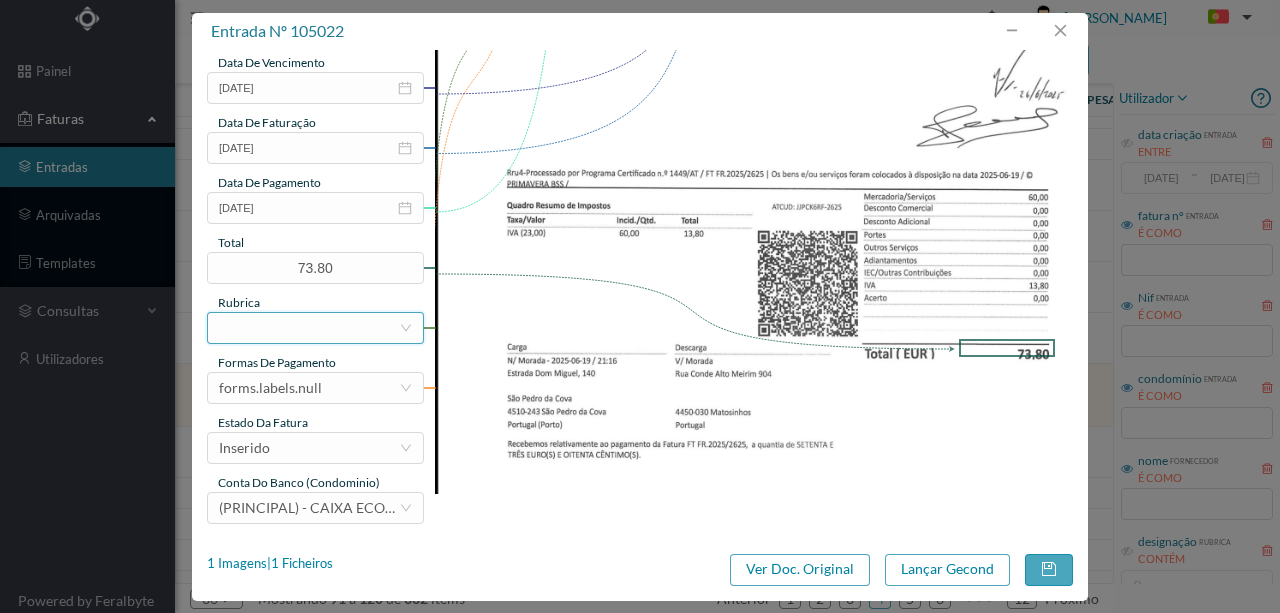 click at bounding box center [309, 328] 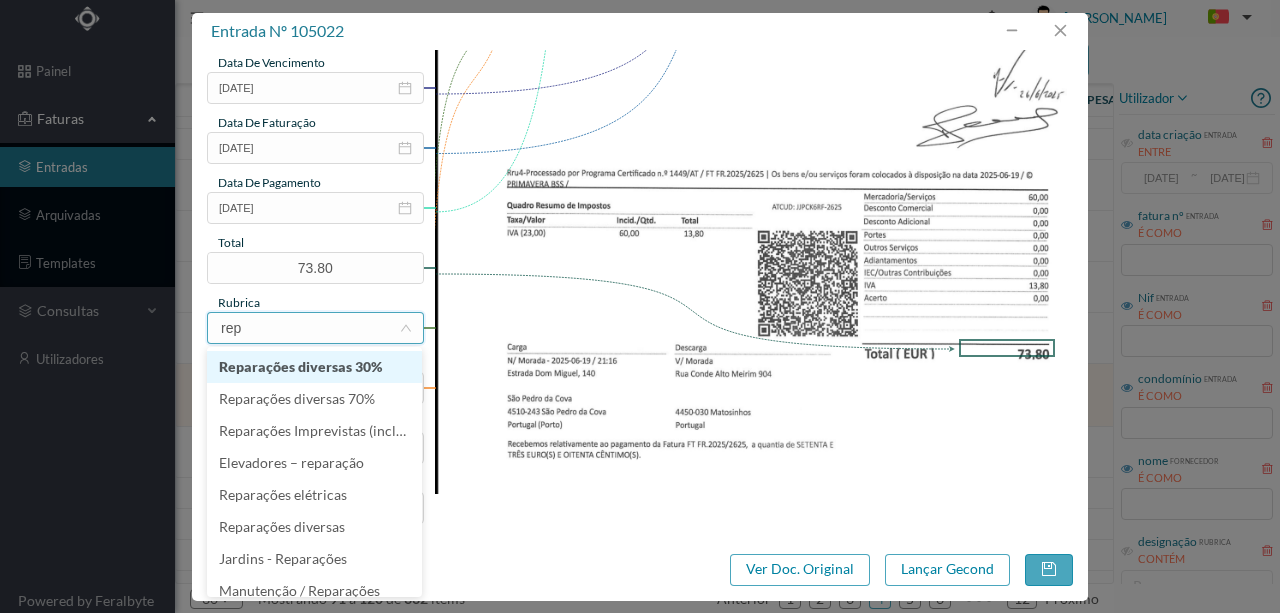 type on "repa" 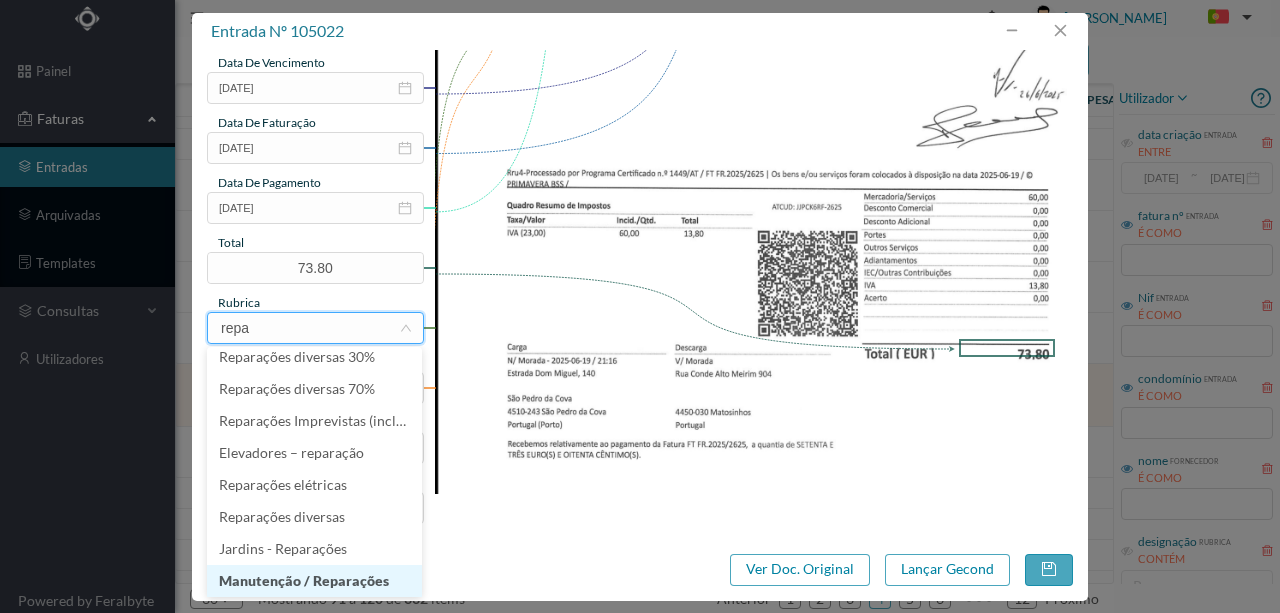 click on "Manutenção / Reparações" at bounding box center [314, 581] 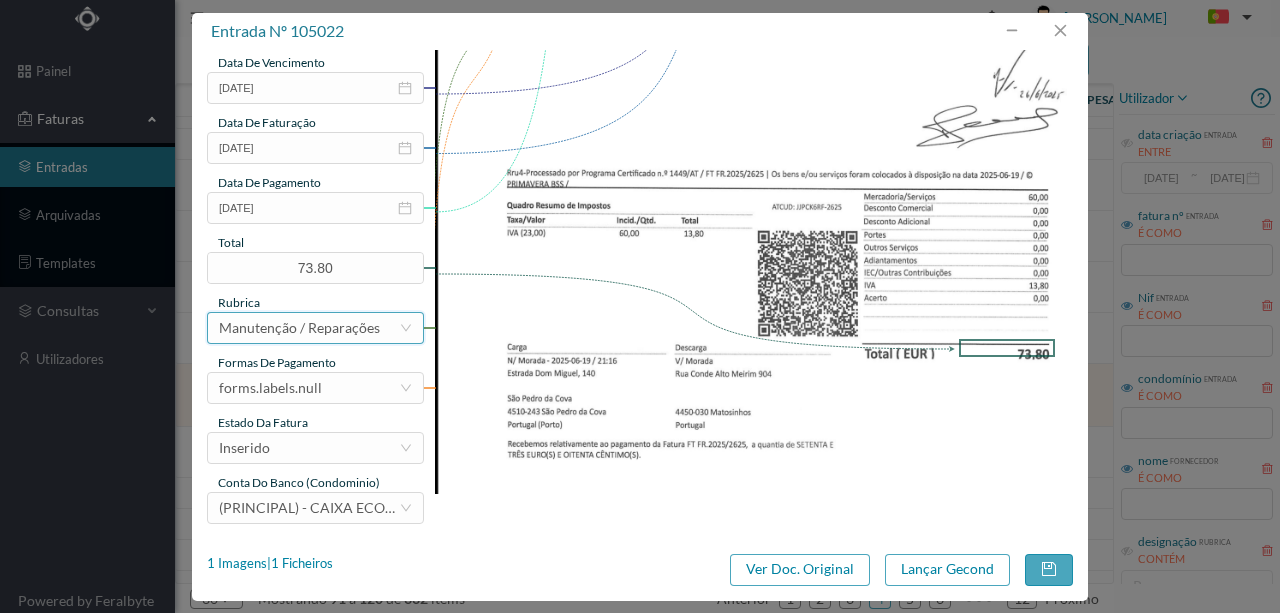 scroll, scrollTop: 4, scrollLeft: 0, axis: vertical 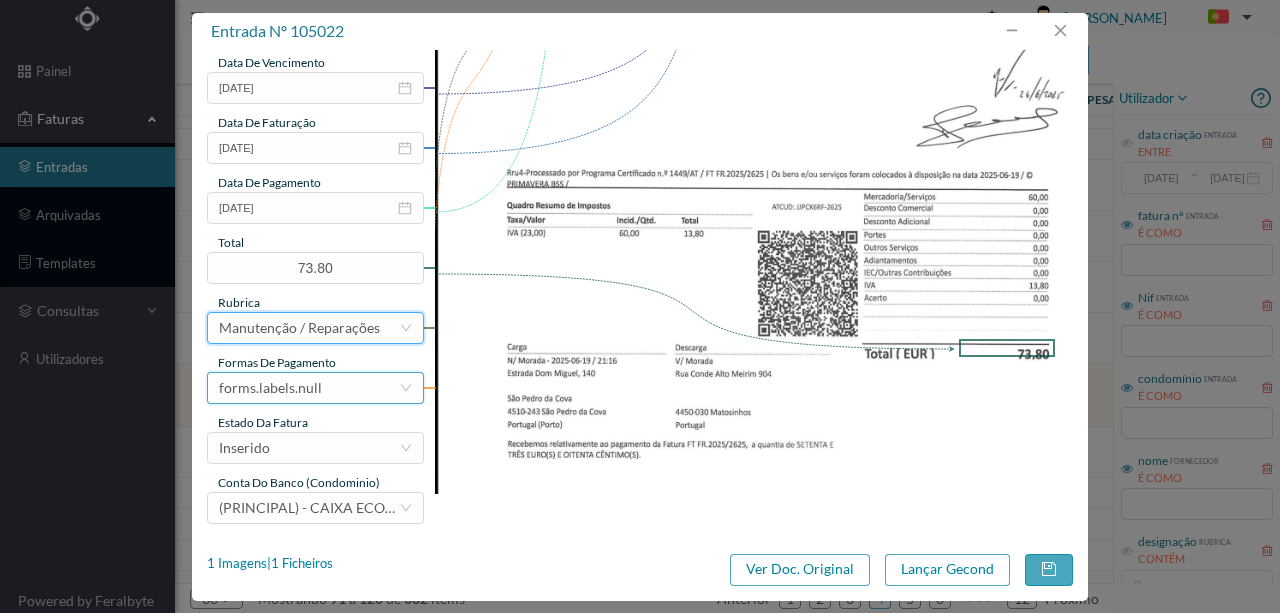 click on "forms.labels.null" at bounding box center (270, 388) 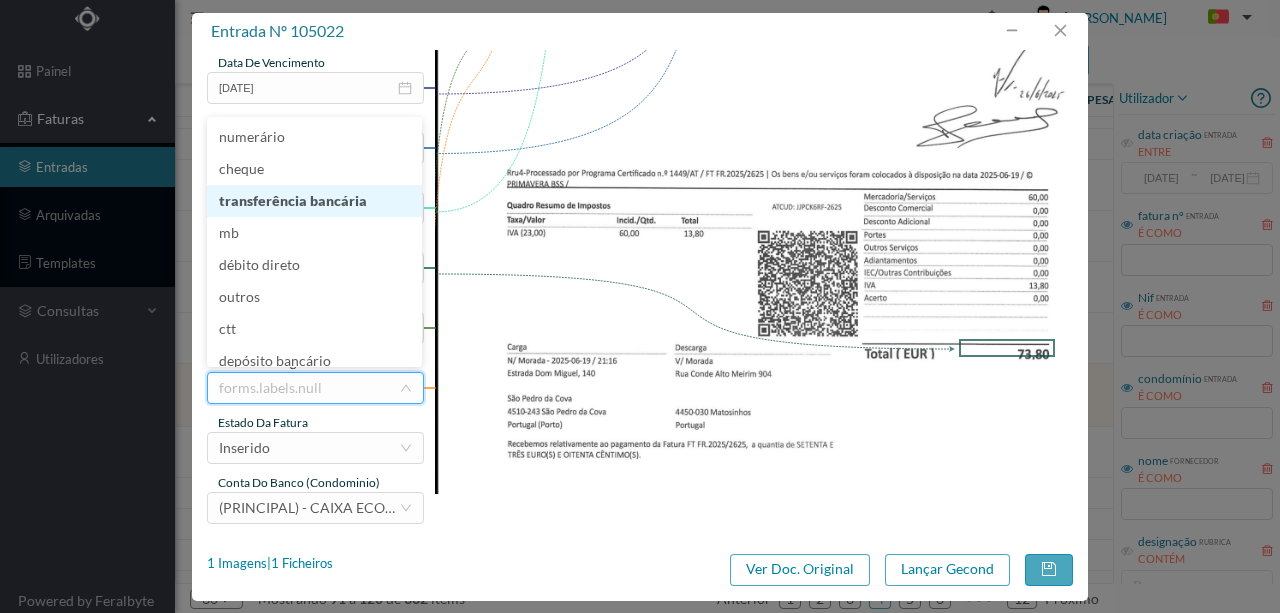 click on "transferência bancária" at bounding box center [314, 201] 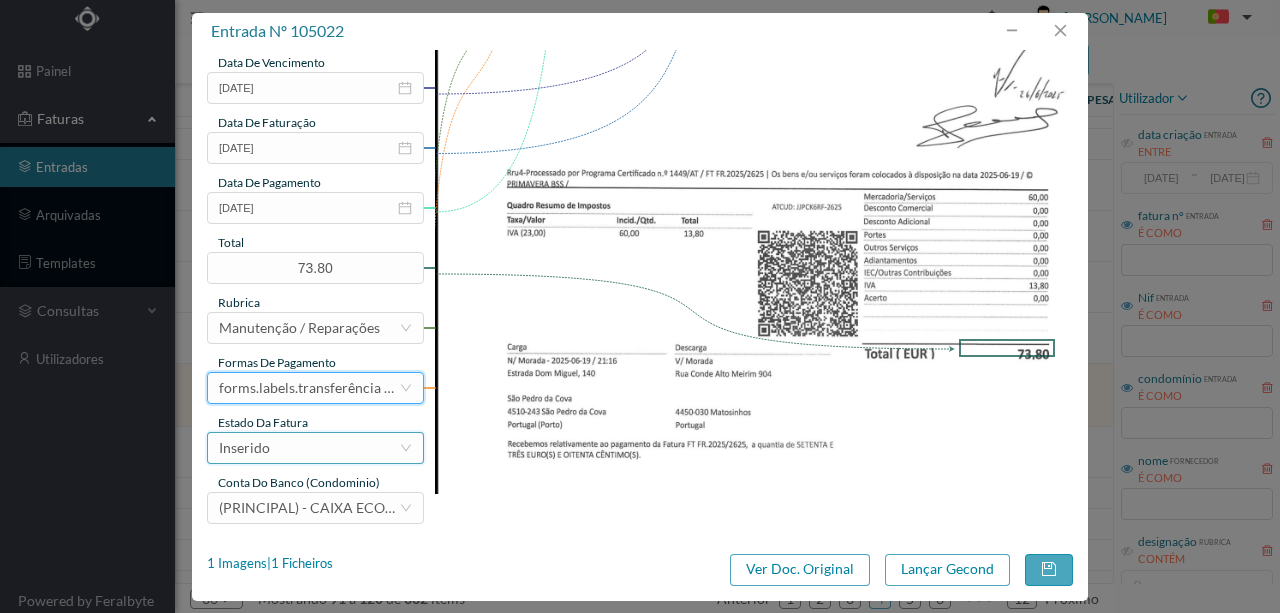 click on "Inserido" at bounding box center (309, 448) 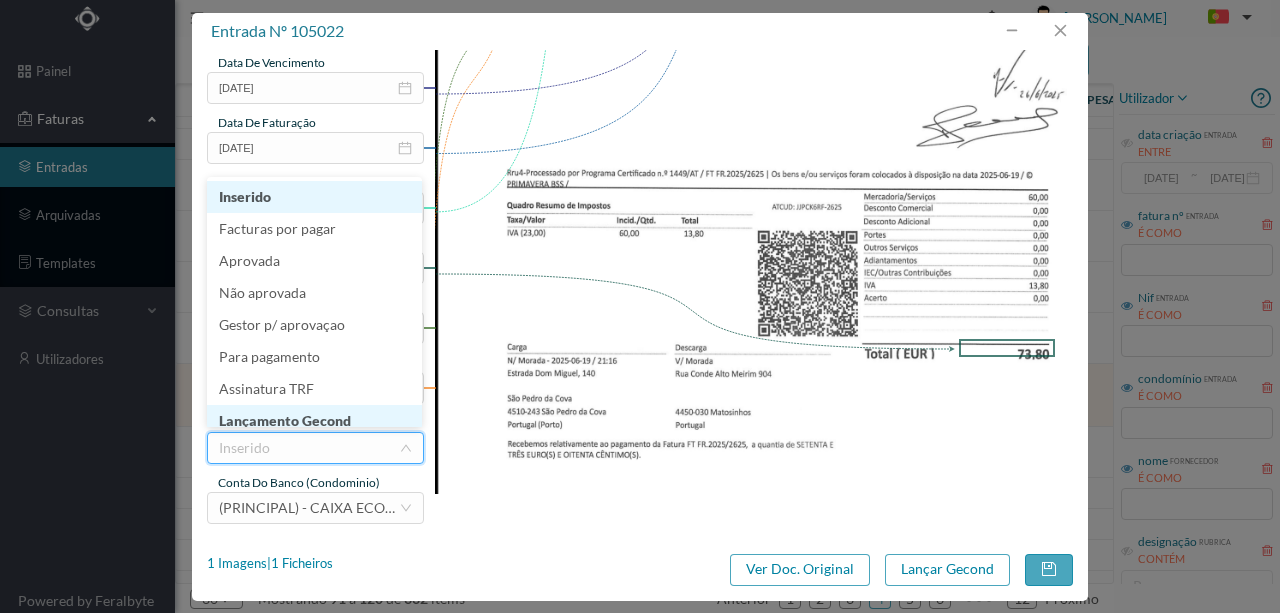 scroll, scrollTop: 10, scrollLeft: 0, axis: vertical 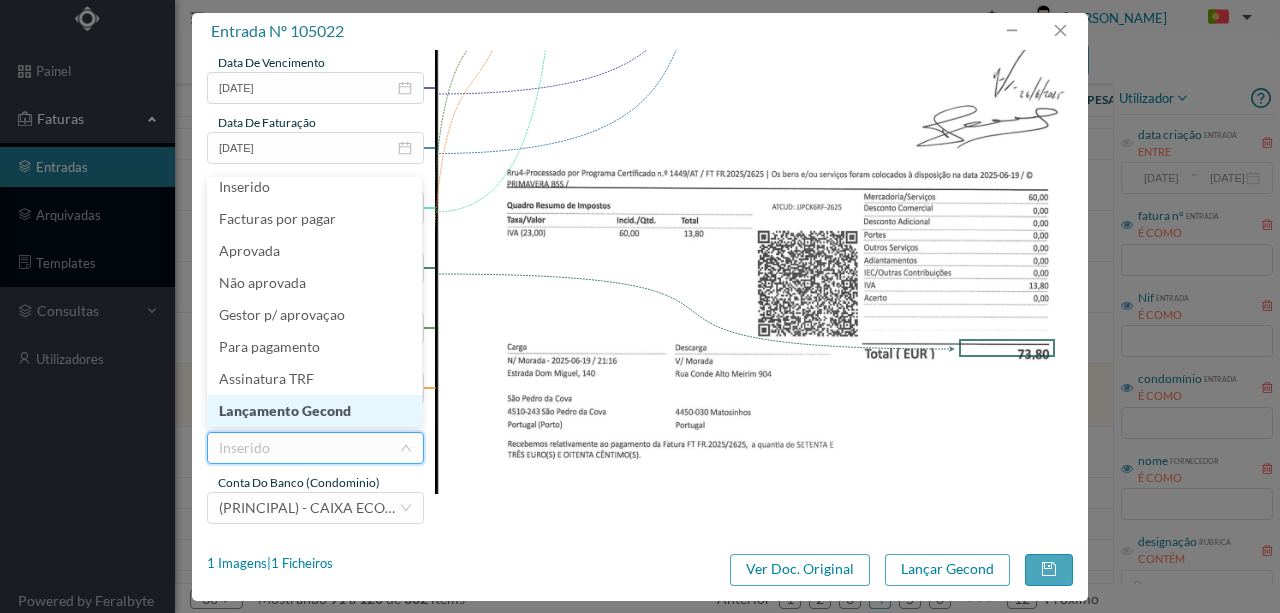 click on "Lançamento Gecond" at bounding box center (314, 411) 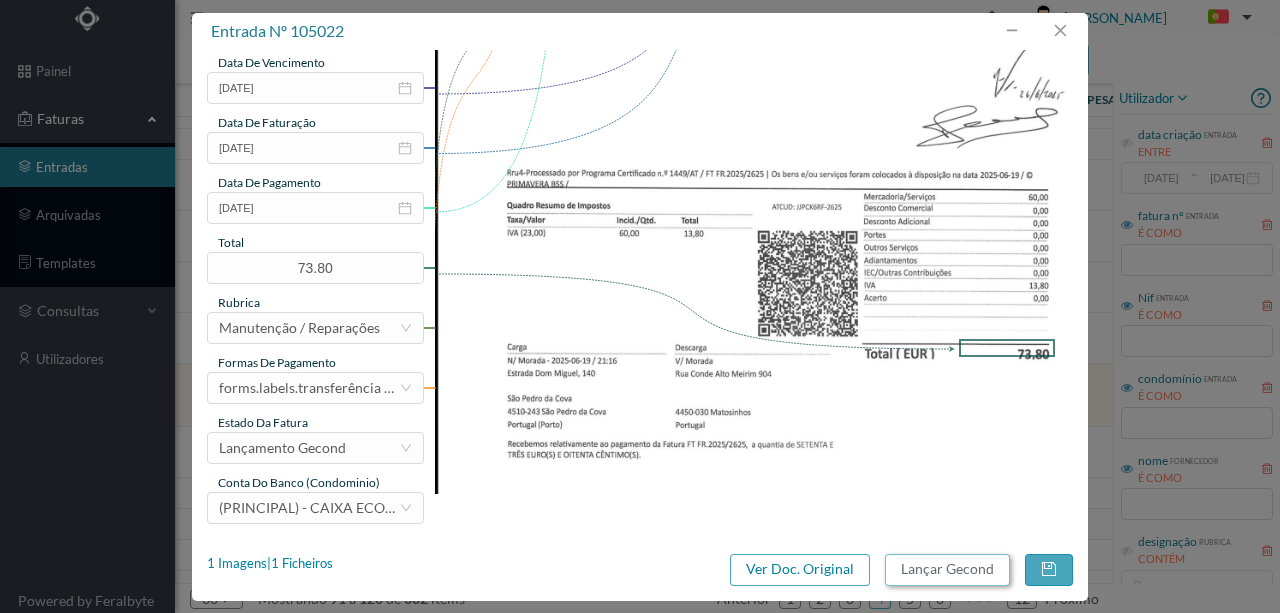 click on "Lançar Gecond" at bounding box center [947, 570] 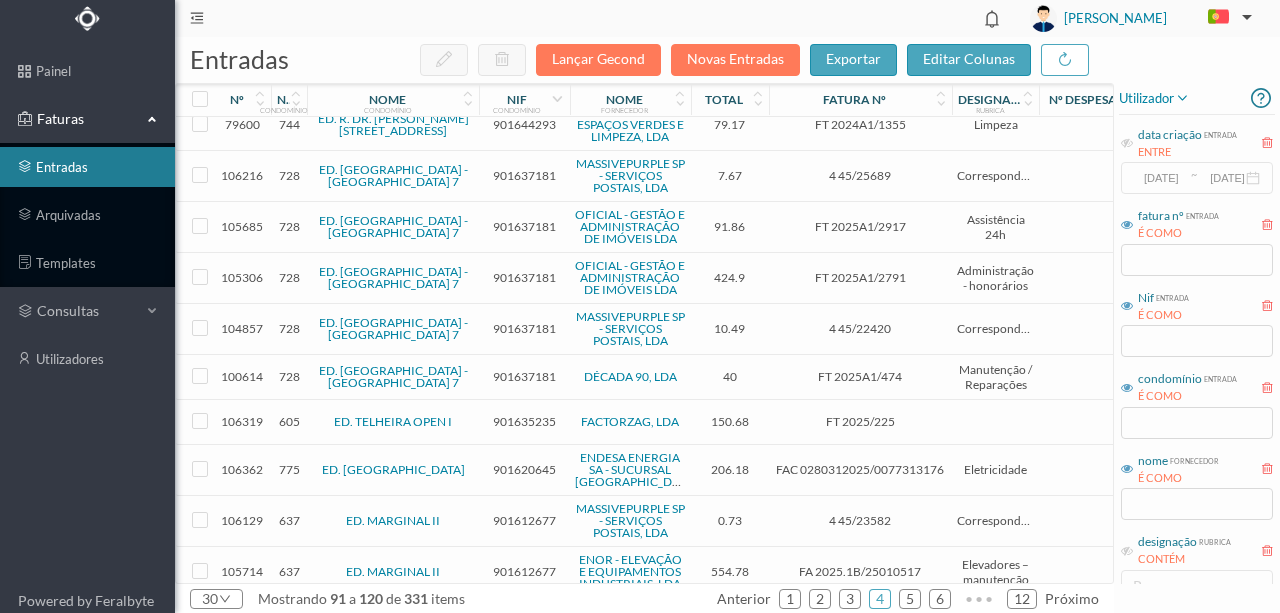 scroll, scrollTop: 933, scrollLeft: 0, axis: vertical 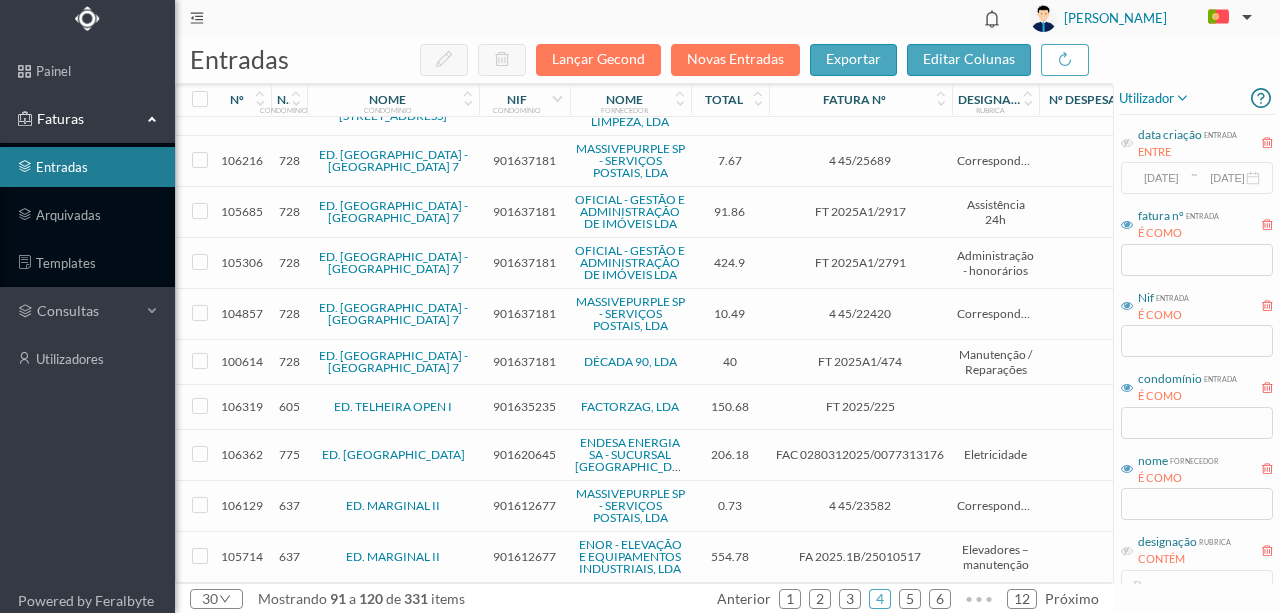 click on "901635235" at bounding box center [524, 406] 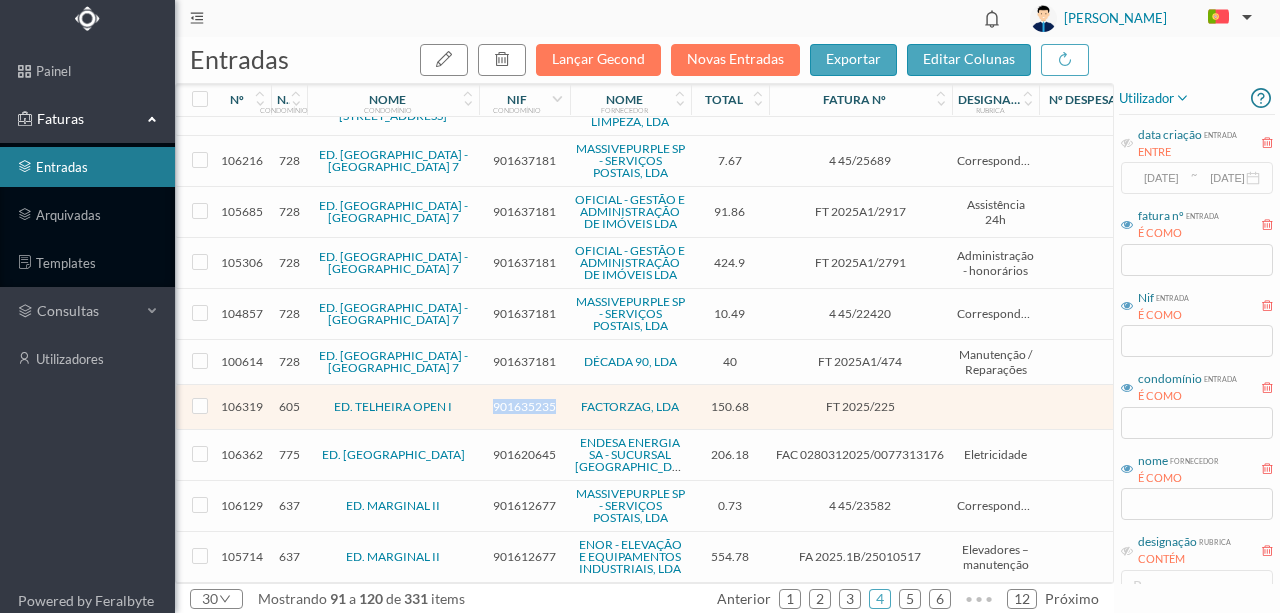 click on "901635235" at bounding box center [524, 406] 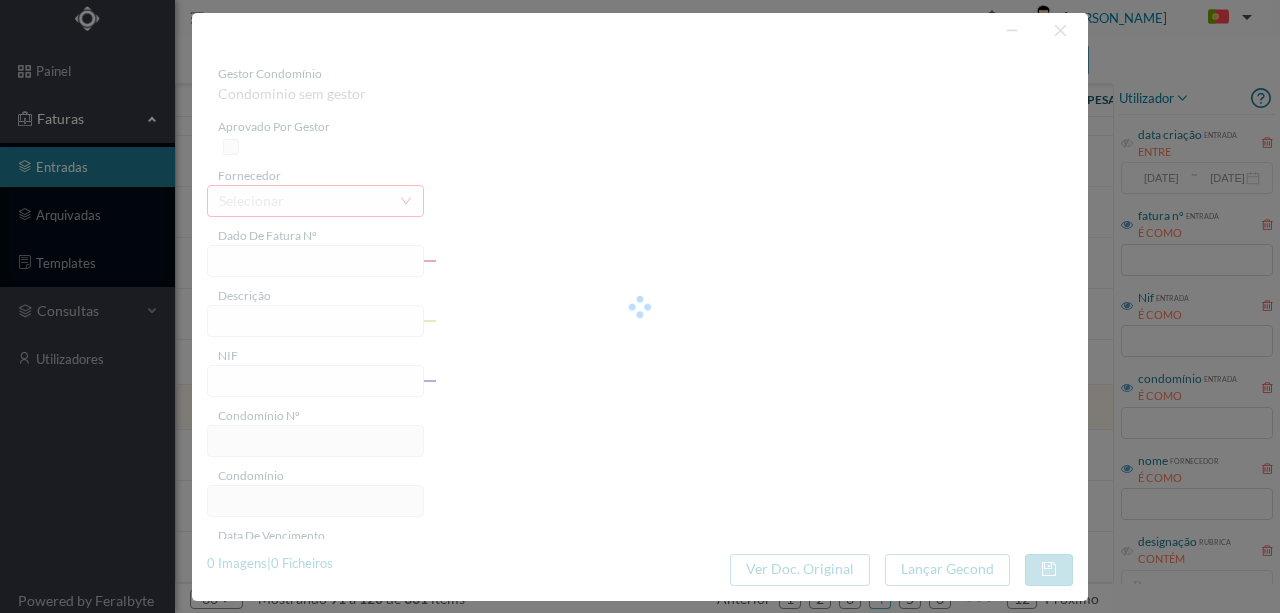 type on "FT 2025/225" 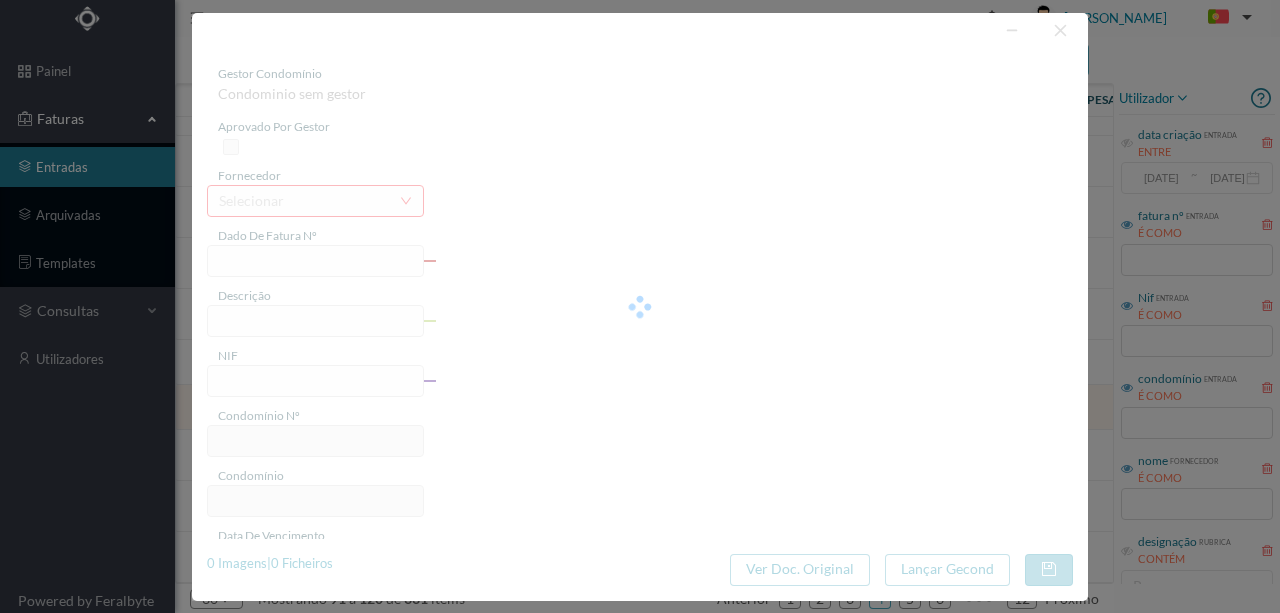 type on "901635235" 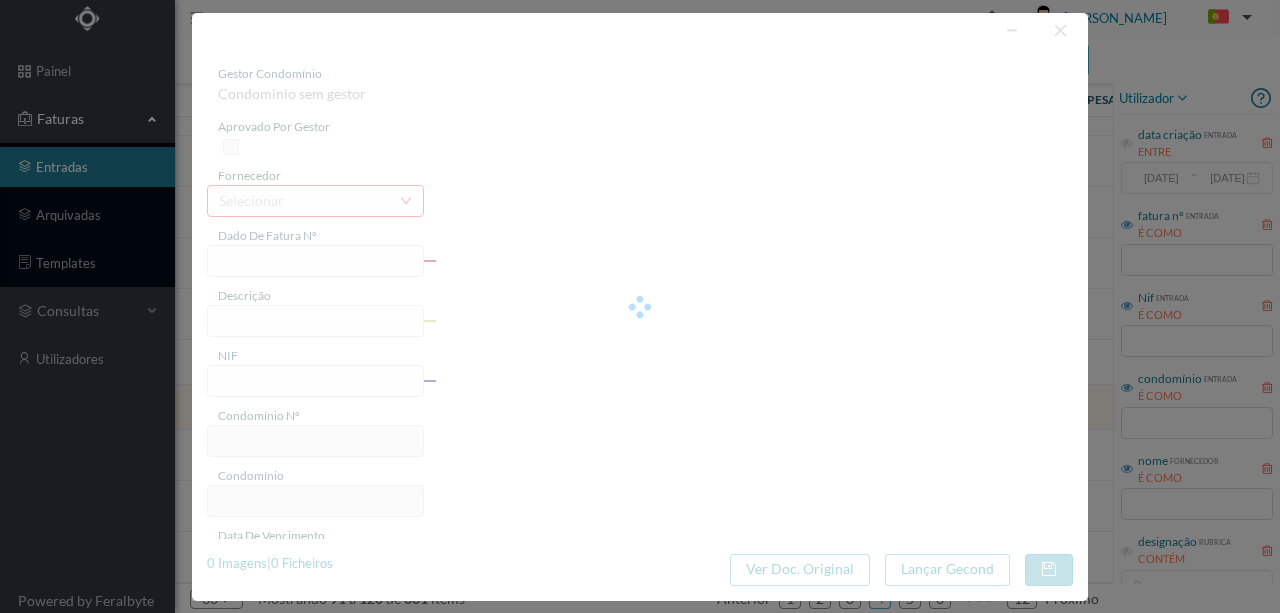 type on "Invalid date" 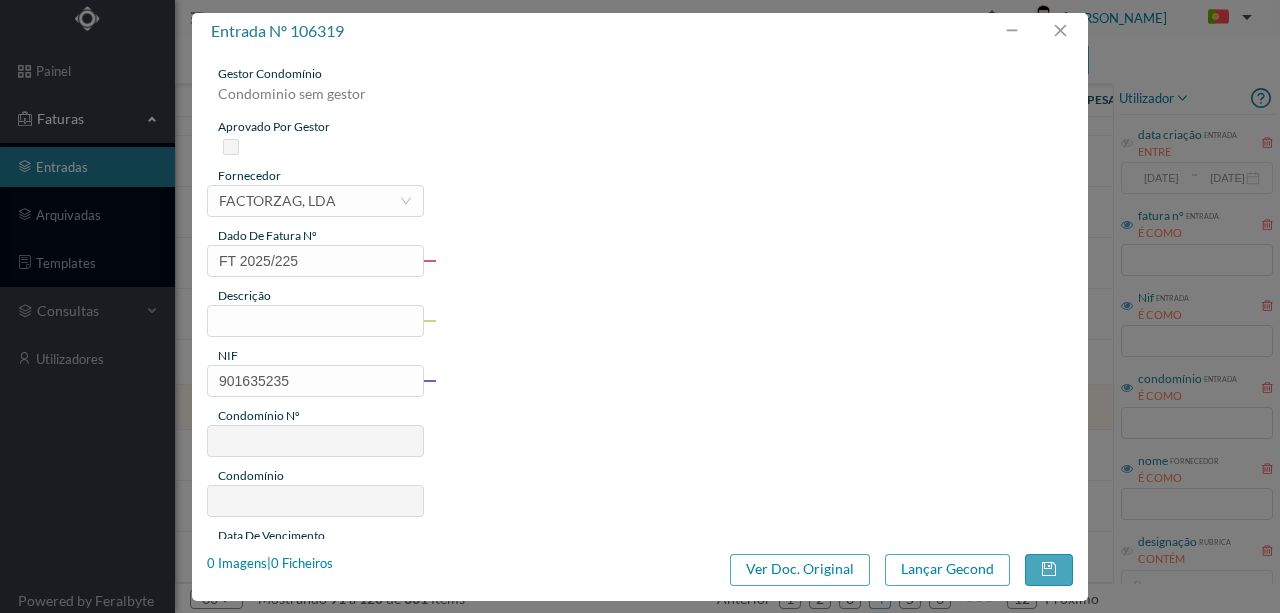 type on "605" 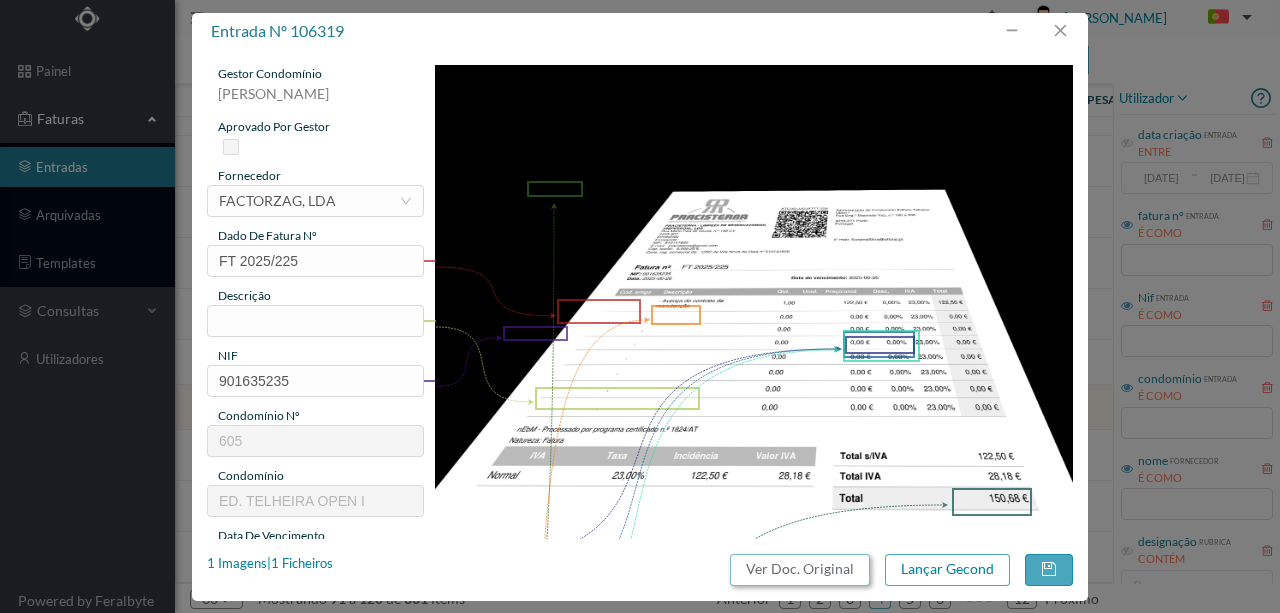 click on "Ver Doc. Original" at bounding box center [800, 570] 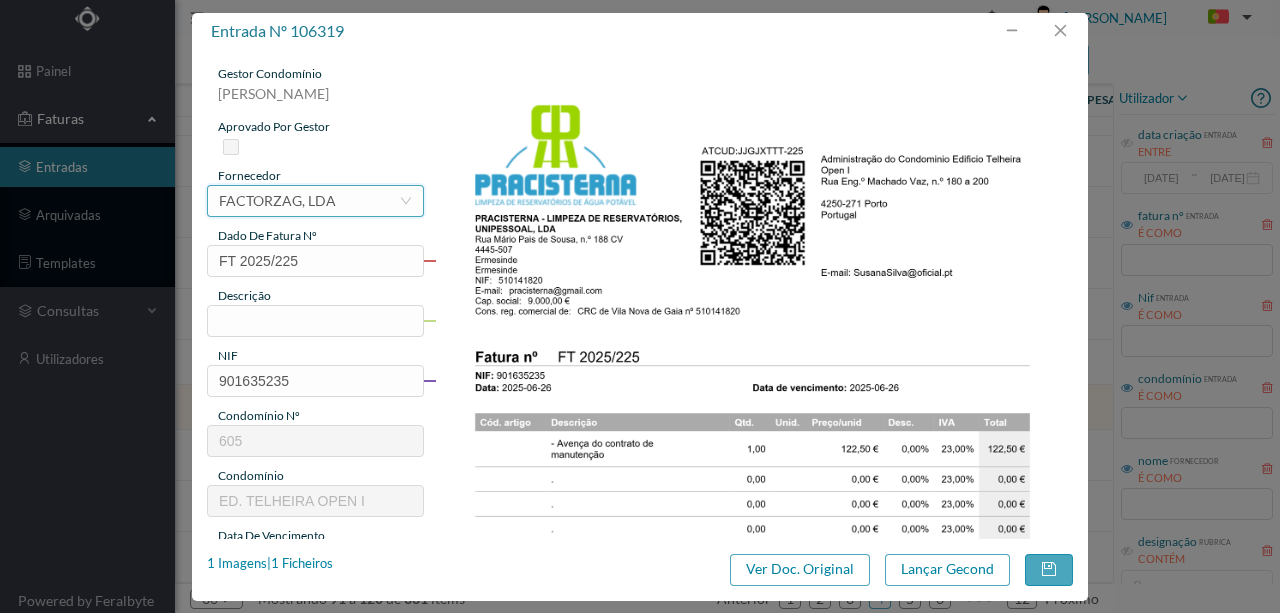 click on "FACTORZAG, LDA" at bounding box center (277, 201) 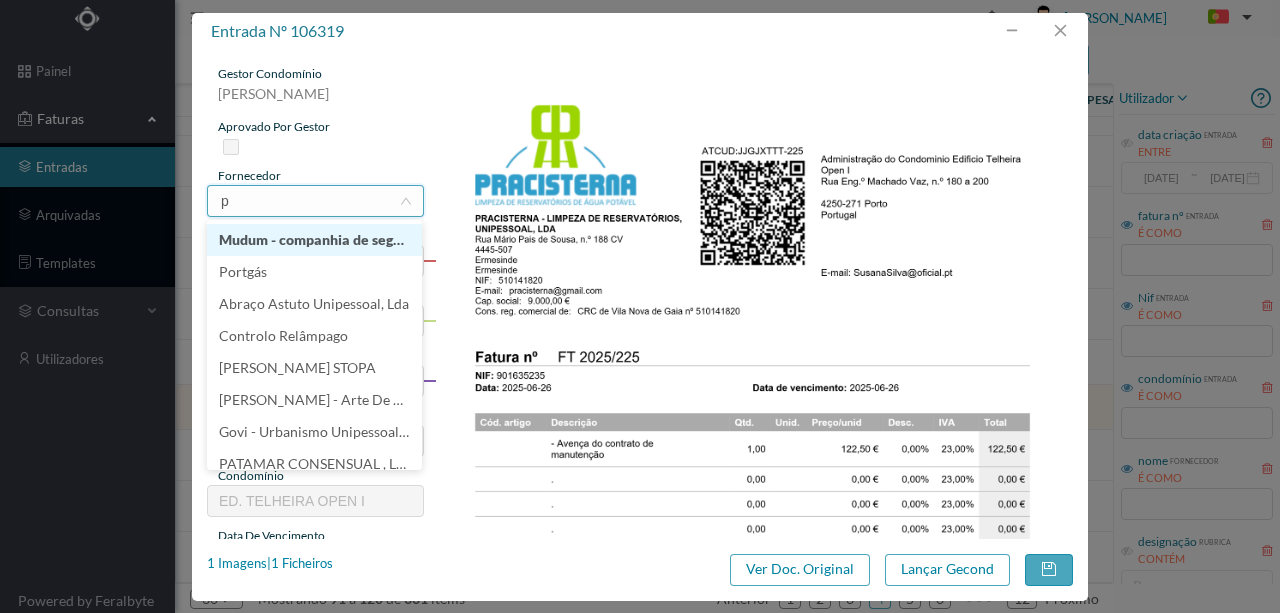 scroll, scrollTop: 0, scrollLeft: 0, axis: both 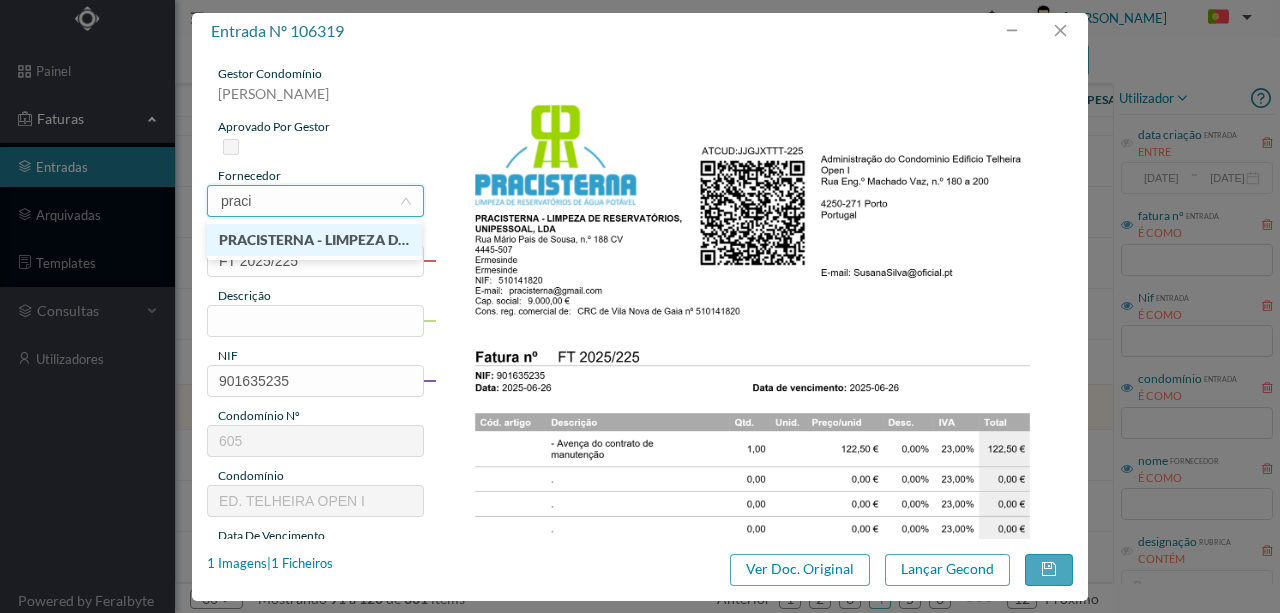 type on "pracis" 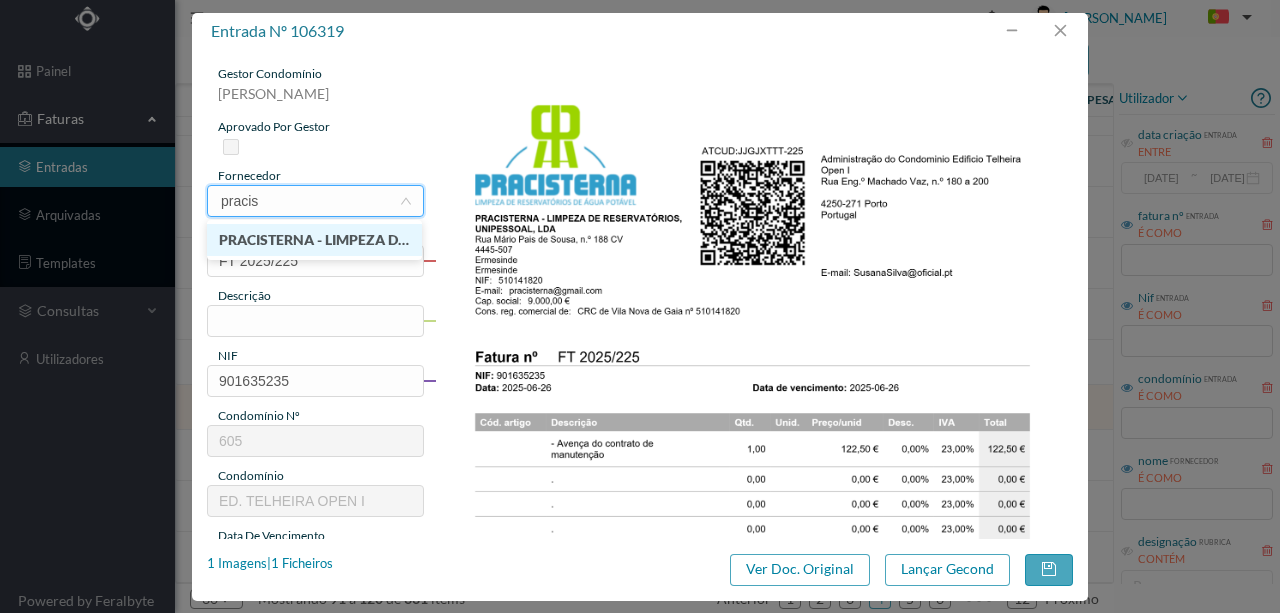 click on "PRACISTERNA - LIMPEZA DE RESERVATÓRIOS, [GEOGRAPHIC_DATA], LDA." at bounding box center [314, 240] 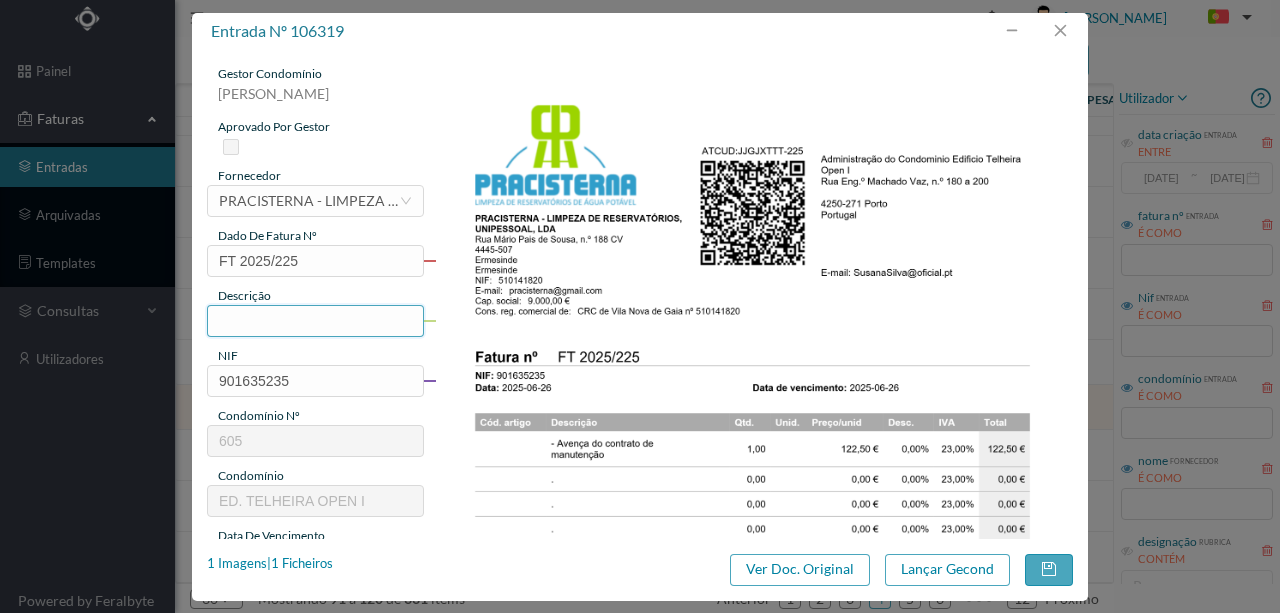 click at bounding box center [315, 321] 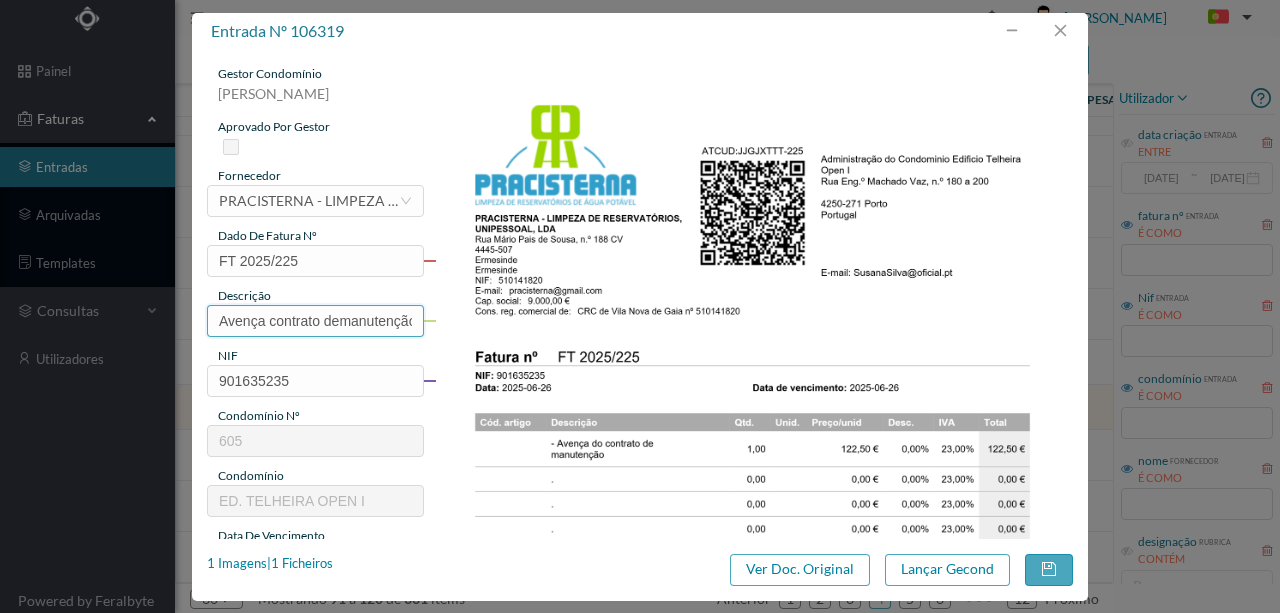 scroll, scrollTop: 0, scrollLeft: 5, axis: horizontal 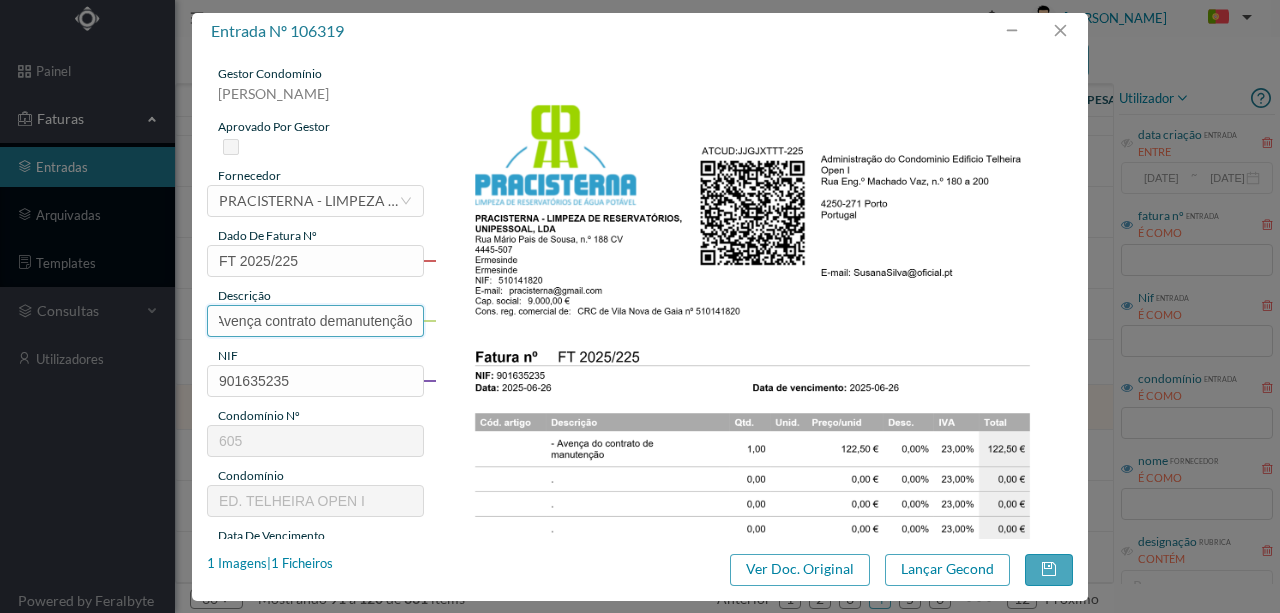 click on "Avença contrato demanutenção" at bounding box center [315, 321] 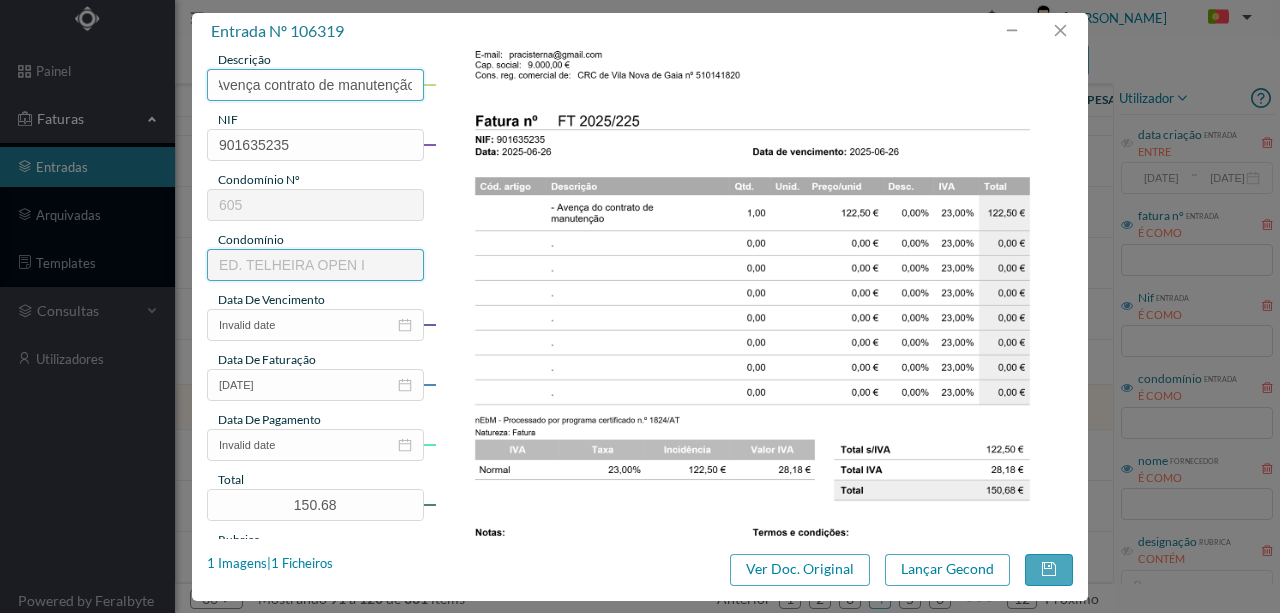scroll, scrollTop: 266, scrollLeft: 0, axis: vertical 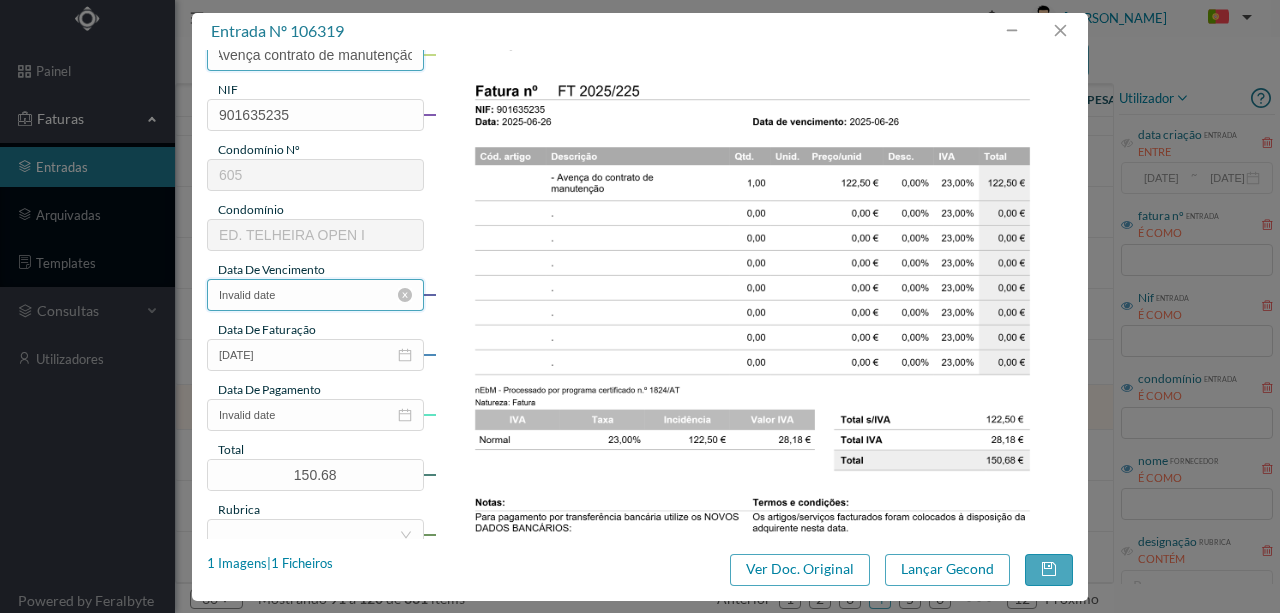 type on "Avença contrato de manutenção" 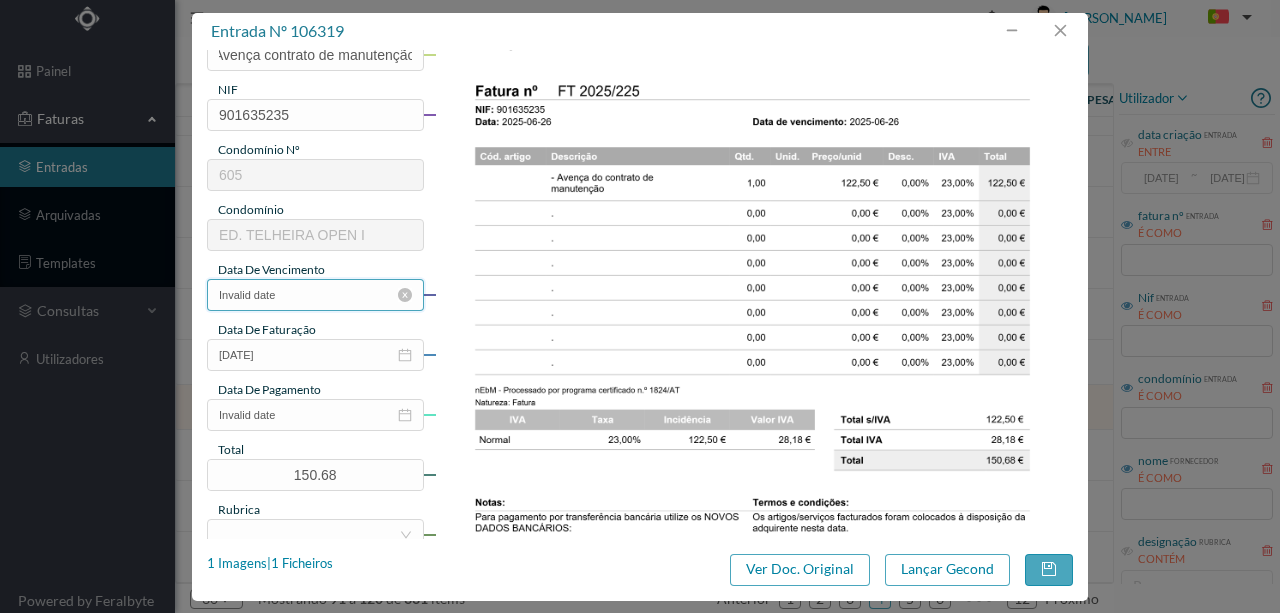 click on "Invalid date" at bounding box center (315, 295) 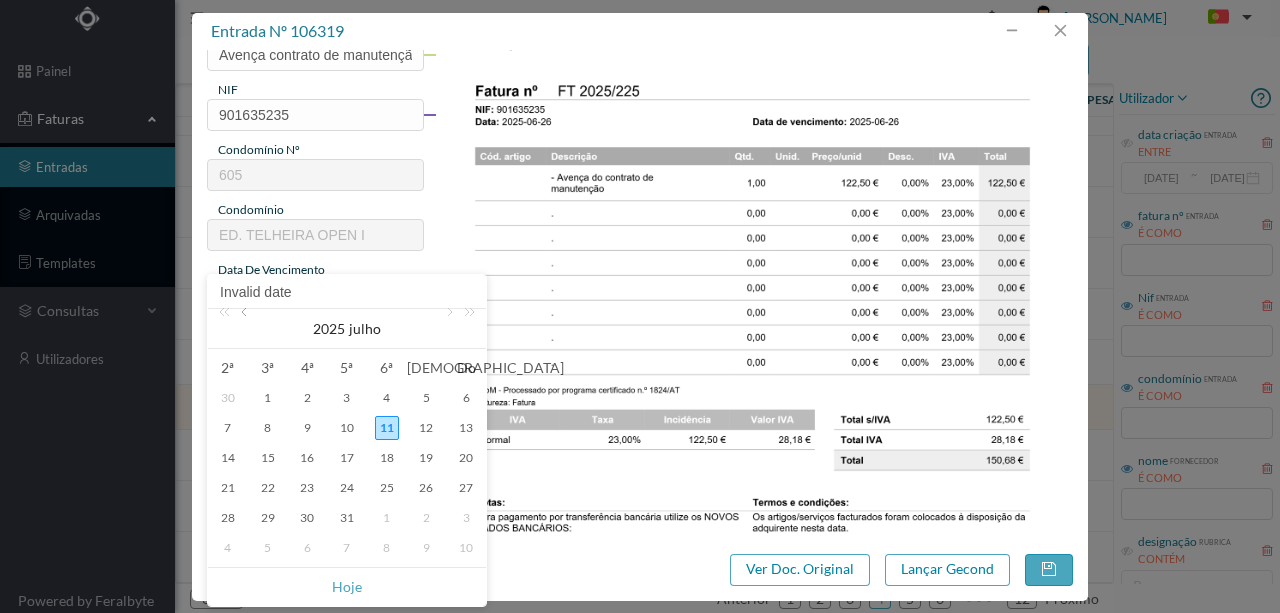click at bounding box center [246, 329] 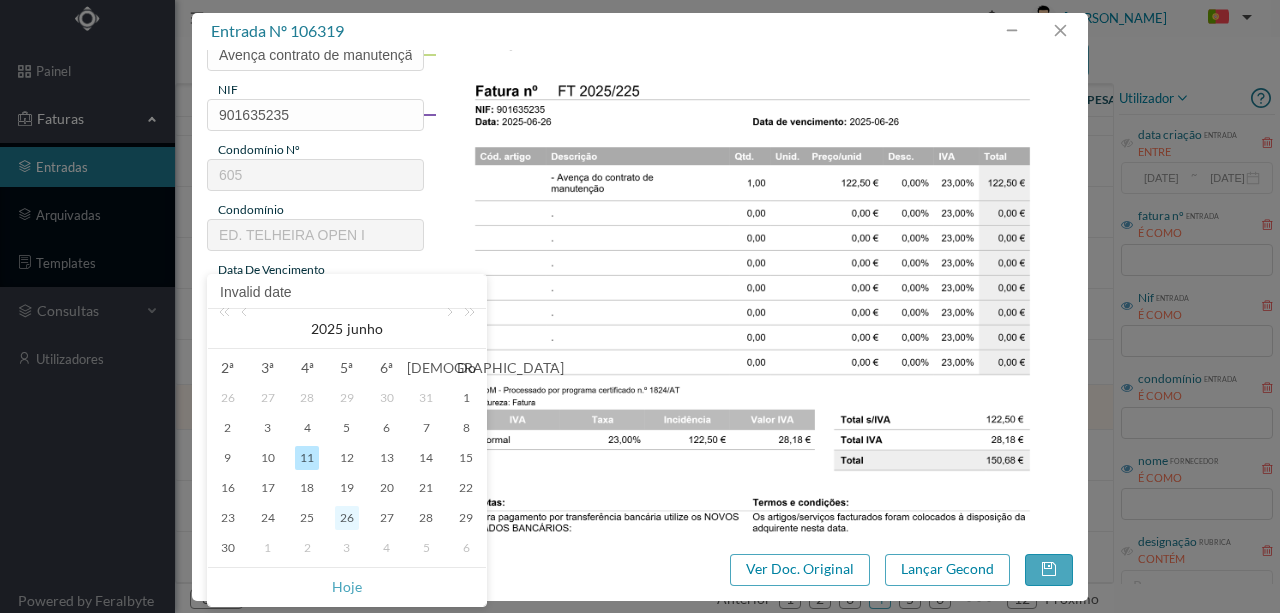 click on "26" at bounding box center [347, 518] 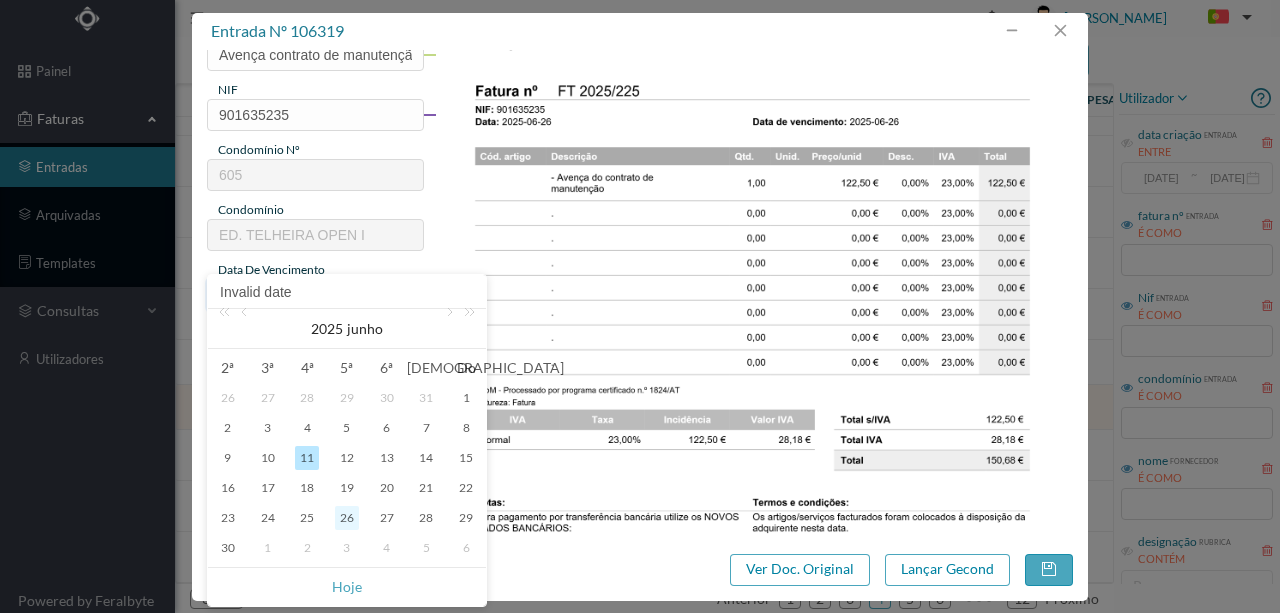 type on "[DATE]" 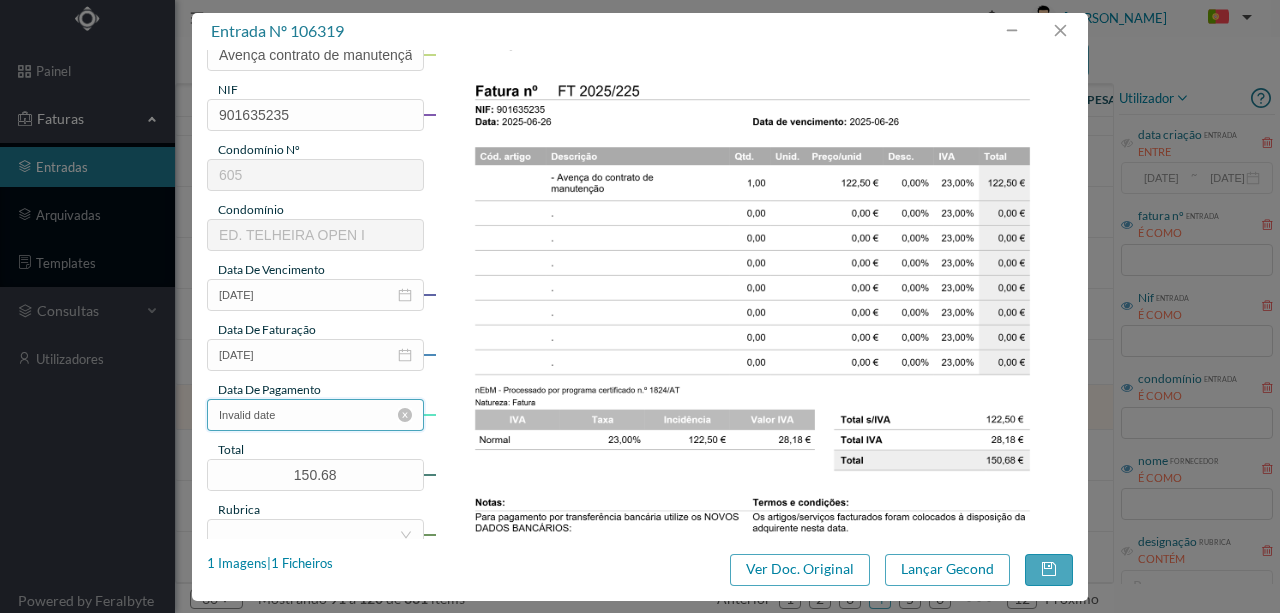 click on "Invalid date" at bounding box center (315, 415) 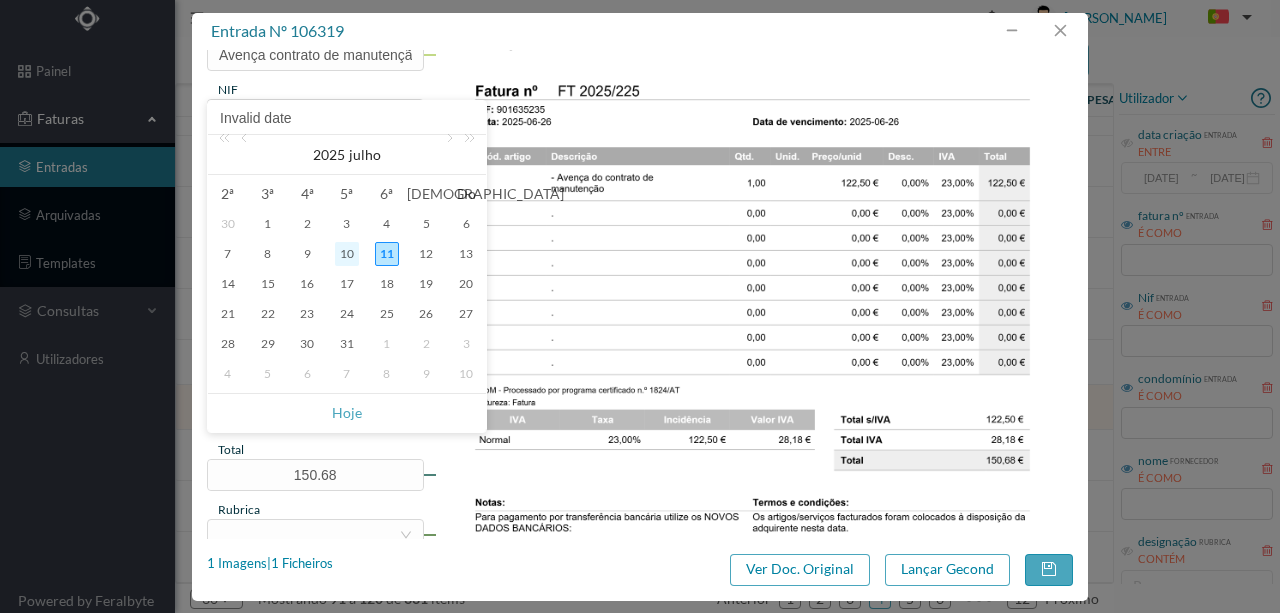 click on "10" at bounding box center (347, 254) 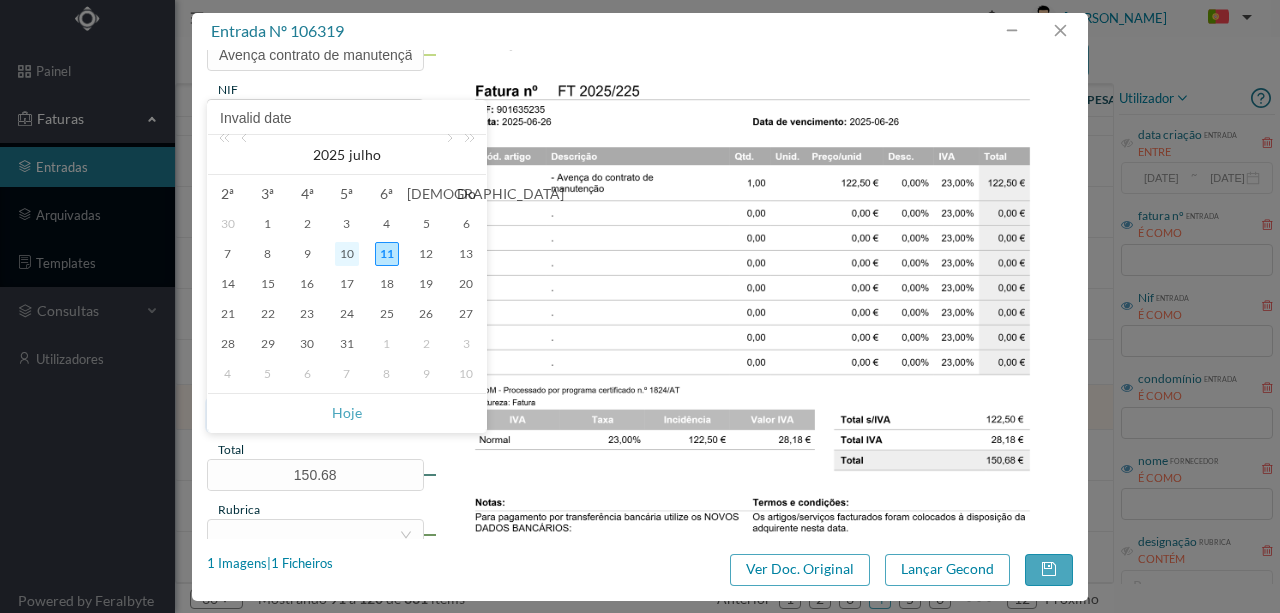 type on "[DATE]" 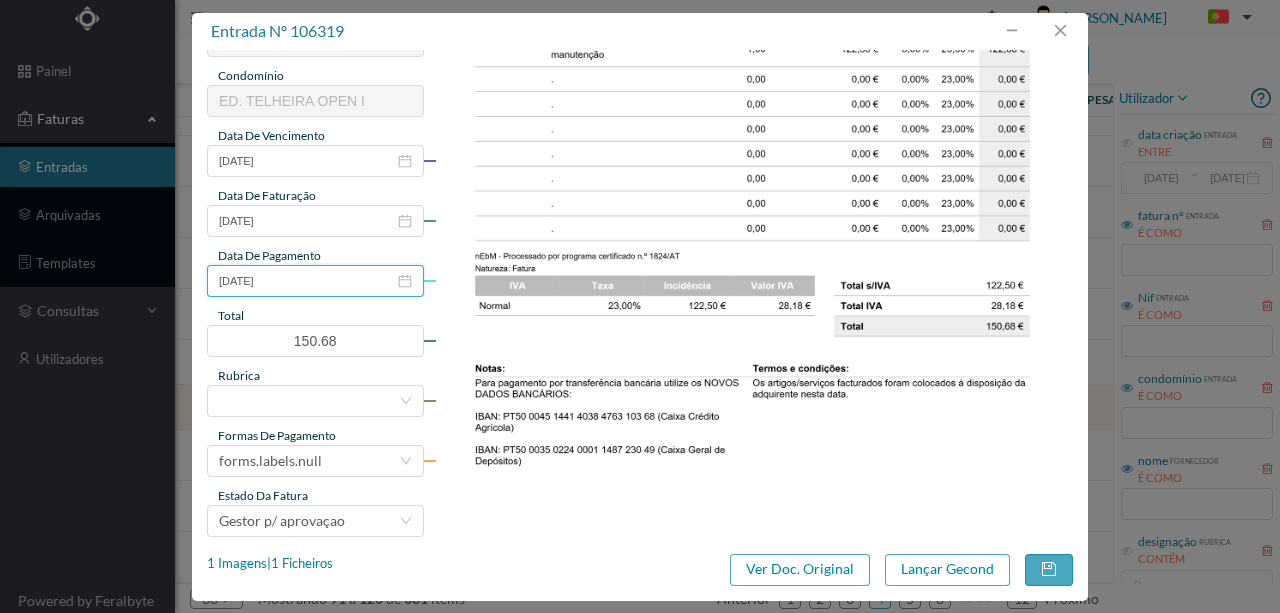 scroll, scrollTop: 466, scrollLeft: 0, axis: vertical 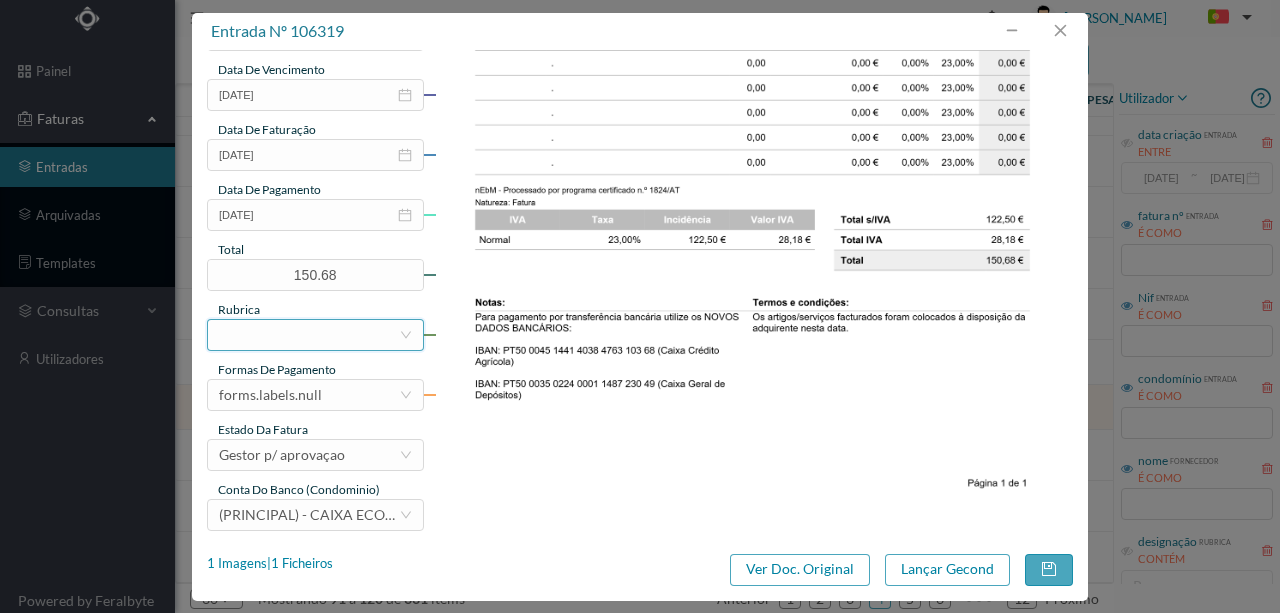 click at bounding box center (309, 335) 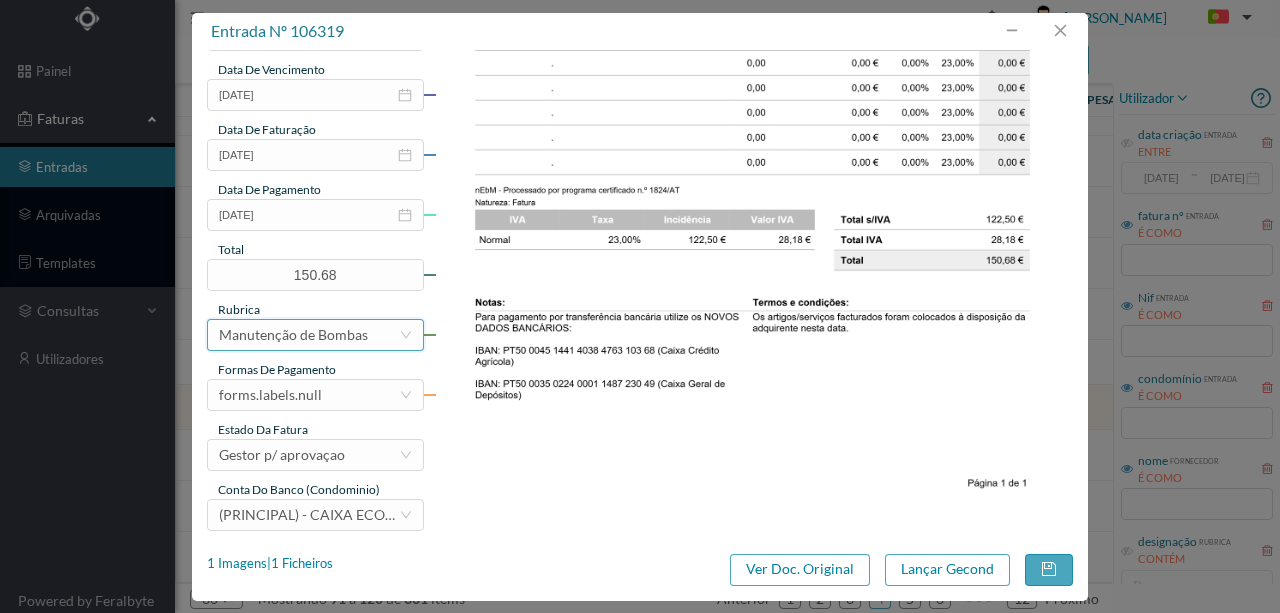 click on "Manutenção de Bombas" at bounding box center [293, 335] 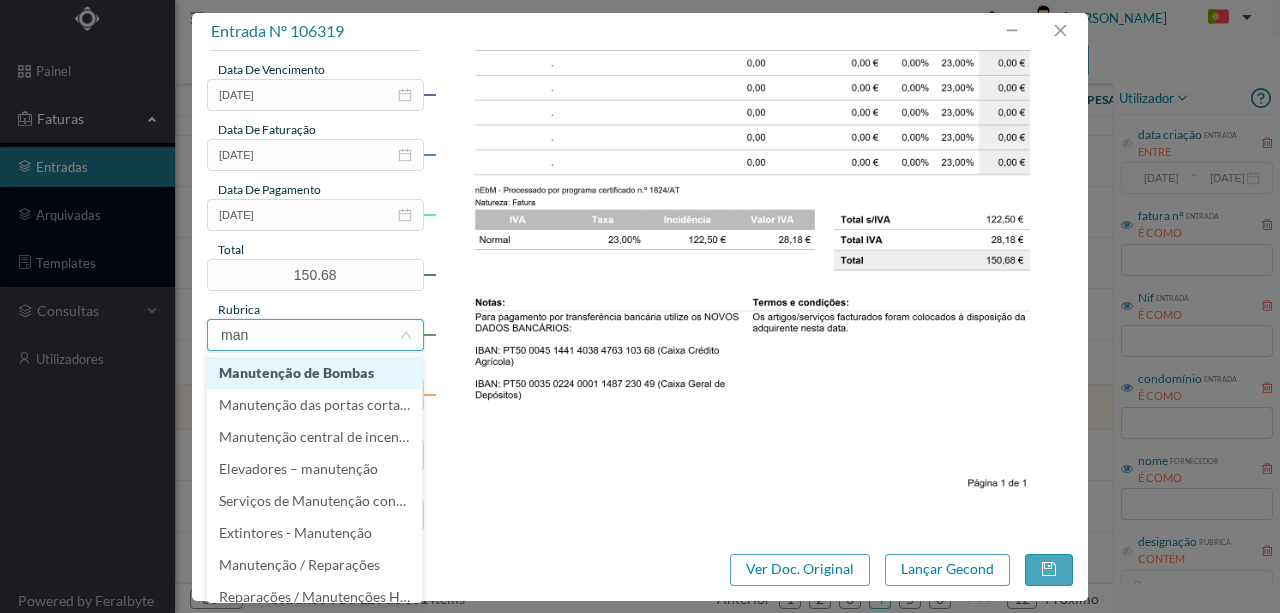 type on "manu" 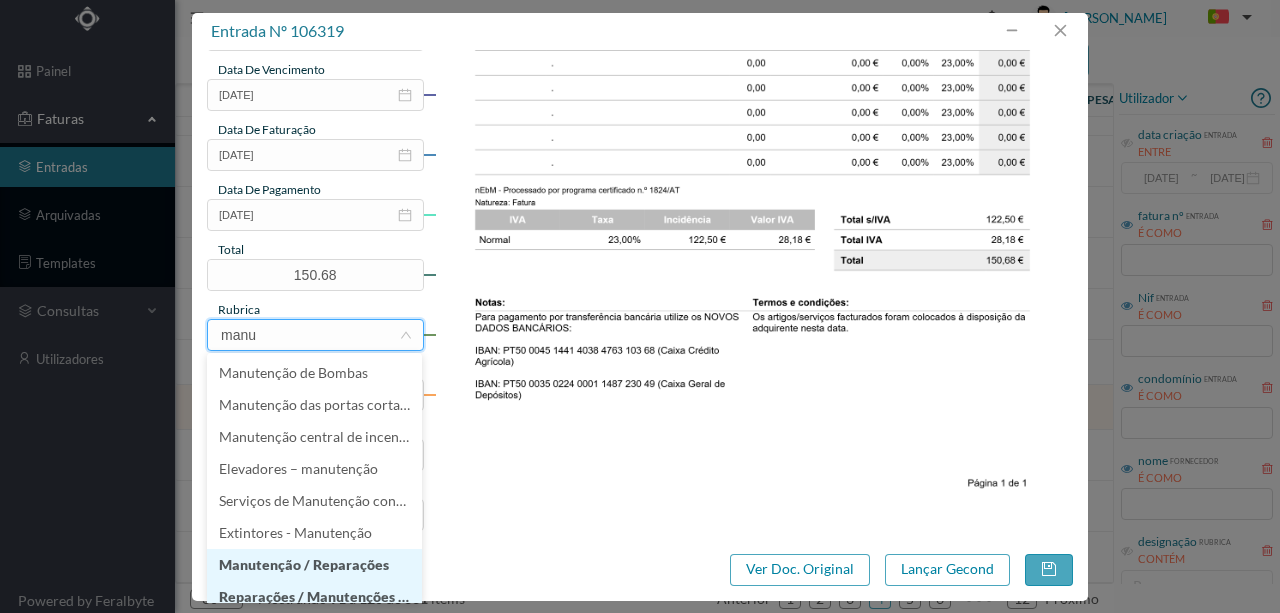 scroll, scrollTop: 10, scrollLeft: 0, axis: vertical 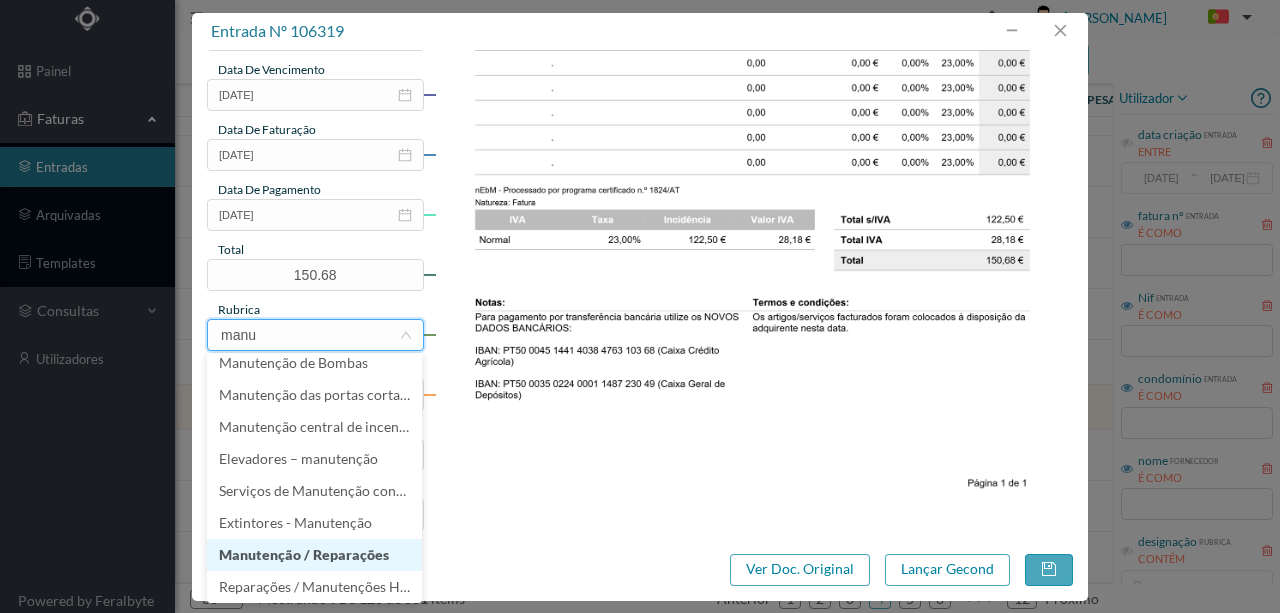 click on "Manutenção / Reparações" at bounding box center (314, 555) 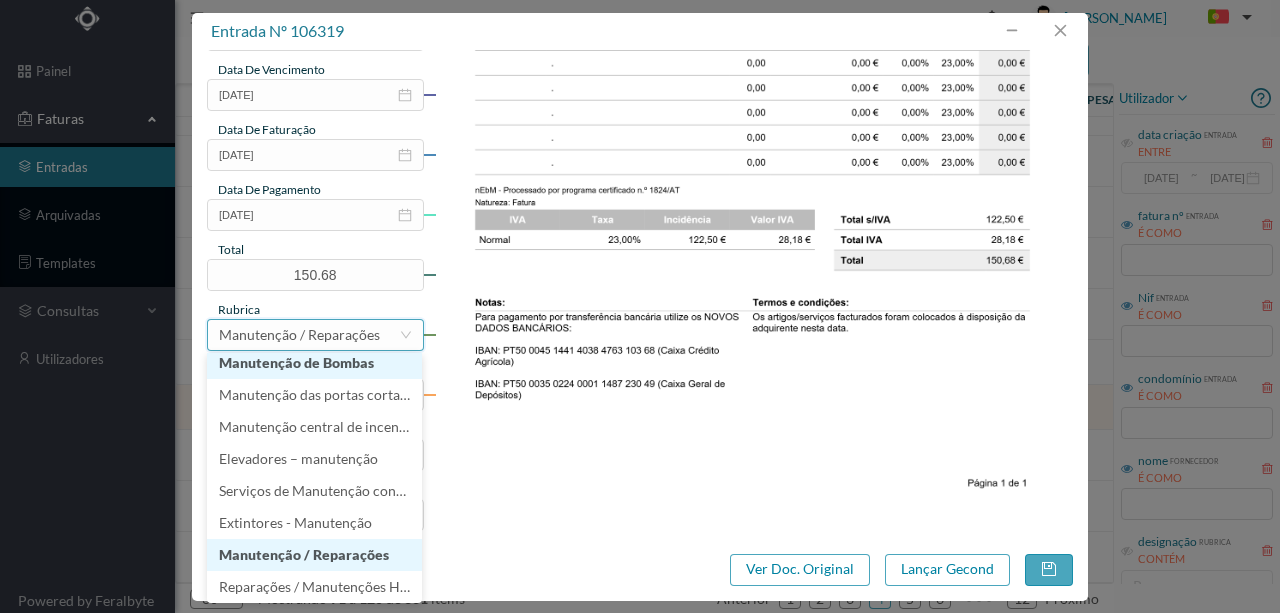 scroll, scrollTop: 4, scrollLeft: 0, axis: vertical 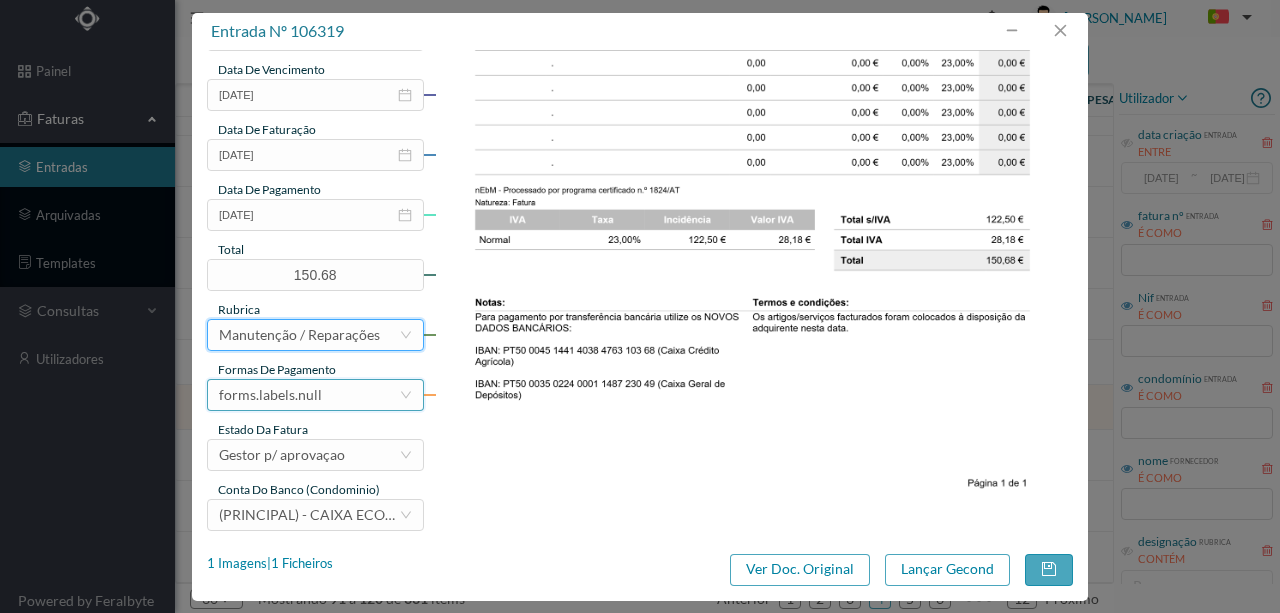click on "forms.labels.null" at bounding box center [309, 395] 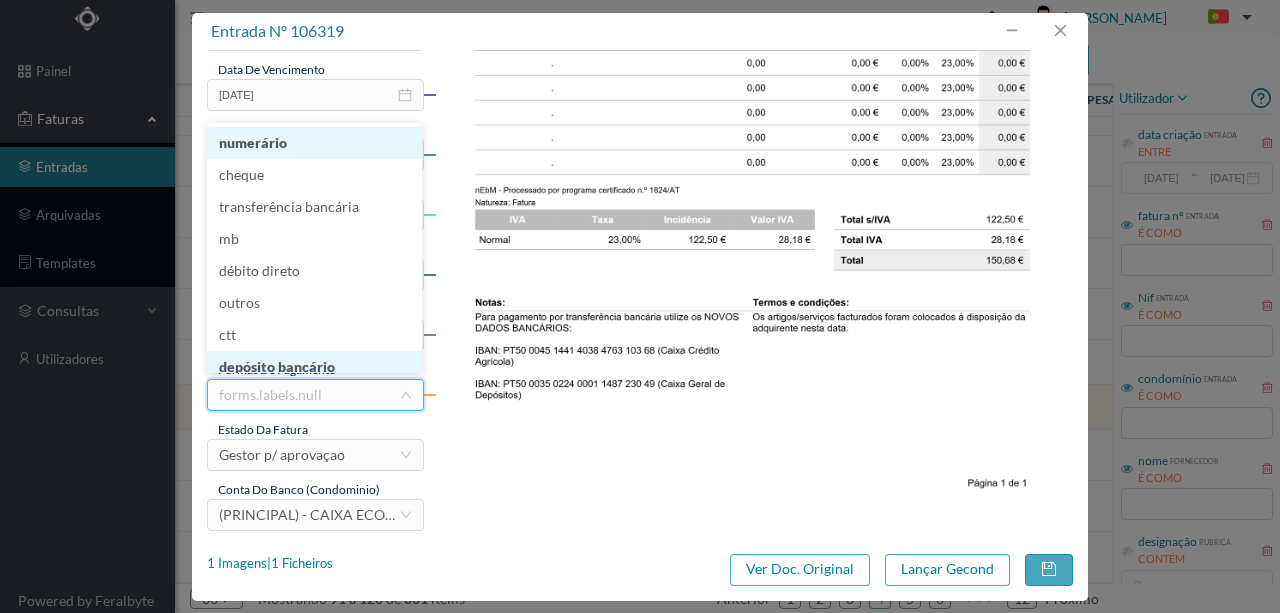 scroll, scrollTop: 9, scrollLeft: 0, axis: vertical 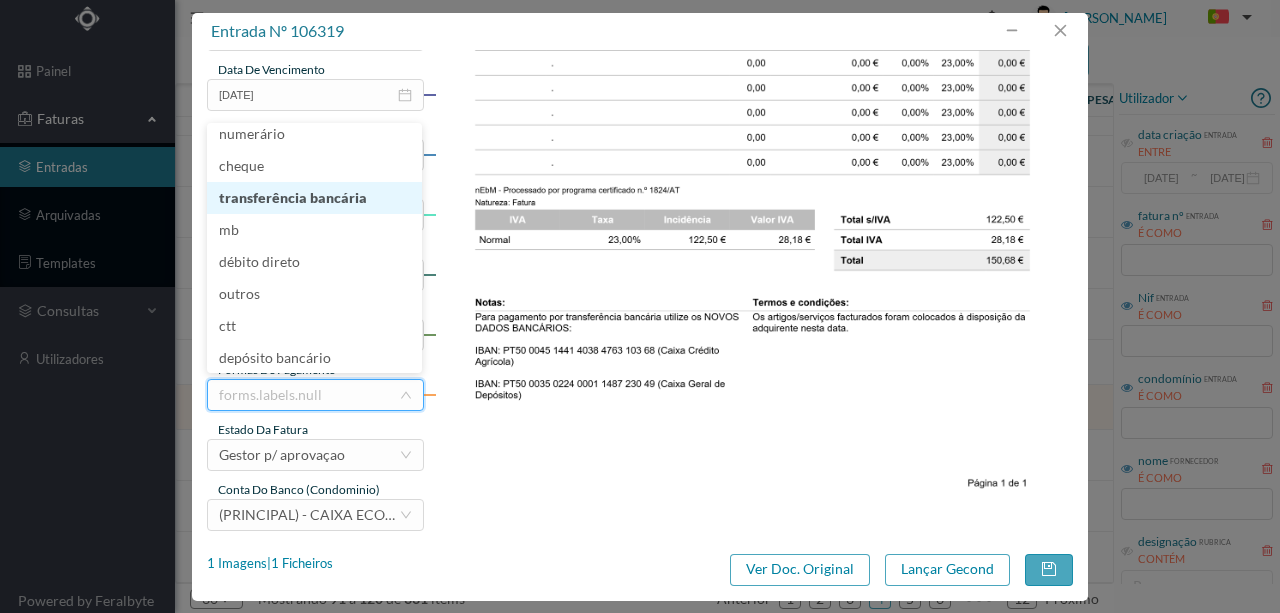 click on "transferência bancária" at bounding box center [314, 198] 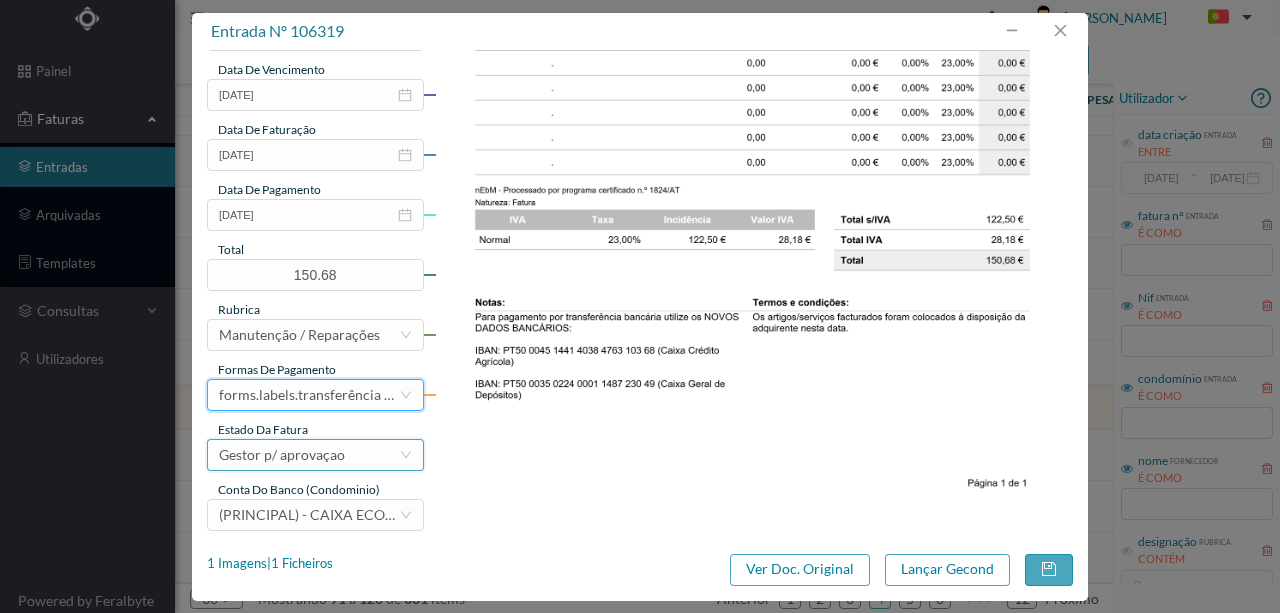 click on "Gestor p/ aprovaçao" at bounding box center [282, 455] 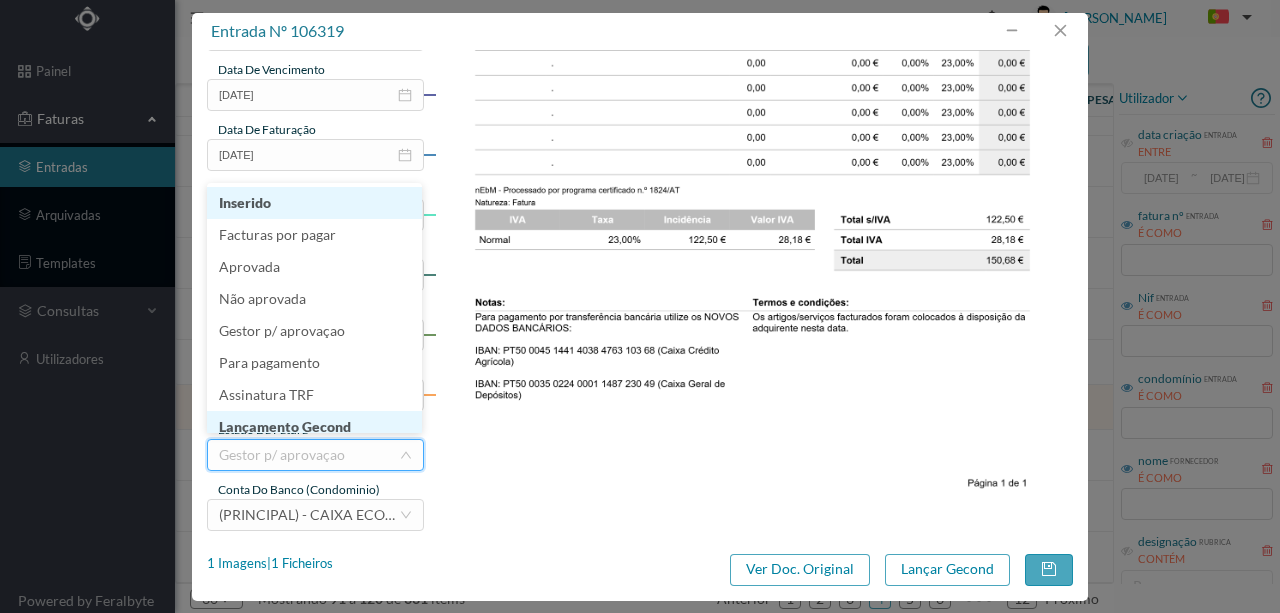 scroll, scrollTop: 10, scrollLeft: 0, axis: vertical 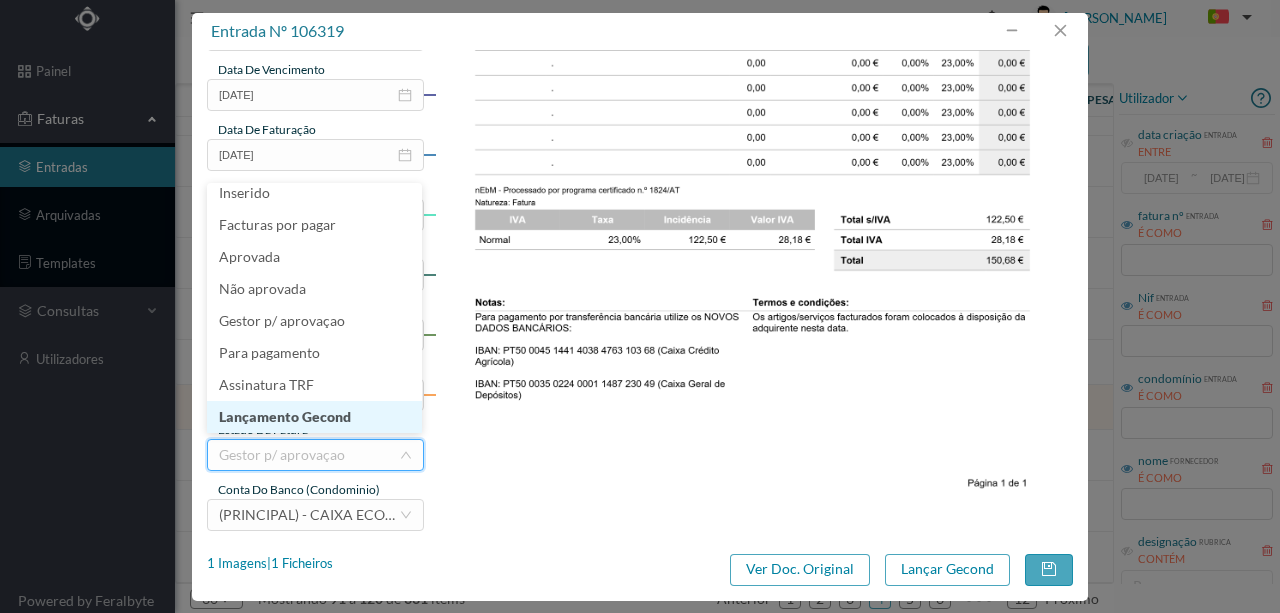 click on "Lançamento Gecond" at bounding box center (314, 417) 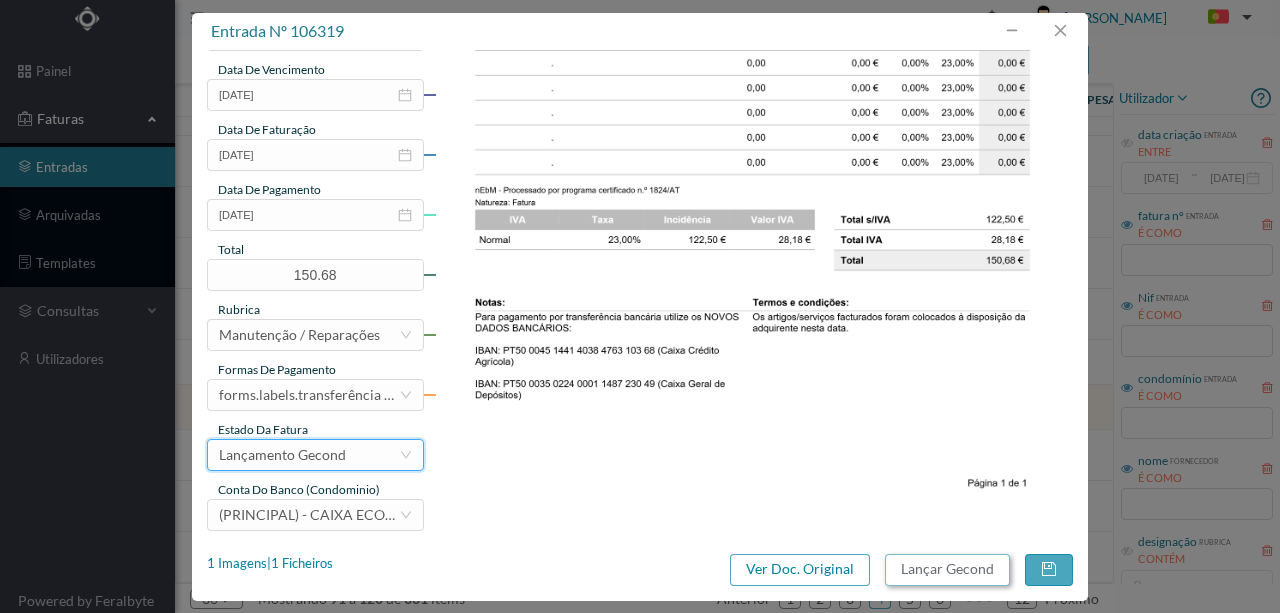 click on "Lançar Gecond" at bounding box center (947, 570) 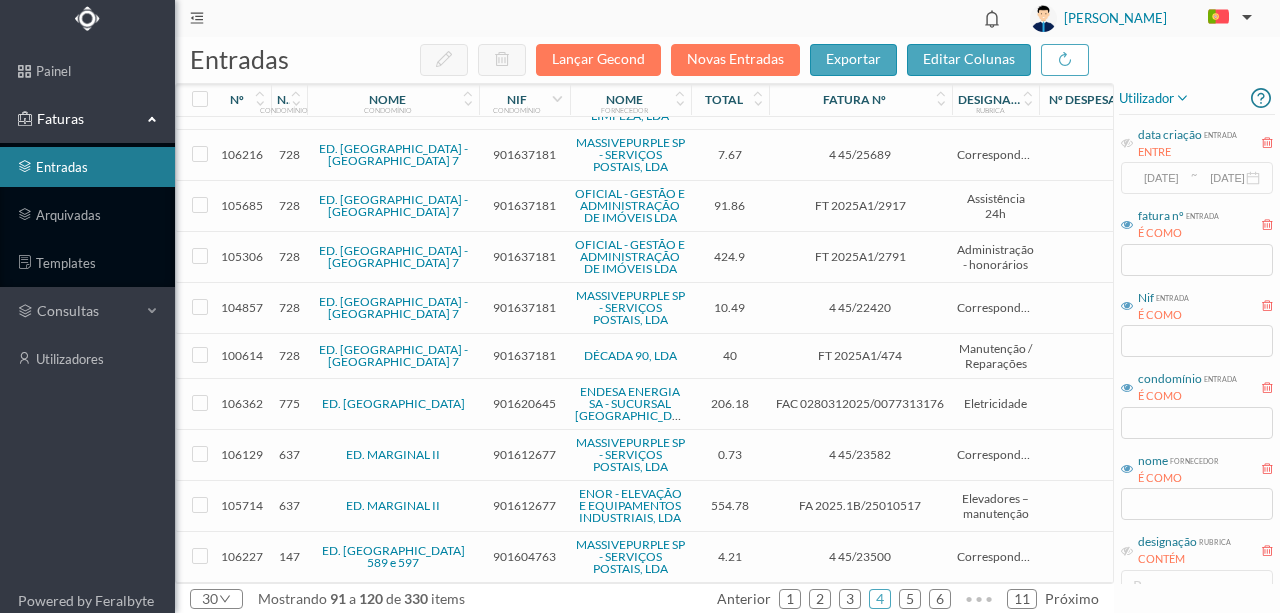 scroll, scrollTop: 944, scrollLeft: 0, axis: vertical 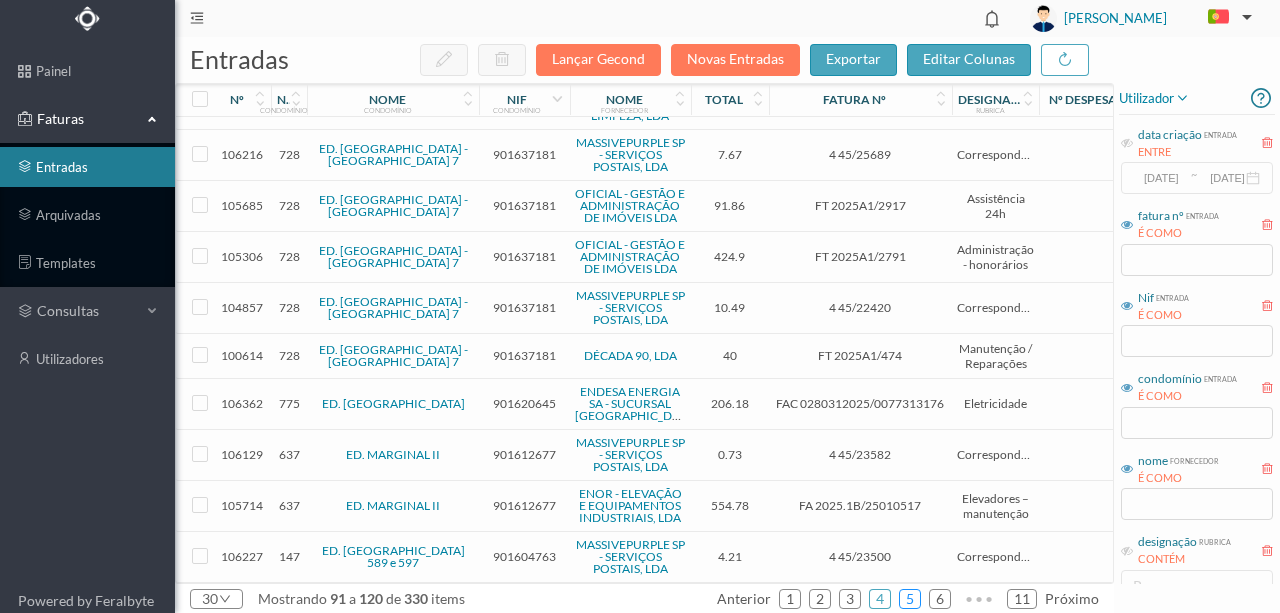 click on "5" at bounding box center (910, 599) 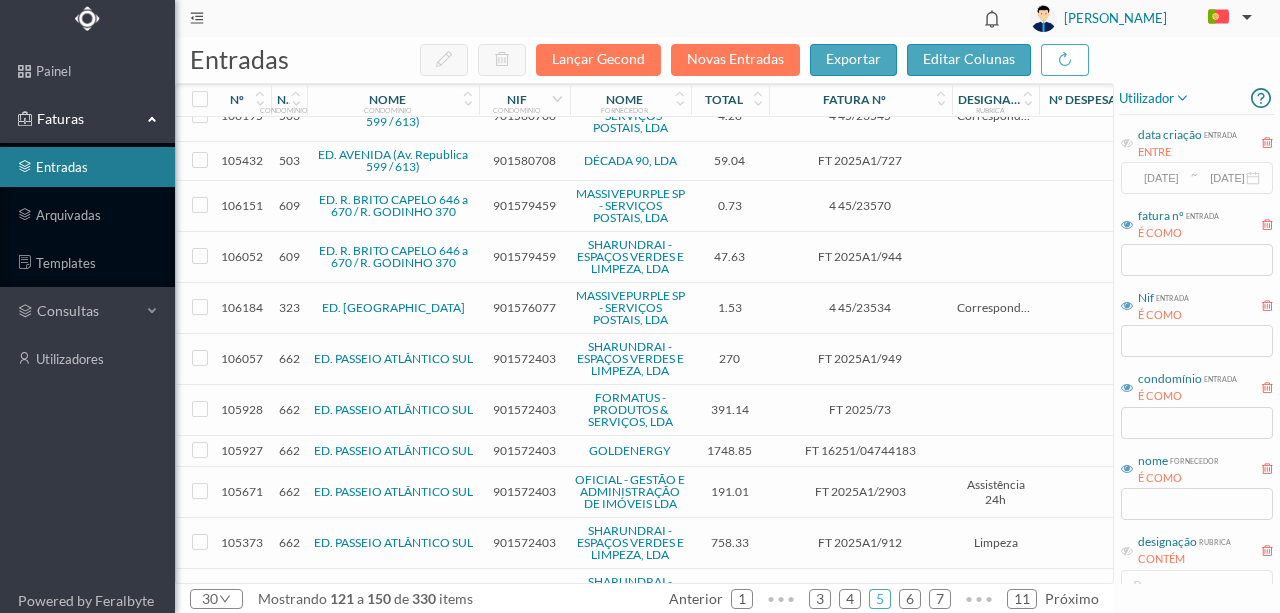 scroll, scrollTop: 133, scrollLeft: 0, axis: vertical 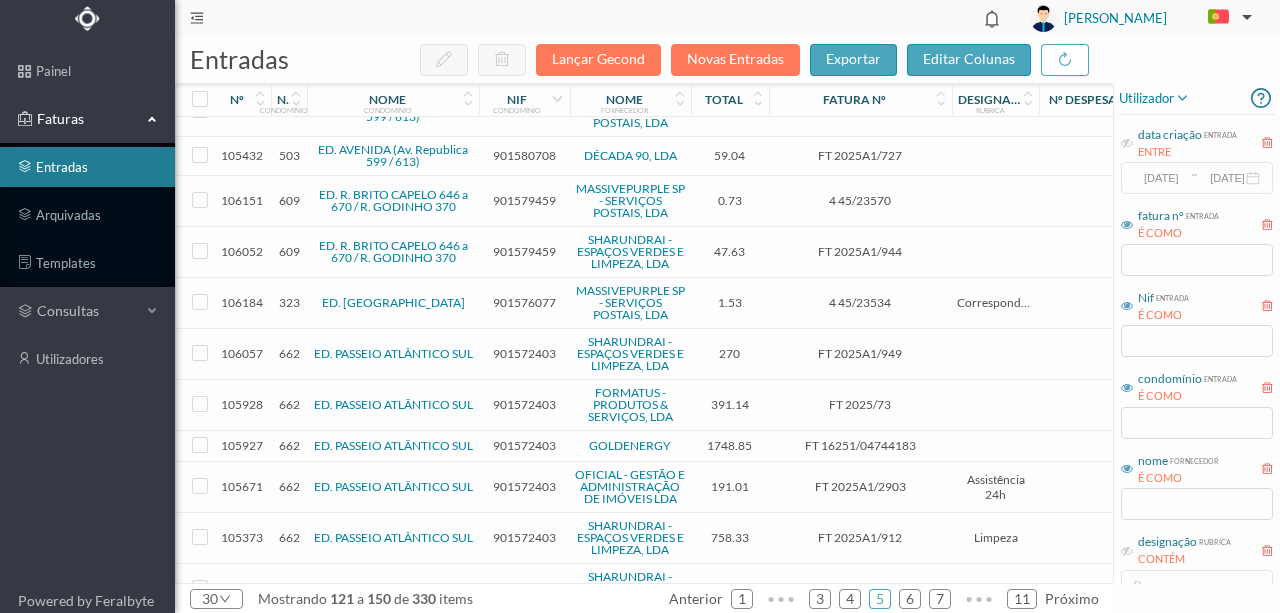 click on "901572403" at bounding box center (524, 404) 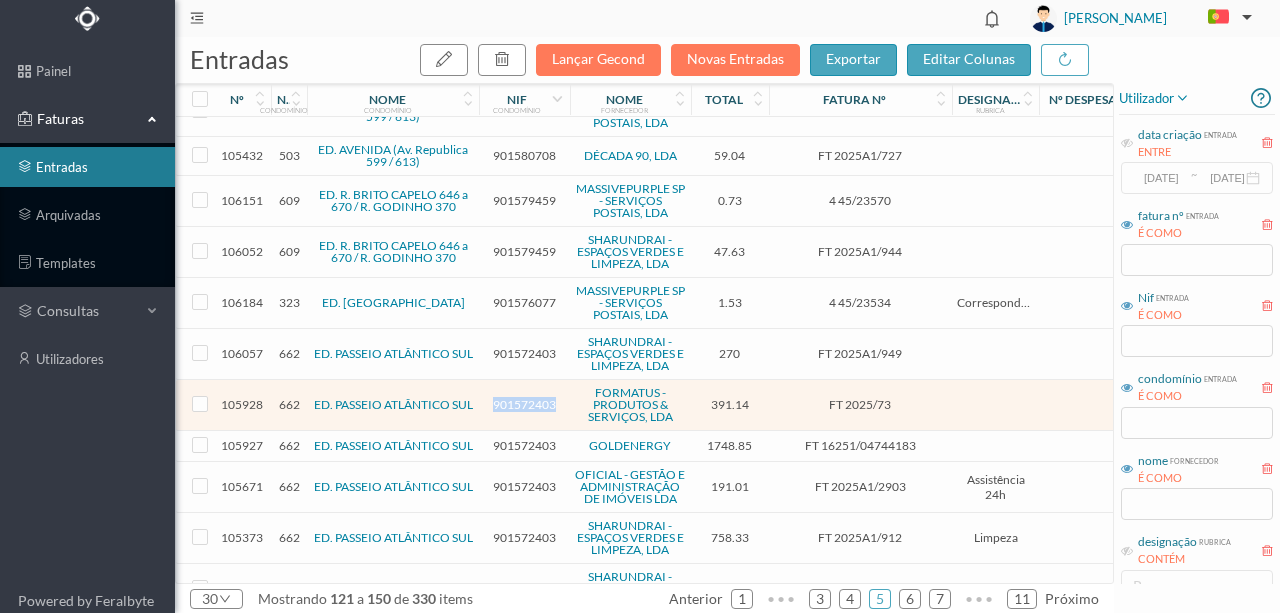click on "901572403" at bounding box center [524, 404] 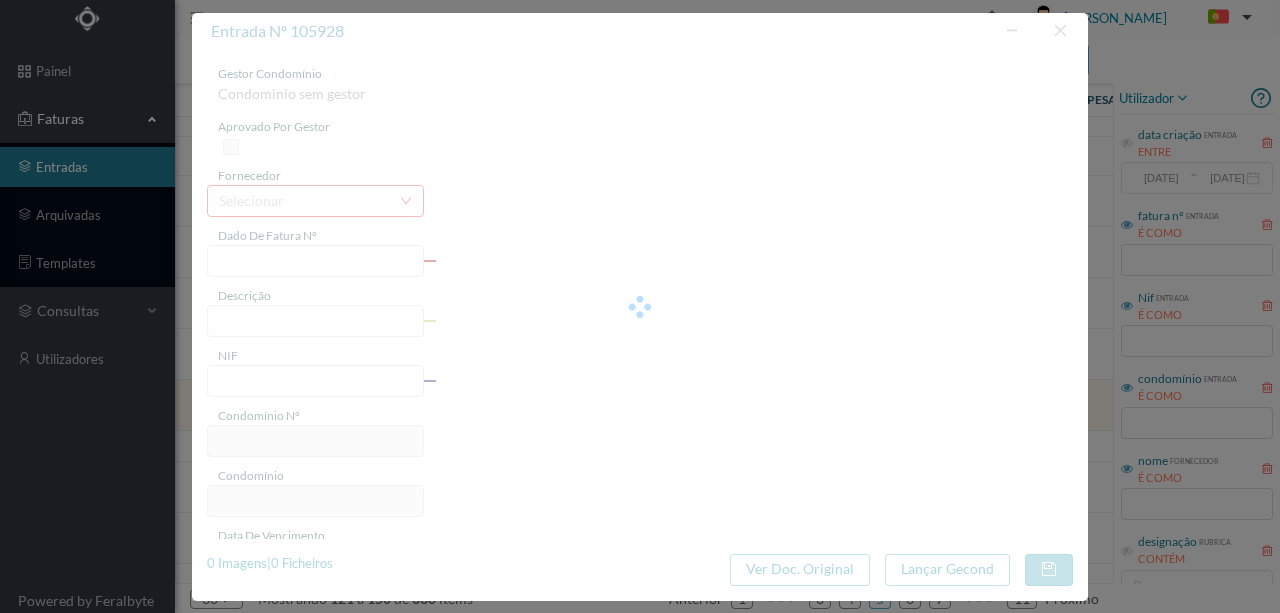 type on "FT 2025/73" 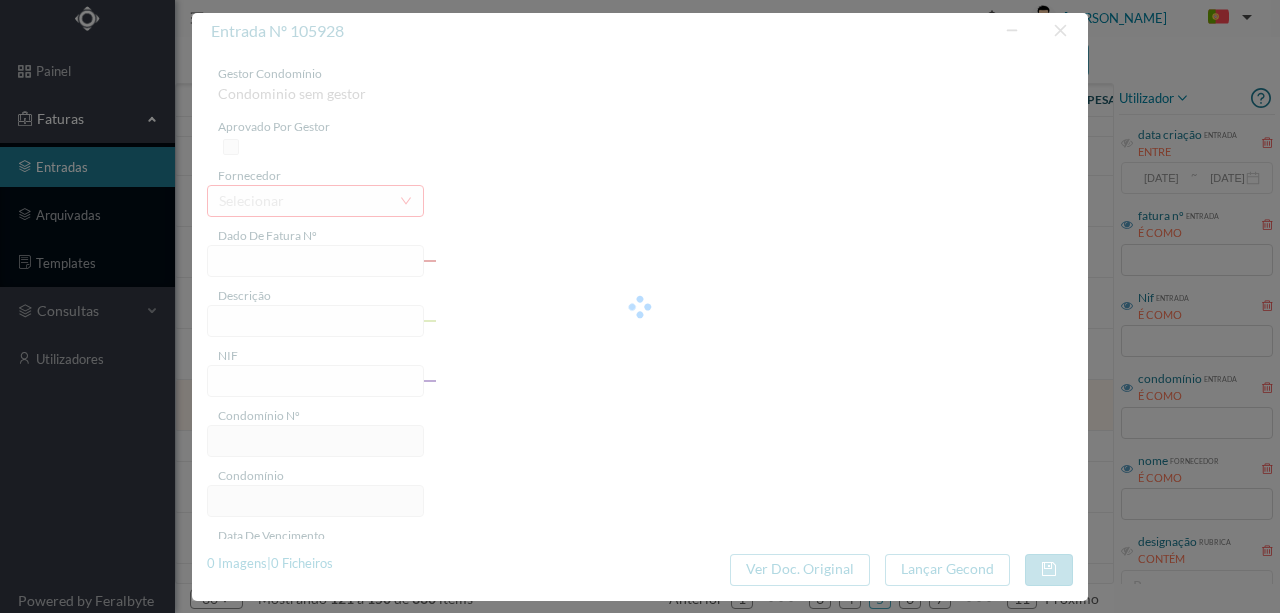 type on "901572403" 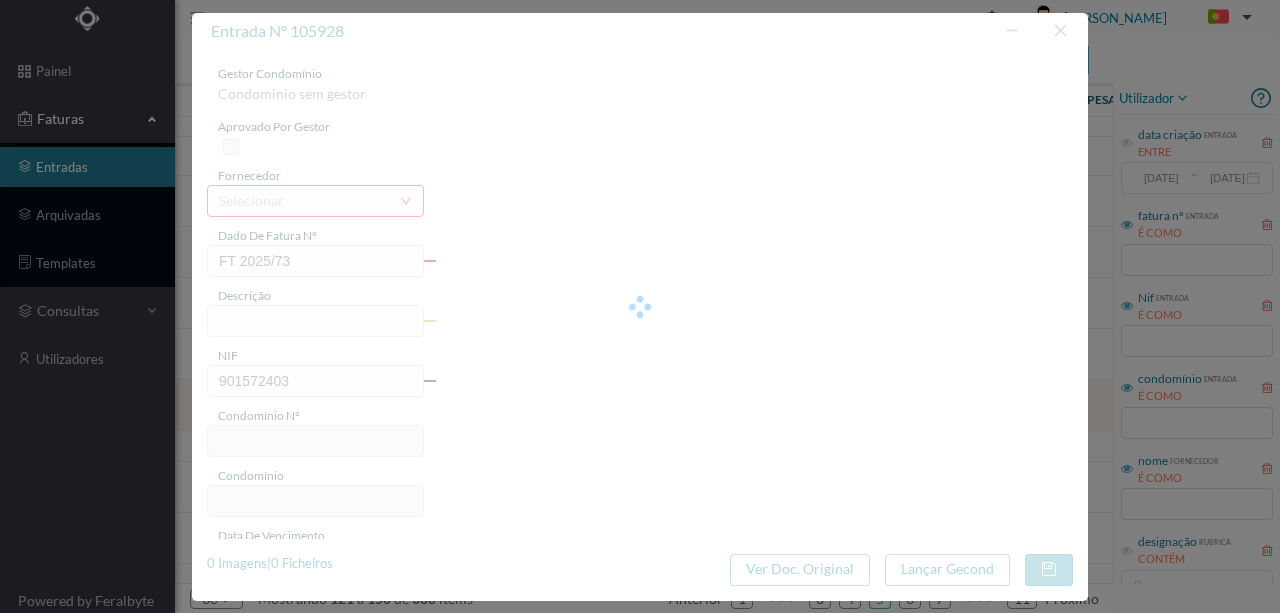 type on "662" 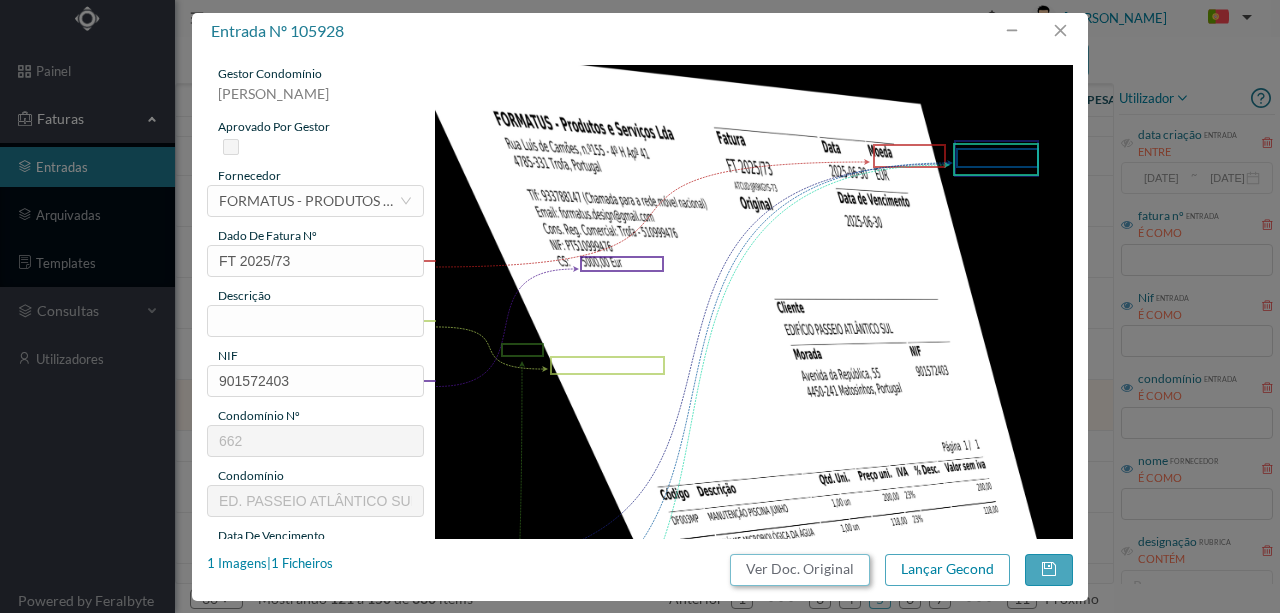 drag, startPoint x: 830, startPoint y: 568, endPoint x: 743, endPoint y: 90, distance: 485.85284 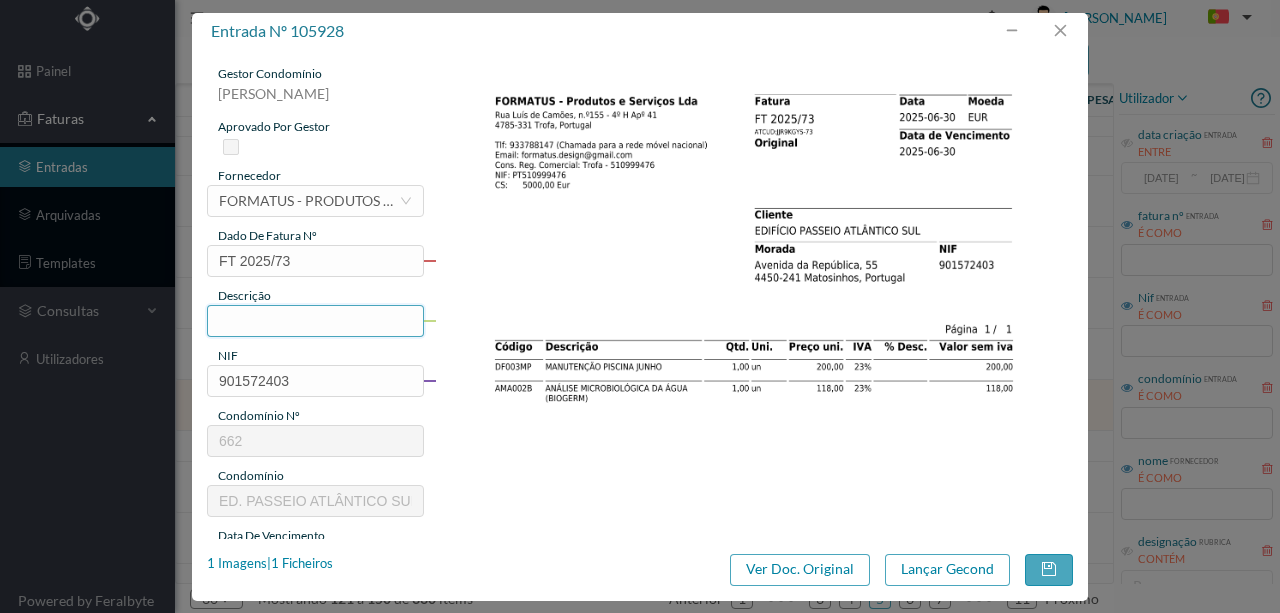 click at bounding box center [315, 321] 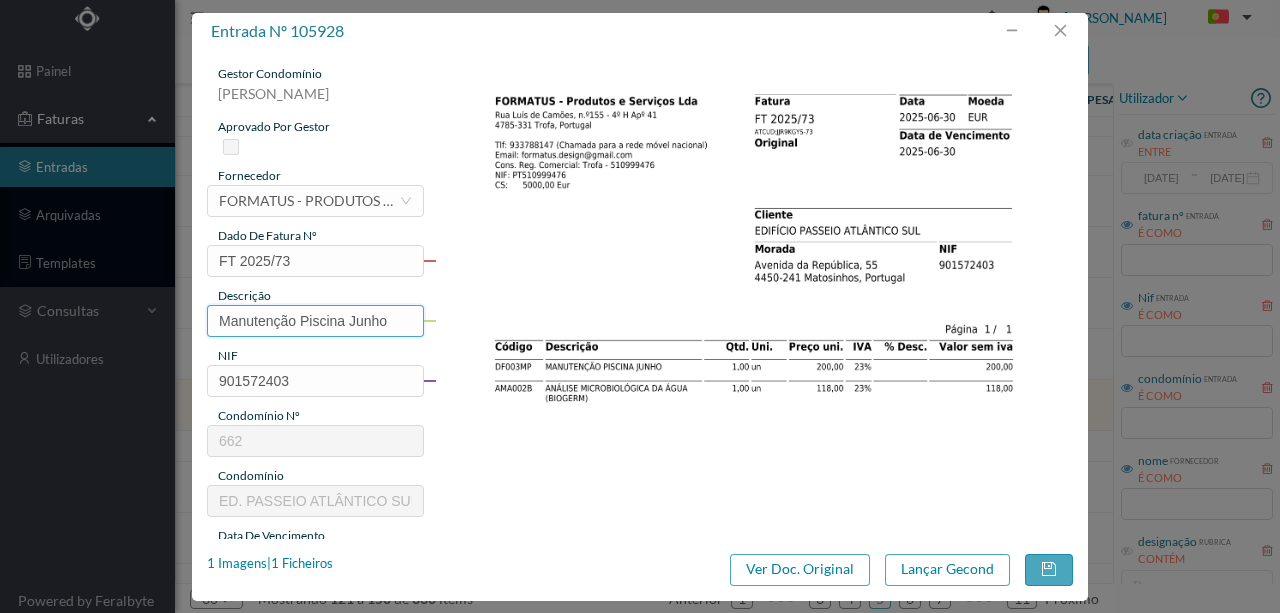 click on "Manutenção Piscina Junho" at bounding box center (315, 321) 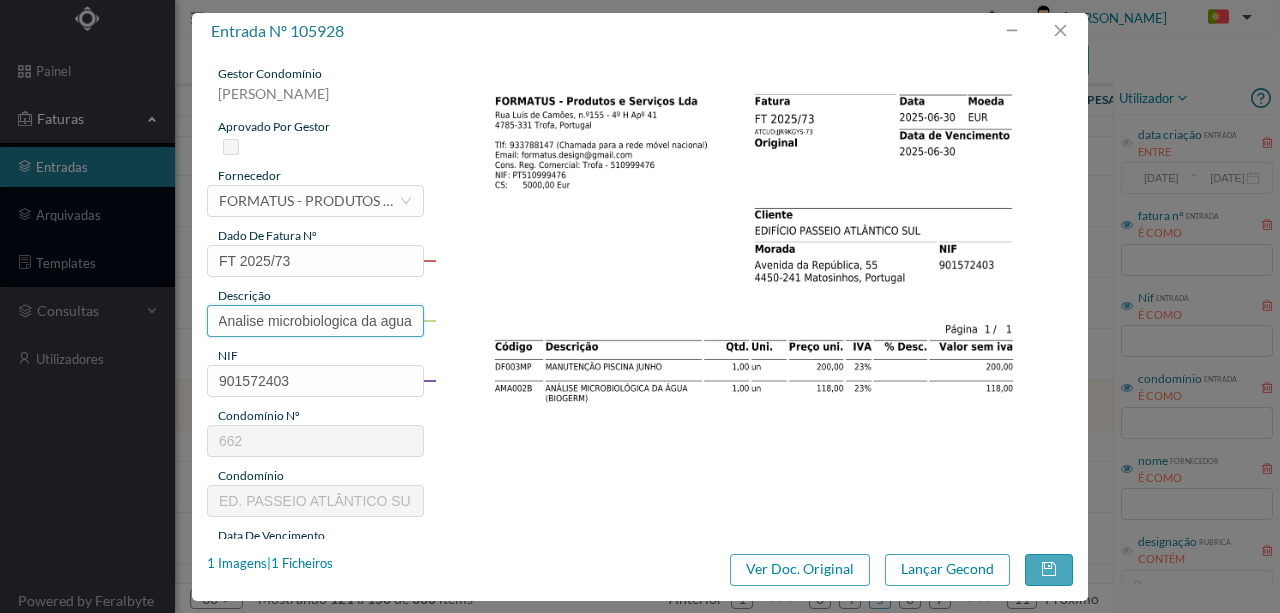 scroll, scrollTop: 0, scrollLeft: 180, axis: horizontal 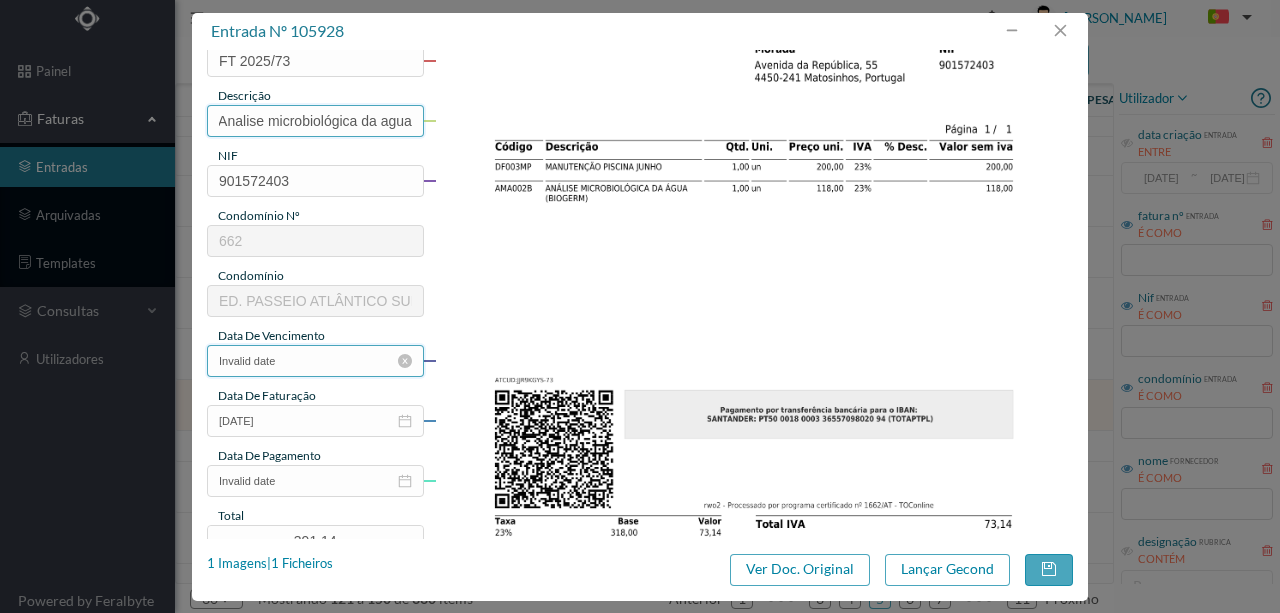 type on "Manutenção Piscina Junho; Analise microbiológica da agua" 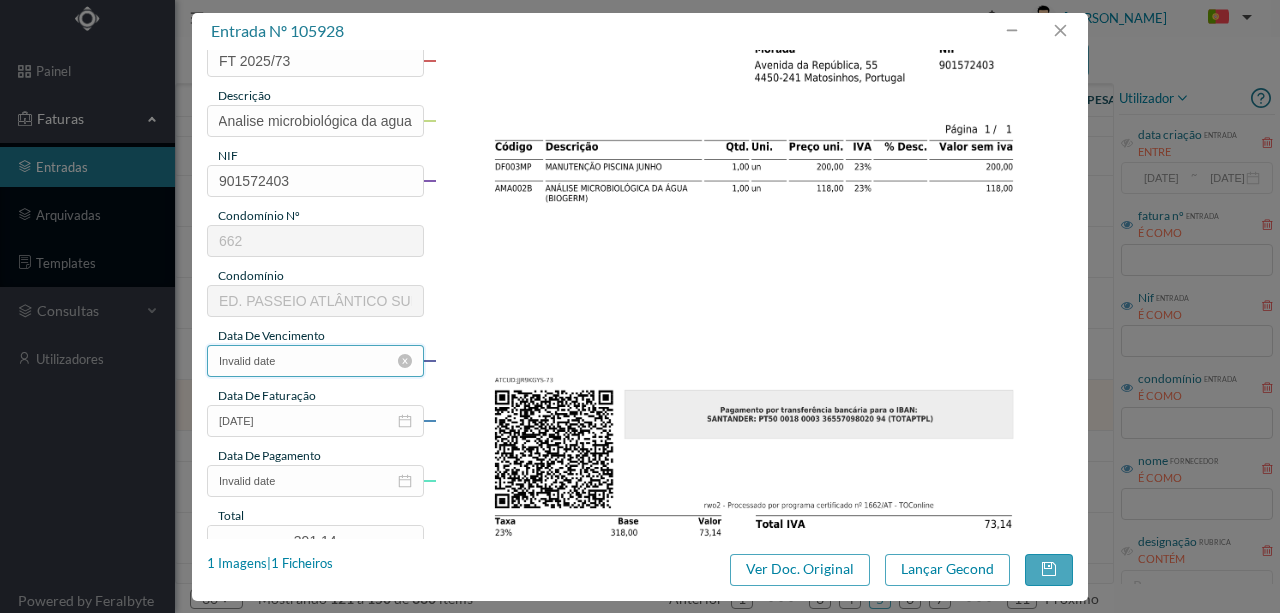 scroll, scrollTop: 0, scrollLeft: 0, axis: both 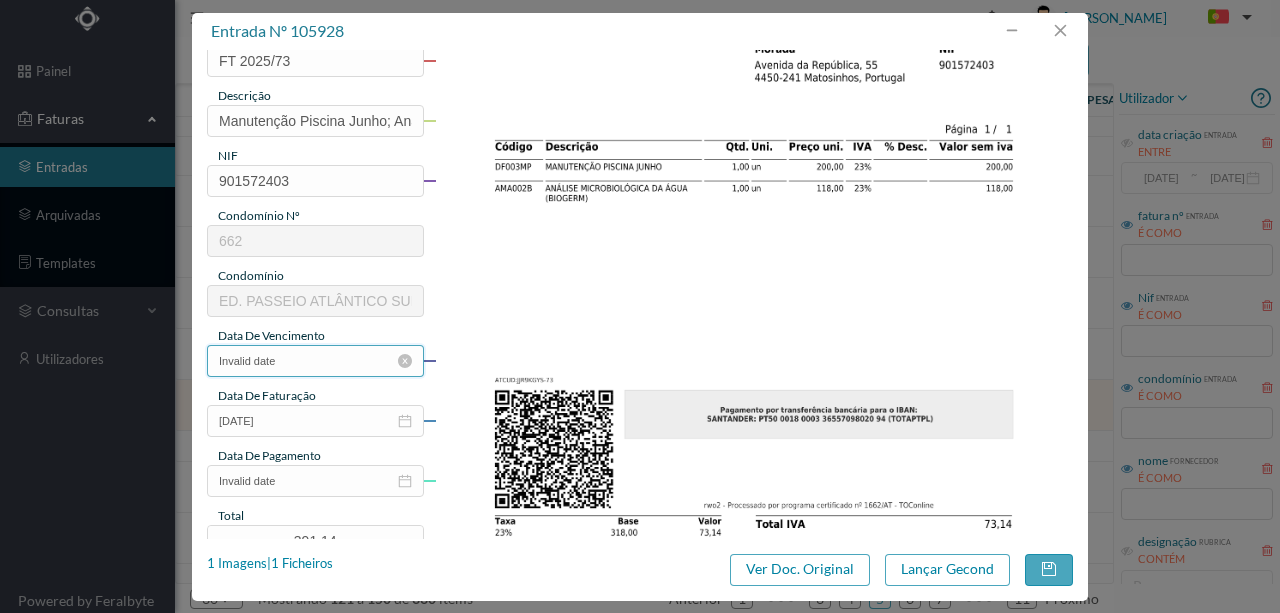 click on "Invalid date" at bounding box center [315, 361] 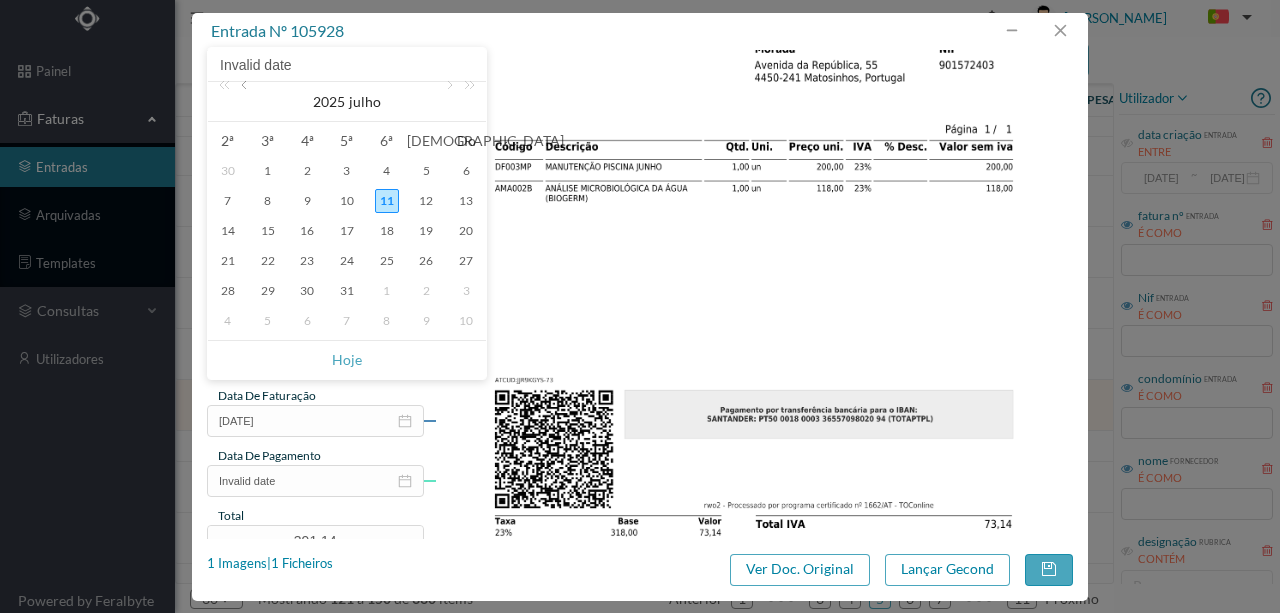 click at bounding box center (246, 102) 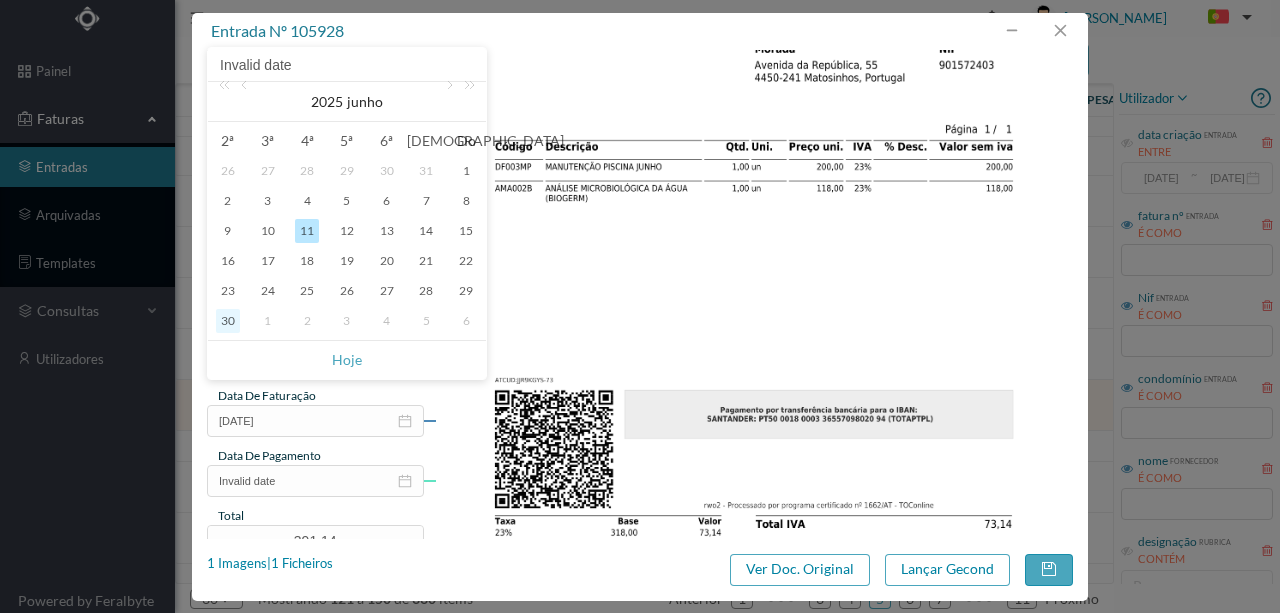click on "30" at bounding box center [228, 321] 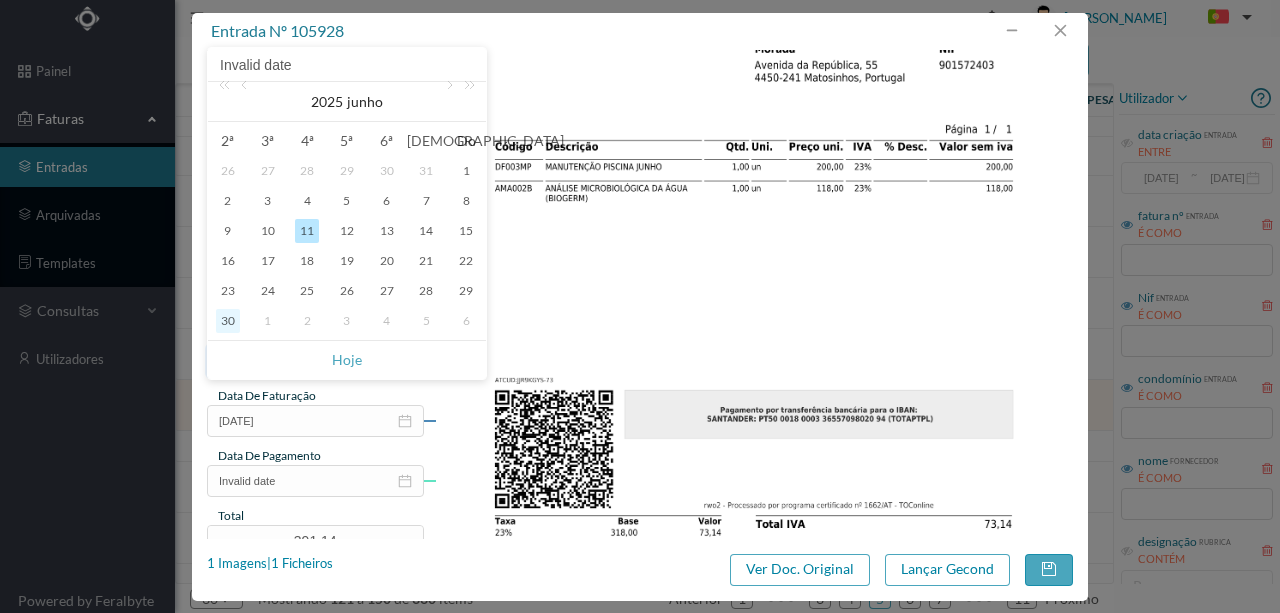 type on "[DATE]" 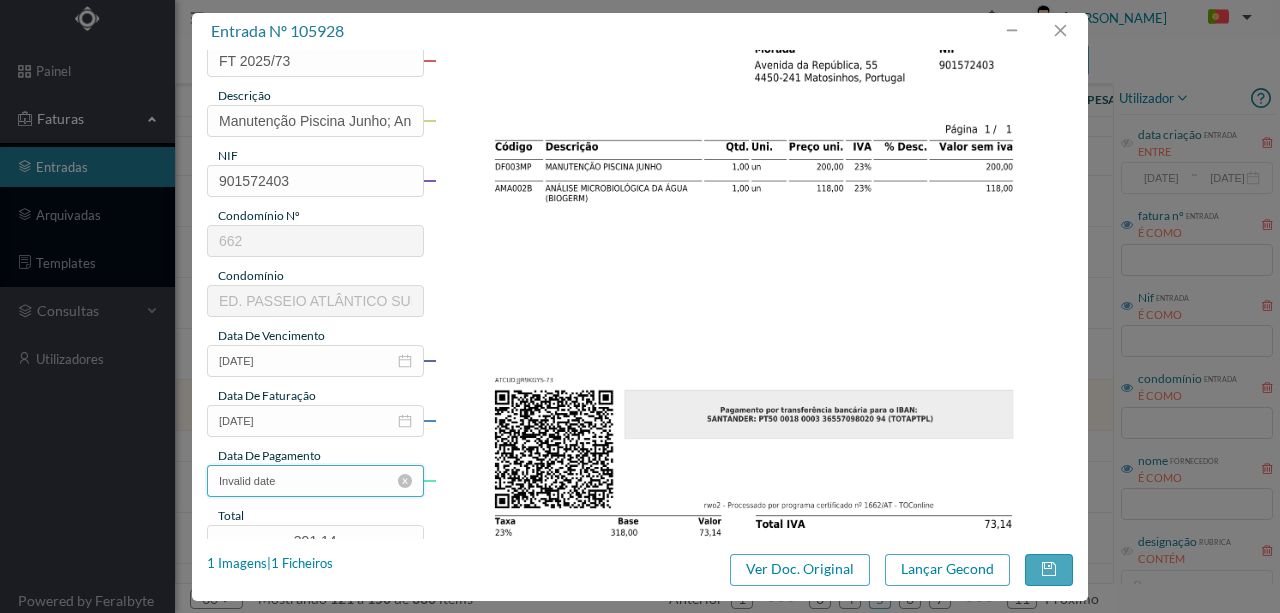 click on "Invalid date" at bounding box center (315, 481) 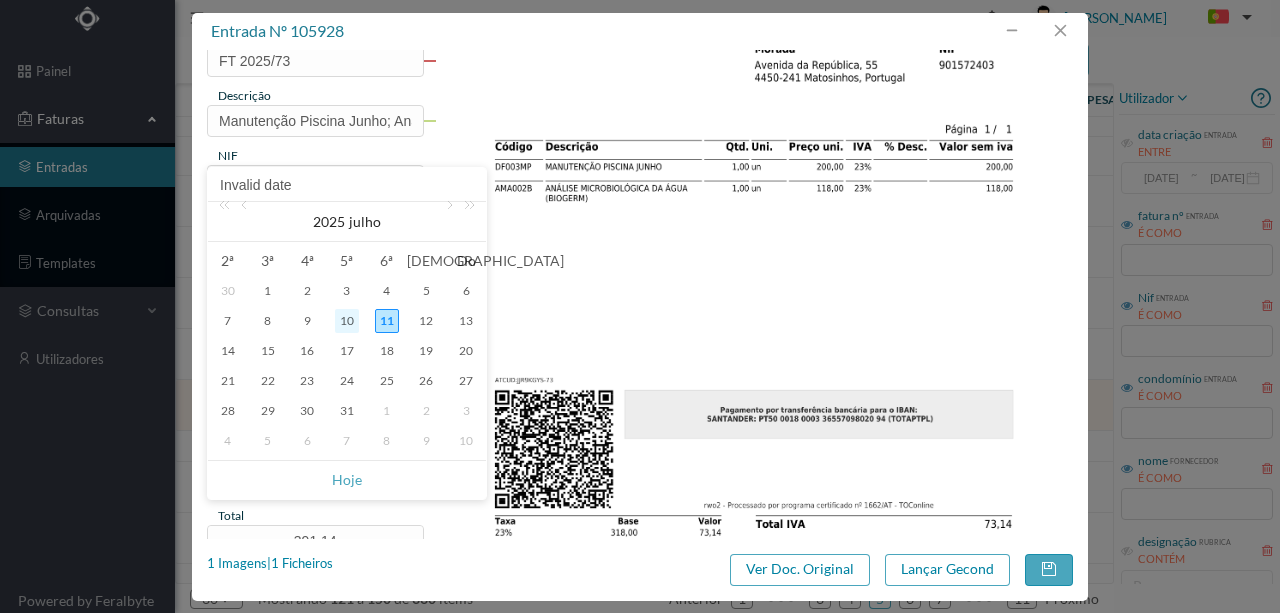 click on "10" at bounding box center (347, 321) 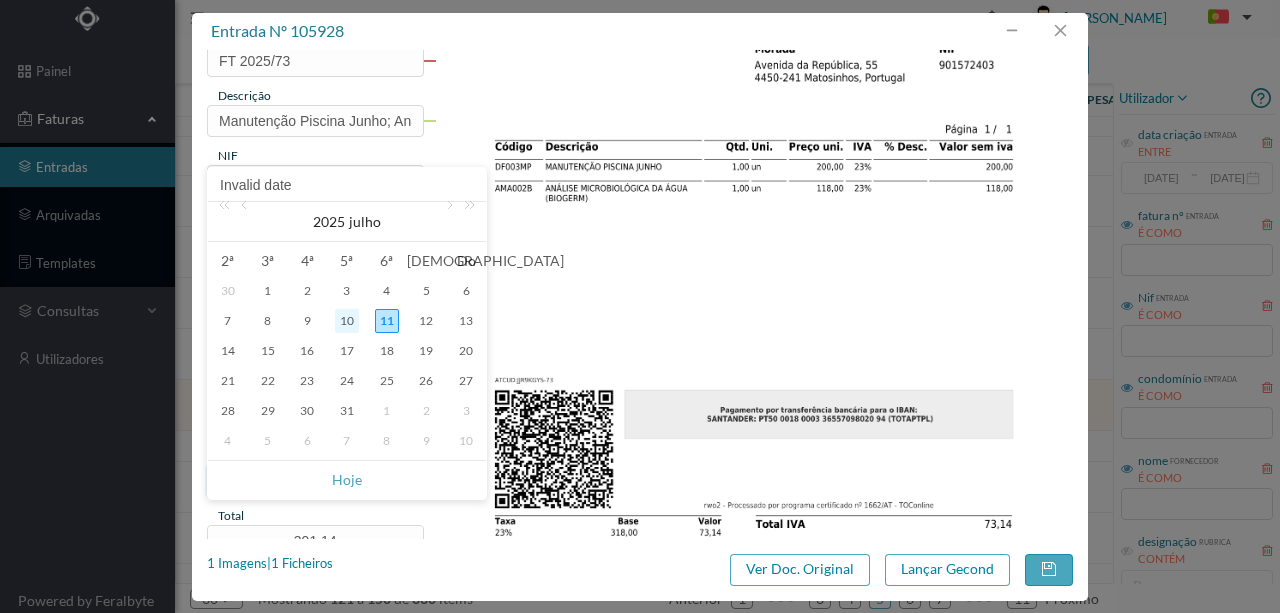 type on "[DATE]" 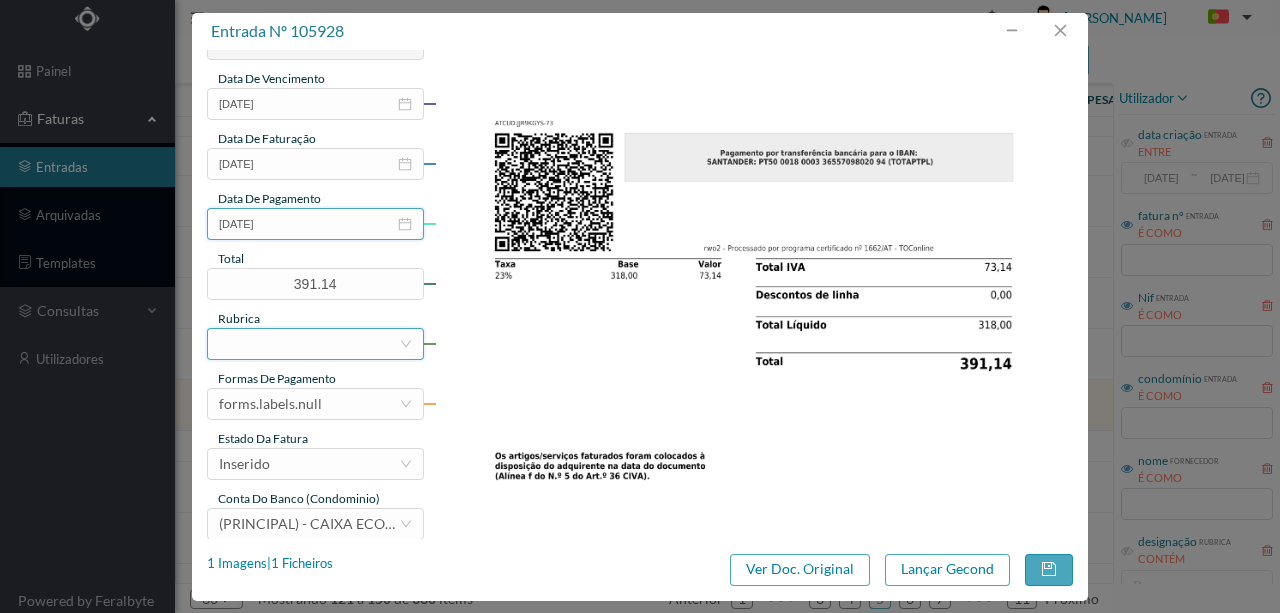 scroll, scrollTop: 466, scrollLeft: 0, axis: vertical 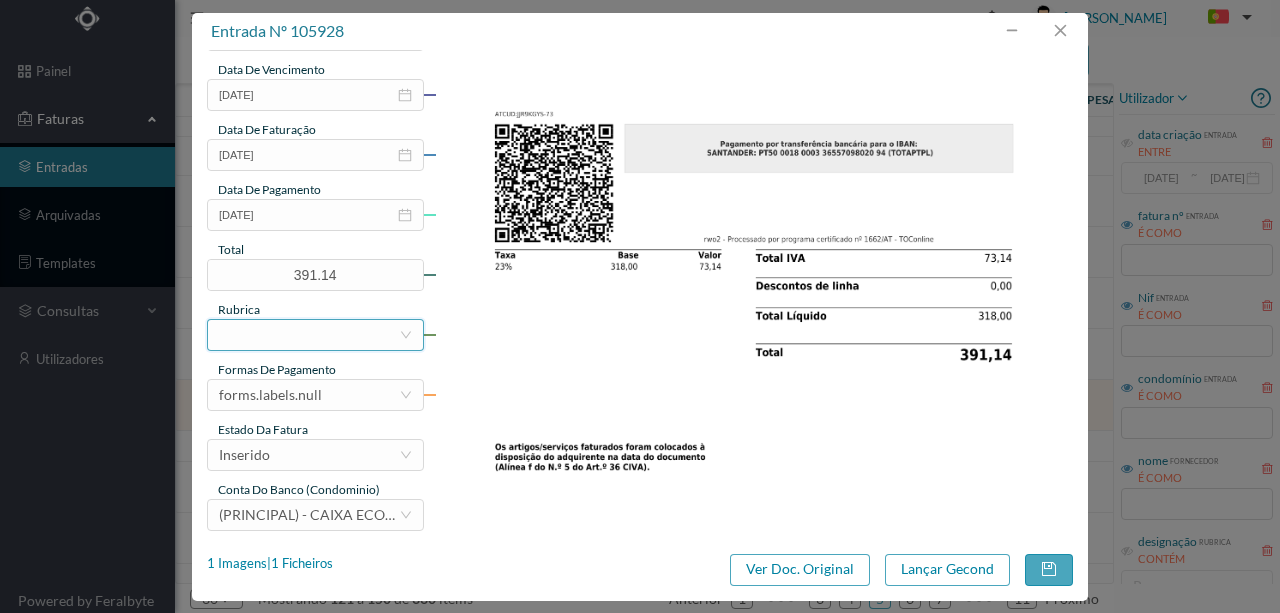 click at bounding box center [309, 335] 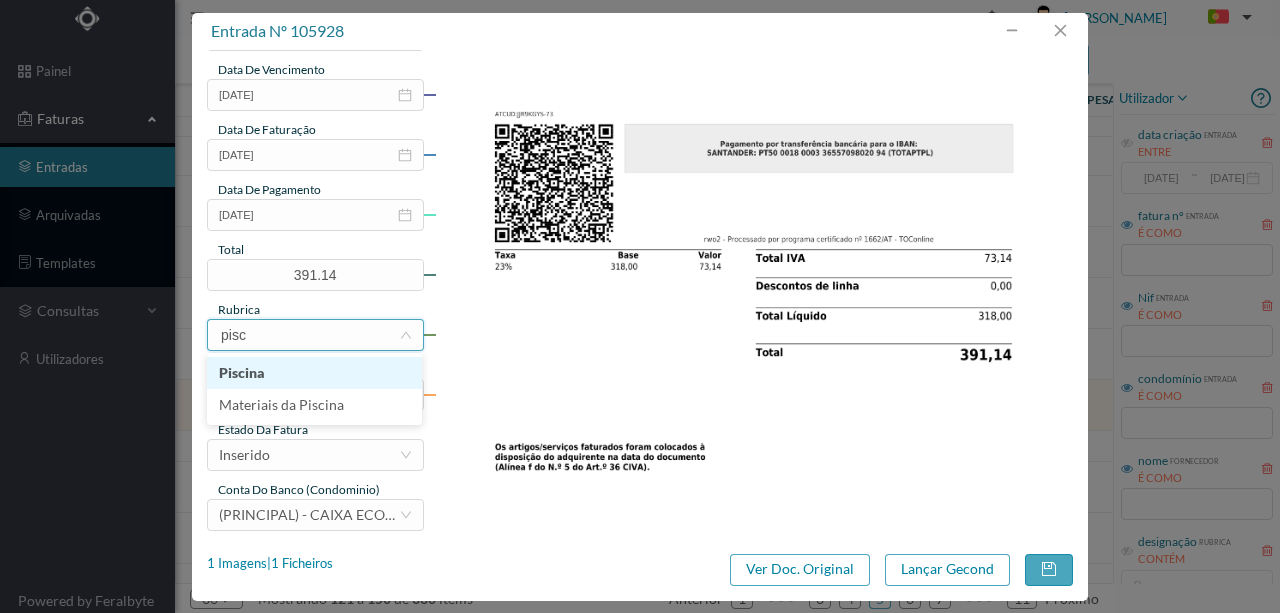 type on "pisci" 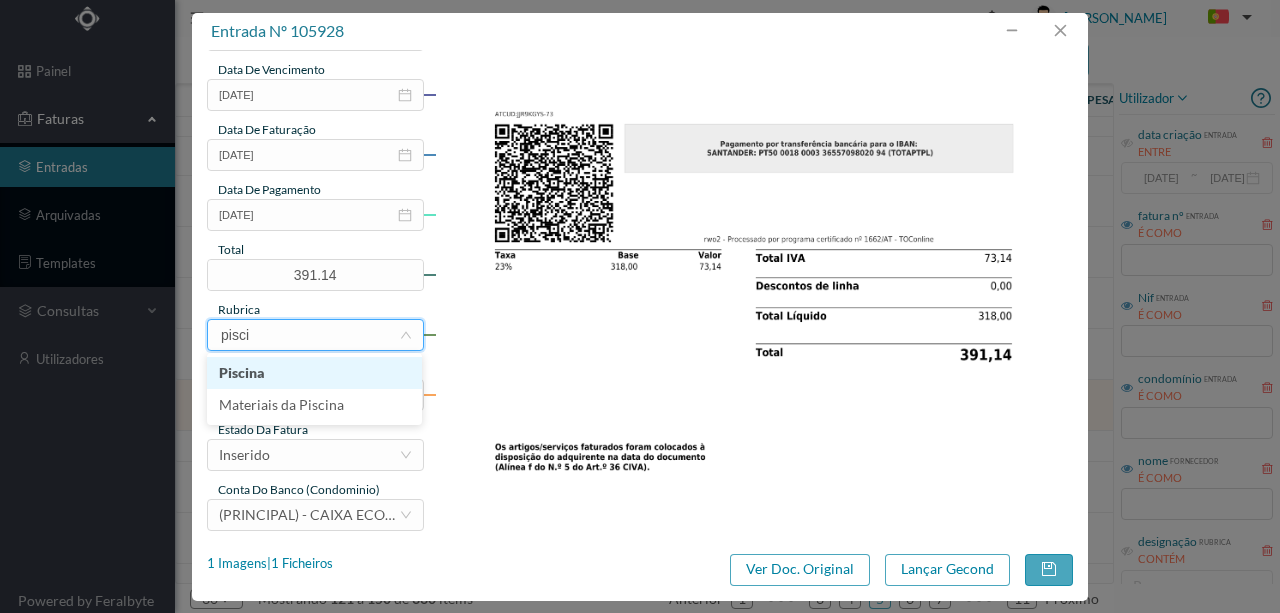 click on "Piscina" at bounding box center (314, 373) 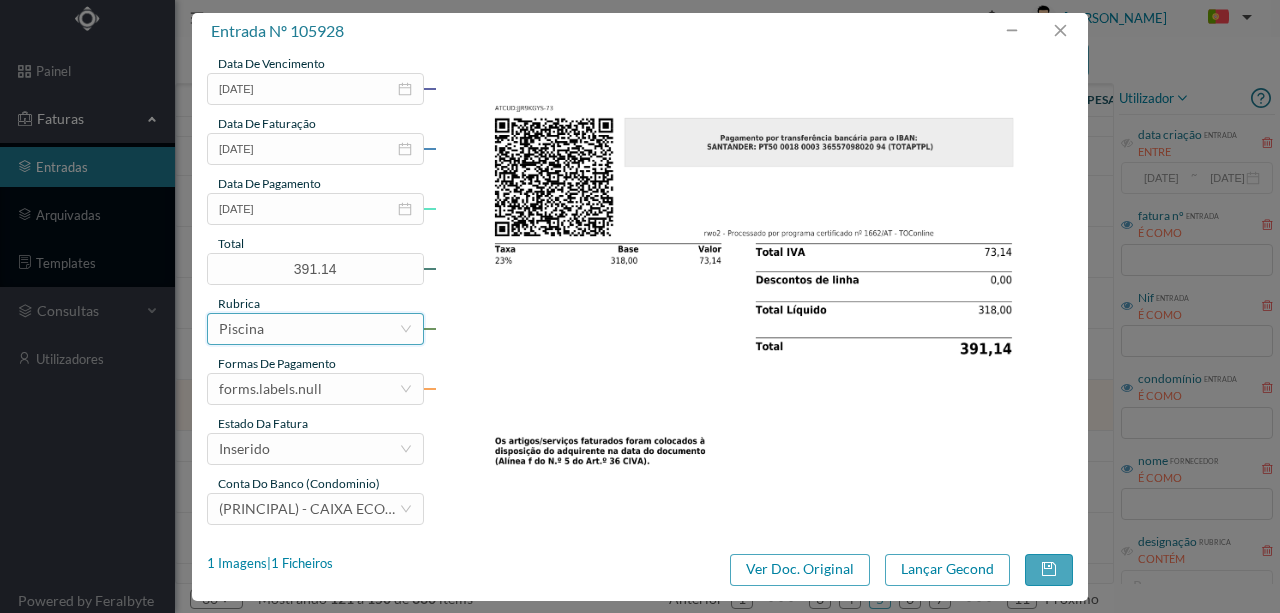 scroll, scrollTop: 473, scrollLeft: 0, axis: vertical 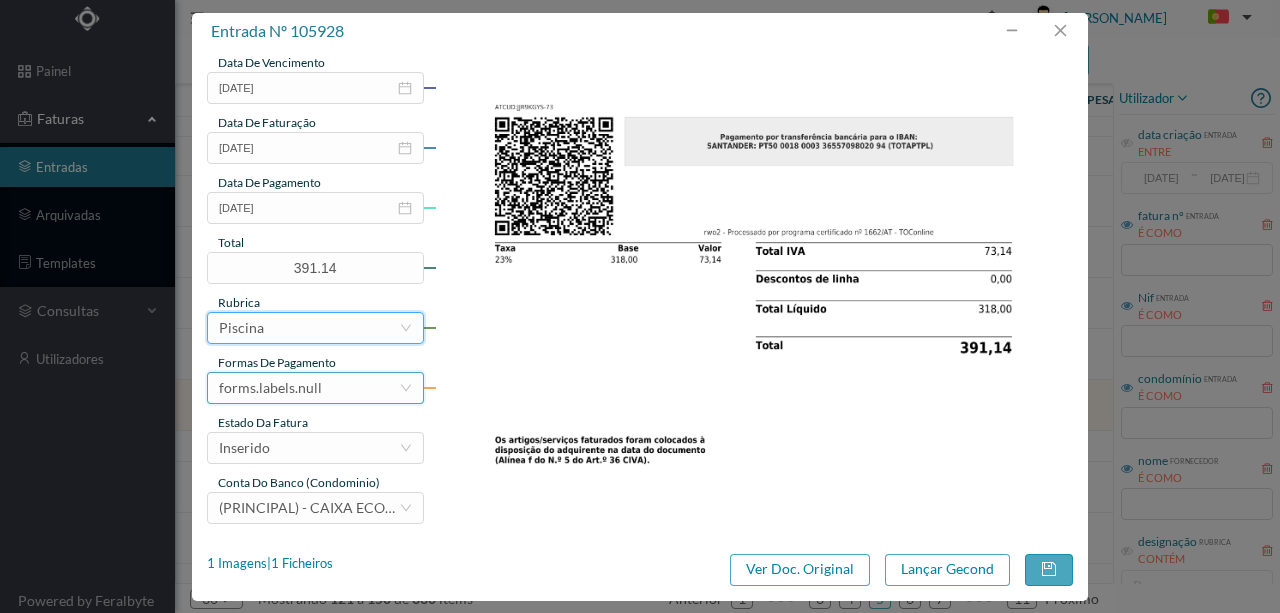 click on "forms.labels.null" at bounding box center (270, 388) 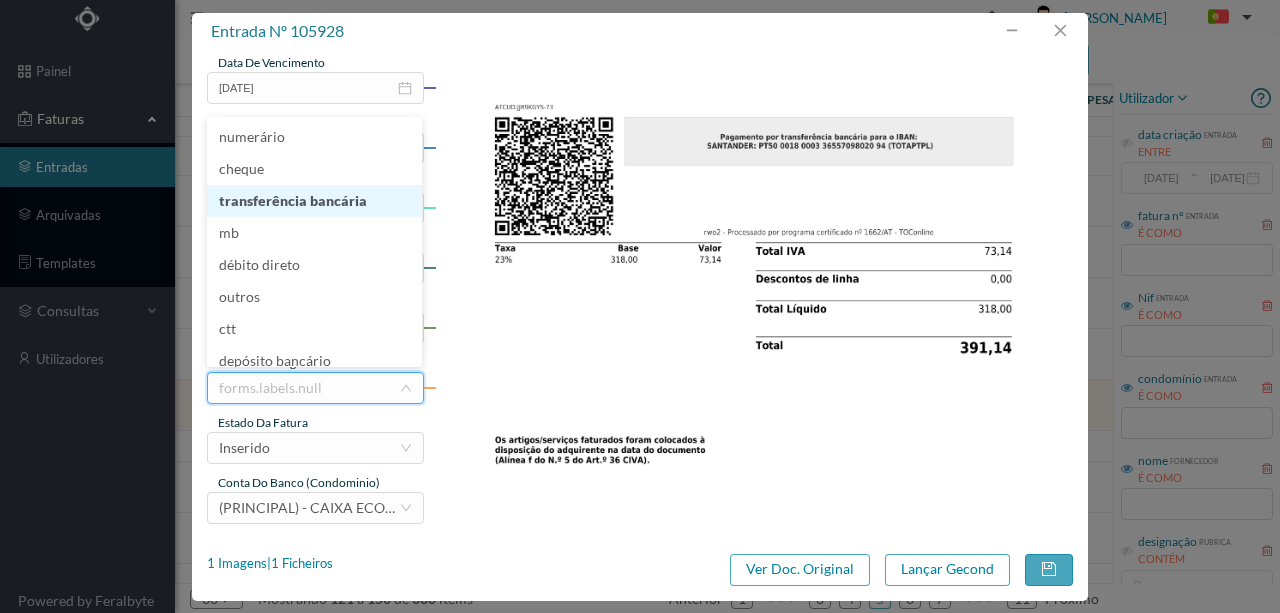 click on "transferência bancária" at bounding box center (314, 201) 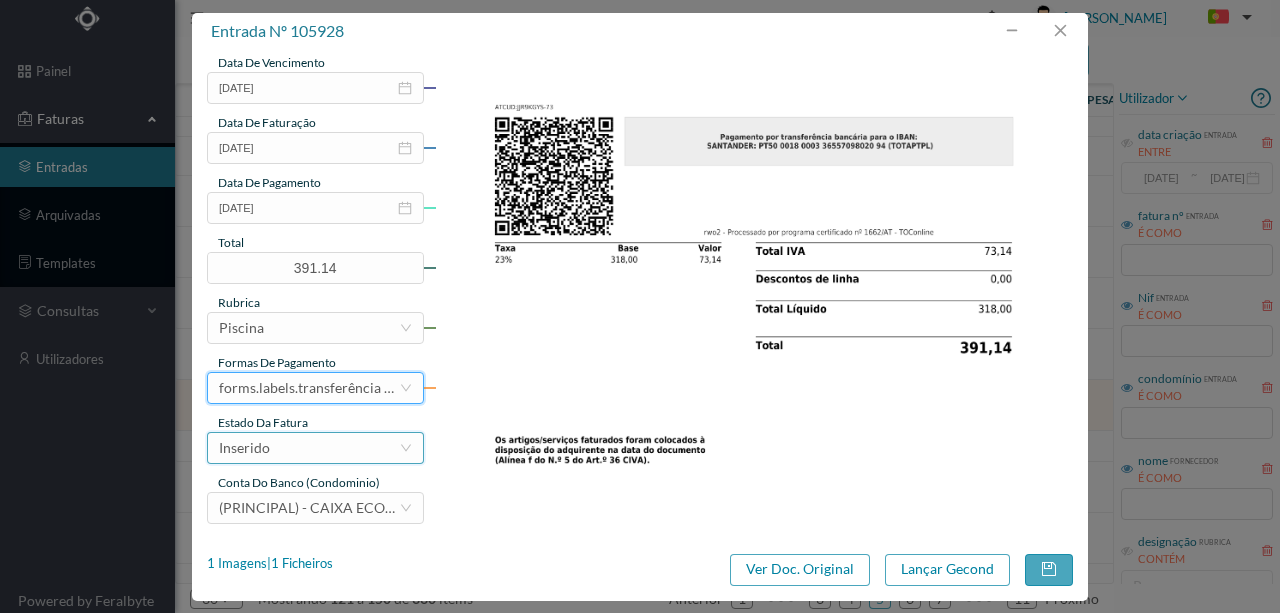 click on "Inserido" at bounding box center (309, 448) 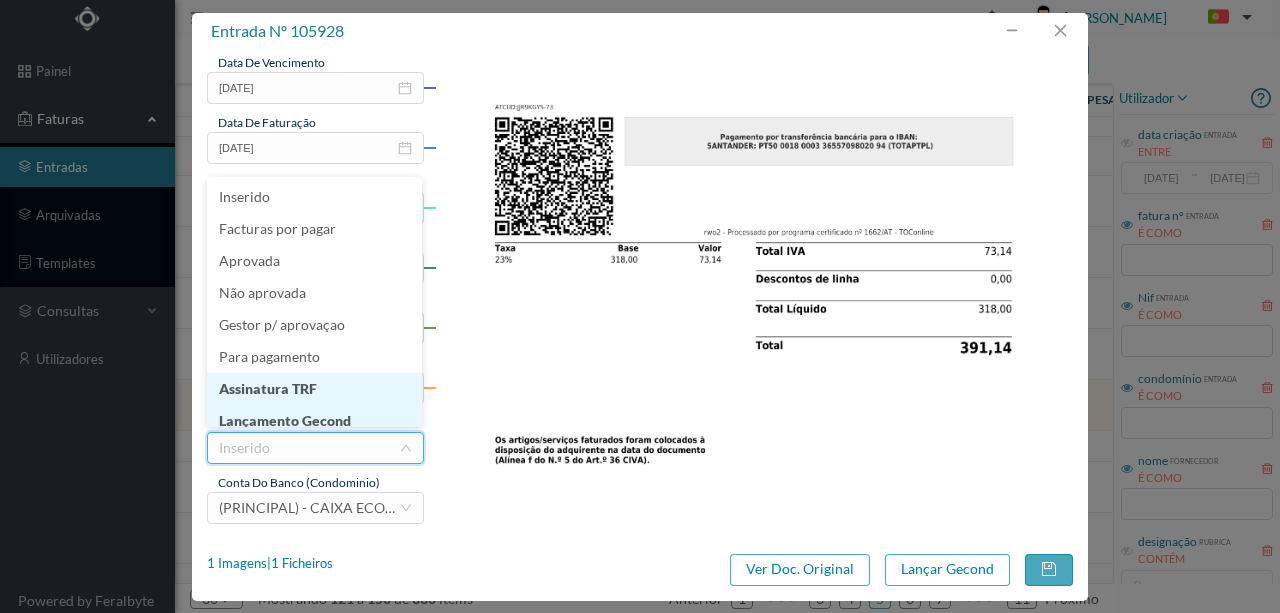 scroll, scrollTop: 10, scrollLeft: 0, axis: vertical 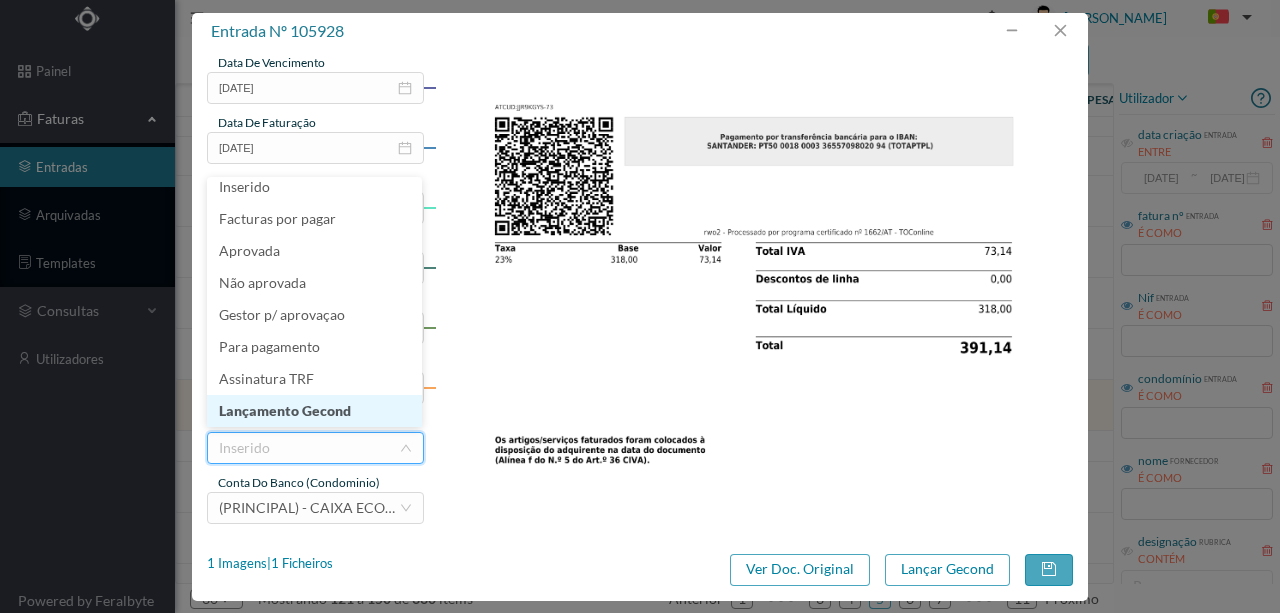 drag, startPoint x: 298, startPoint y: 416, endPoint x: 1156, endPoint y: 562, distance: 870.33325 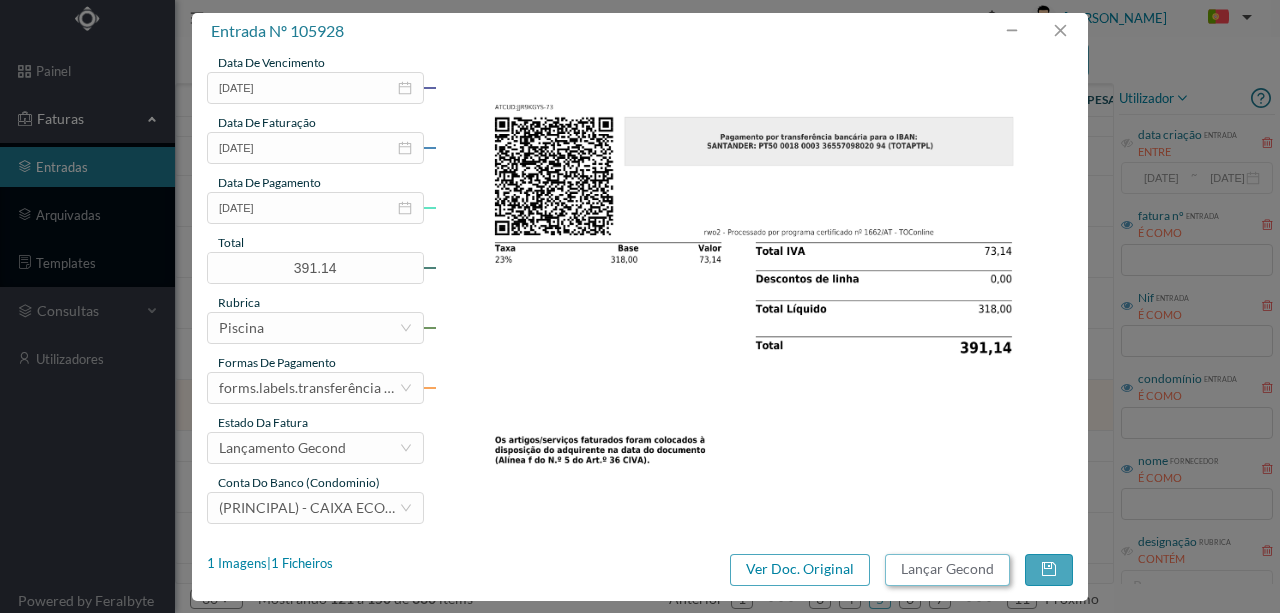 click on "Lançar Gecond" at bounding box center (947, 570) 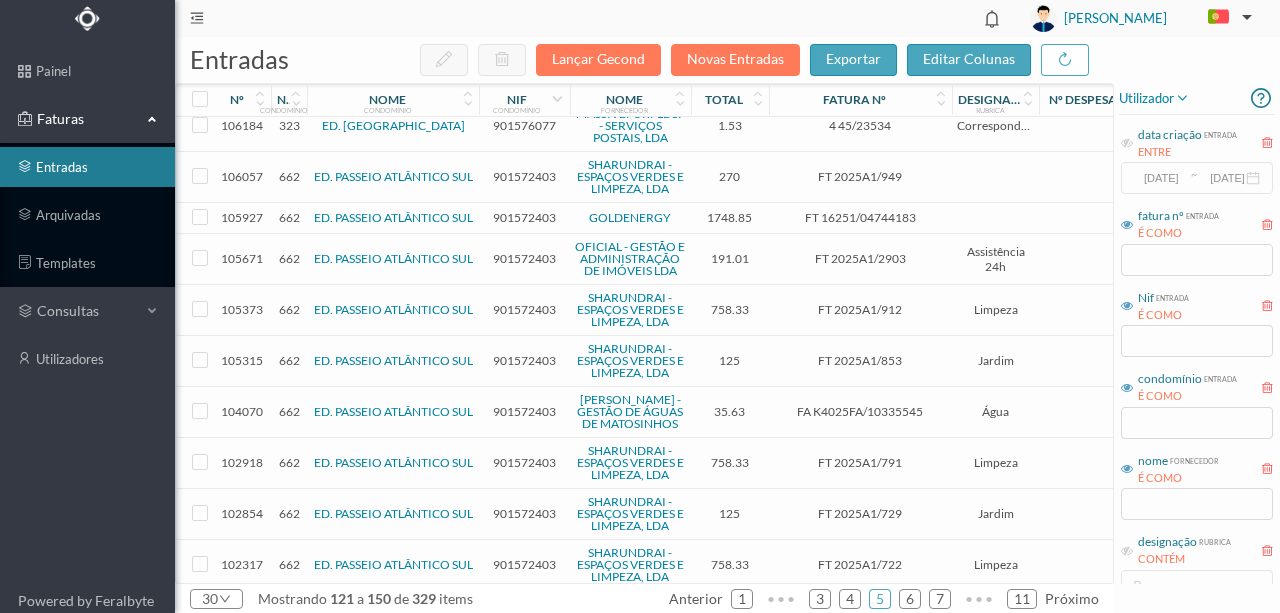 scroll, scrollTop: 333, scrollLeft: 0, axis: vertical 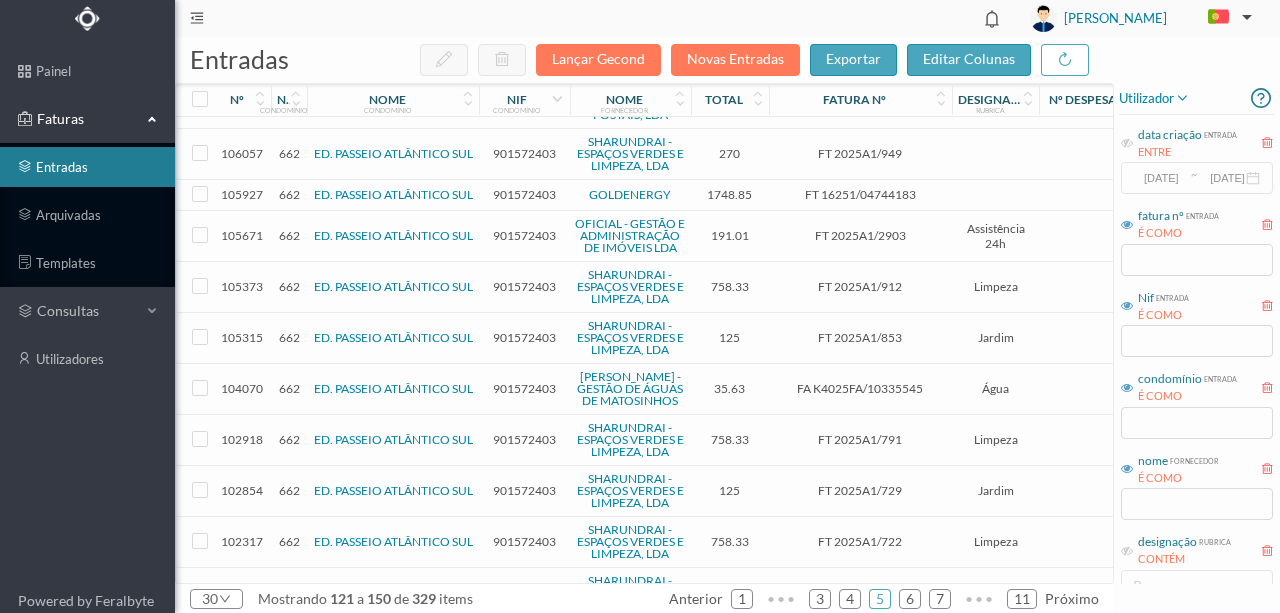 click on "901572403" at bounding box center [524, 388] 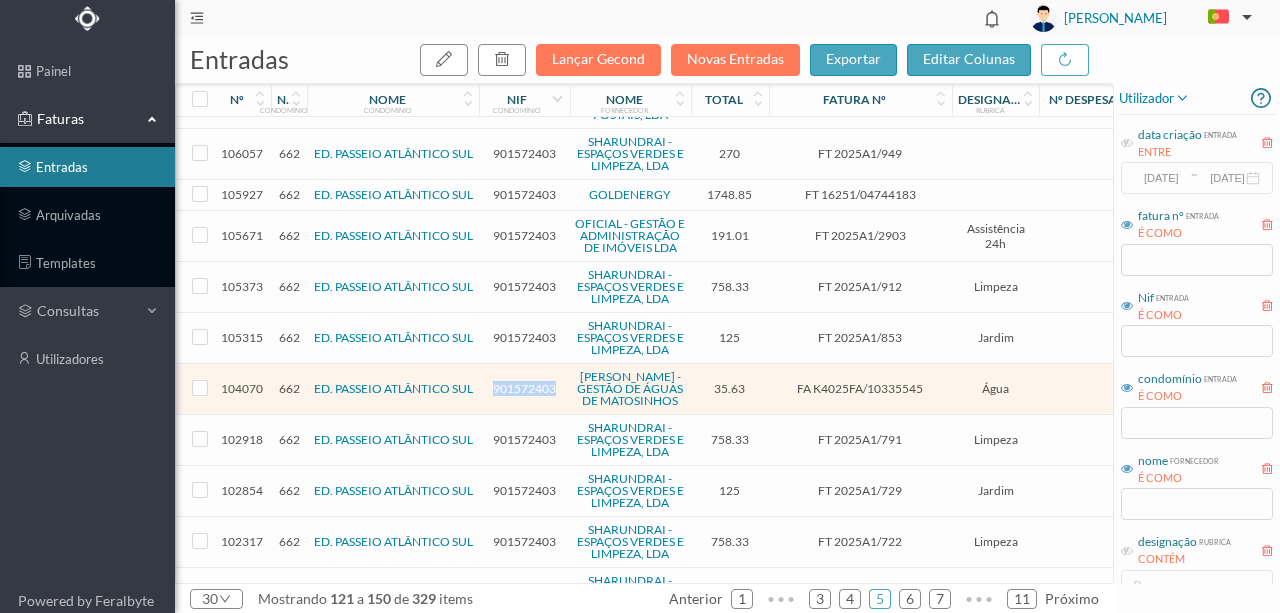 click on "901572403" at bounding box center [524, 388] 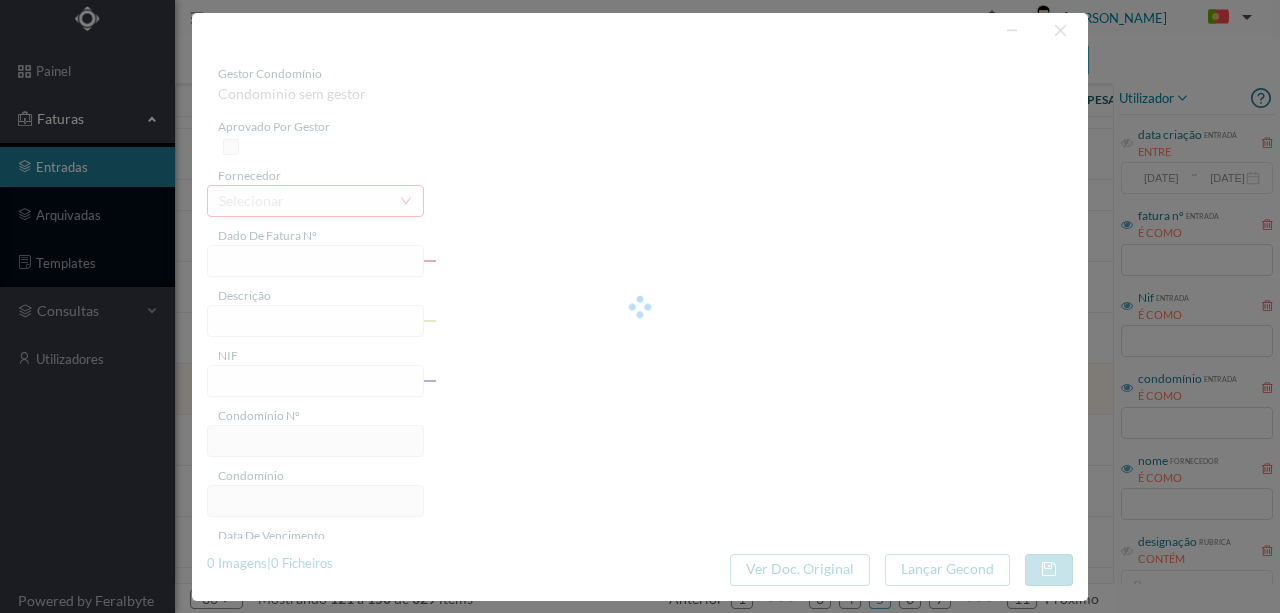 type on "FA K4025FA/10335545" 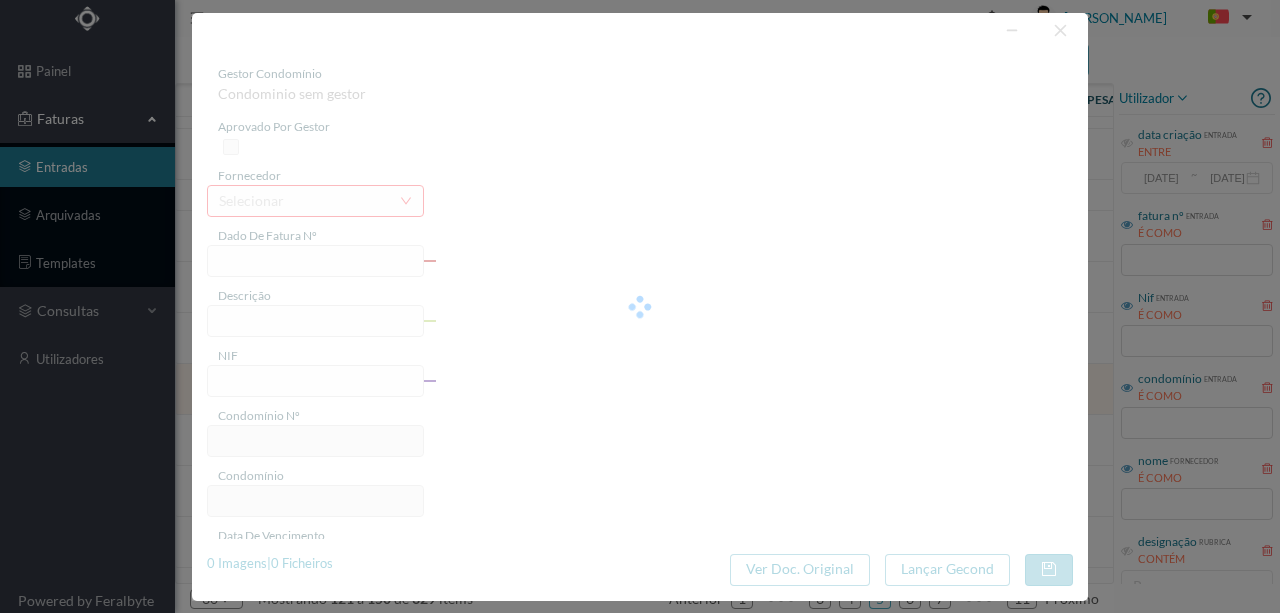 type on "55 Totalizador  A-105  ([DATE] a [DATE])" 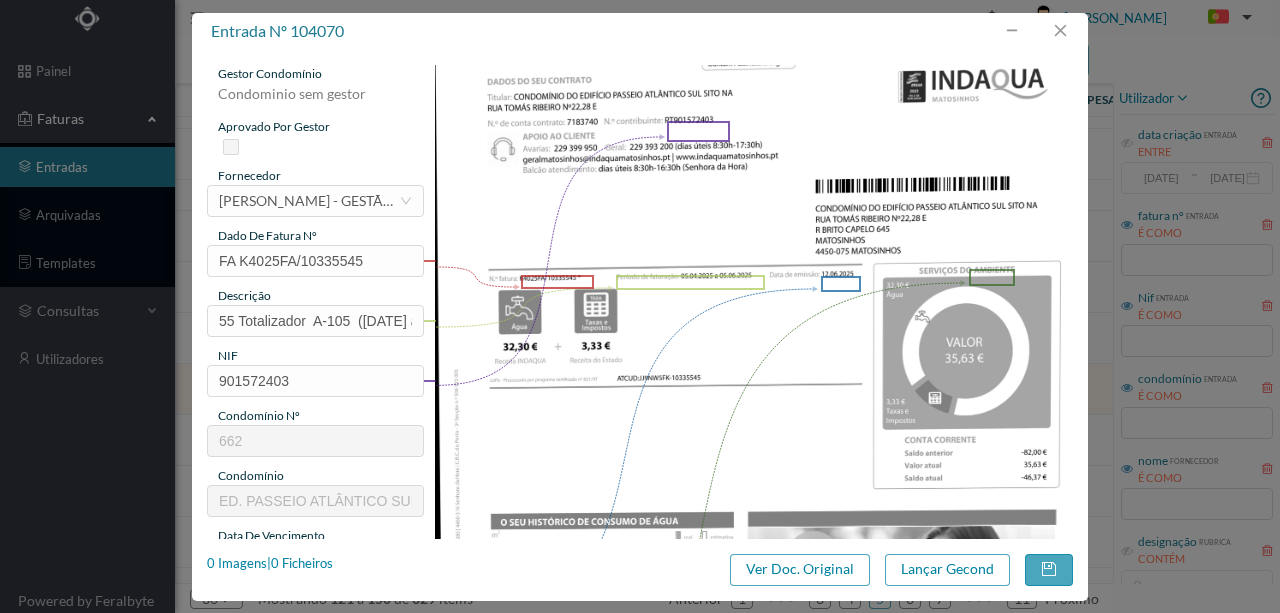 type on "662" 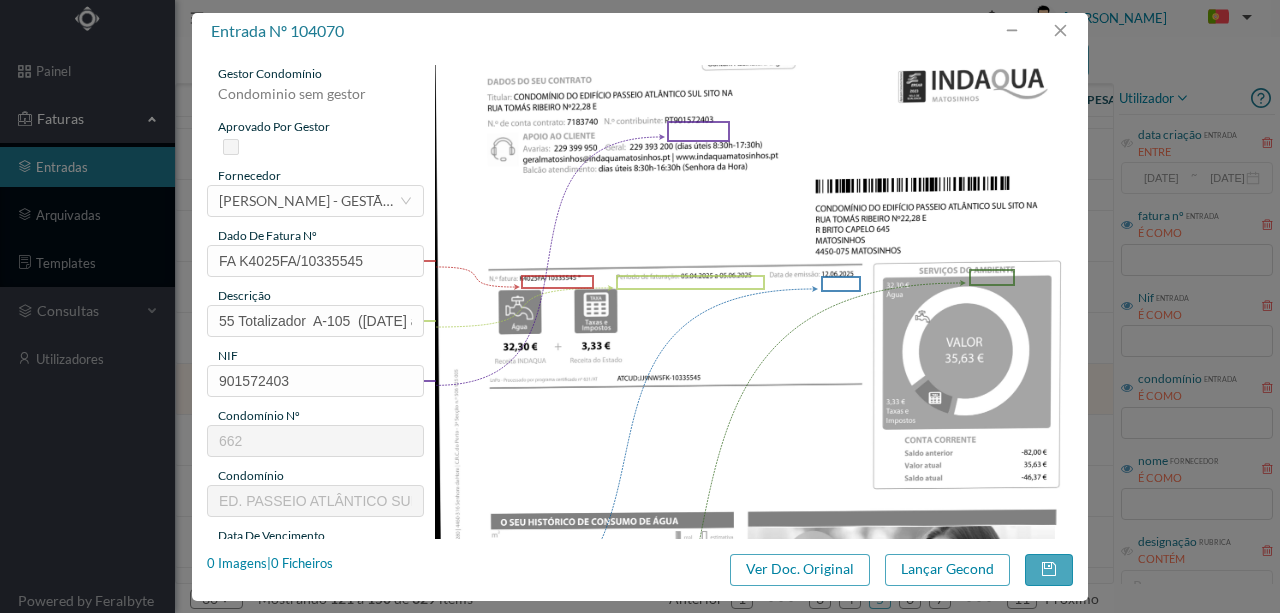 type on "ED. PASSEIO ATLÂNTICO SUL" 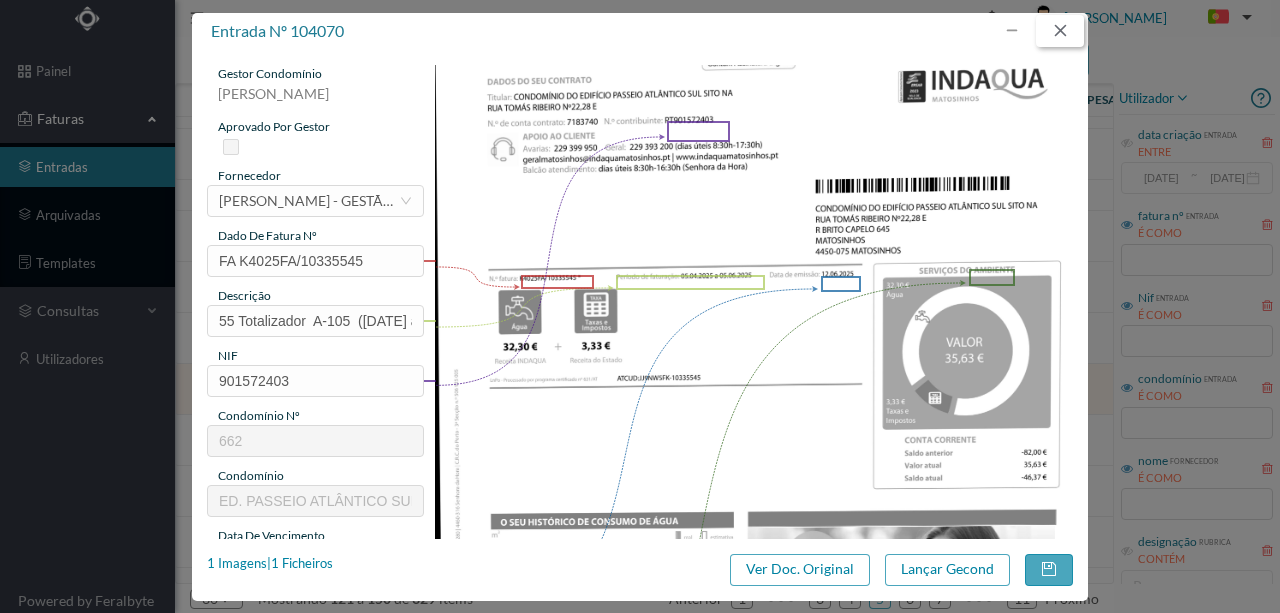 click at bounding box center [1060, 31] 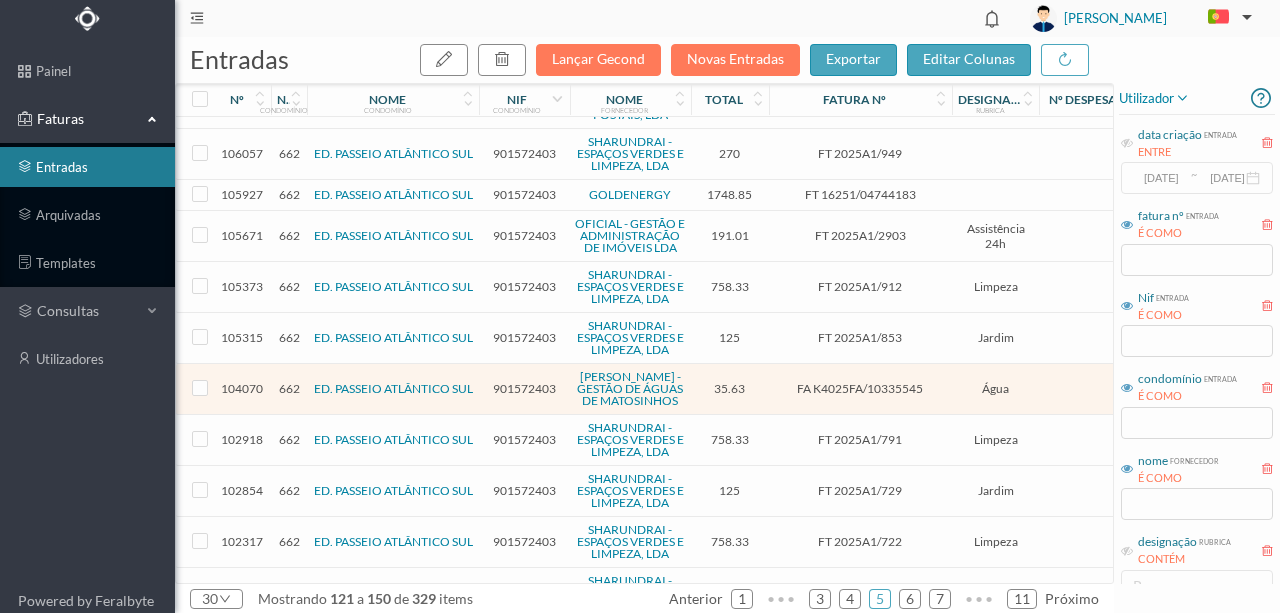 click on "901572403" at bounding box center [524, 439] 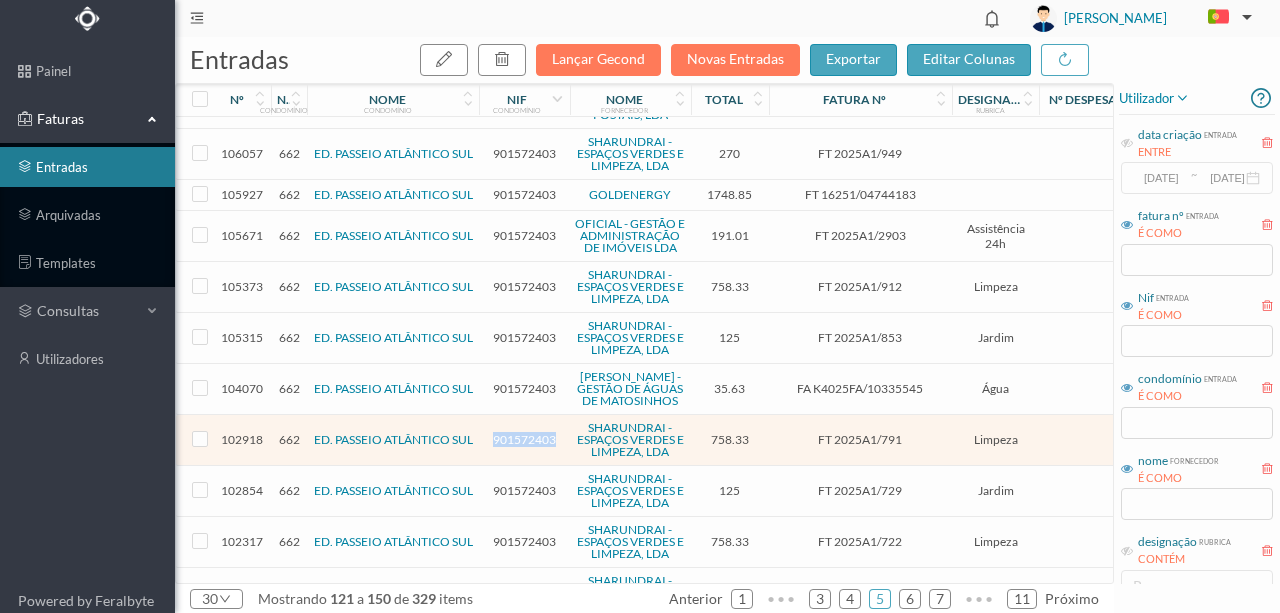 click on "901572403" at bounding box center (524, 439) 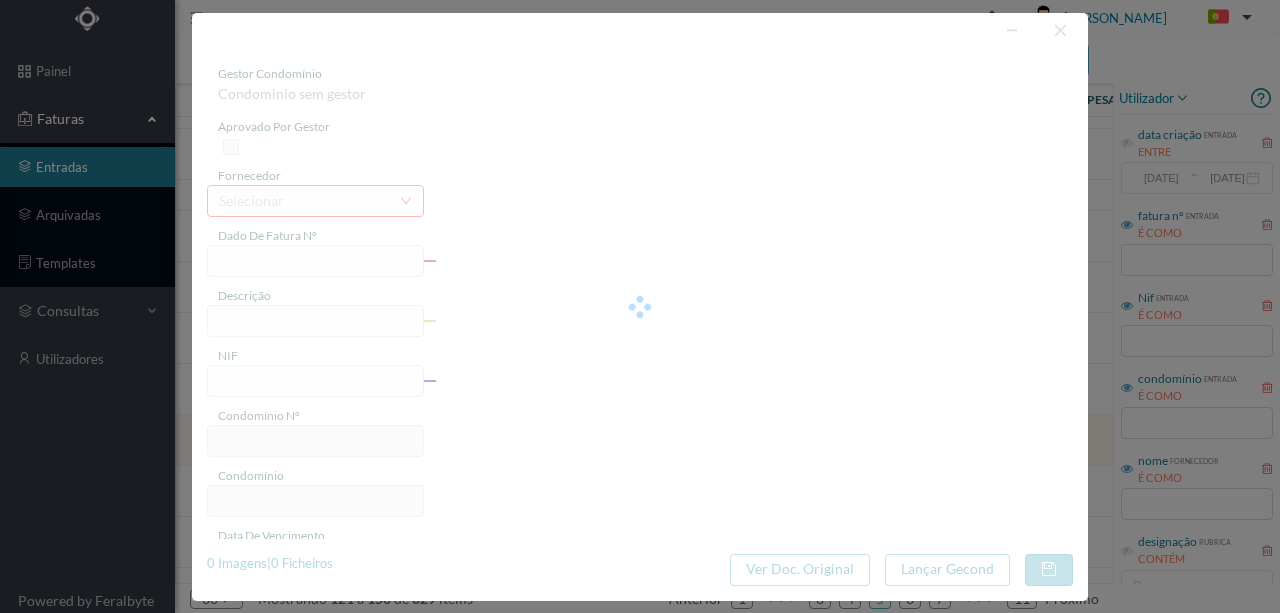 type on "FT 2025A1/791" 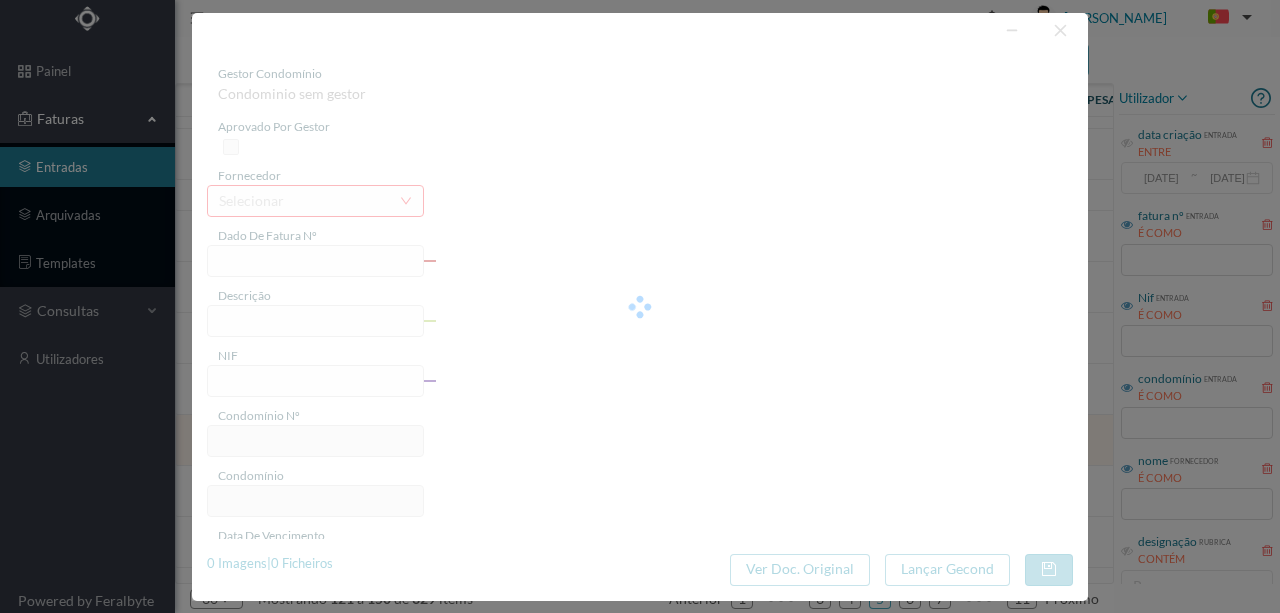 type on "LIMPEZA Junho de 2025" 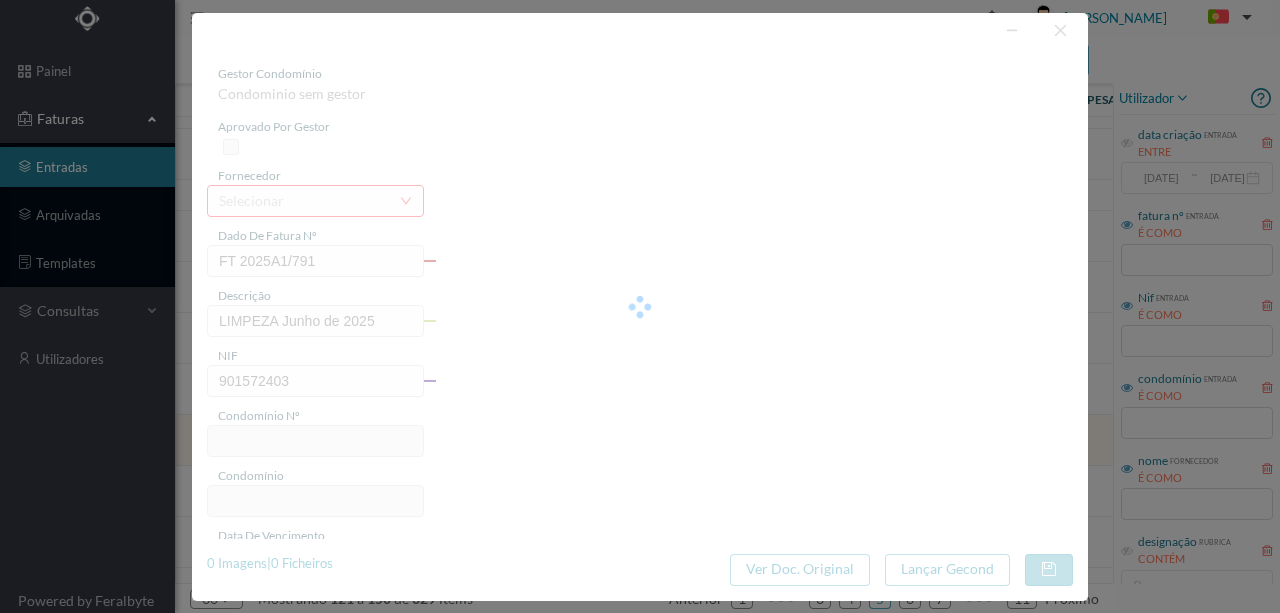 type on "662" 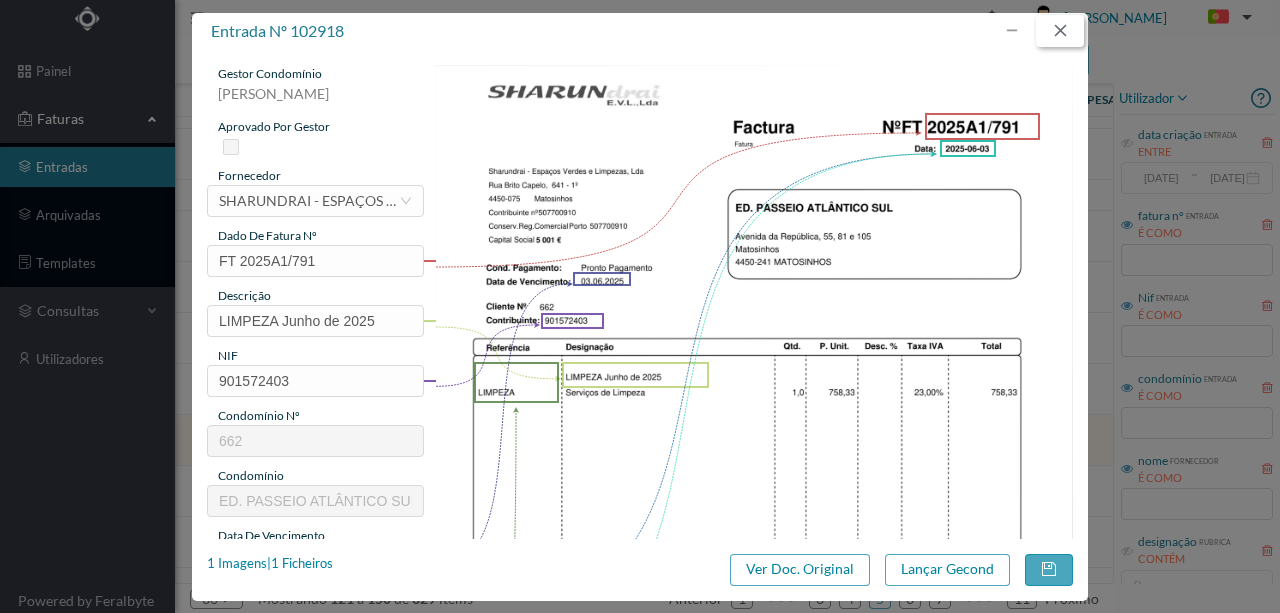 click at bounding box center [1060, 31] 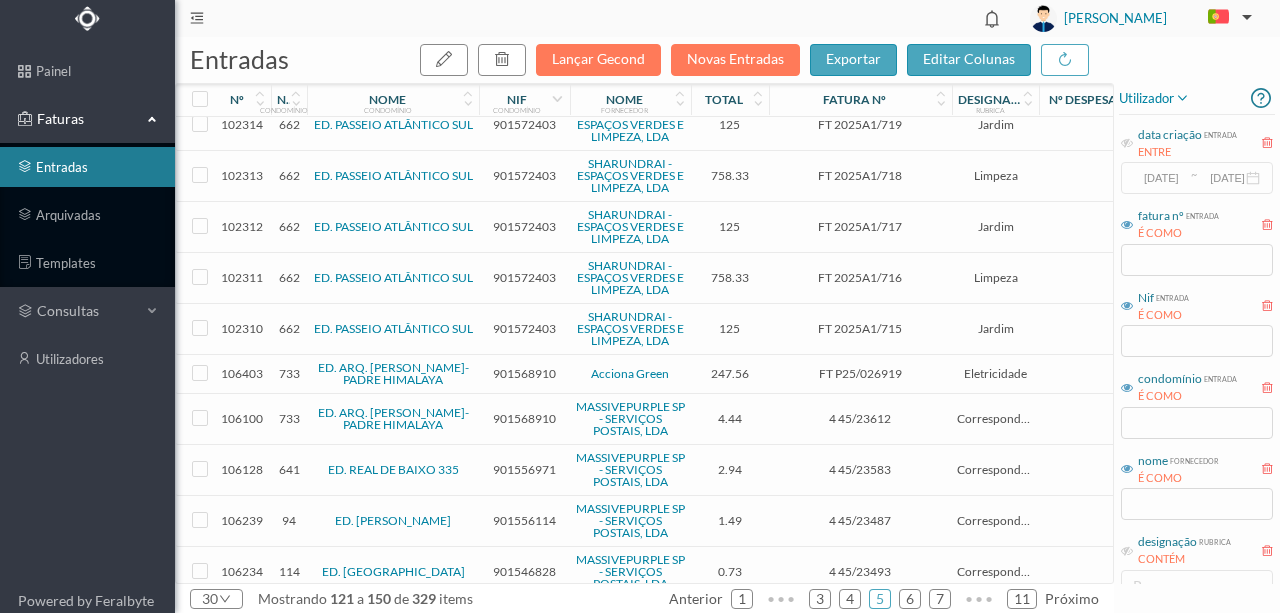 scroll, scrollTop: 933, scrollLeft: 0, axis: vertical 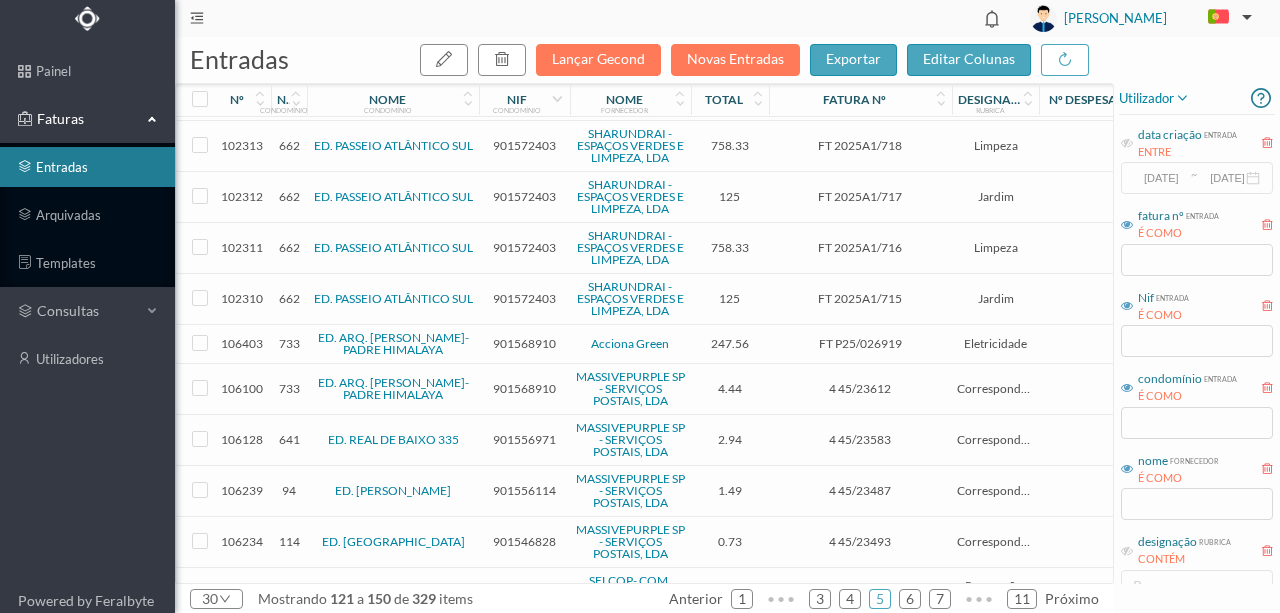 click on "901568910" at bounding box center [524, 343] 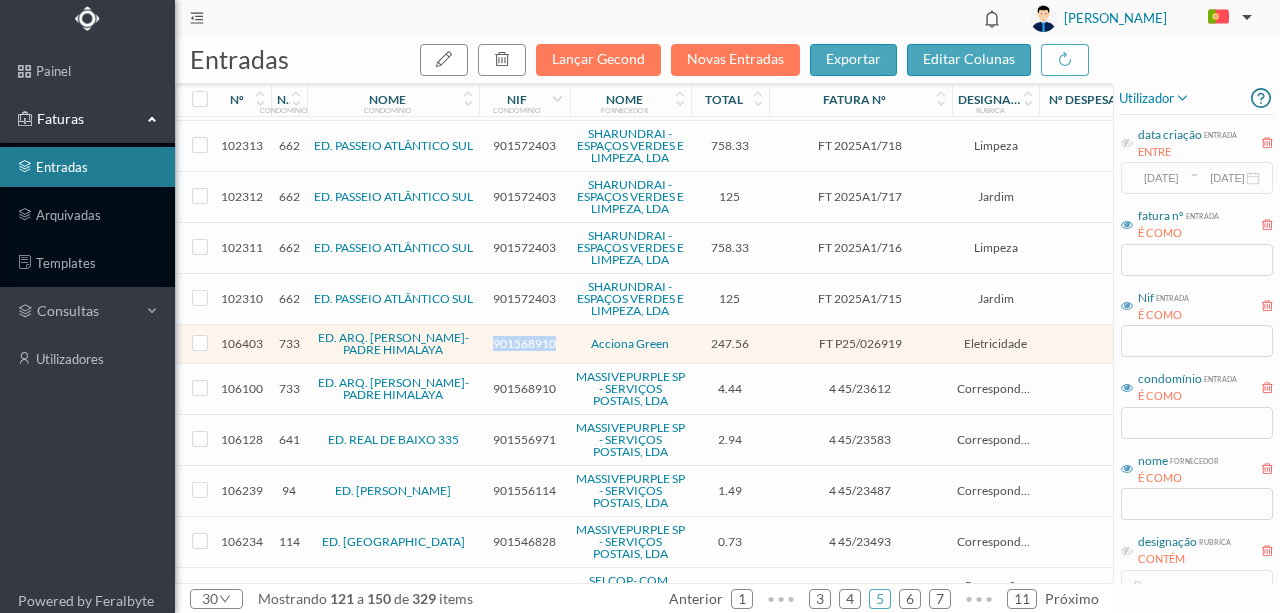 click on "901568910" at bounding box center (524, 343) 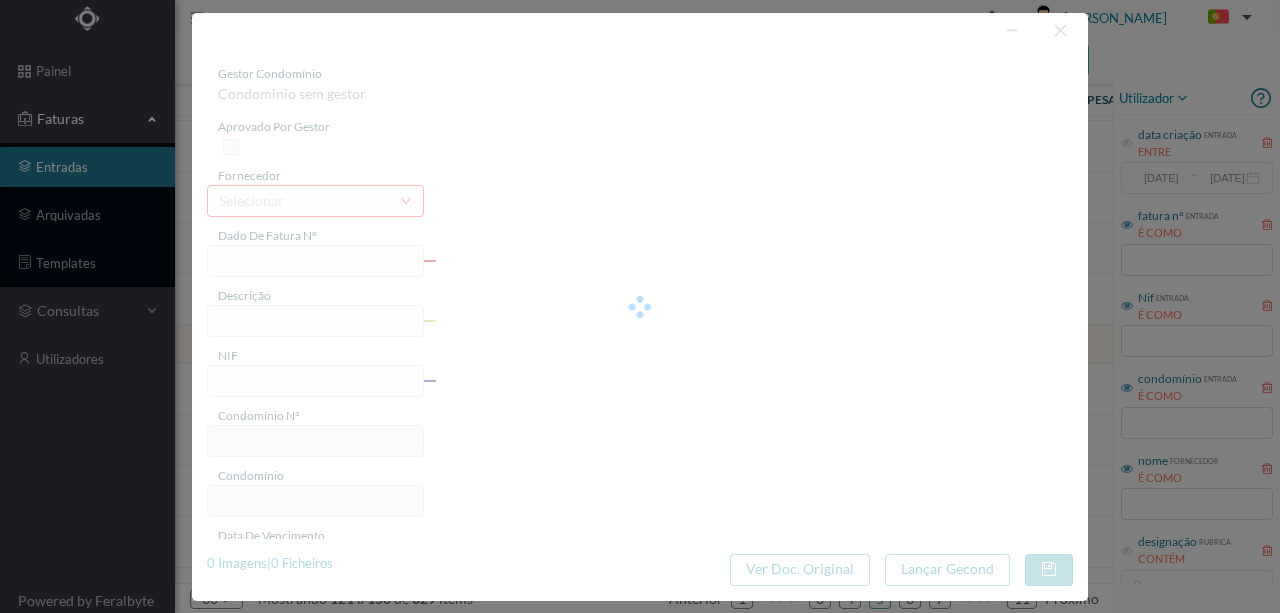 type on "FT P25/026919" 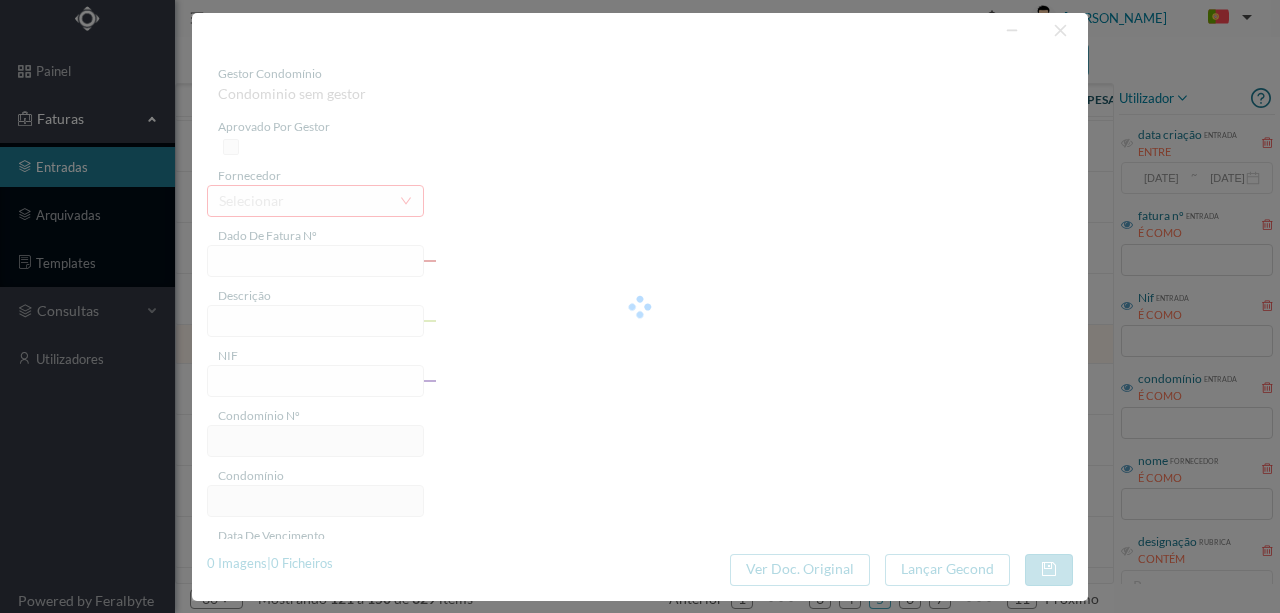 type on "PADRE [PERSON_NAME] S/N" 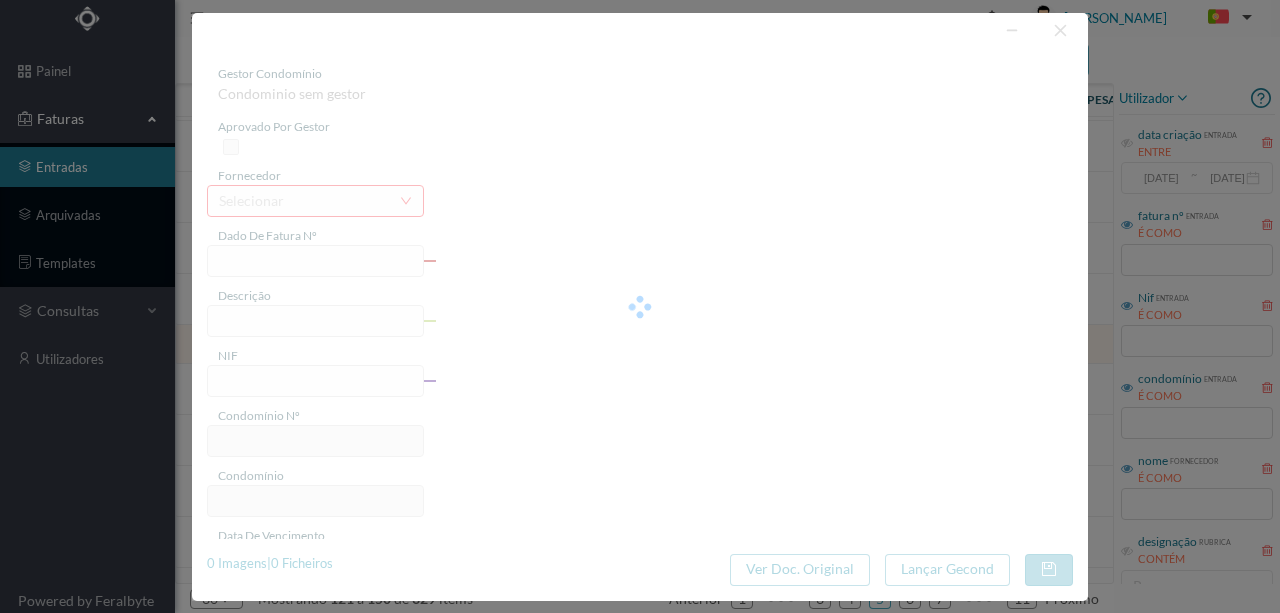 type on "901568910" 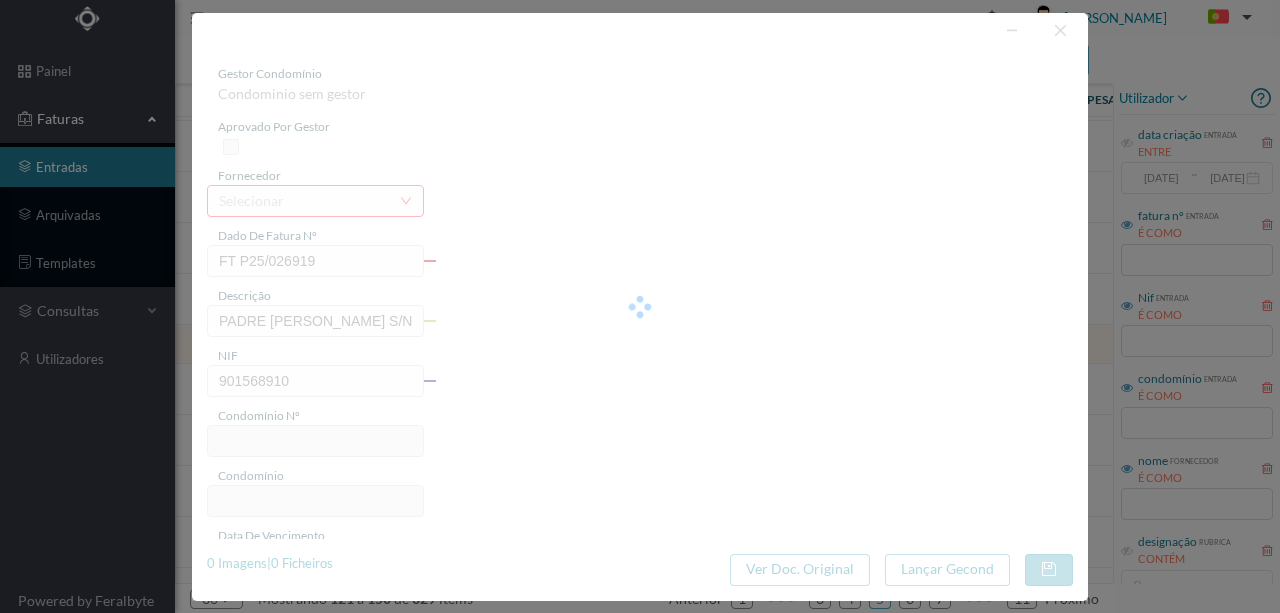 type on "733" 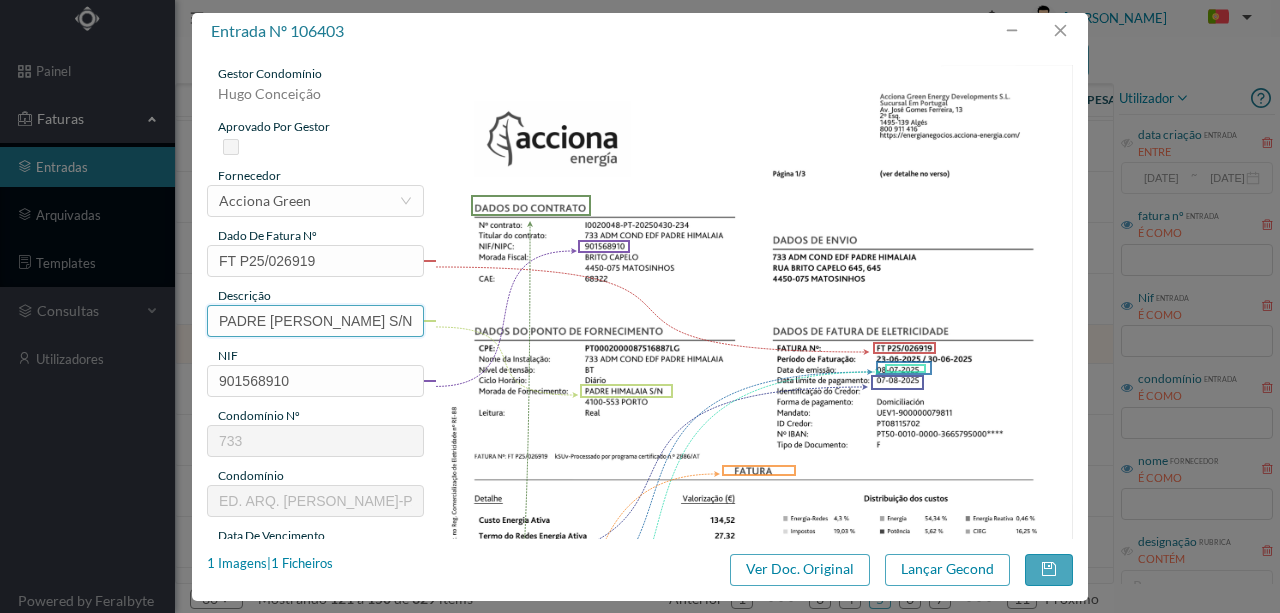 click on "PADRE [PERSON_NAME] S/N" at bounding box center [315, 321] 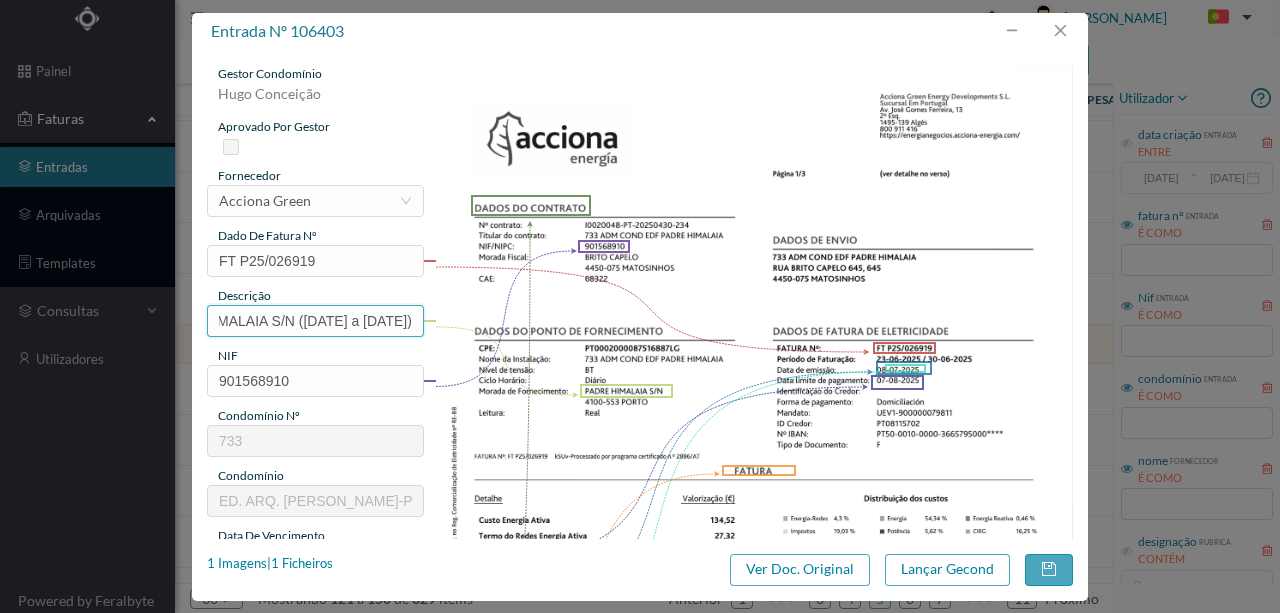 scroll, scrollTop: 0, scrollLeft: 120, axis: horizontal 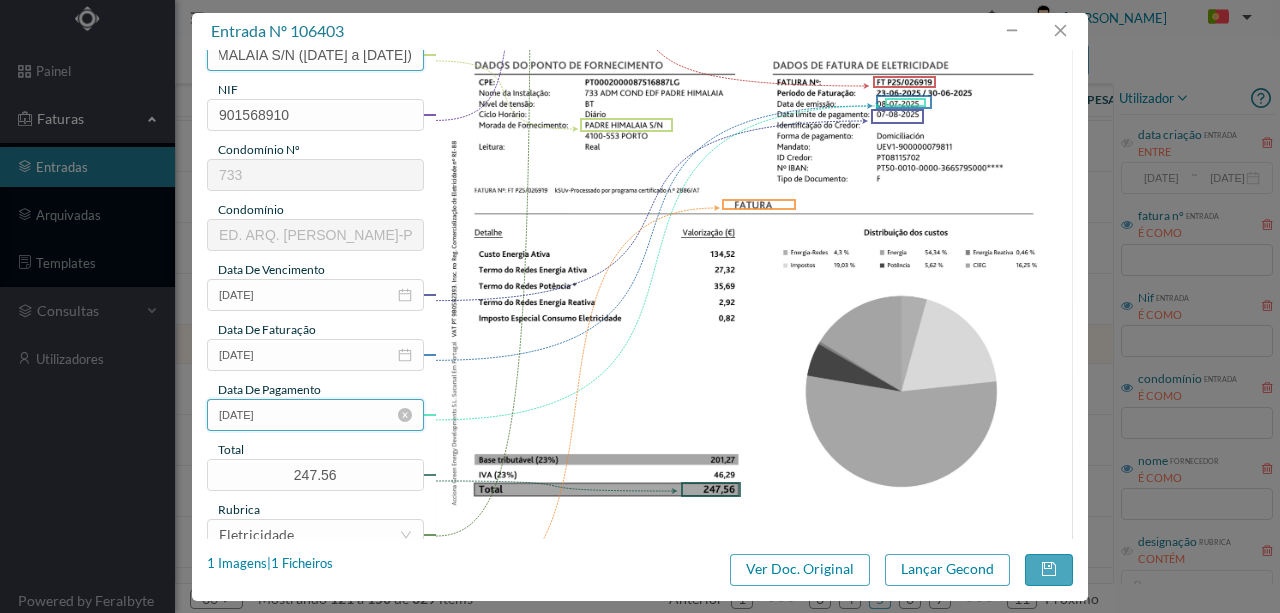 type on "PADRE HIMALAIA S/N ([DATE] a [DATE])" 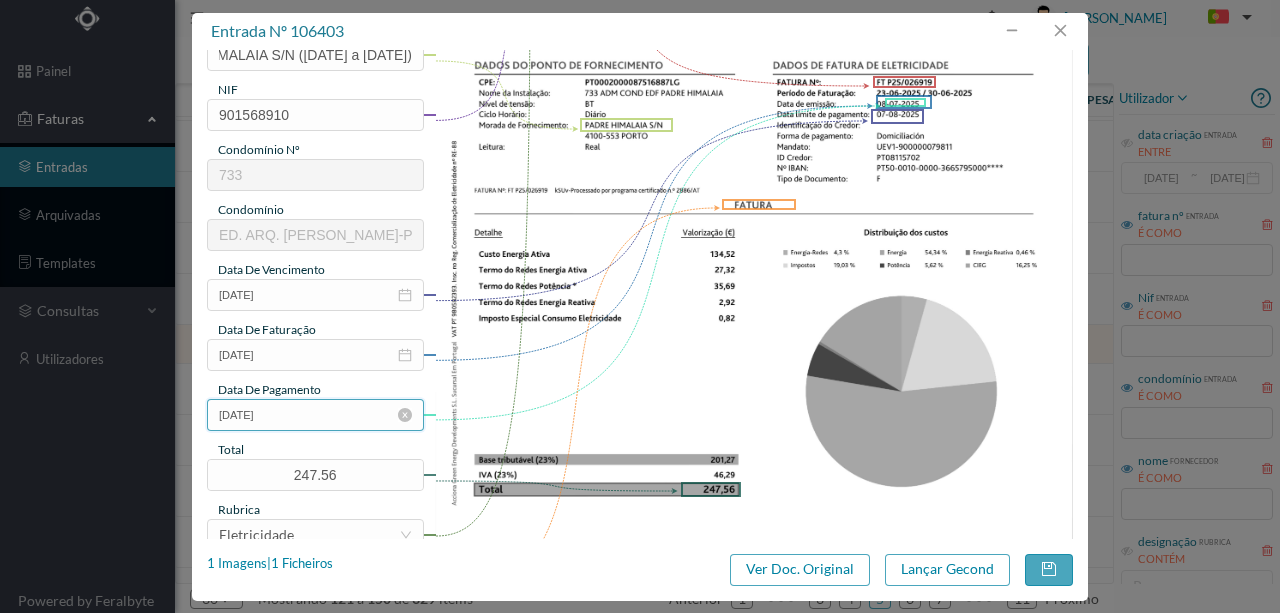 scroll, scrollTop: 0, scrollLeft: 0, axis: both 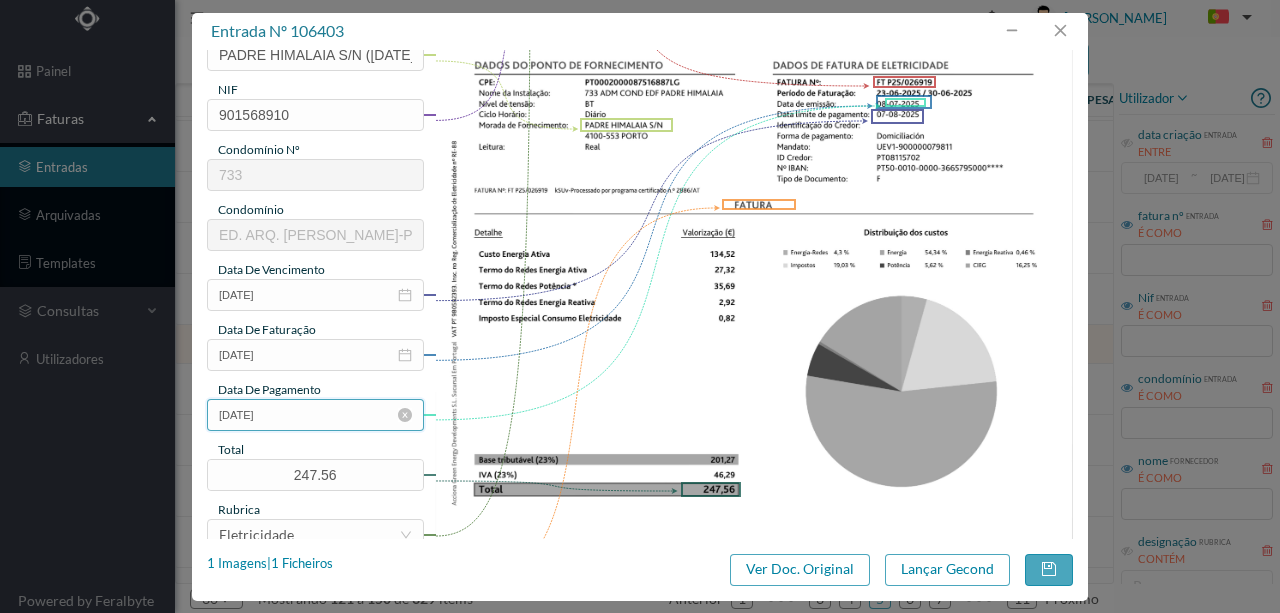 click on "[DATE]" at bounding box center (315, 415) 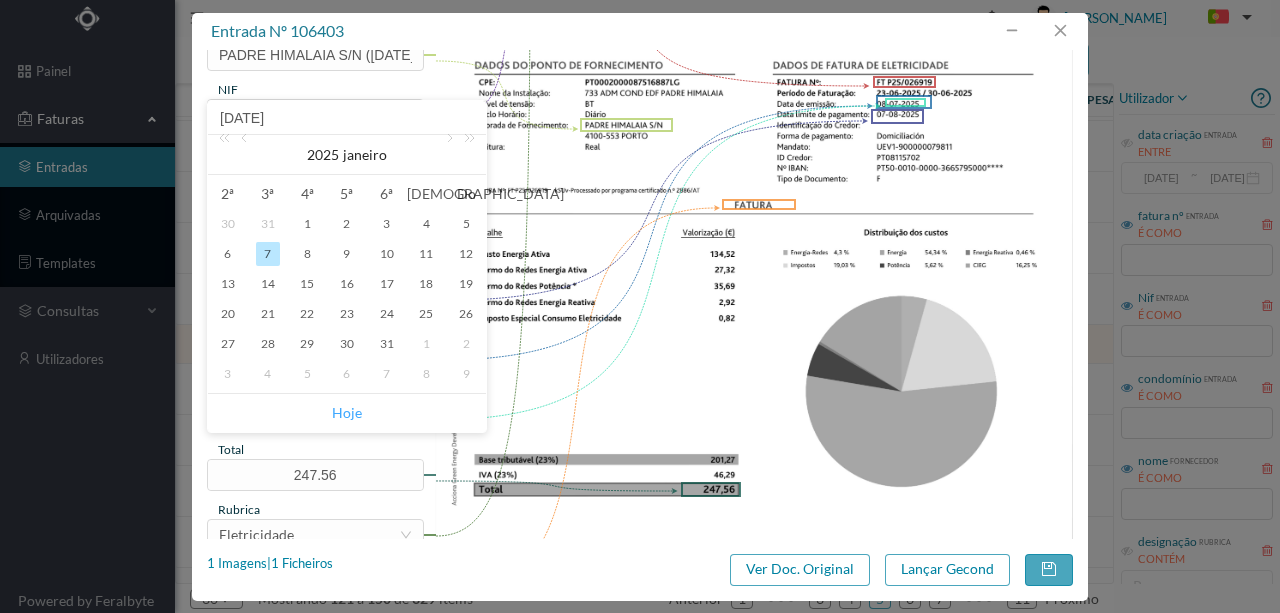 click on "Hoje" at bounding box center [347, 413] 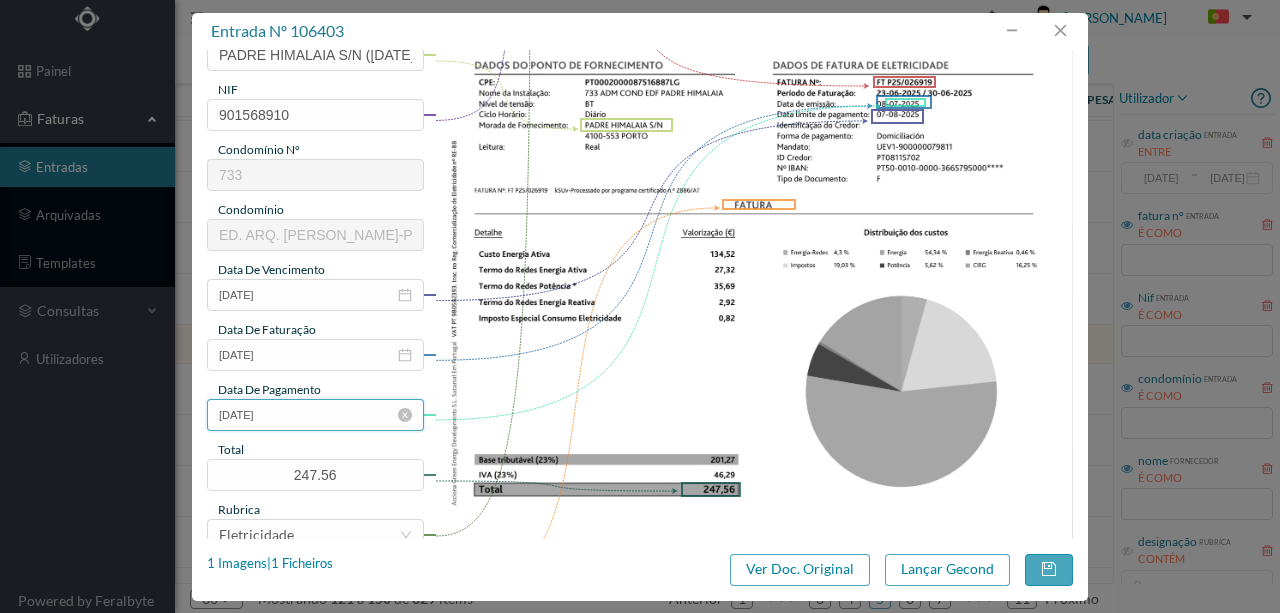 click on "[DATE]" at bounding box center (315, 415) 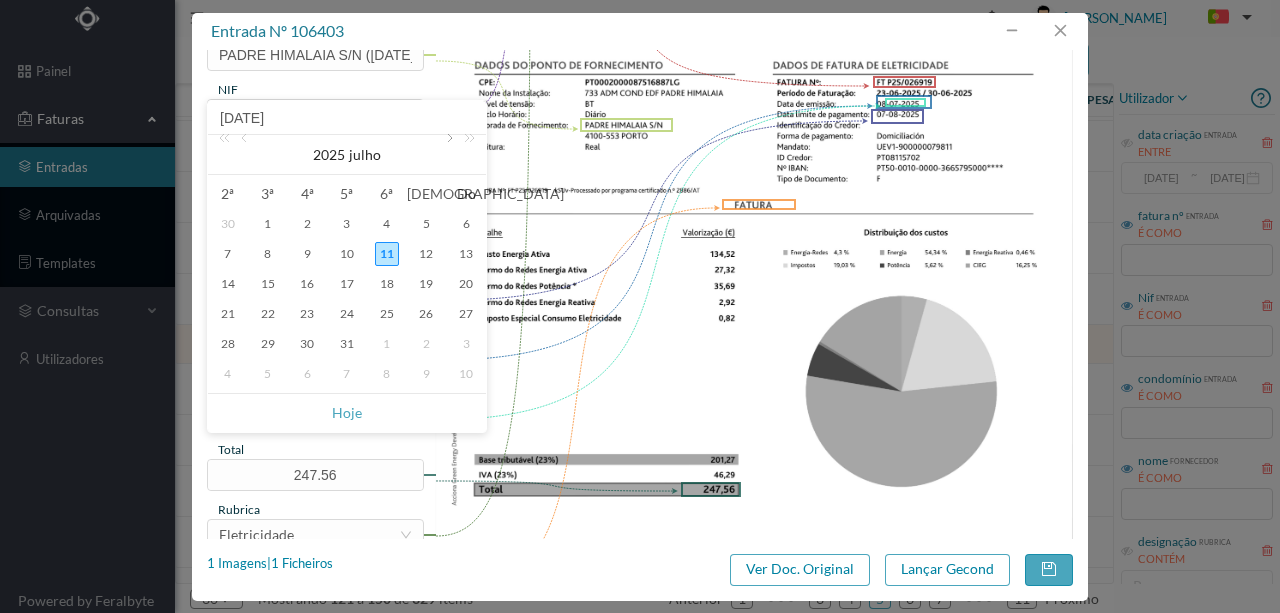 click at bounding box center [448, 155] 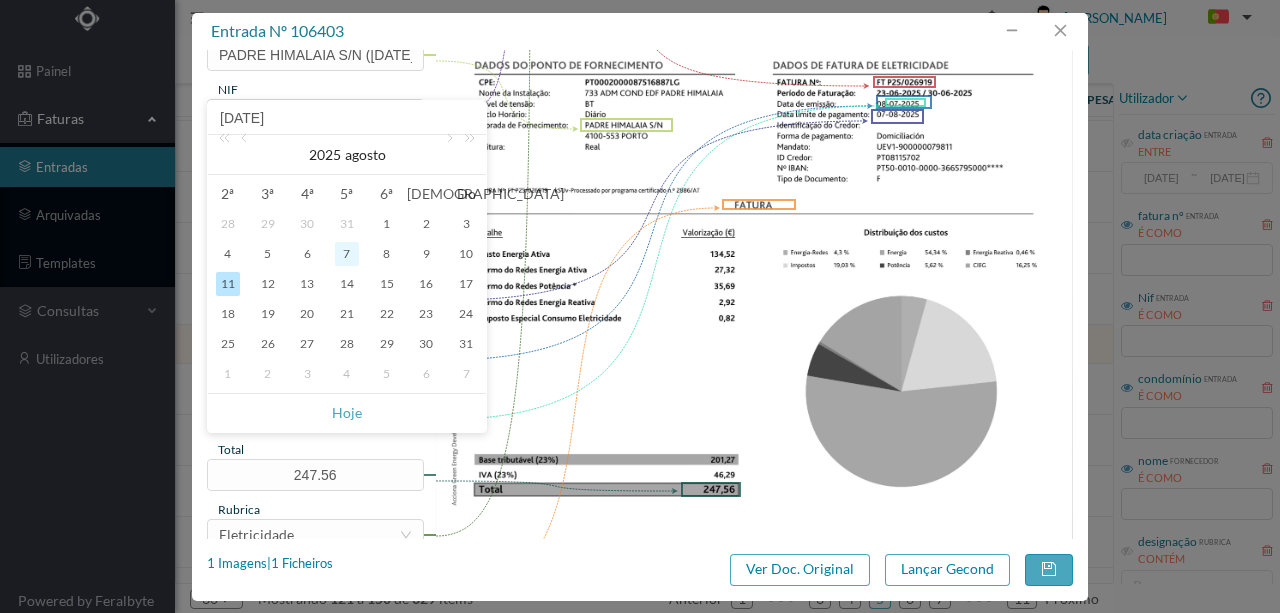 click on "7" at bounding box center [347, 254] 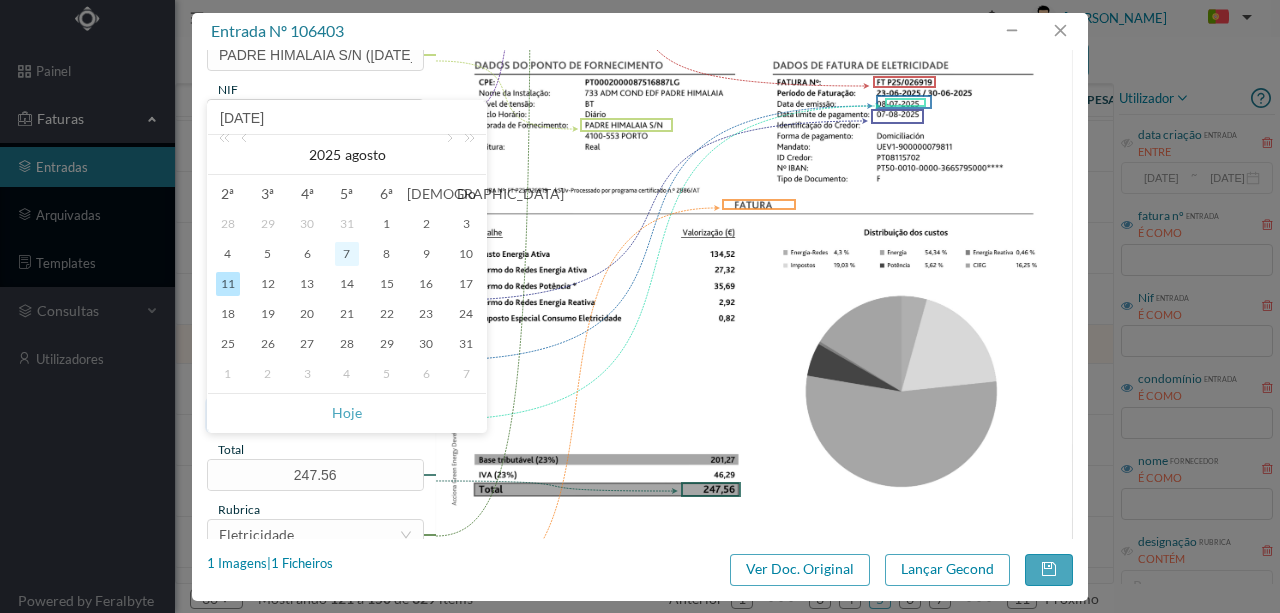 type on "[DATE]" 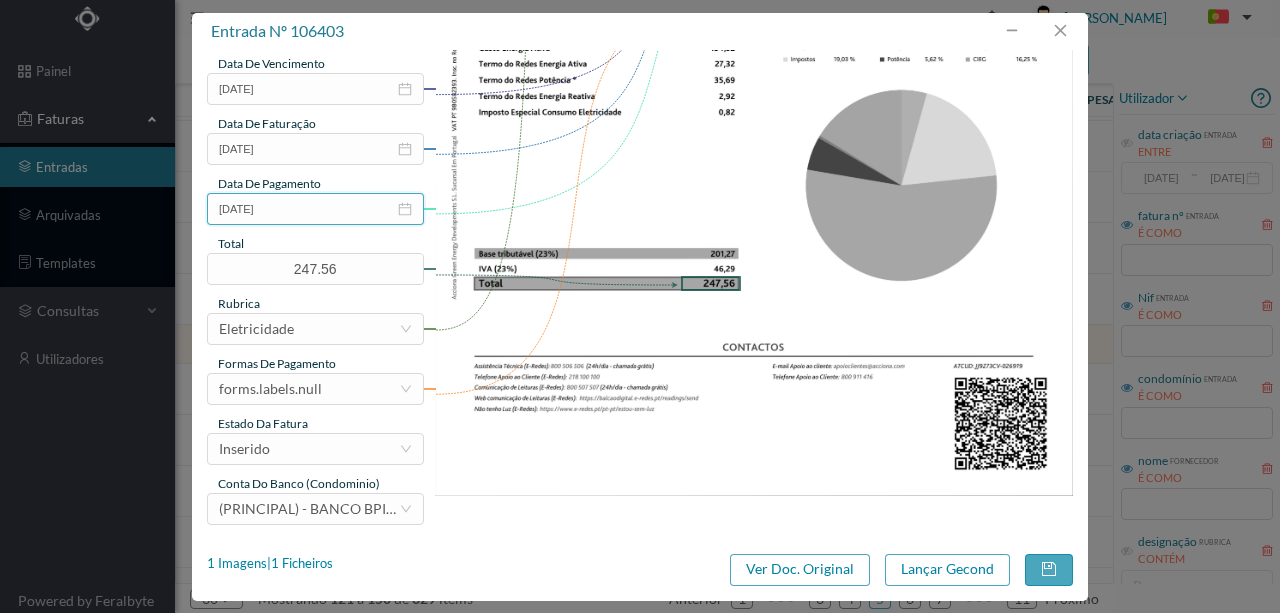 scroll, scrollTop: 473, scrollLeft: 0, axis: vertical 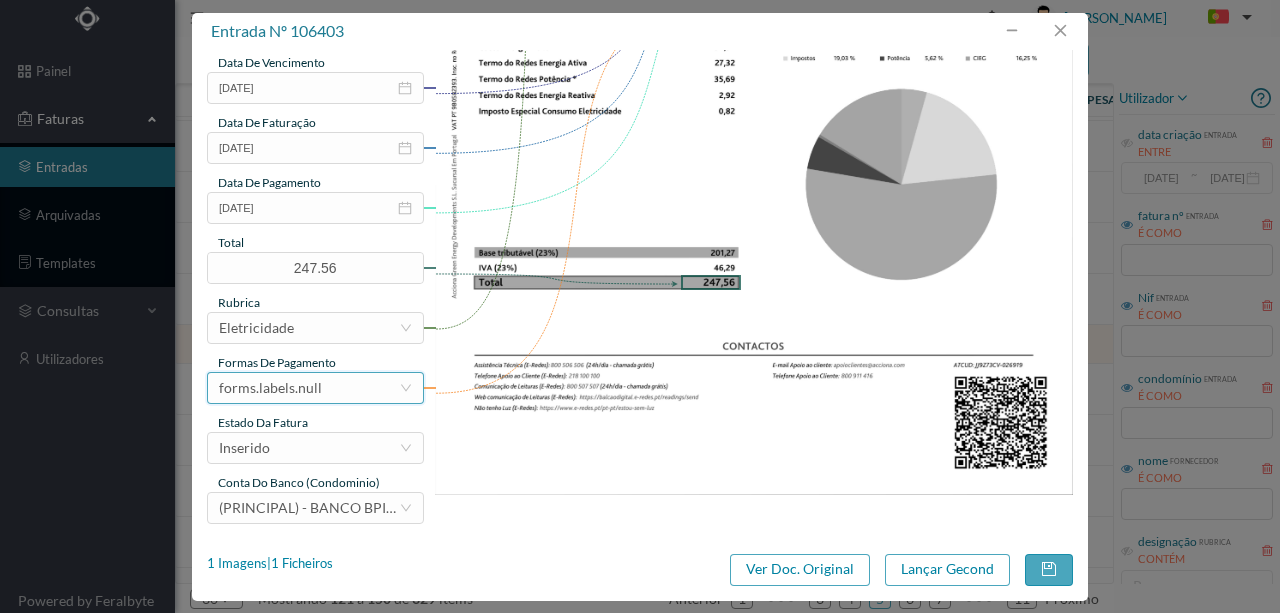 click on "forms.labels.null" at bounding box center [270, 388] 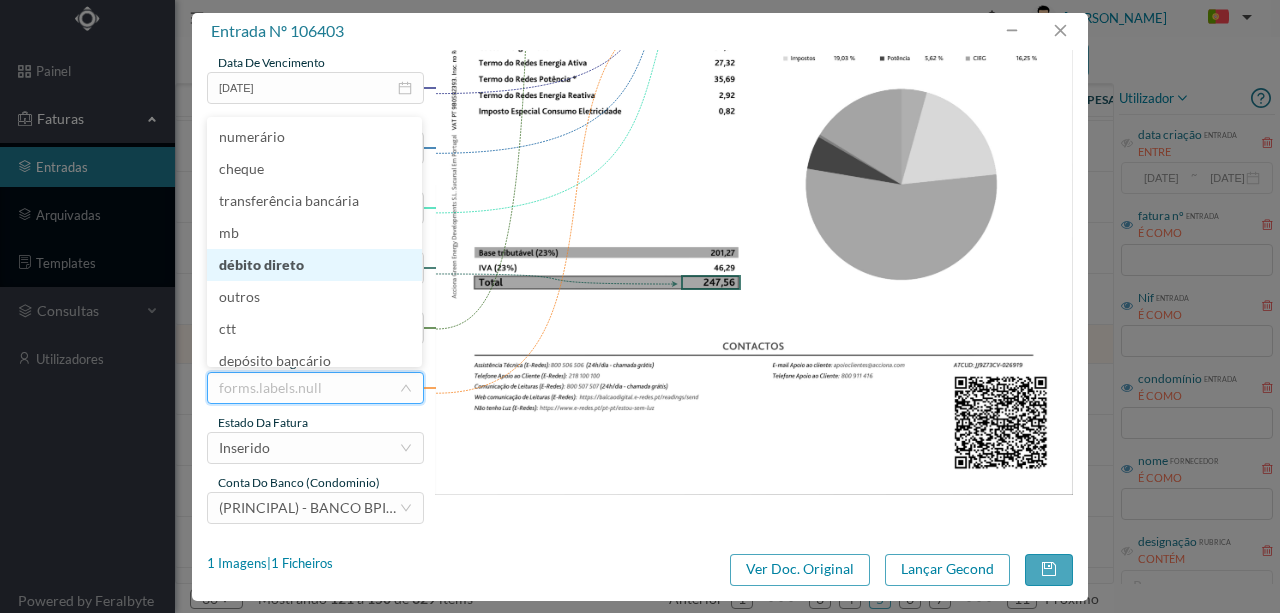 click on "débito direto" at bounding box center [314, 265] 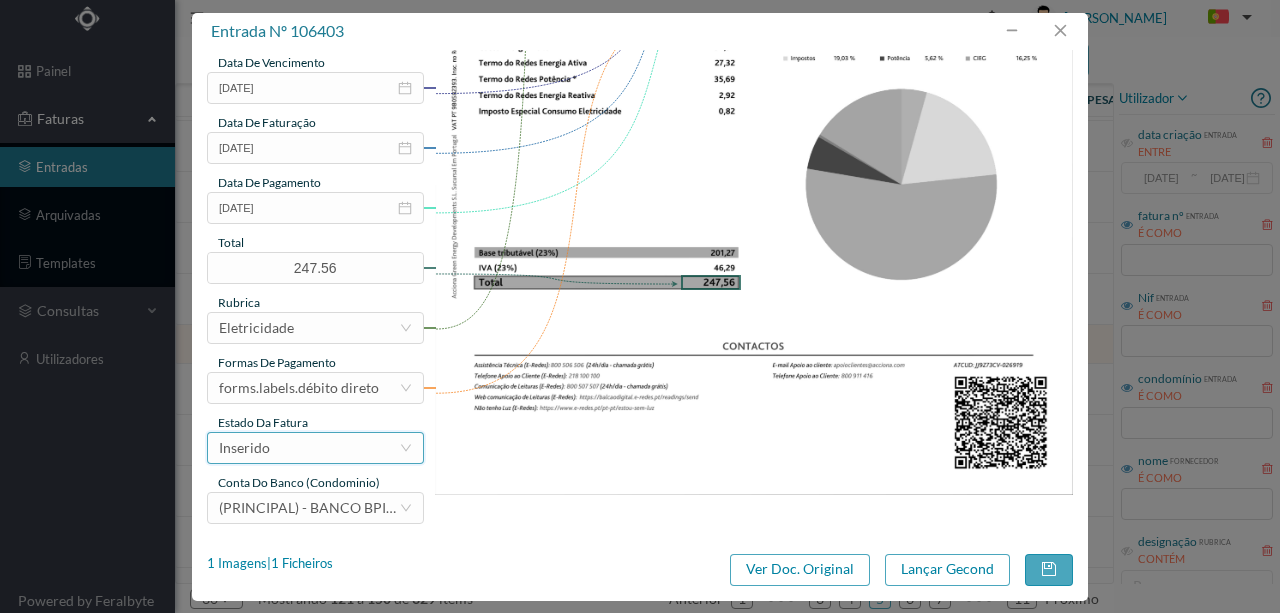 click on "Inserido" at bounding box center [309, 448] 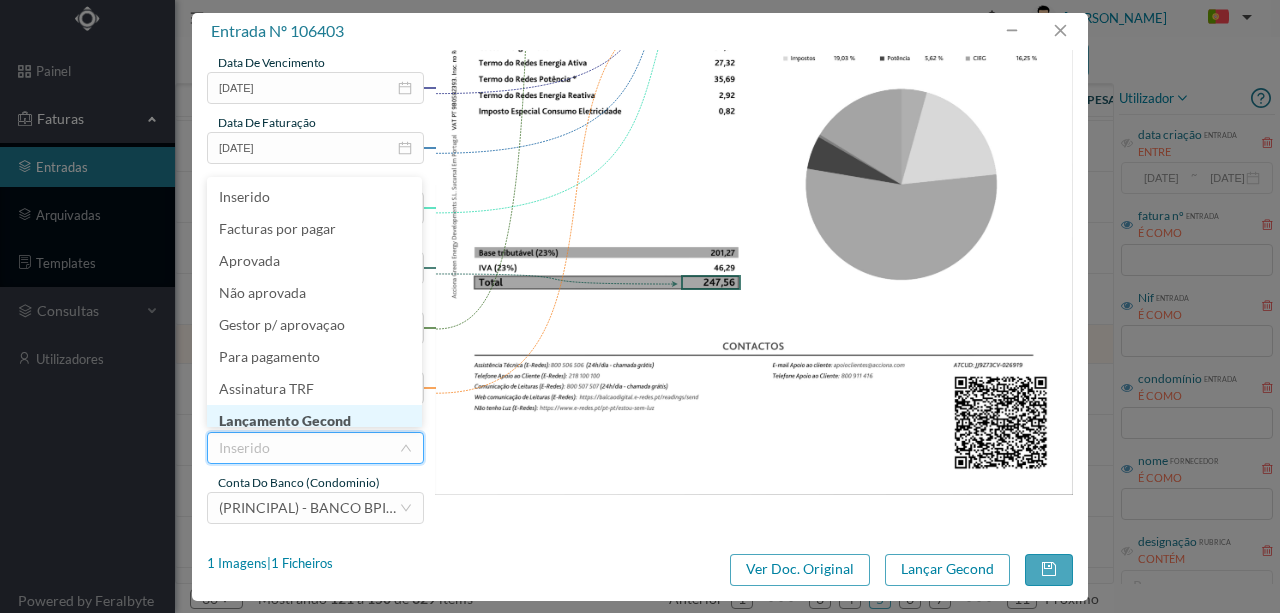 scroll, scrollTop: 10, scrollLeft: 0, axis: vertical 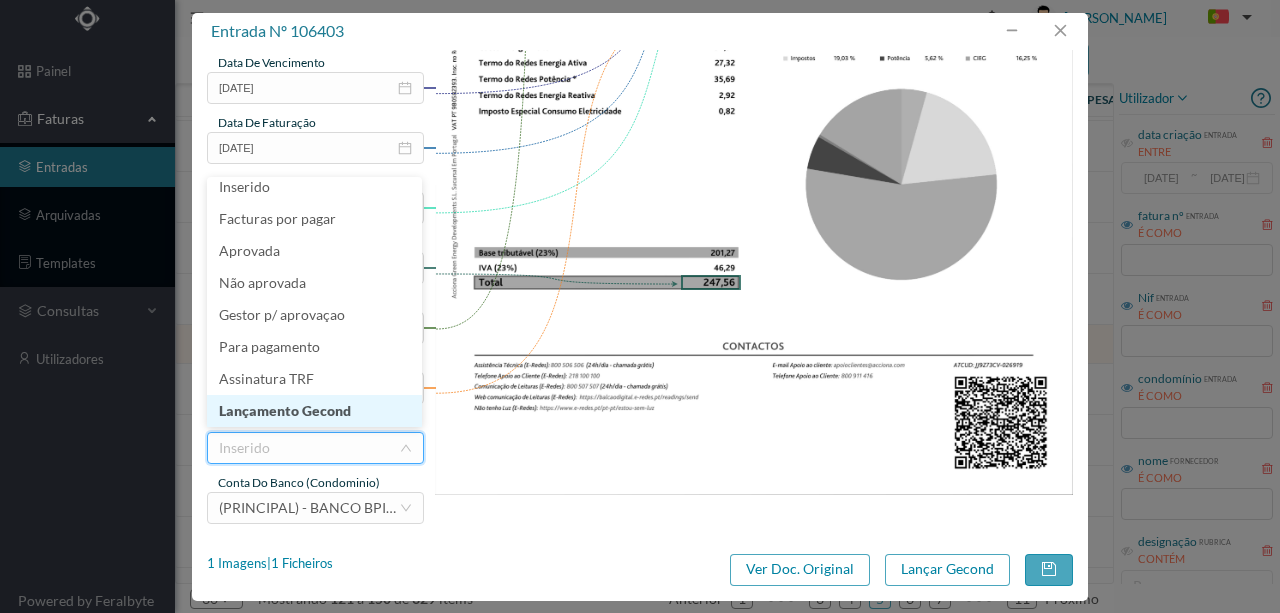 click on "Lançamento Gecond" at bounding box center [314, 411] 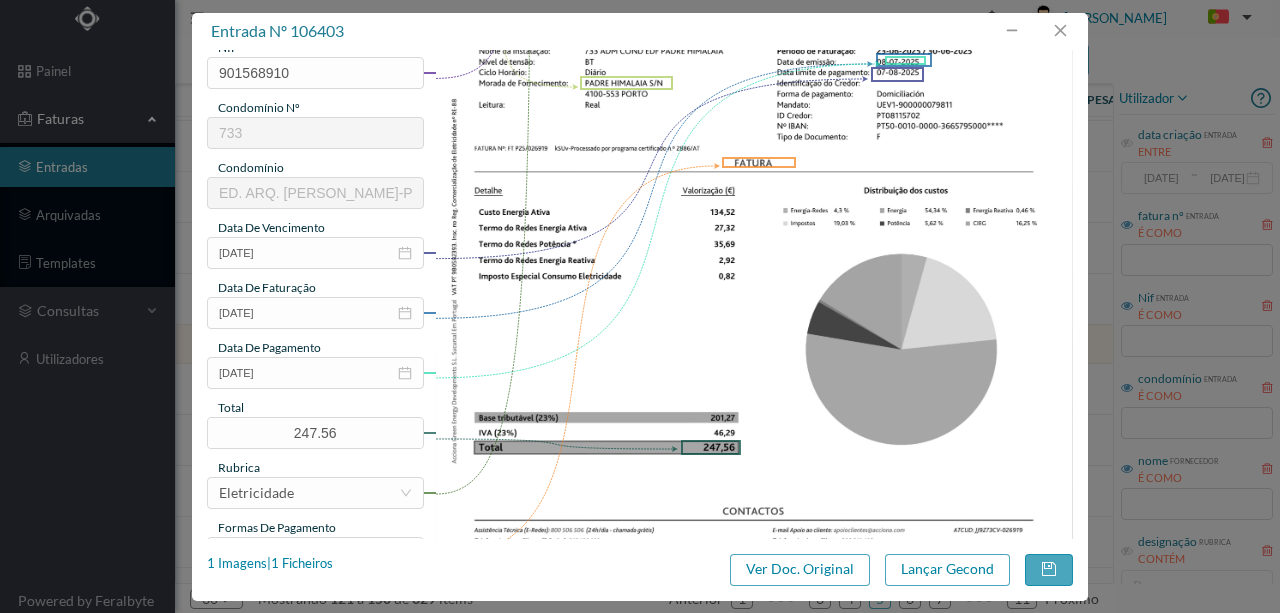 scroll, scrollTop: 206, scrollLeft: 0, axis: vertical 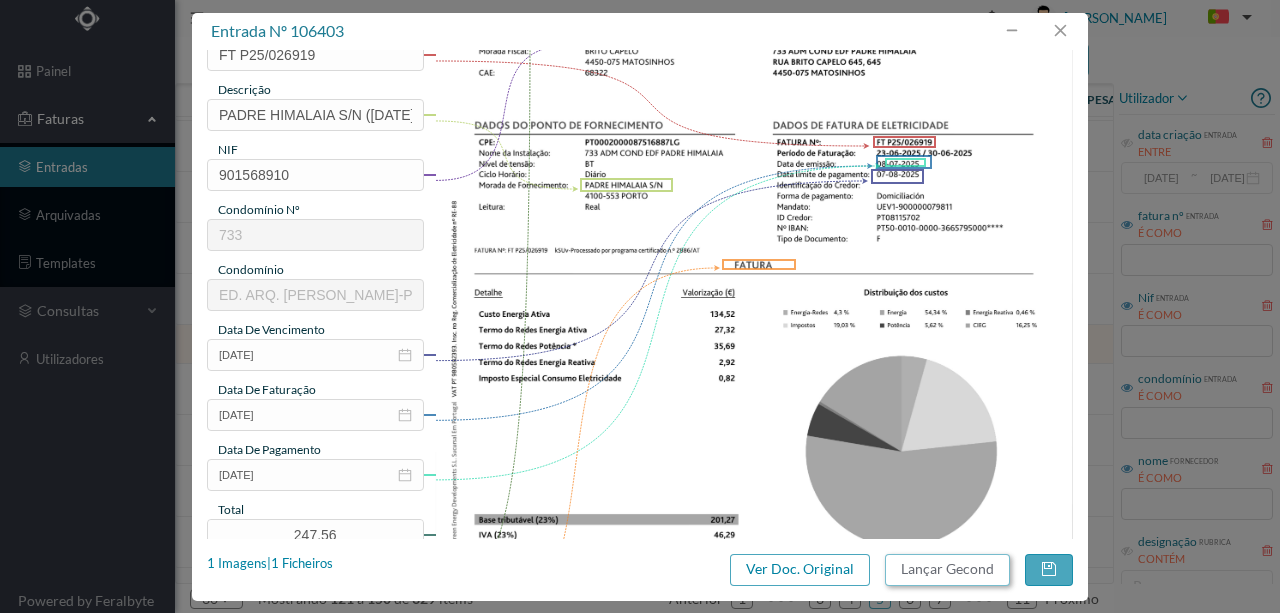 click on "Lançar Gecond" at bounding box center (947, 570) 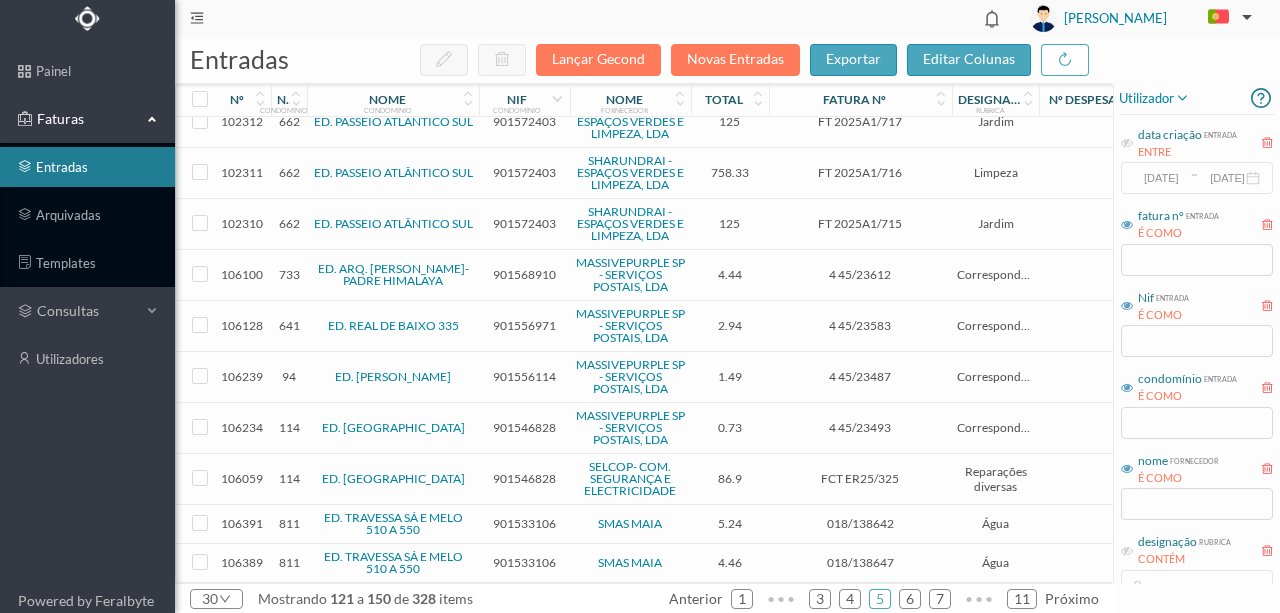 scroll, scrollTop: 1015, scrollLeft: 0, axis: vertical 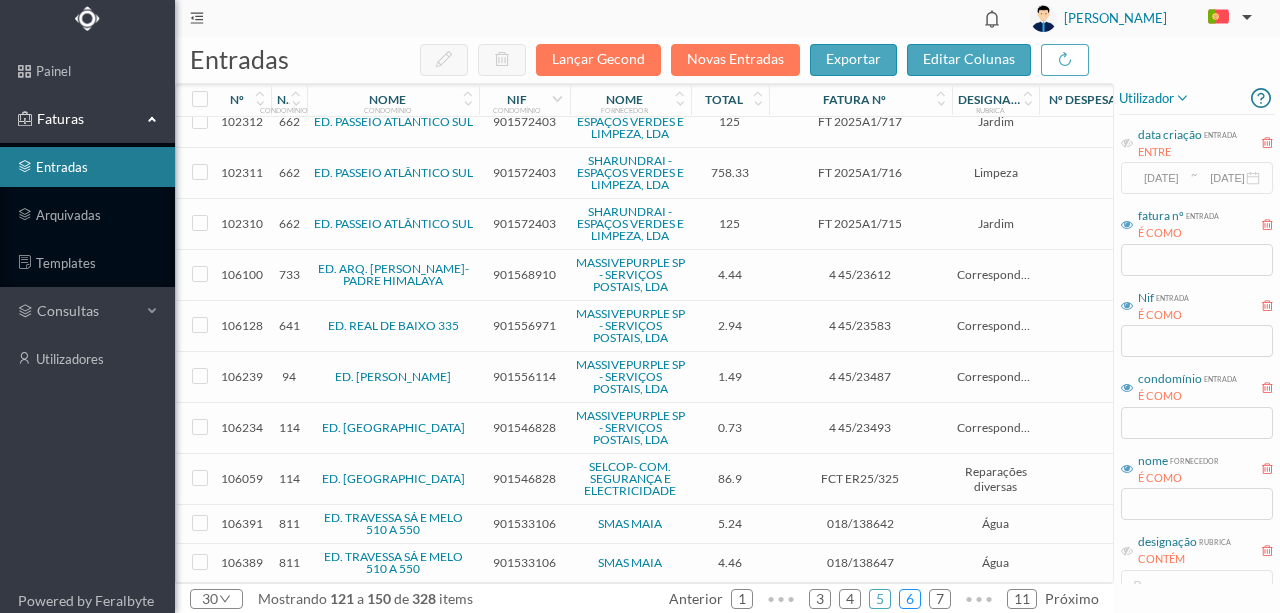 click on "6" at bounding box center (910, 599) 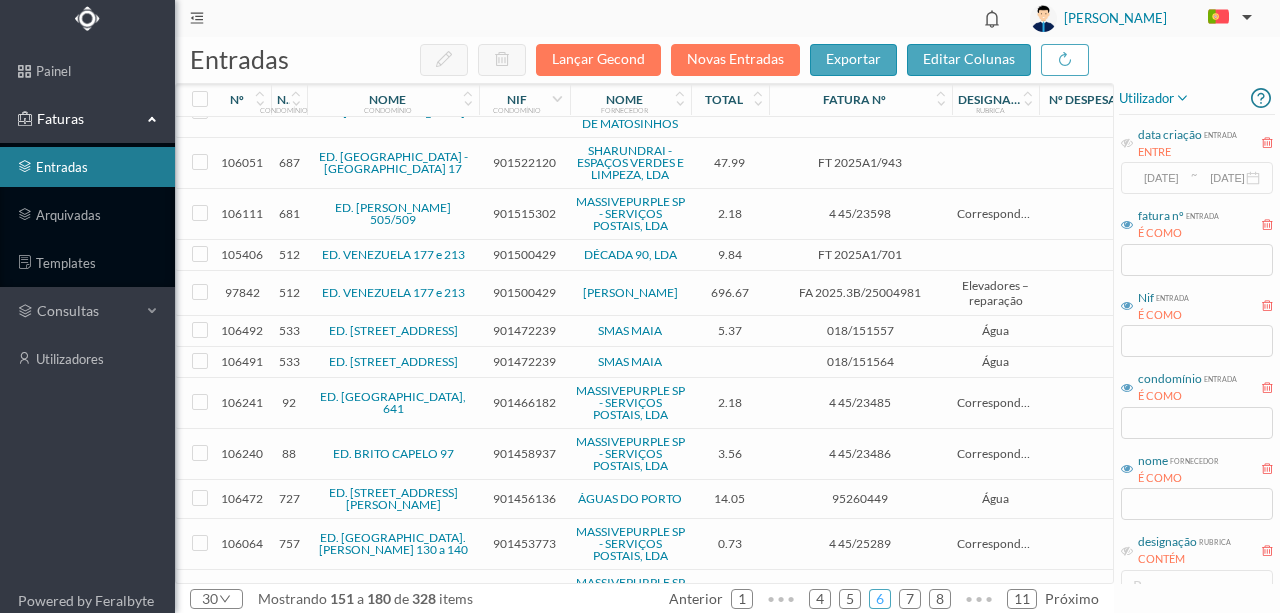 scroll, scrollTop: 0, scrollLeft: 0, axis: both 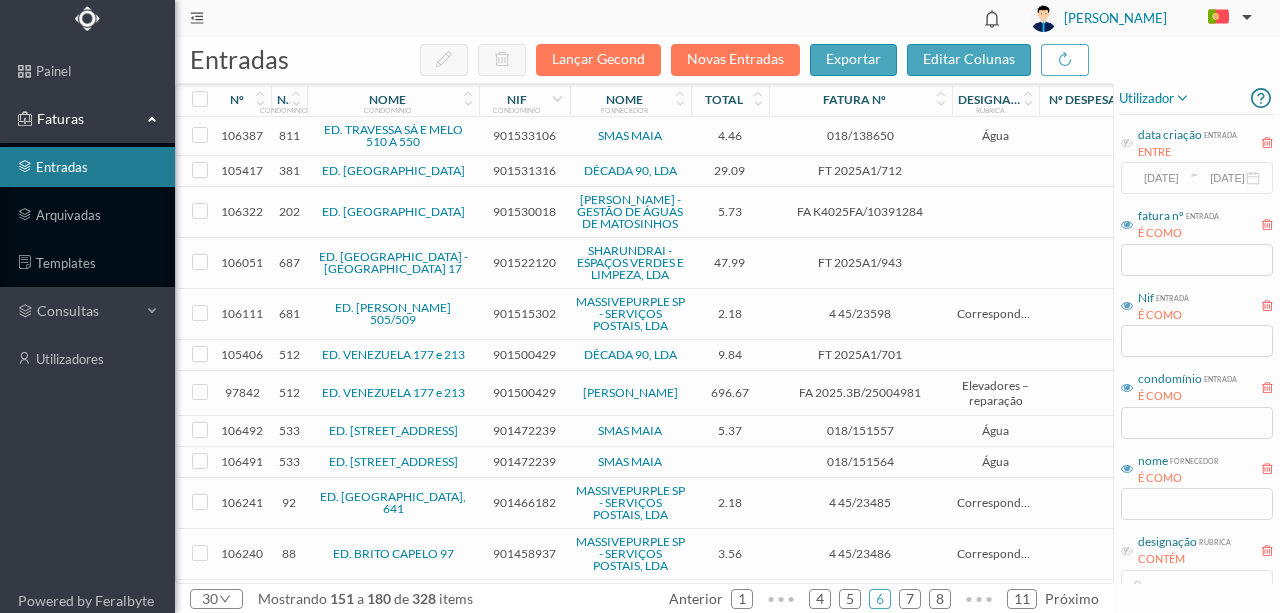 click on "901530018" at bounding box center (524, 211) 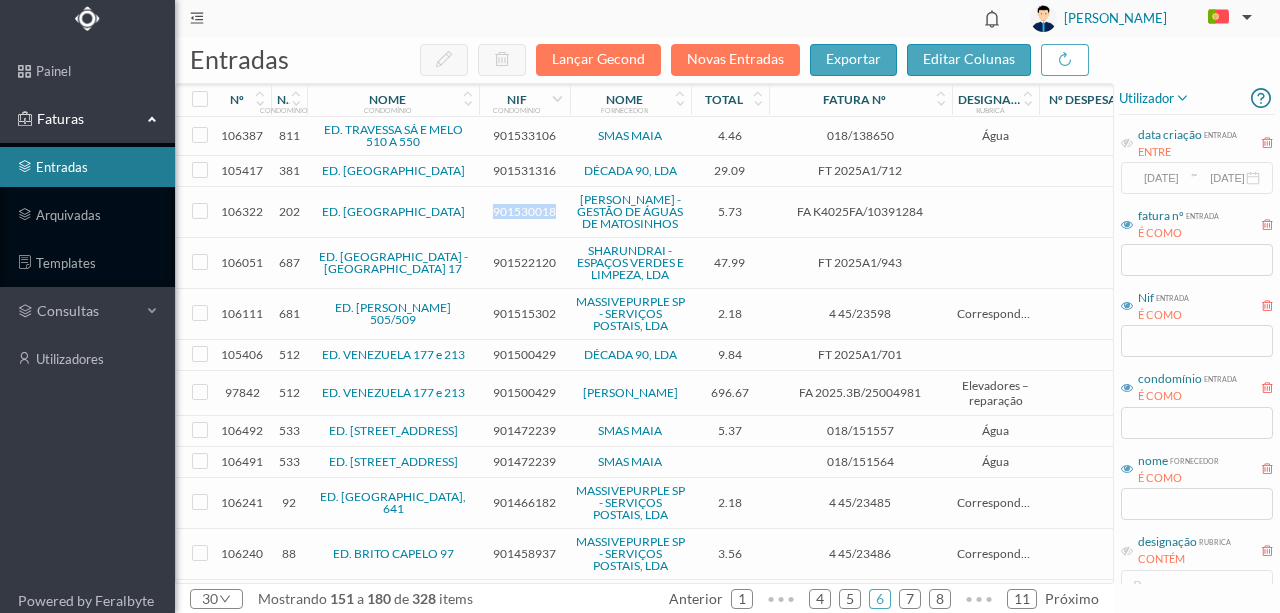 click on "901530018" at bounding box center [524, 211] 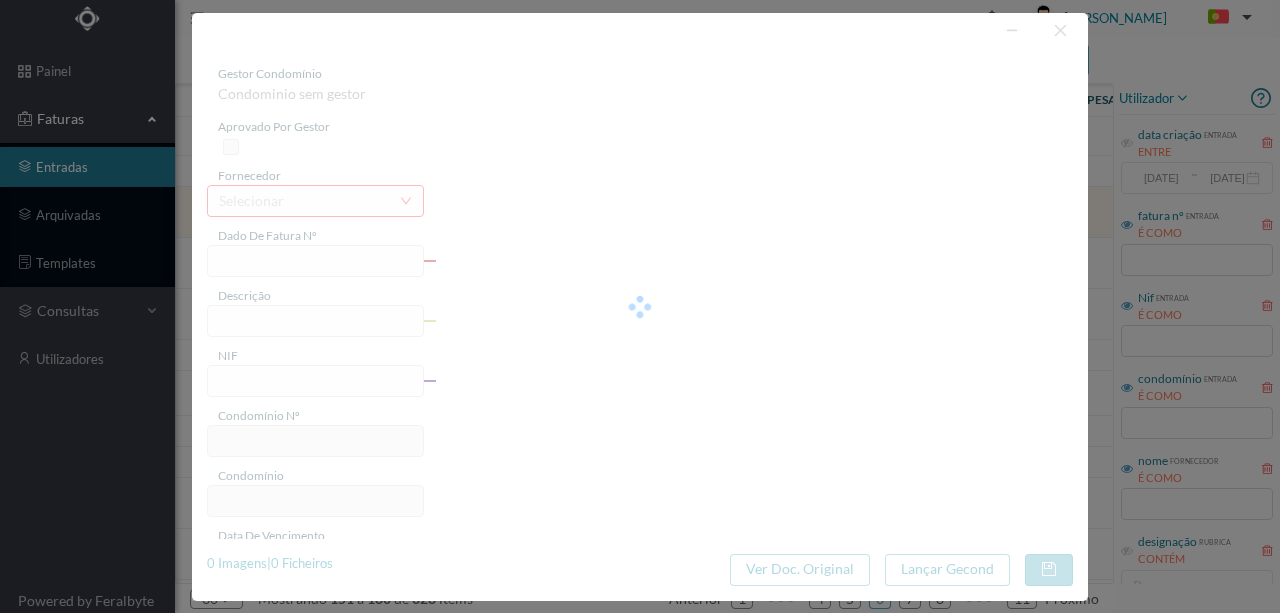 type on "FA K4025FA/10391284" 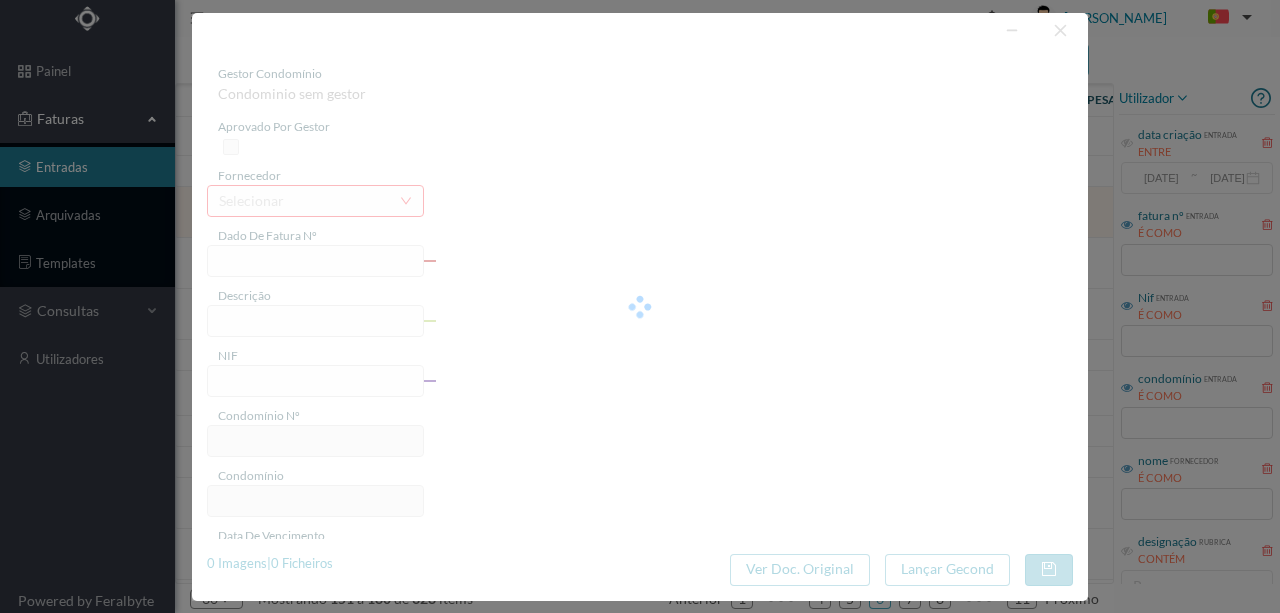 type on "PRINTS RARO It ipiiid MO eMiafeda tia dE Also aa" 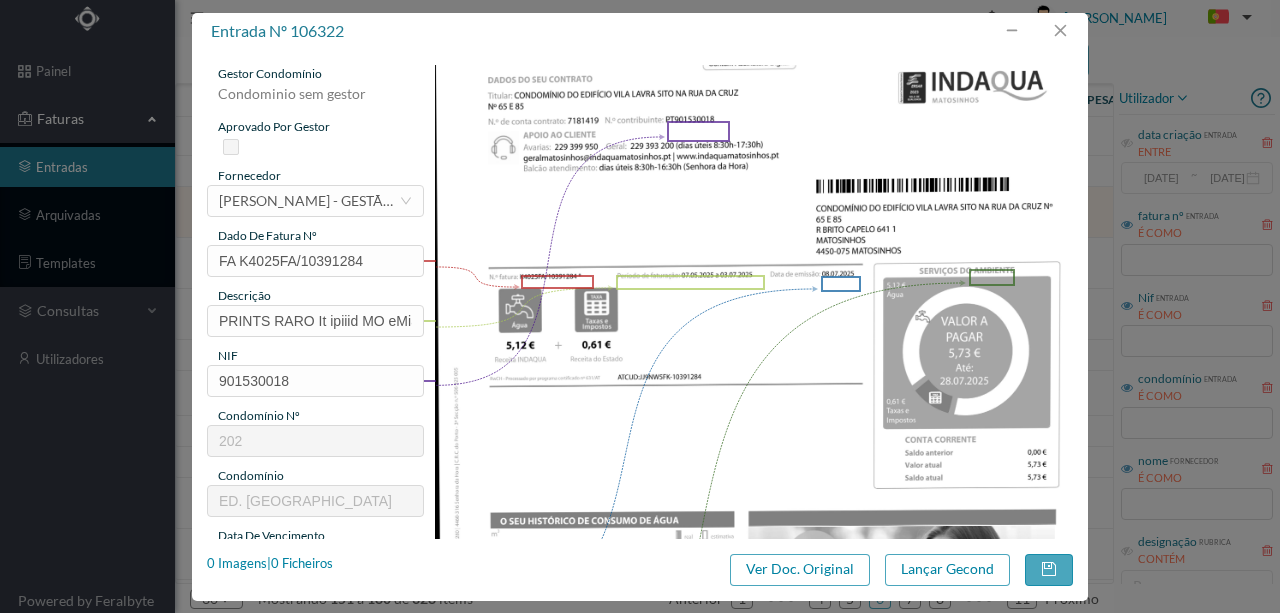 type on "202" 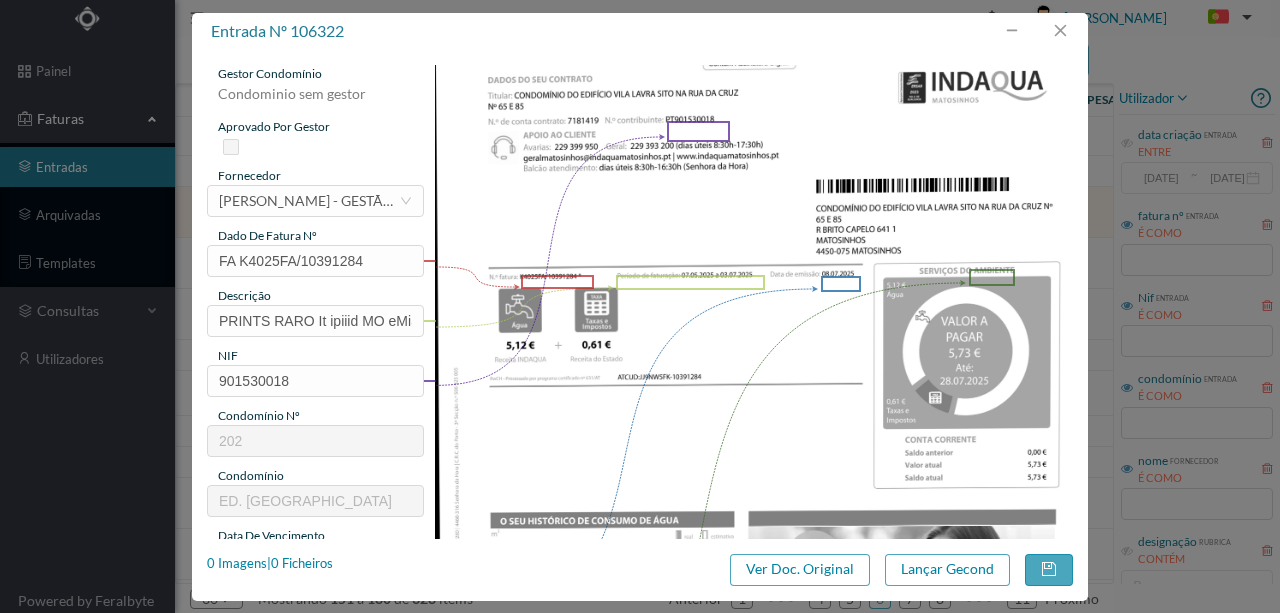 type on "ED. [GEOGRAPHIC_DATA]" 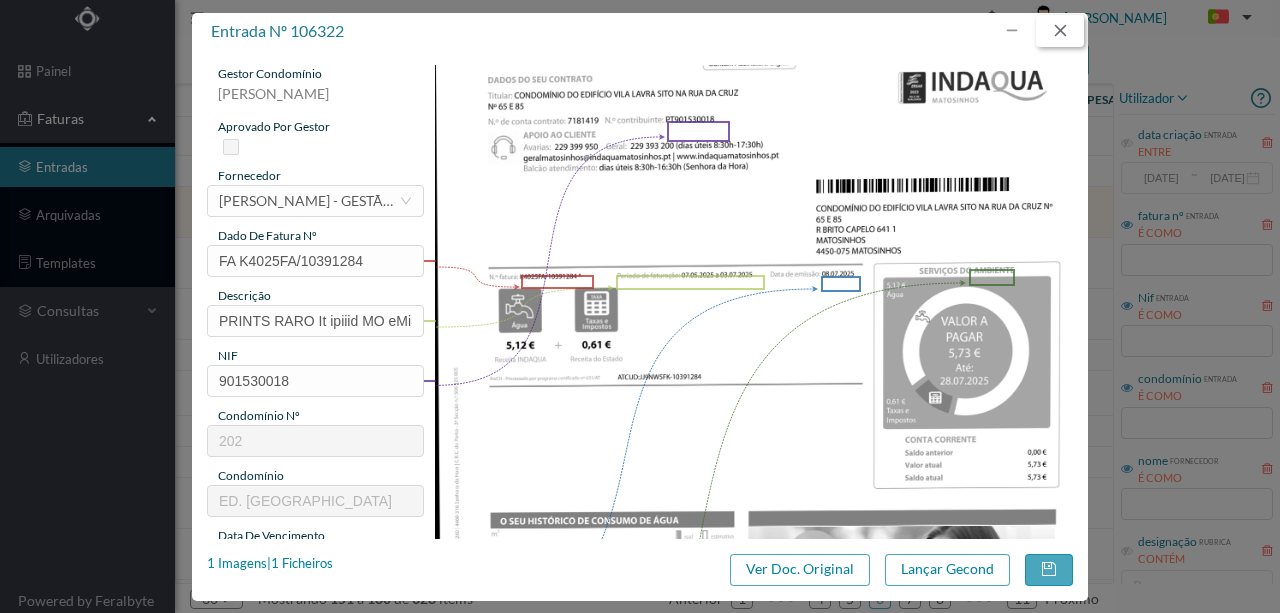 click at bounding box center [1060, 31] 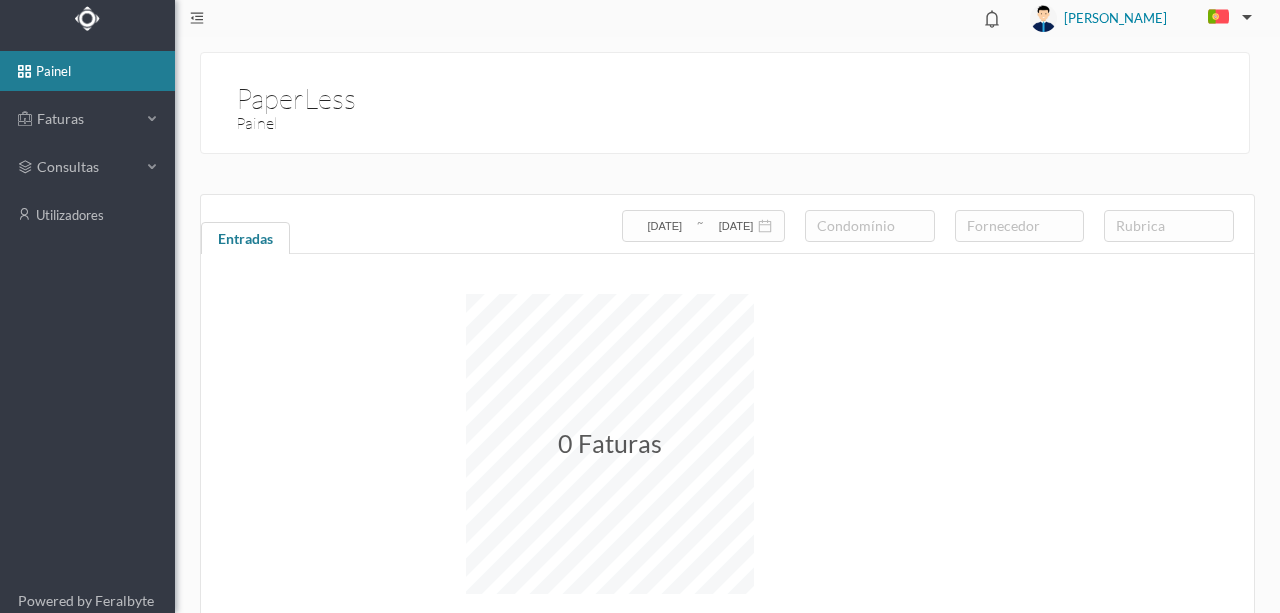 scroll, scrollTop: 0, scrollLeft: 0, axis: both 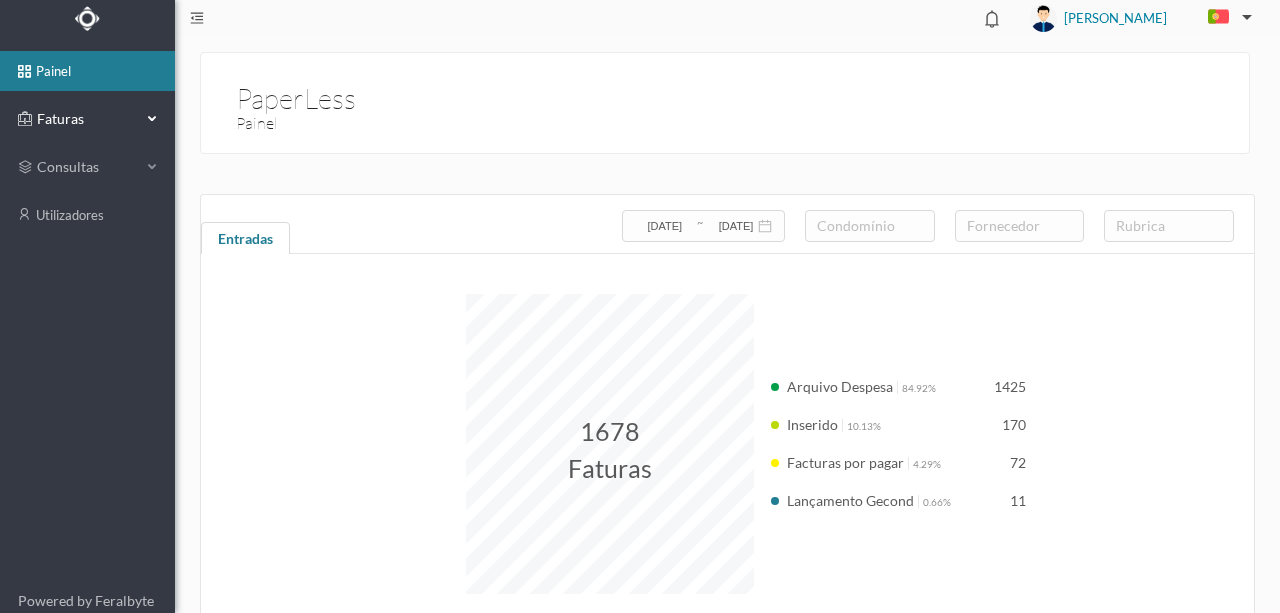 click on "Faturas" at bounding box center [87, 119] 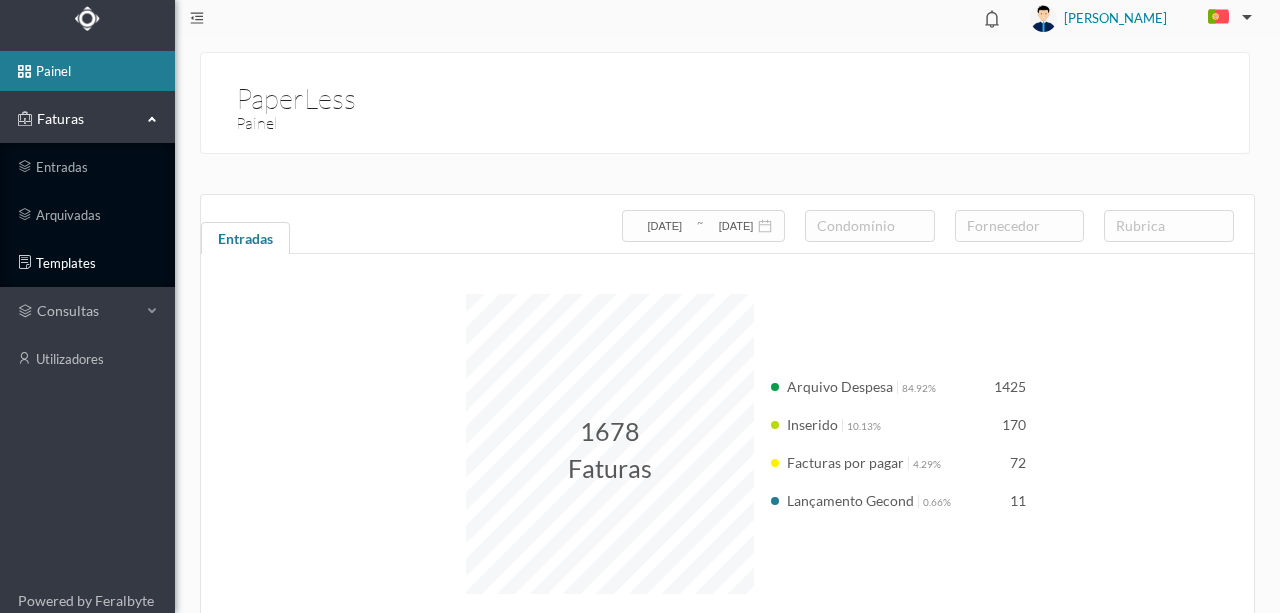 click on "templates" at bounding box center (87, 263) 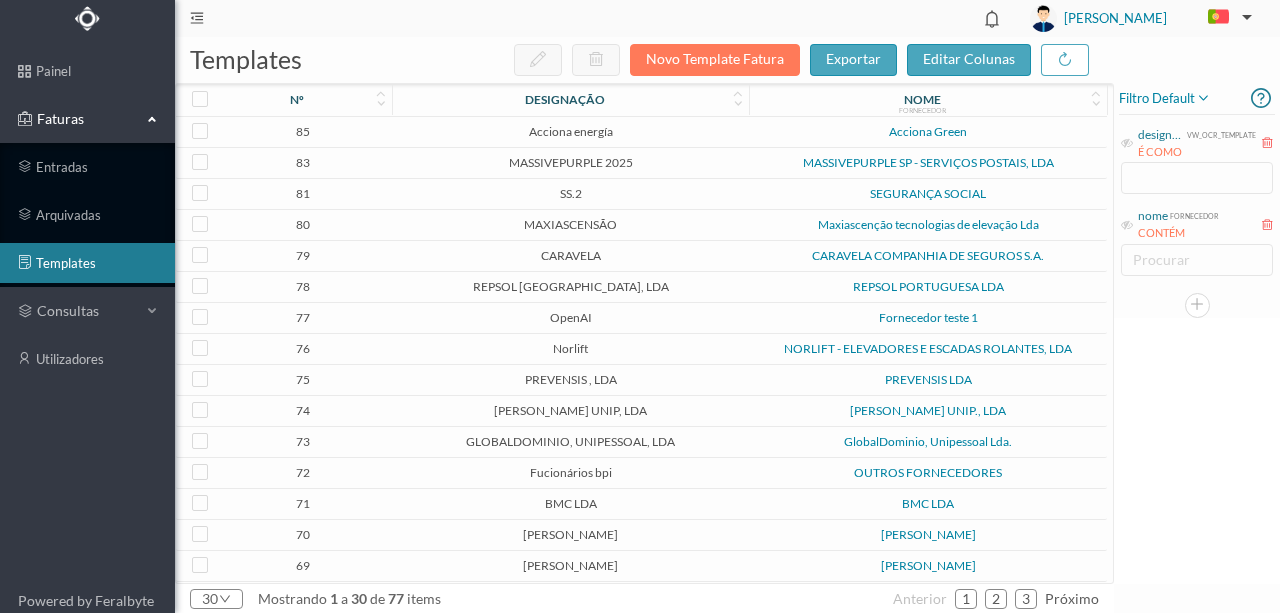 click on "Acciona energía" at bounding box center (570, 131) 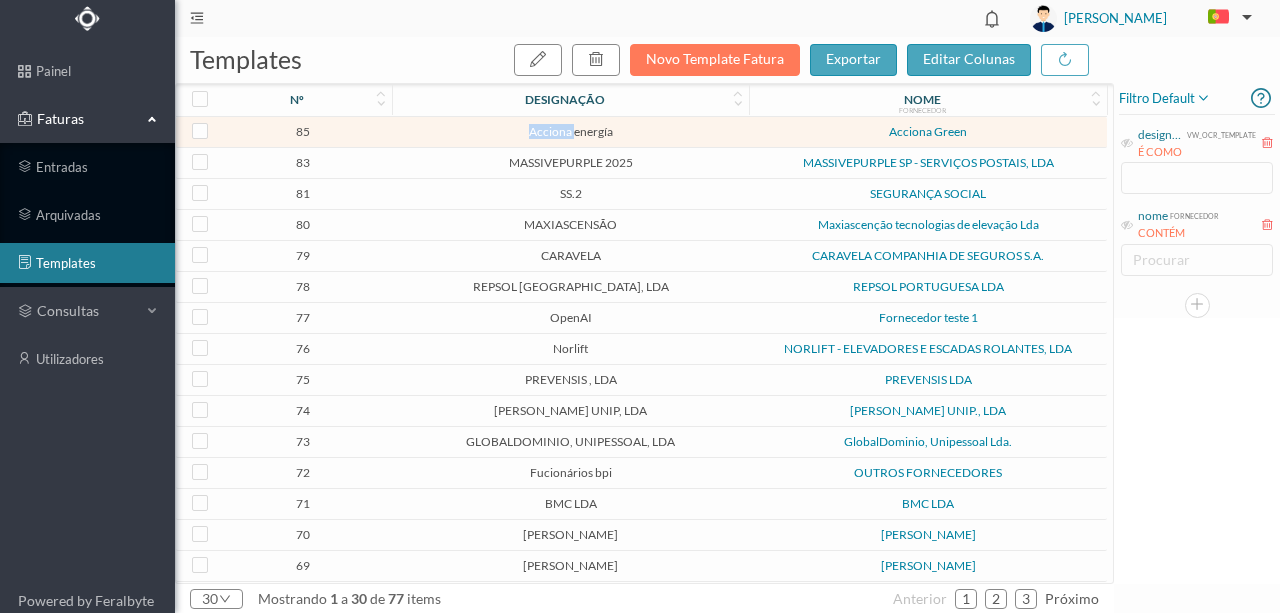 click on "Acciona energía" at bounding box center (570, 131) 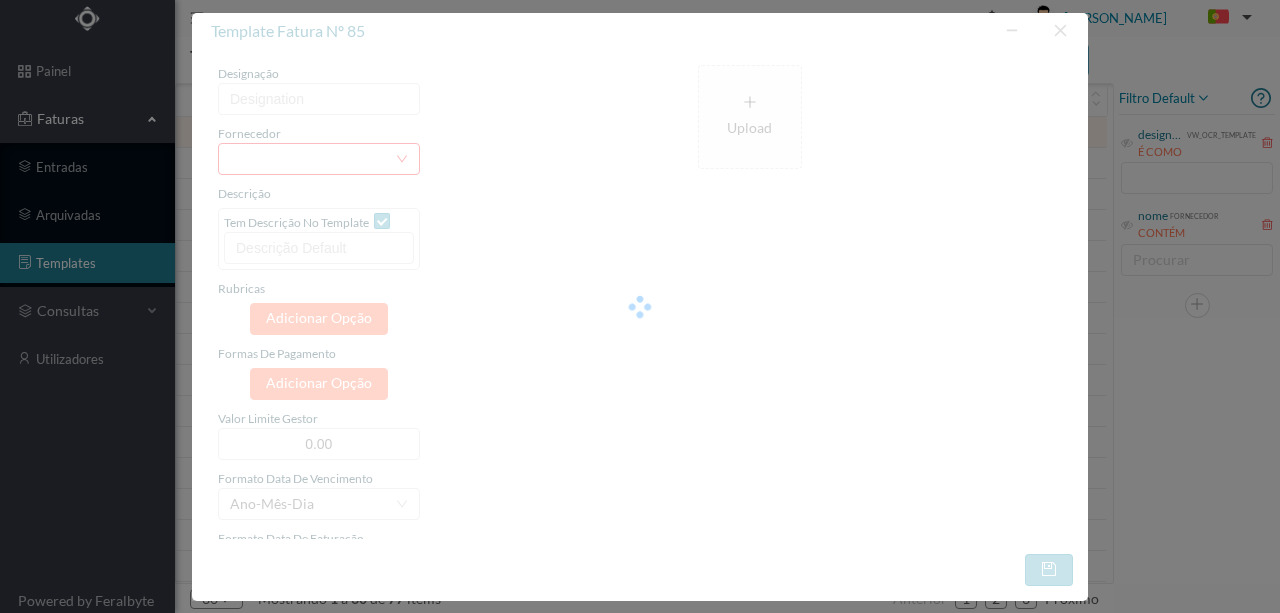 type on "Acciona energía" 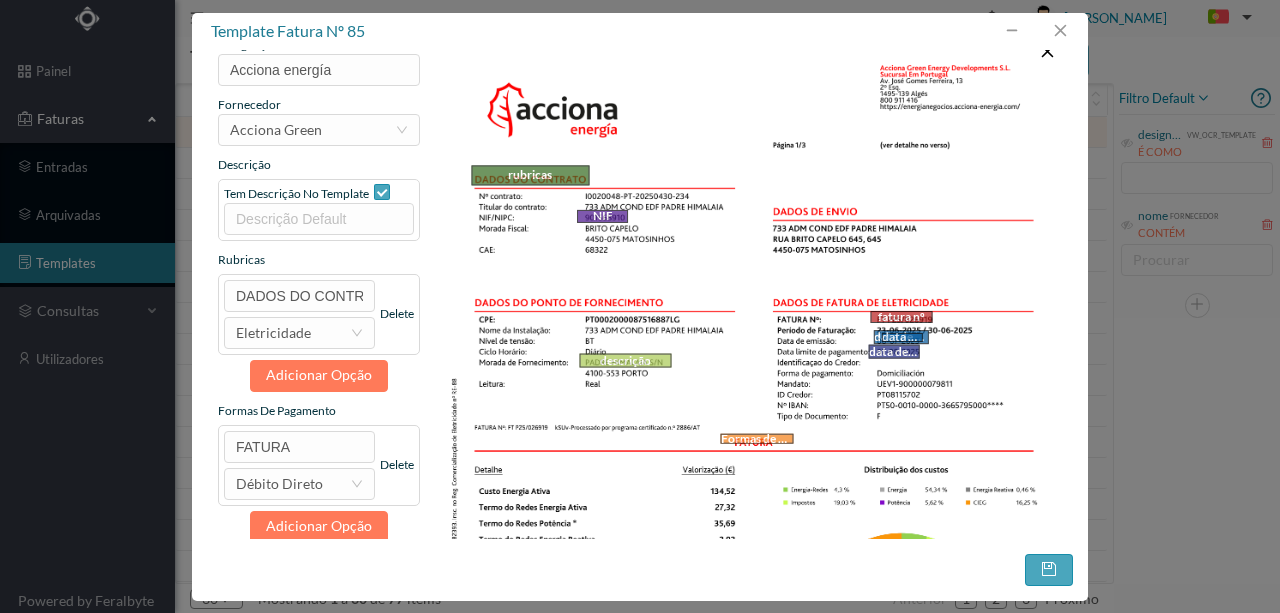 scroll, scrollTop: 0, scrollLeft: 0, axis: both 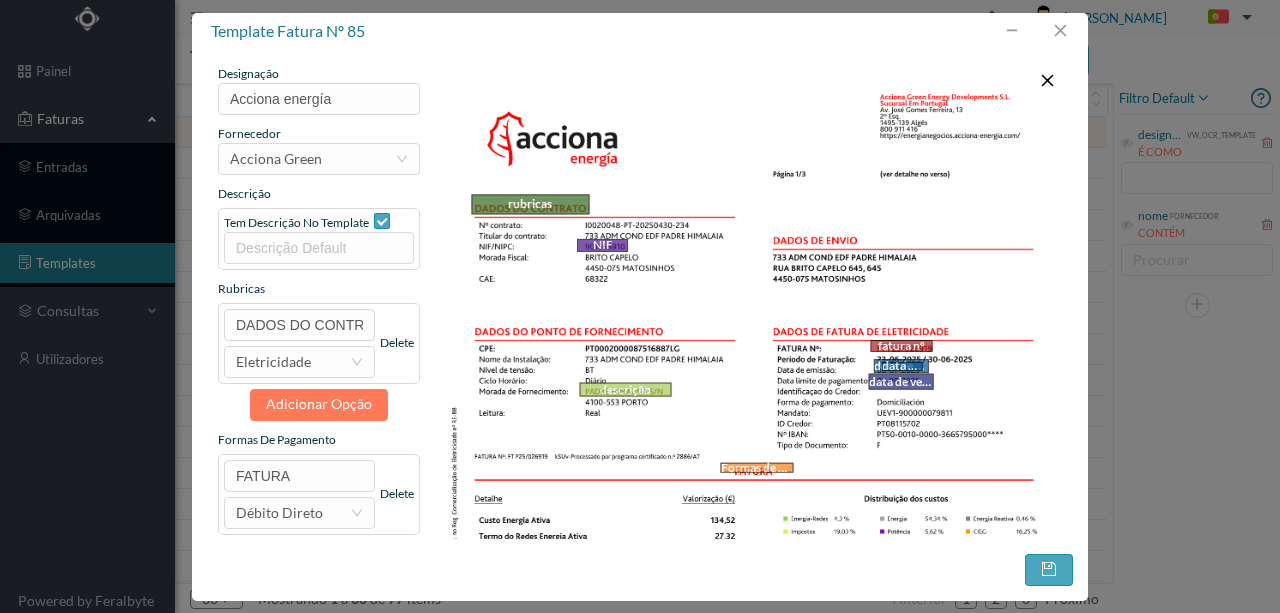 drag, startPoint x: 908, startPoint y: 382, endPoint x: 921, endPoint y: 383, distance: 13.038404 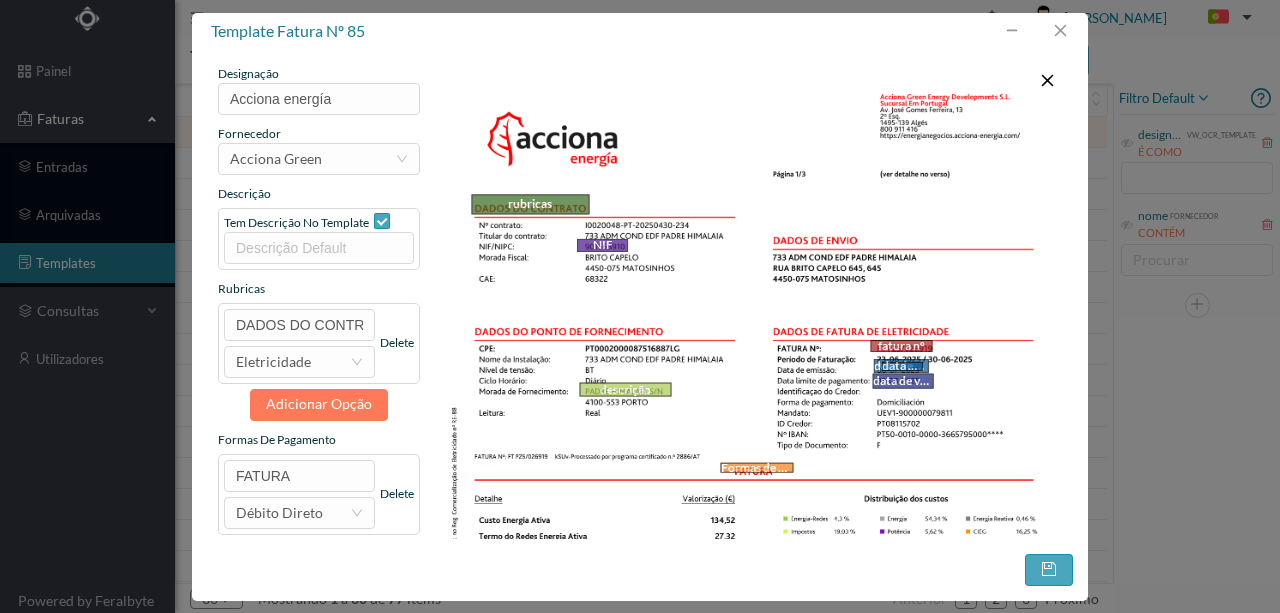 click at bounding box center [873, 387] 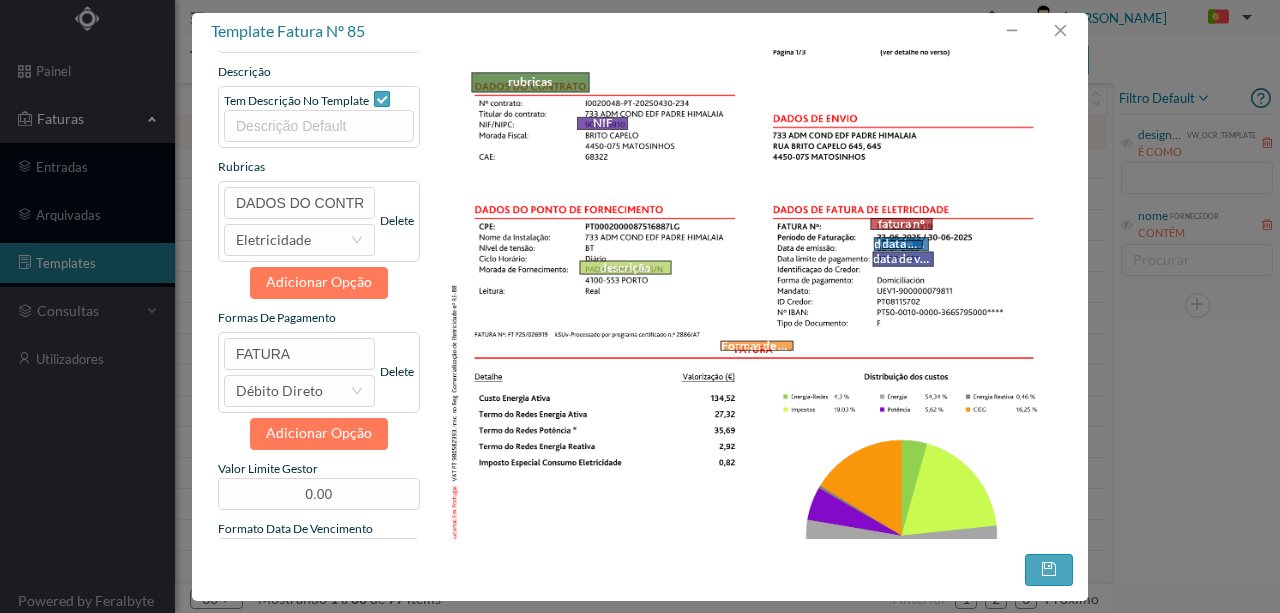 scroll, scrollTop: 66, scrollLeft: 0, axis: vertical 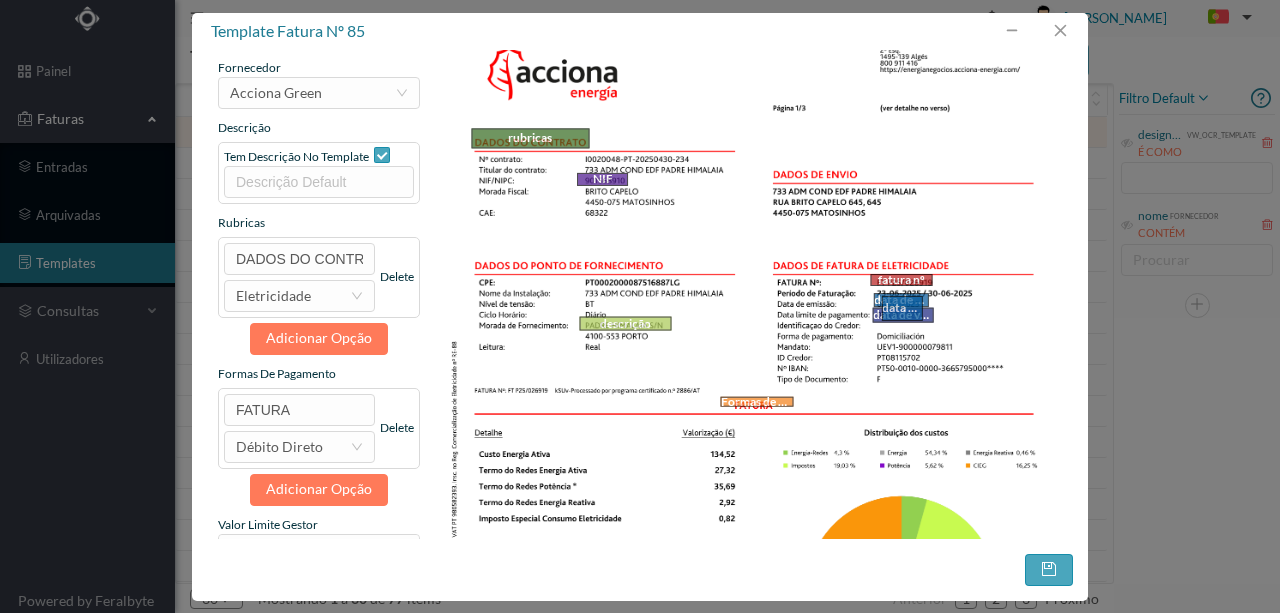 drag, startPoint x: 907, startPoint y: 301, endPoint x: 922, endPoint y: 317, distance: 21.931713 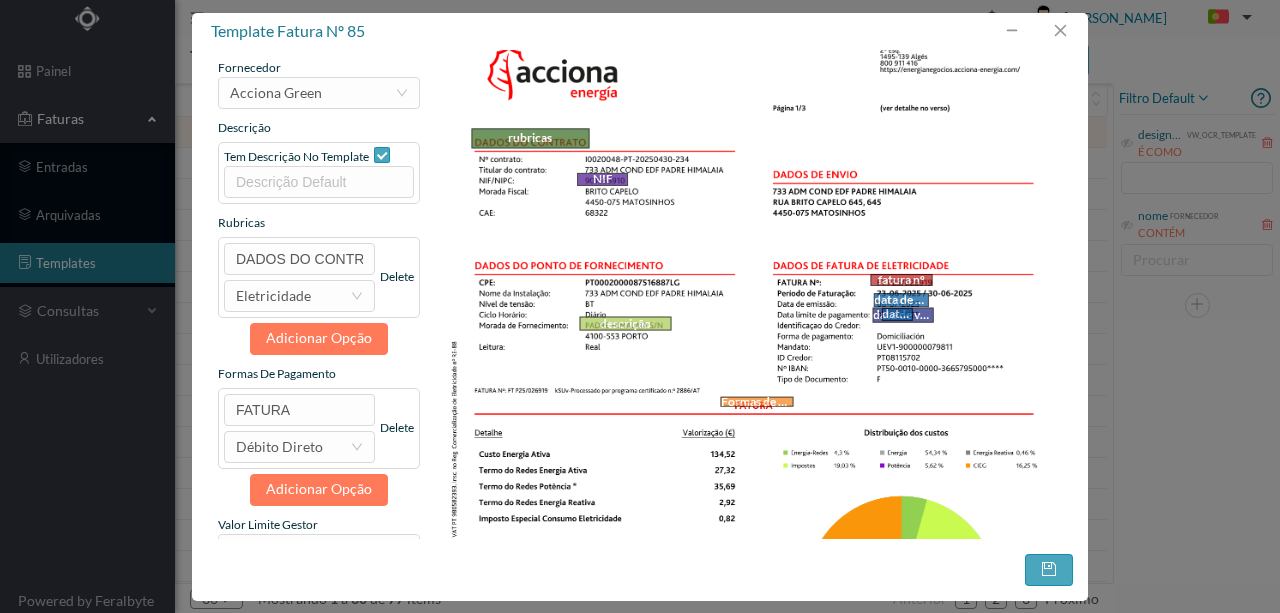 drag, startPoint x: 919, startPoint y: 292, endPoint x: 909, endPoint y: 304, distance: 15.6205 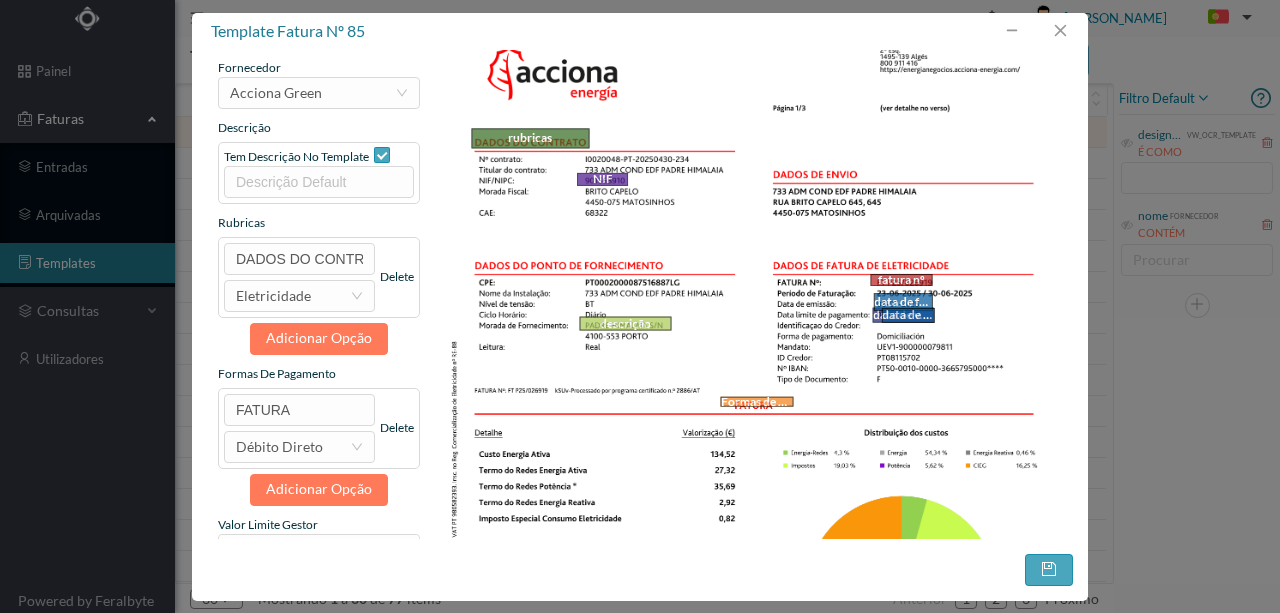 drag, startPoint x: 910, startPoint y: 319, endPoint x: 932, endPoint y: 321, distance: 22.090721 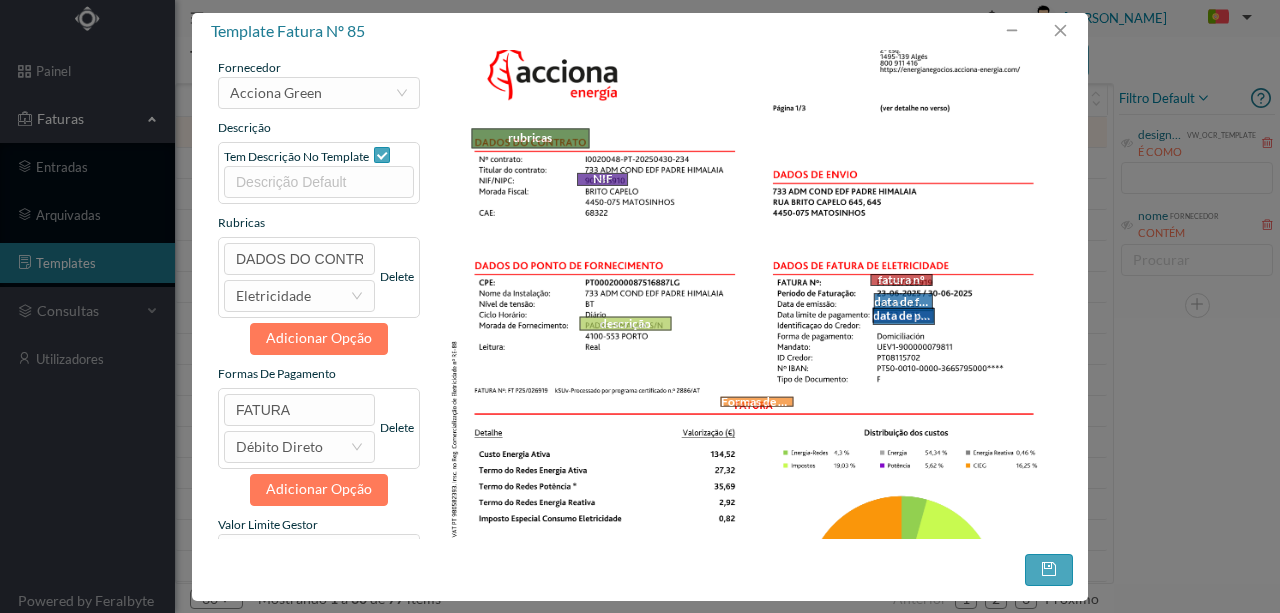 click at bounding box center (873, 323) 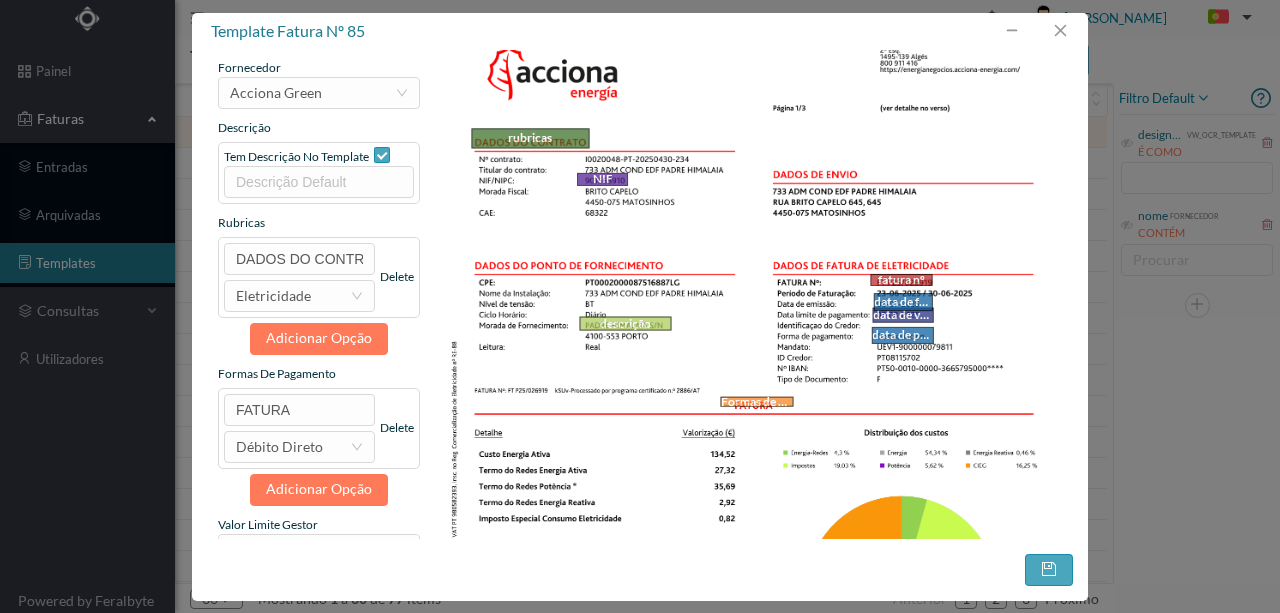 drag, startPoint x: 901, startPoint y: 316, endPoint x: 900, endPoint y: 335, distance: 19.026299 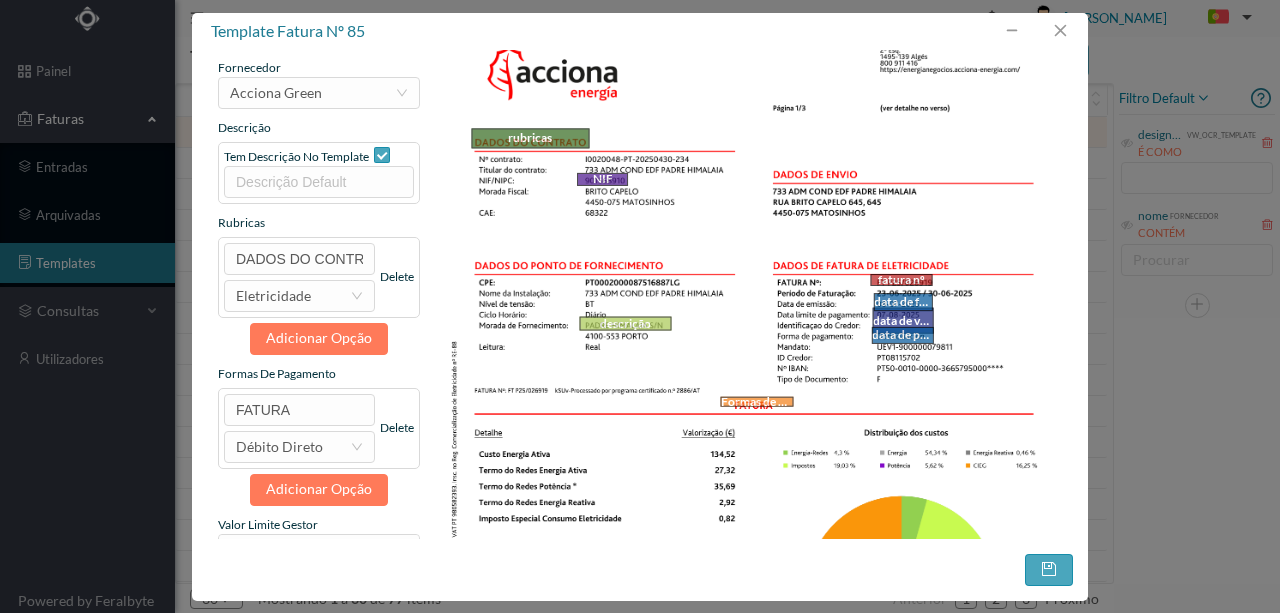 drag, startPoint x: 901, startPoint y: 315, endPoint x: 901, endPoint y: 326, distance: 11 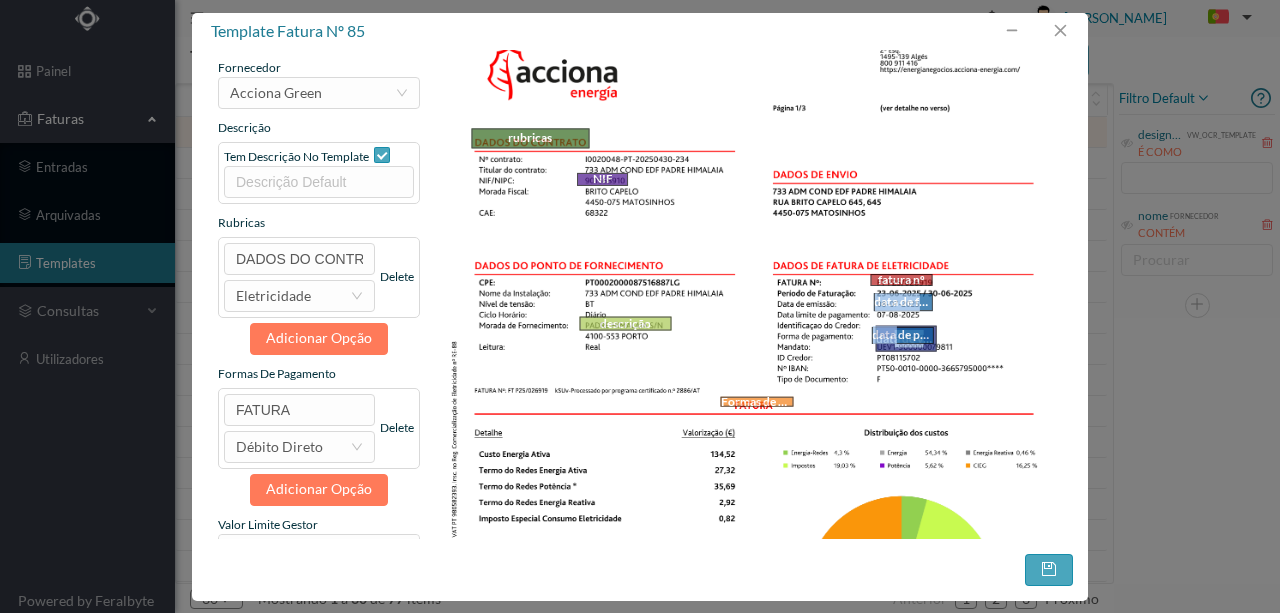 drag, startPoint x: 889, startPoint y: 316, endPoint x: 892, endPoint y: 334, distance: 18.248287 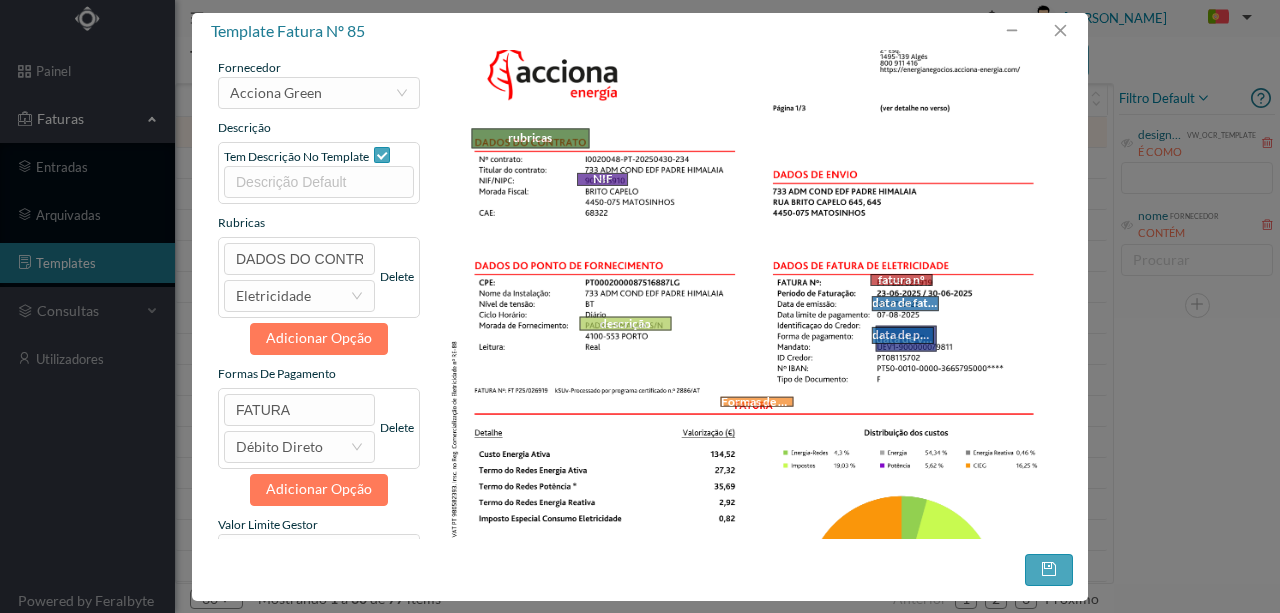 click at bounding box center [872, 297] 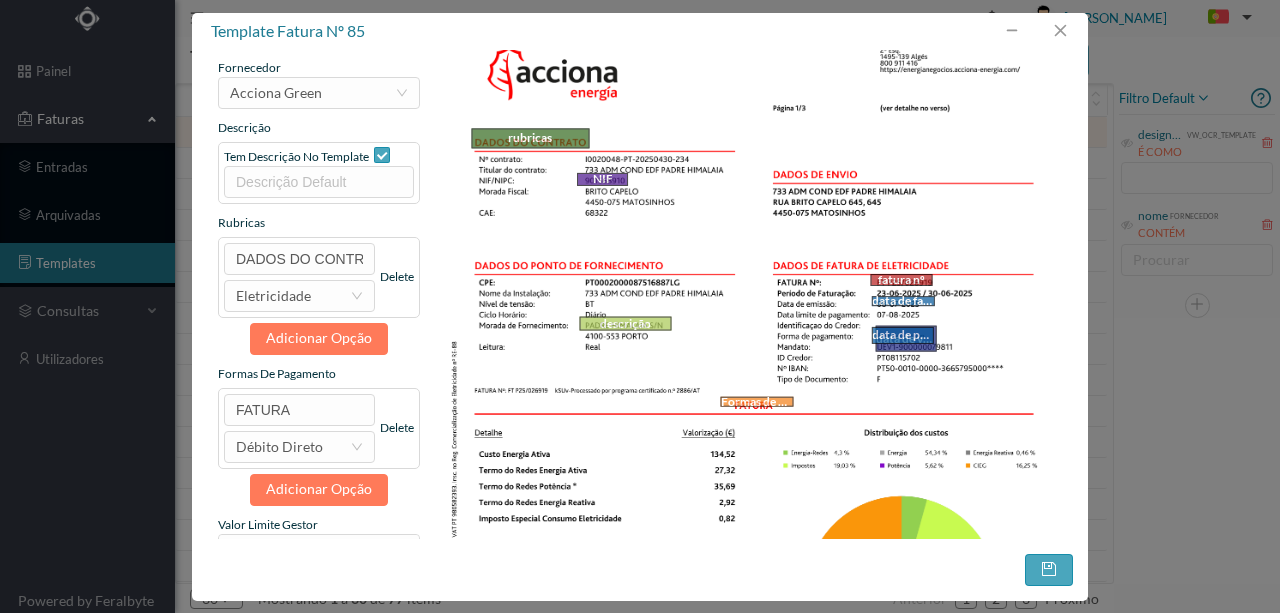 click at bounding box center [933, 305] 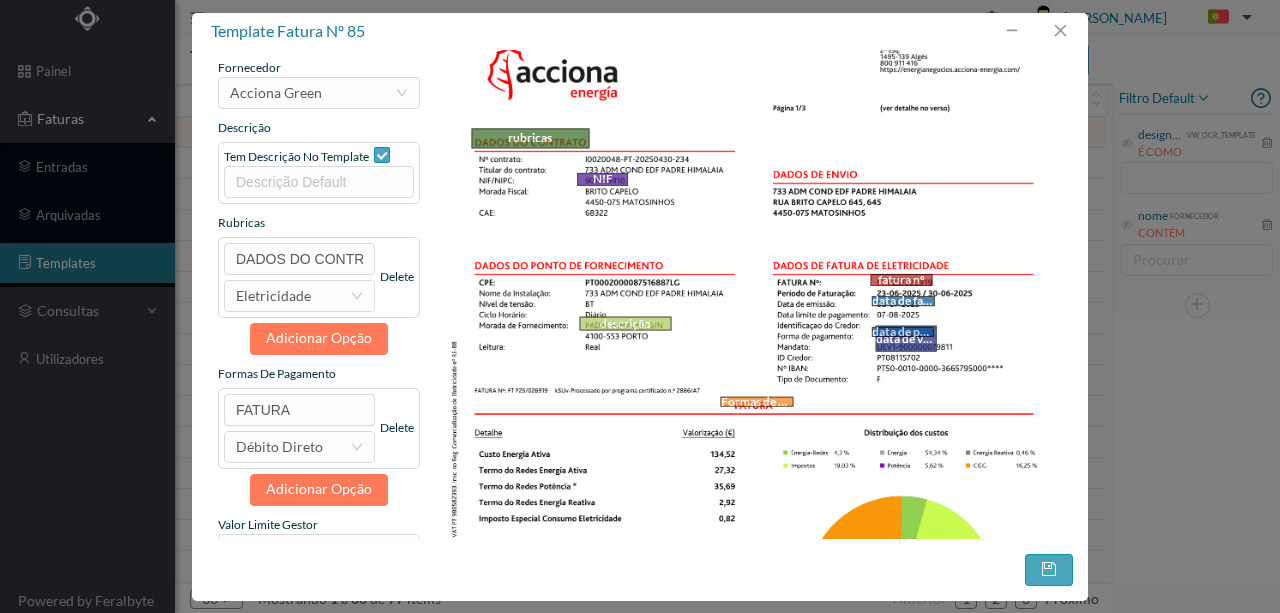 drag, startPoint x: 909, startPoint y: 339, endPoint x: 906, endPoint y: 317, distance: 22.203604 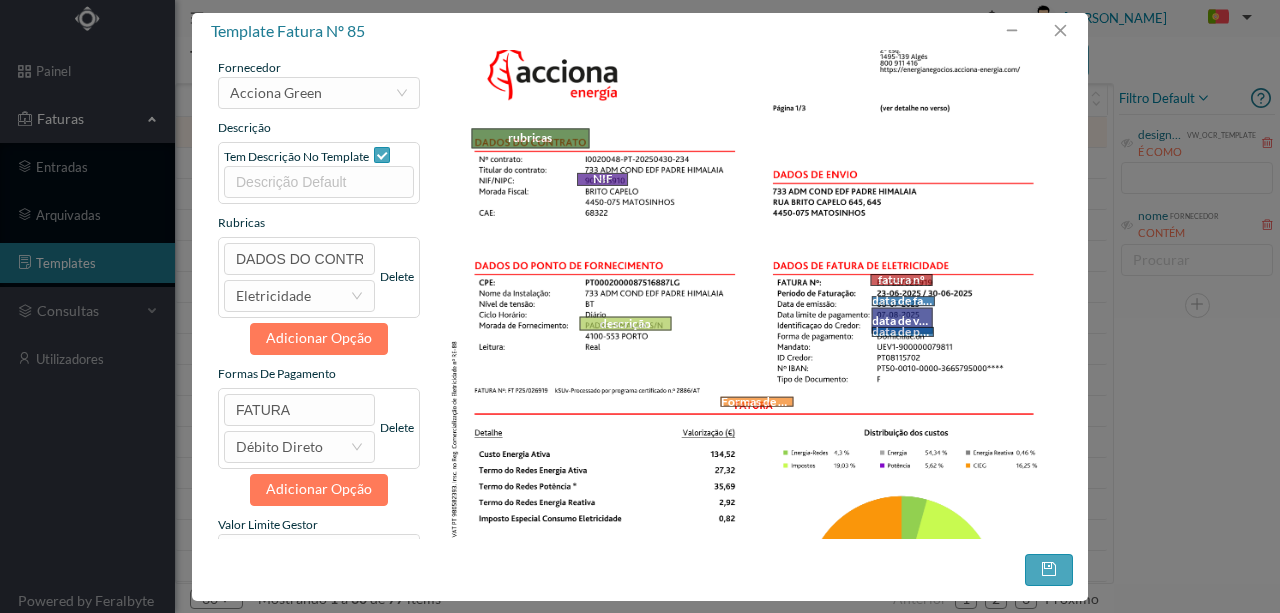drag, startPoint x: 902, startPoint y: 344, endPoint x: 898, endPoint y: 326, distance: 18.439089 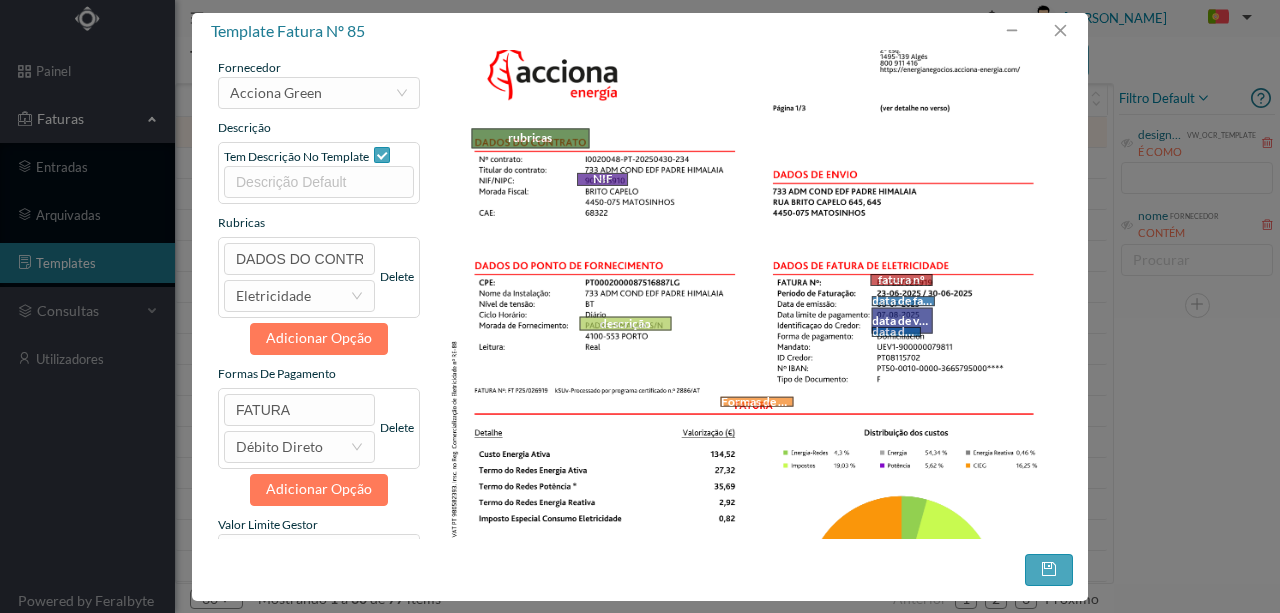 drag, startPoint x: 930, startPoint y: 321, endPoint x: 917, endPoint y: 334, distance: 18.384777 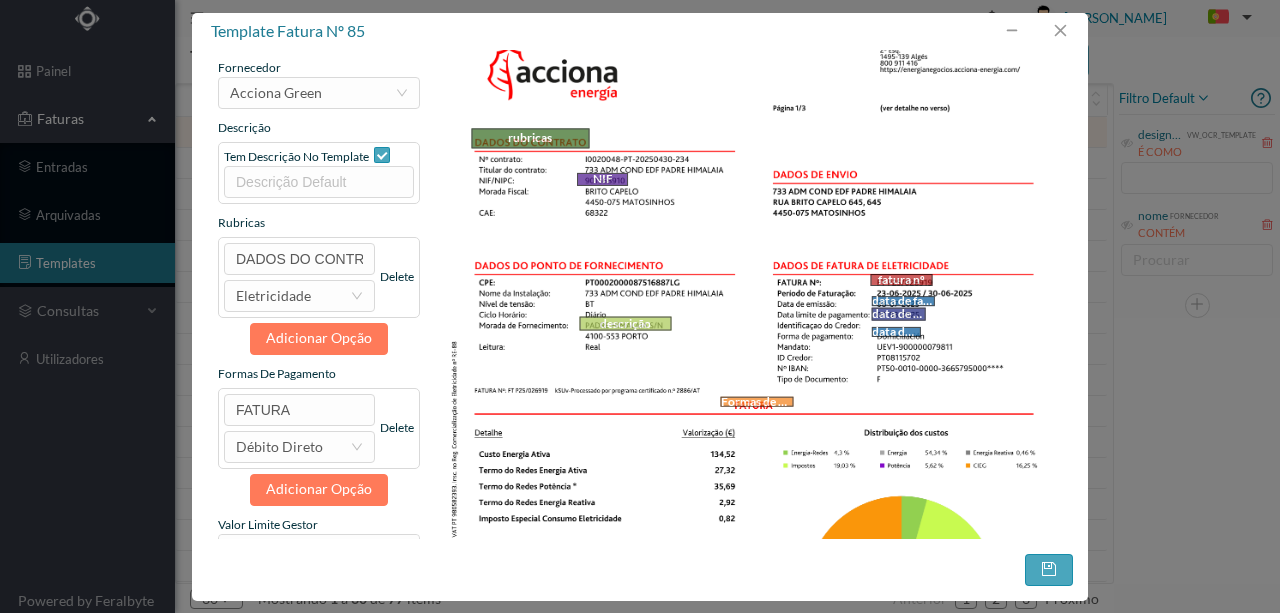 drag, startPoint x: 930, startPoint y: 328, endPoint x: 923, endPoint y: 315, distance: 14.764823 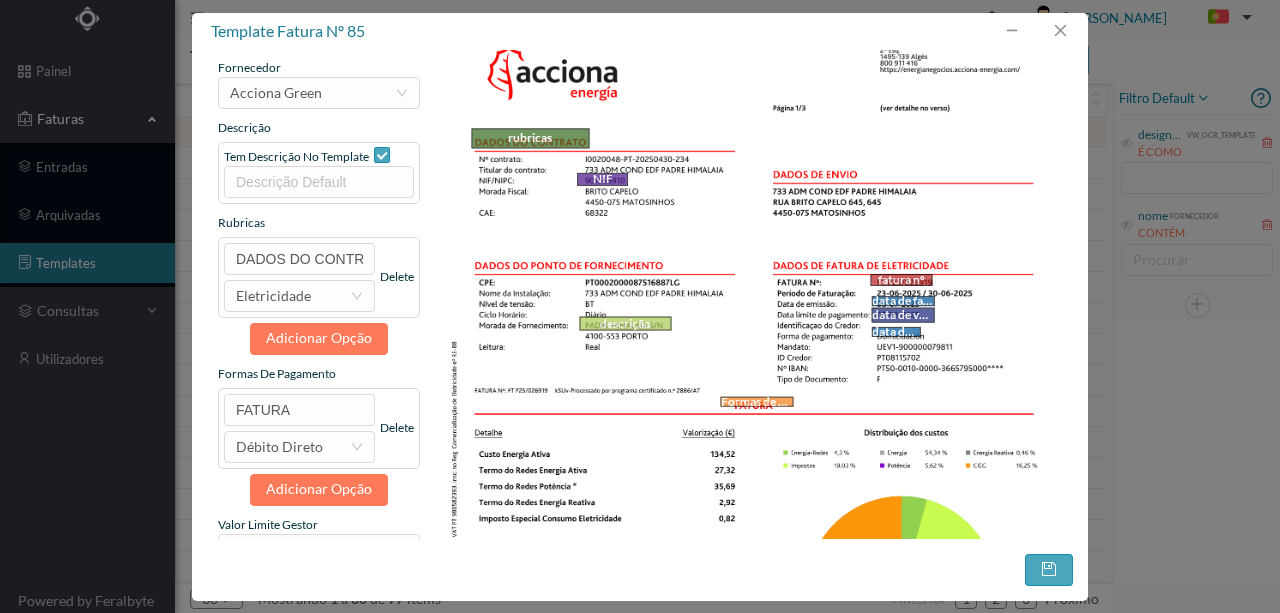 click on "descrição fatura nº NIF data de vencimento data de faturação data de pagamento total rubricas Formas de Pagamento" at bounding box center [754, 446] 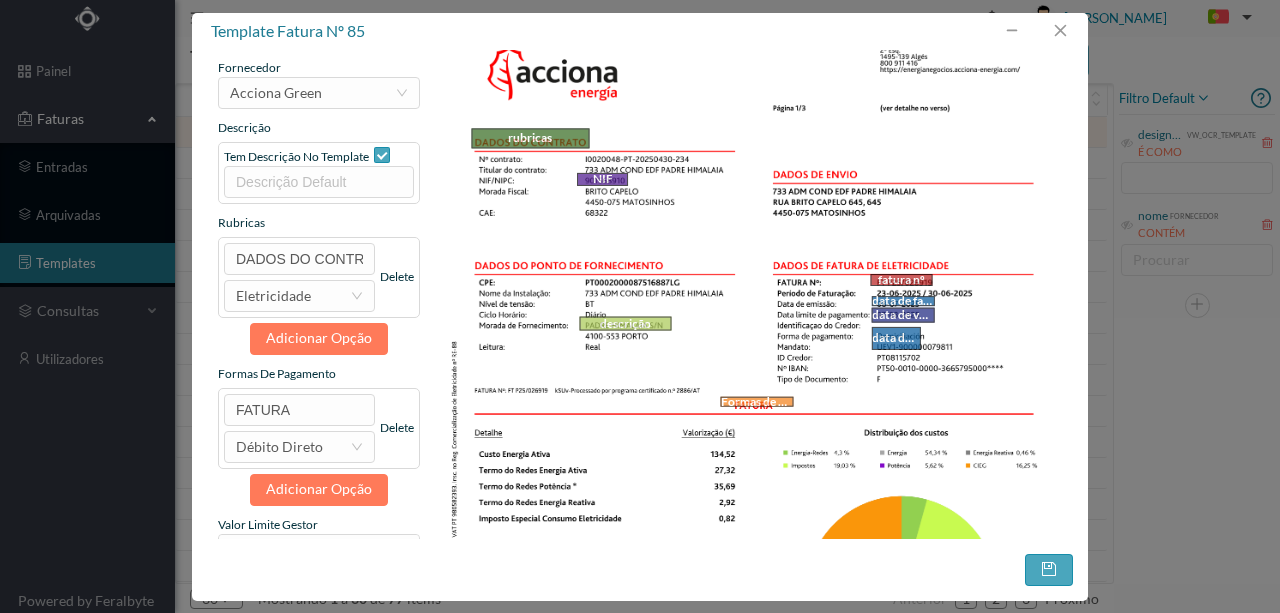 drag, startPoint x: 902, startPoint y: 331, endPoint x: 900, endPoint y: 344, distance: 13.152946 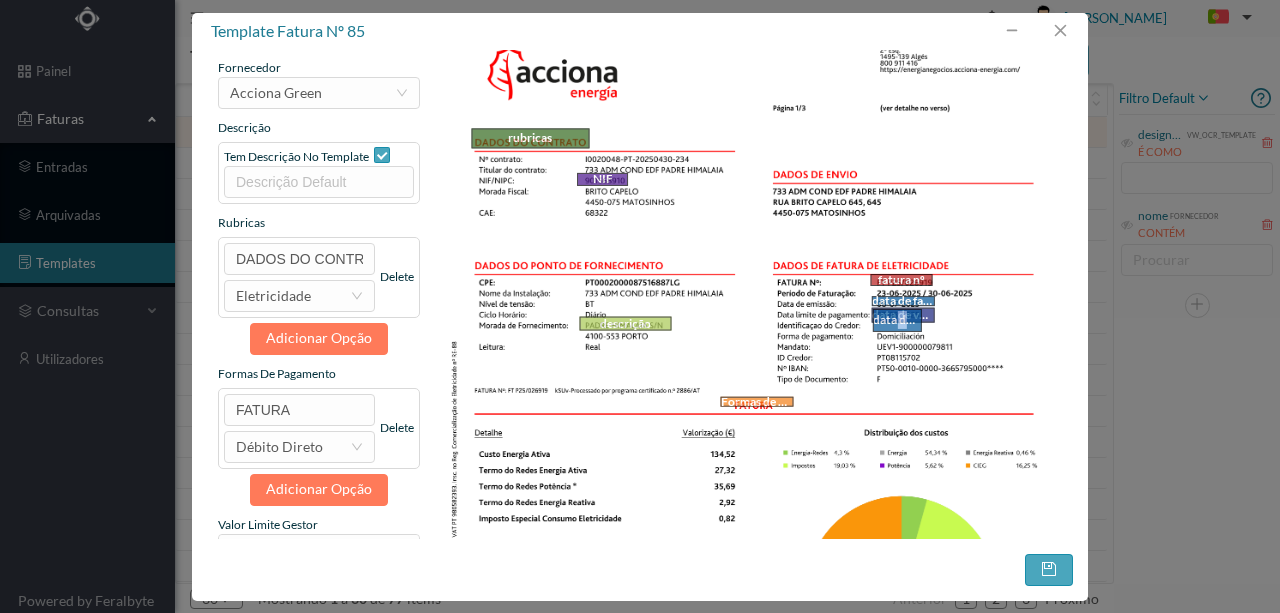 drag, startPoint x: 893, startPoint y: 342, endPoint x: 894, endPoint y: 324, distance: 18.027756 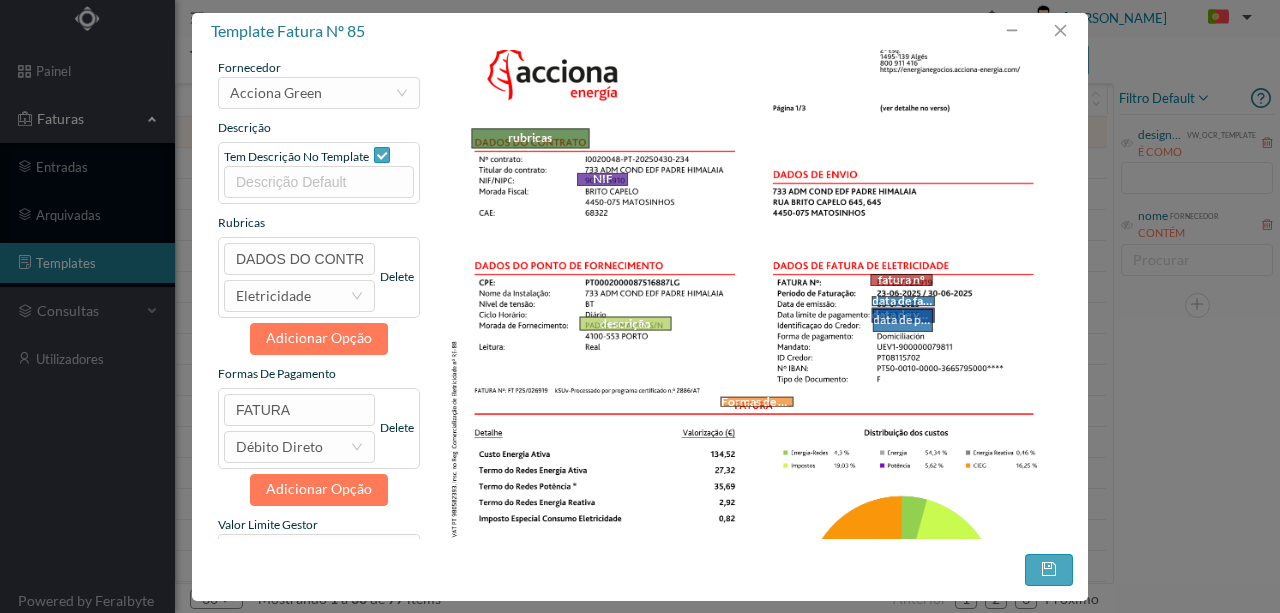 drag, startPoint x: 919, startPoint y: 314, endPoint x: 930, endPoint y: 314, distance: 11 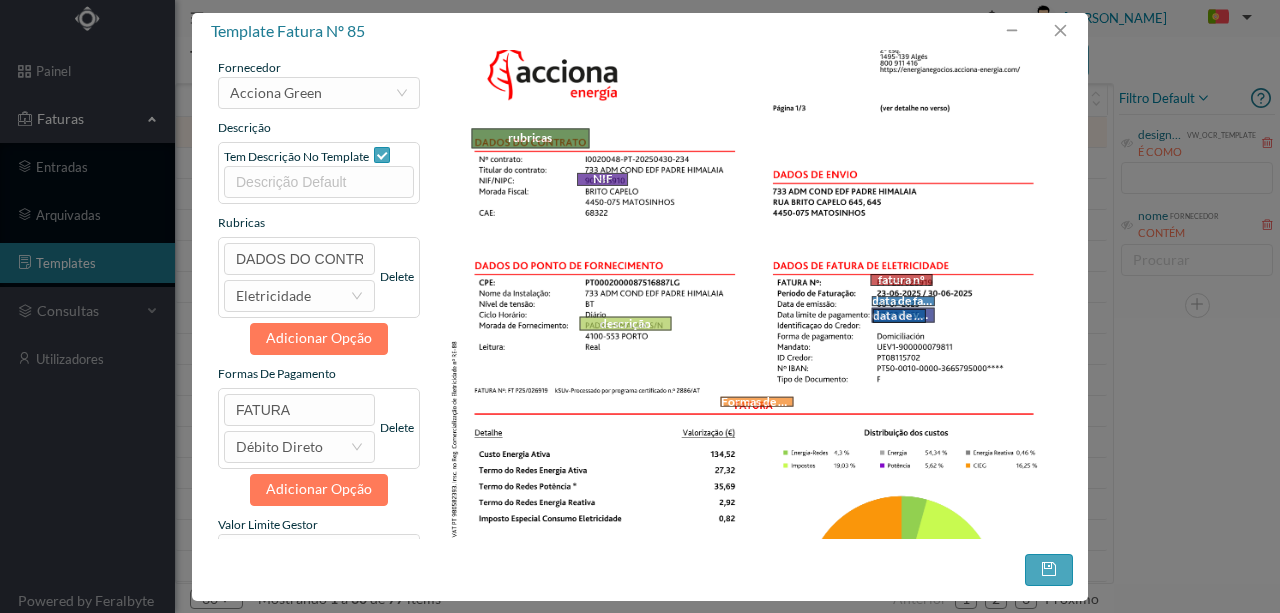 drag, startPoint x: 928, startPoint y: 330, endPoint x: 921, endPoint y: 321, distance: 11.401754 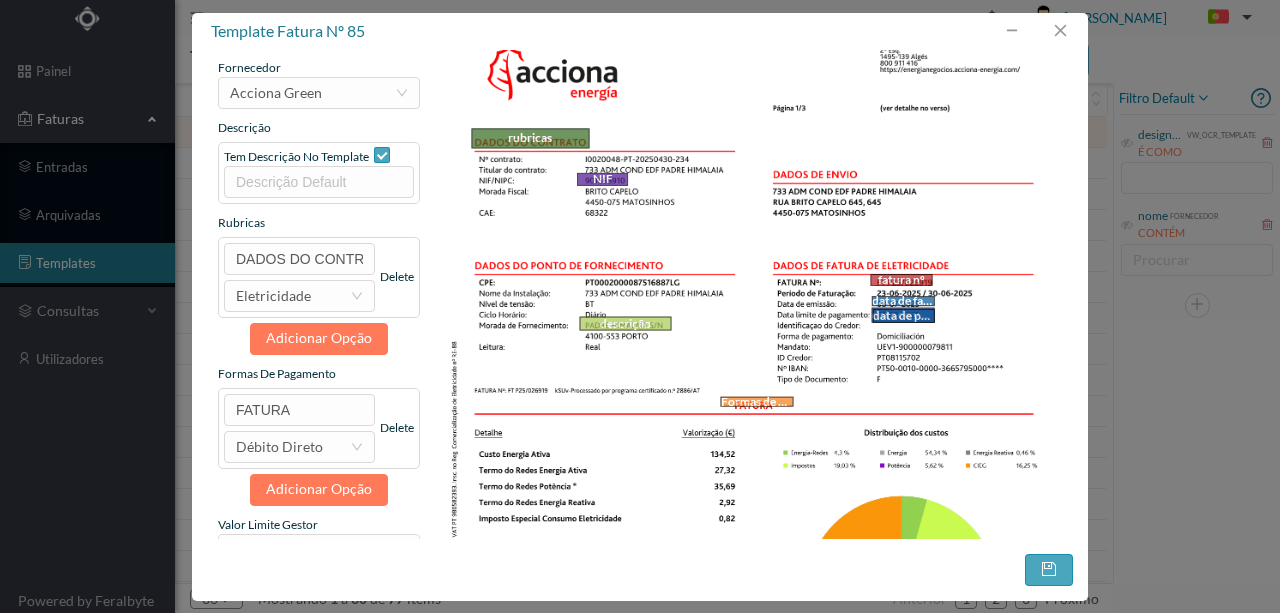 click at bounding box center [933, 321] 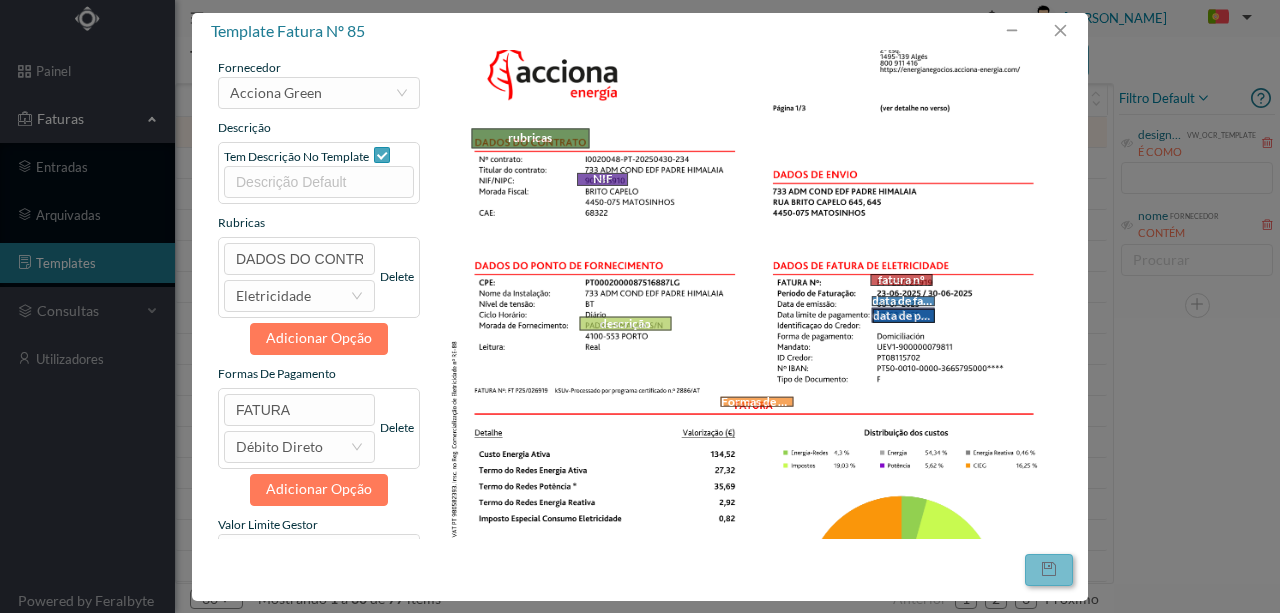 click at bounding box center (1049, 570) 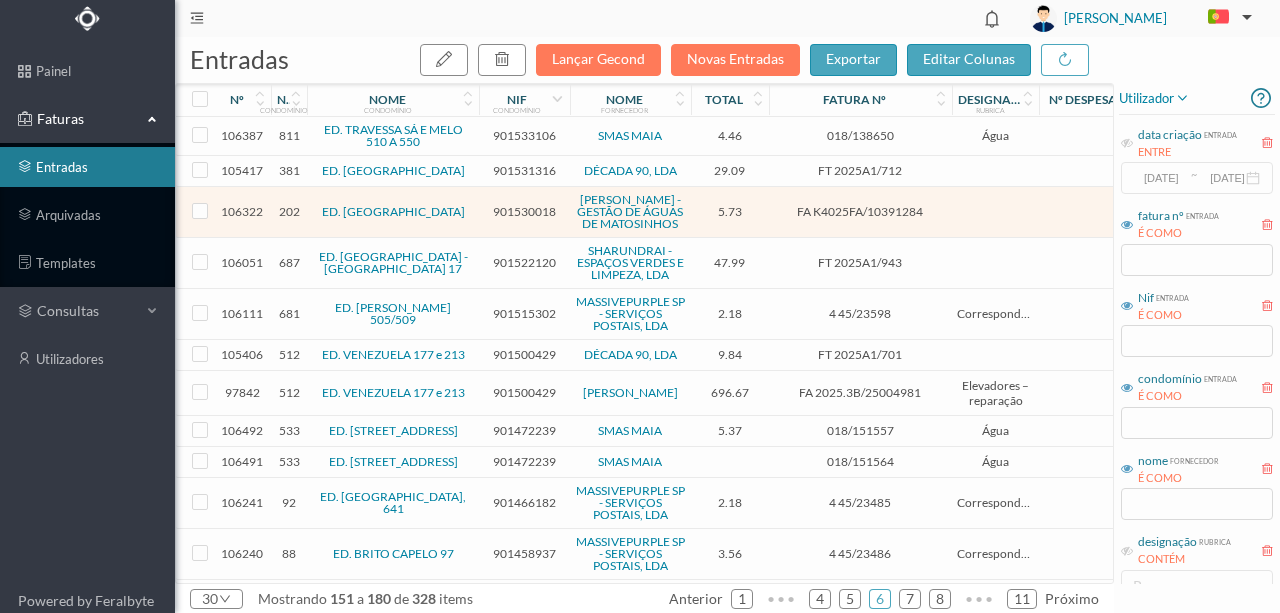 scroll, scrollTop: 0, scrollLeft: 0, axis: both 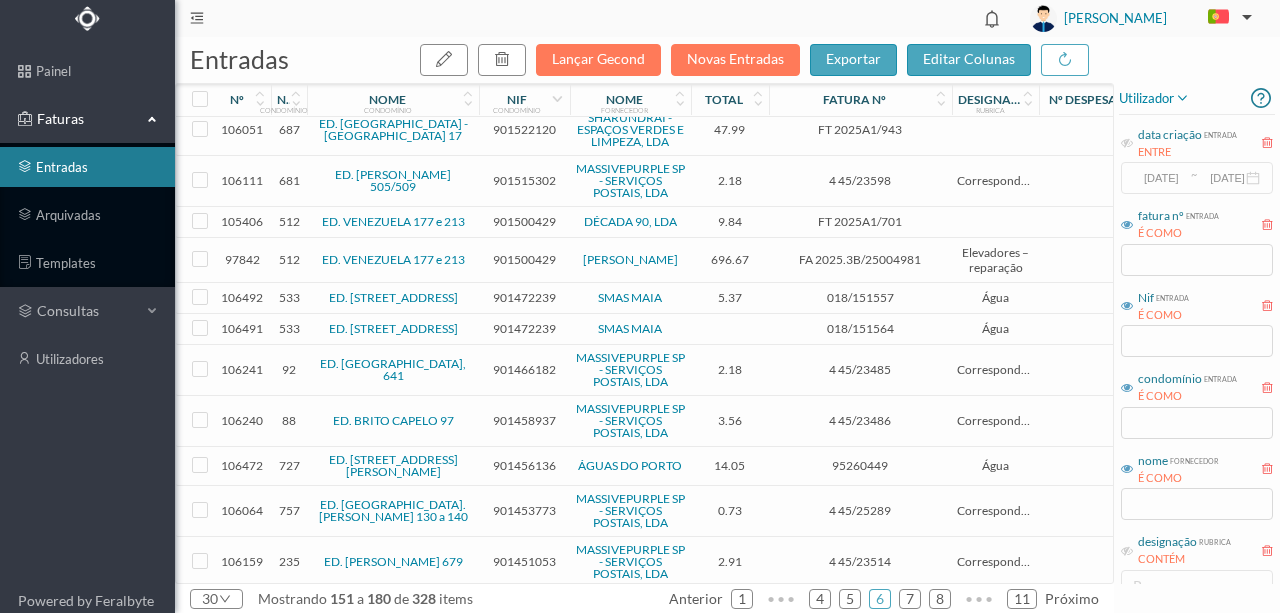 click on "901472239" at bounding box center [524, 328] 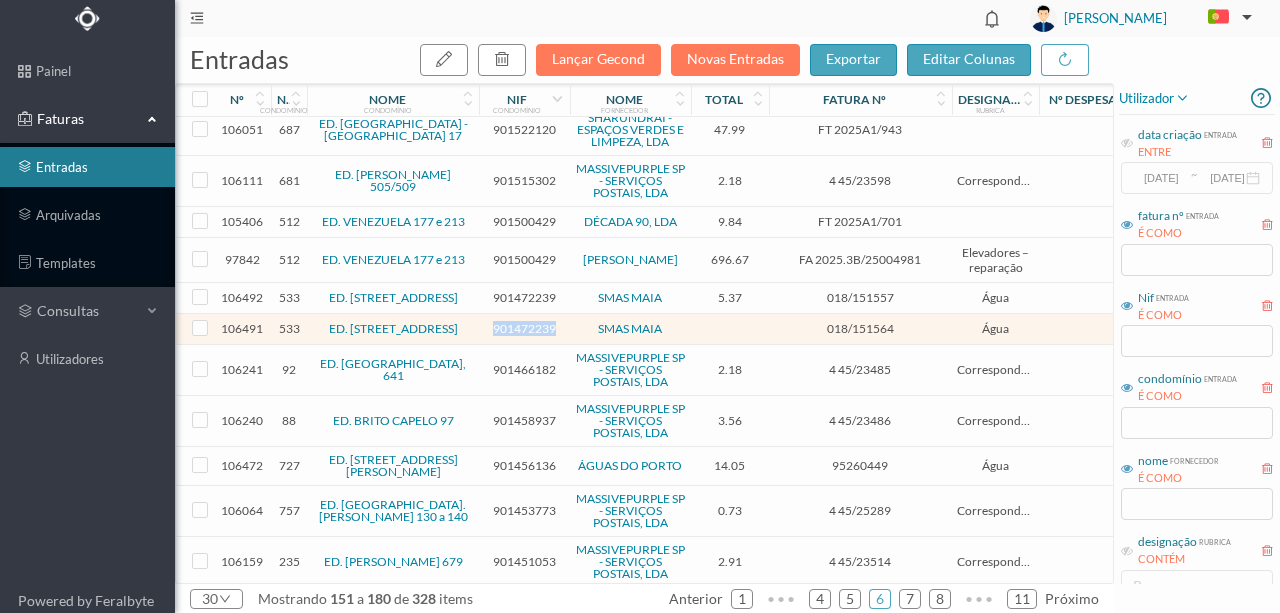 click on "901472239" at bounding box center (524, 328) 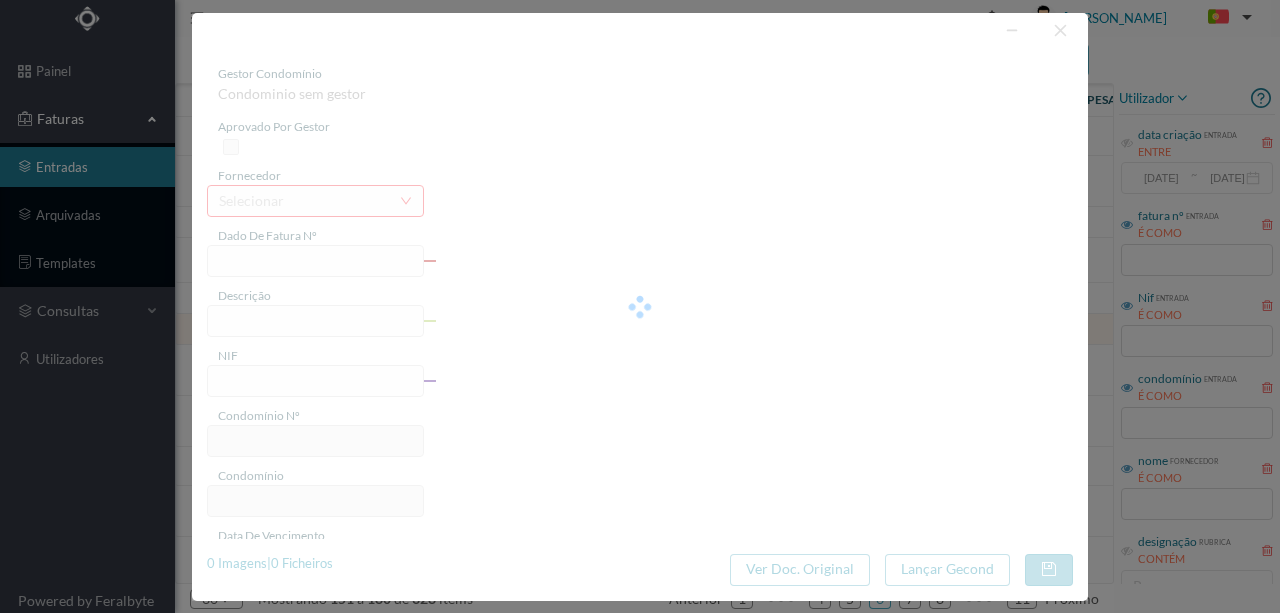 type on "018/151564" 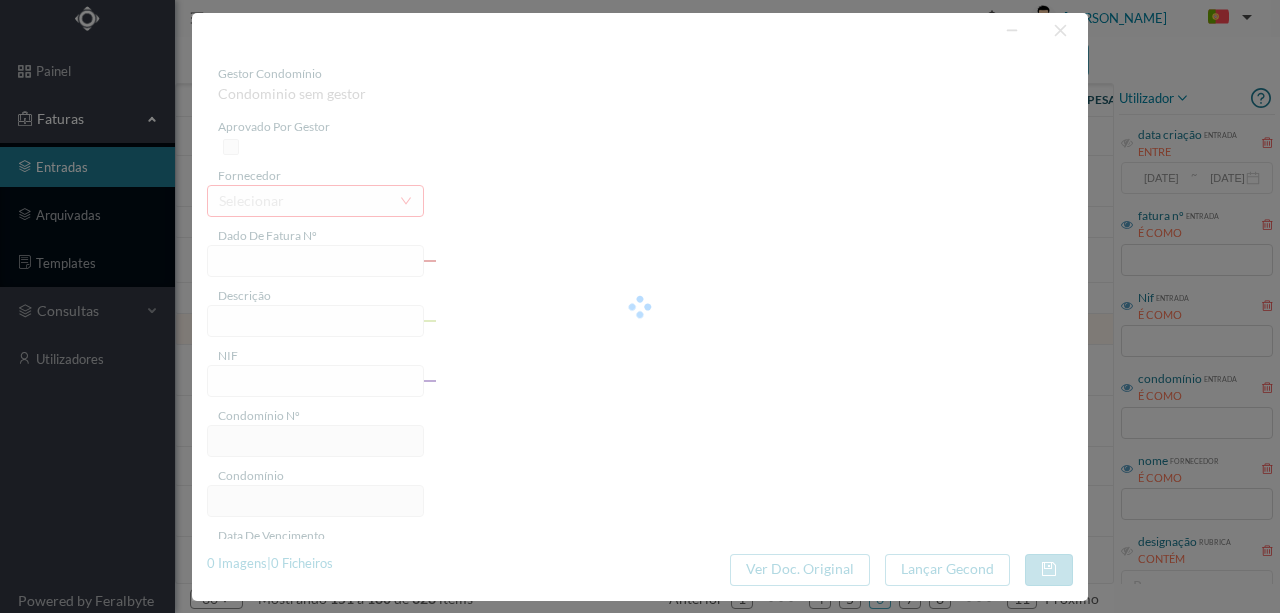 type on "R Caverneira, 57 Totalizador - Águas Santas" 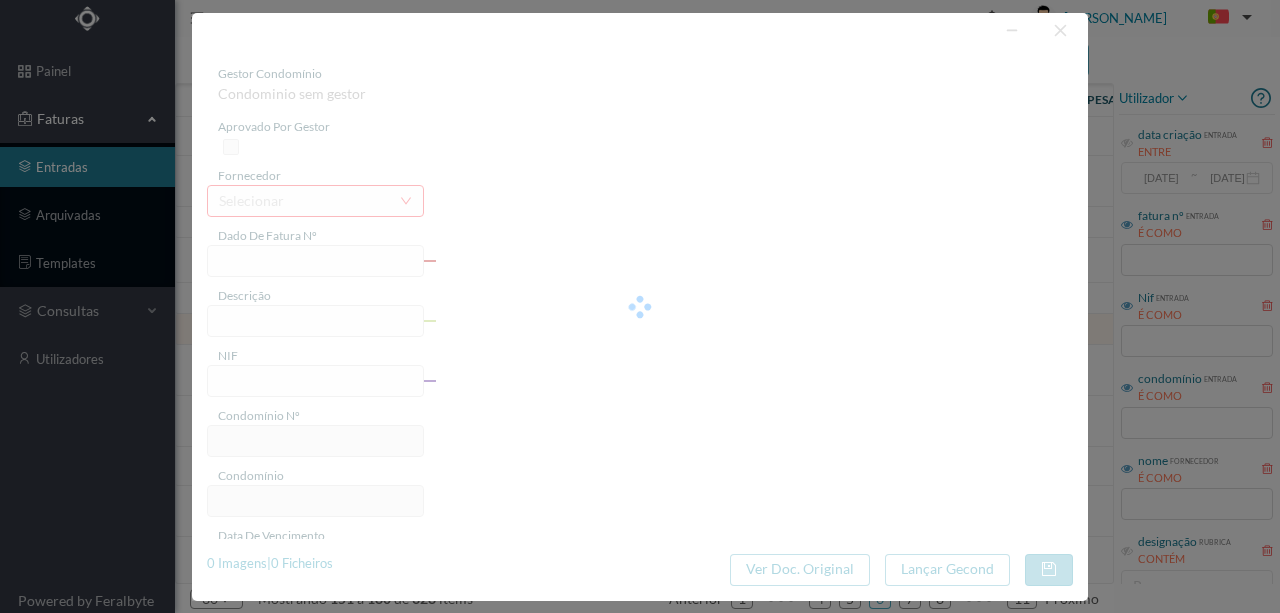 type on "Invalid date" 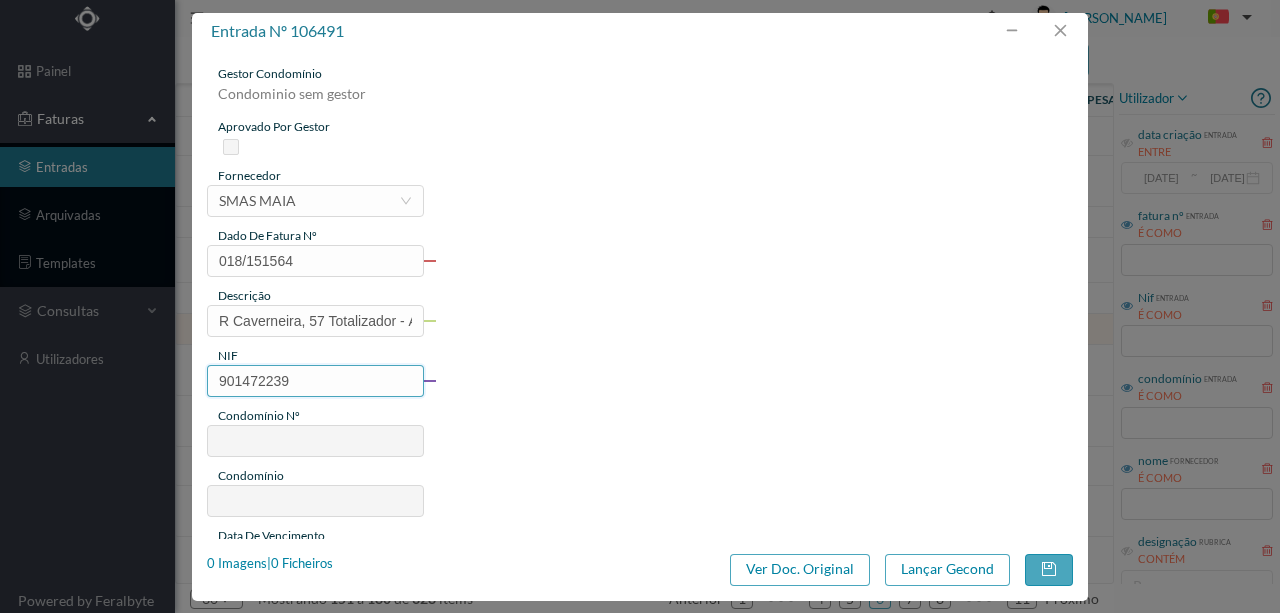 type on "533" 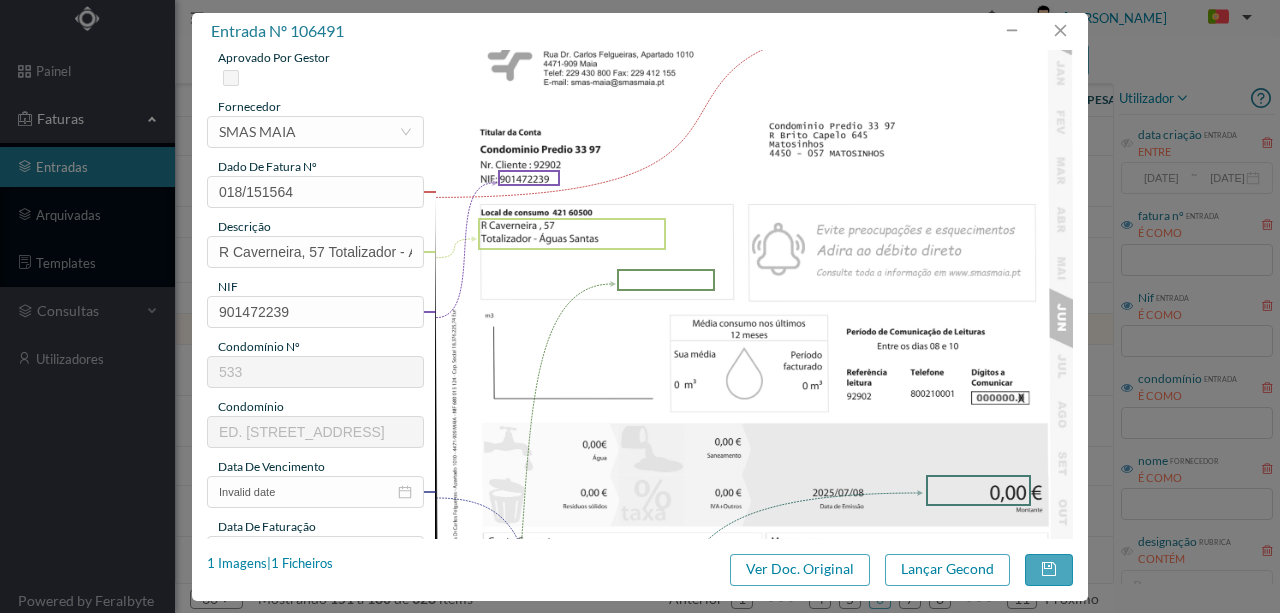 scroll, scrollTop: 66, scrollLeft: 0, axis: vertical 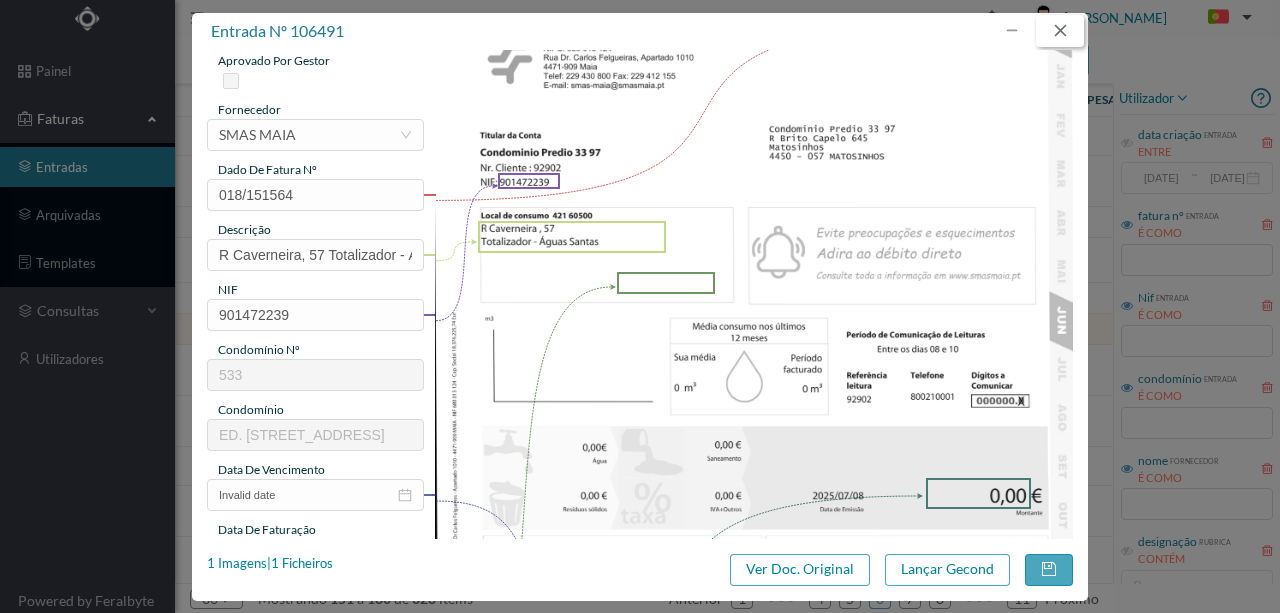 click at bounding box center [1060, 31] 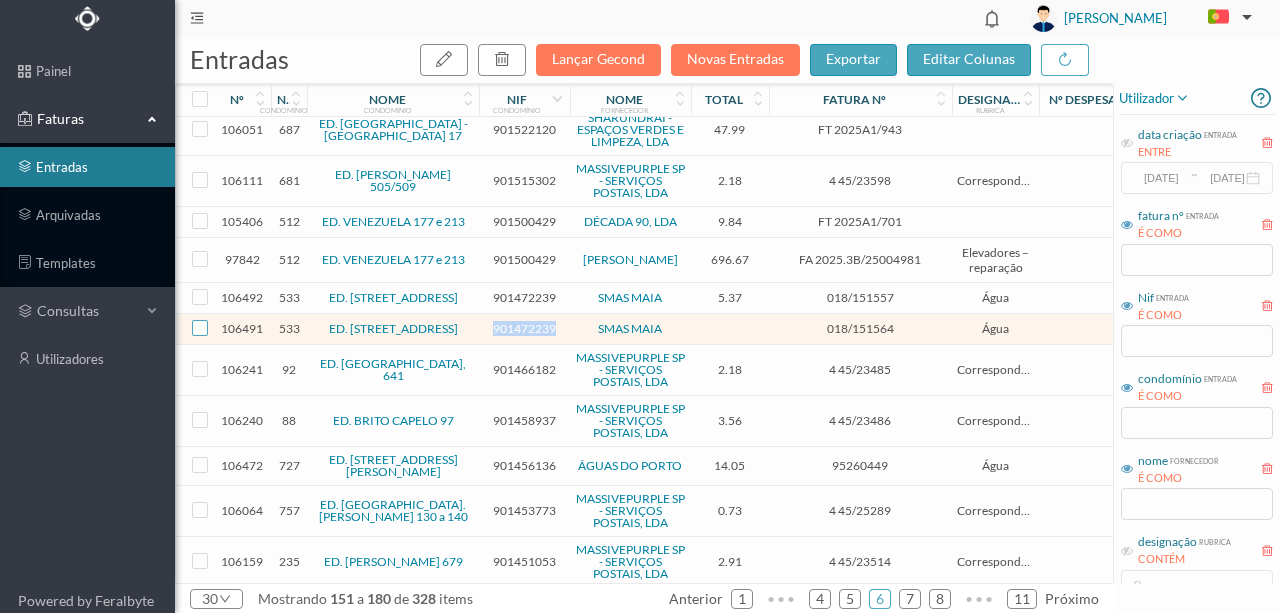 click at bounding box center (200, 328) 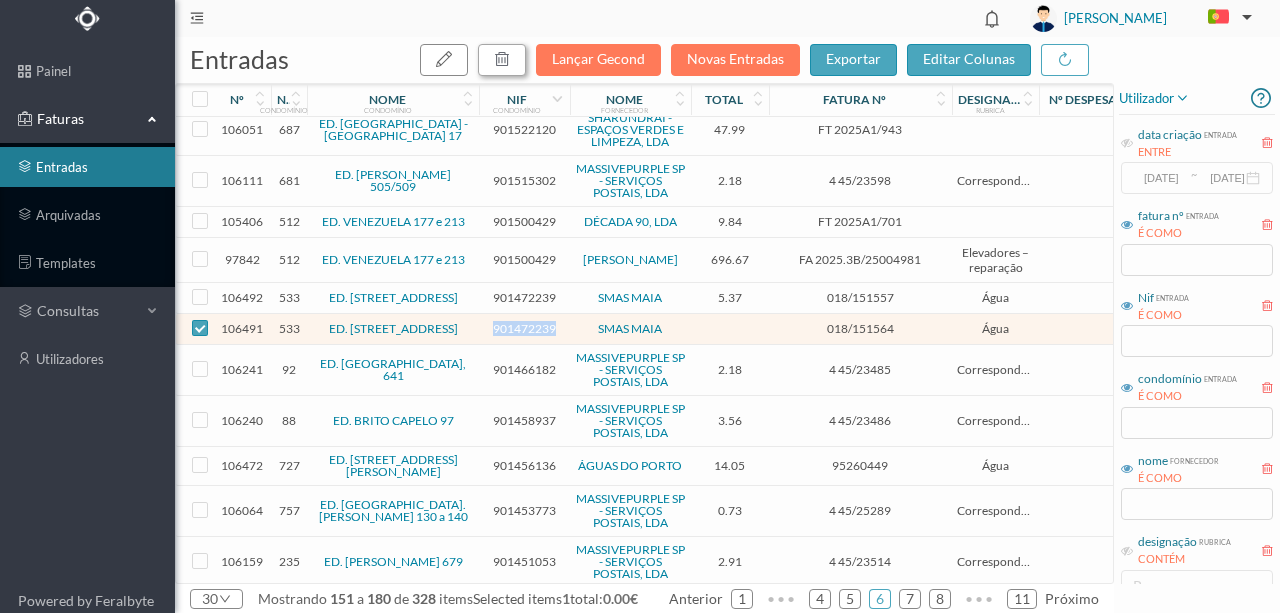 click at bounding box center (502, 59) 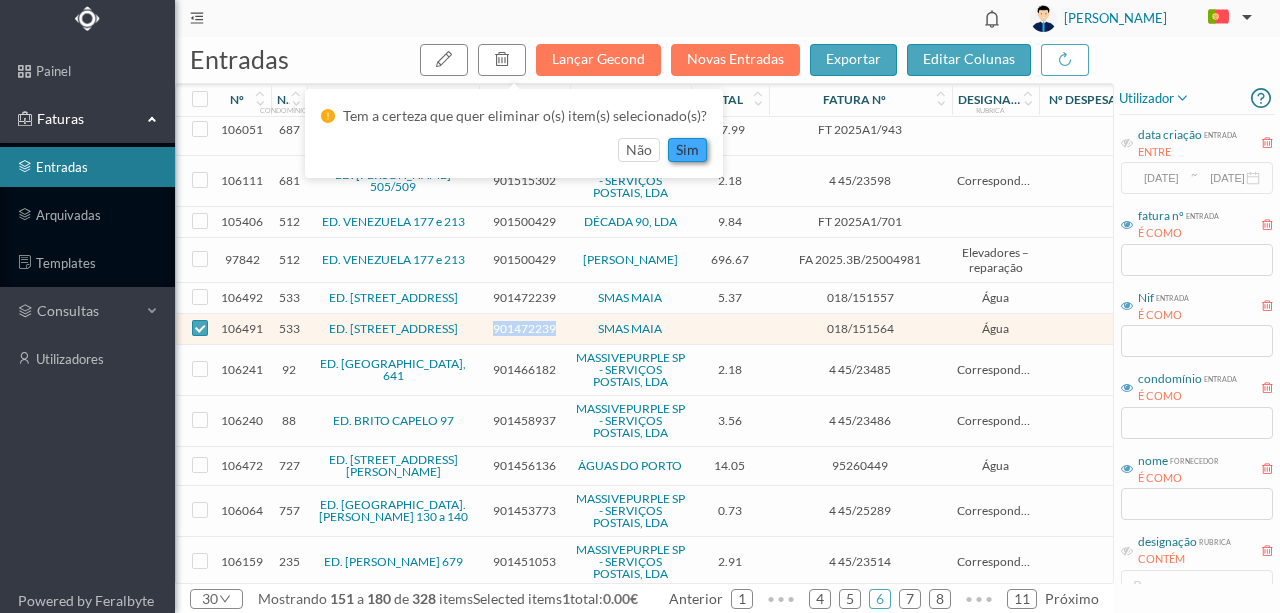 click on "sim" at bounding box center (687, 150) 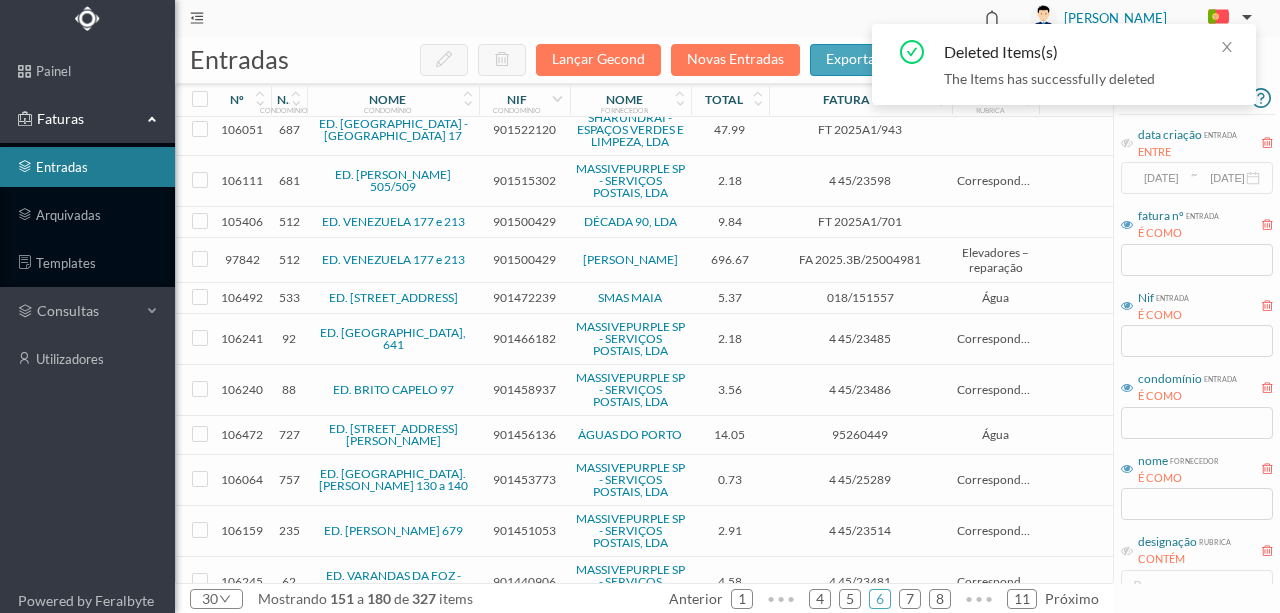 click on "901472239" at bounding box center [524, 297] 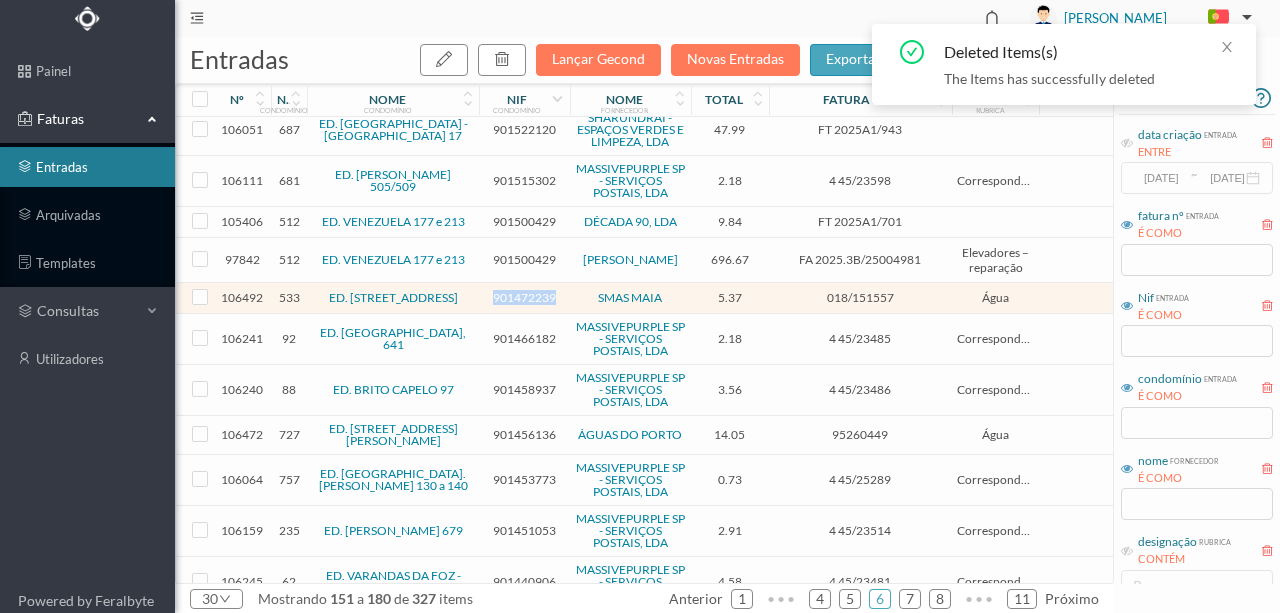 click on "901472239" at bounding box center [524, 297] 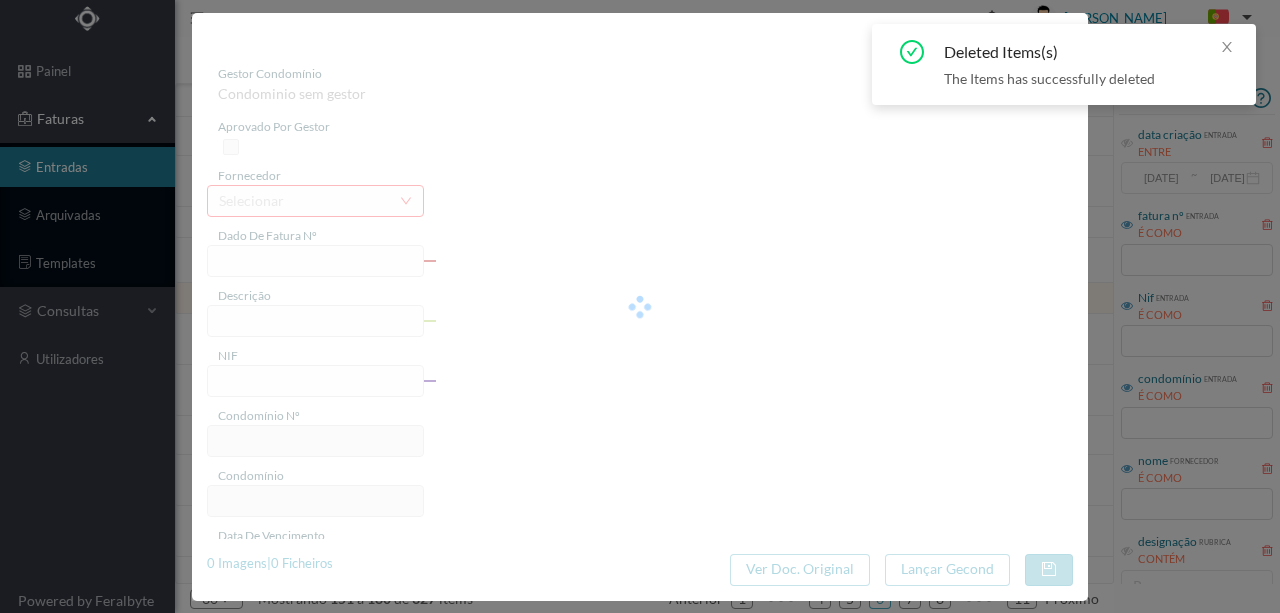 type on "018/151557" 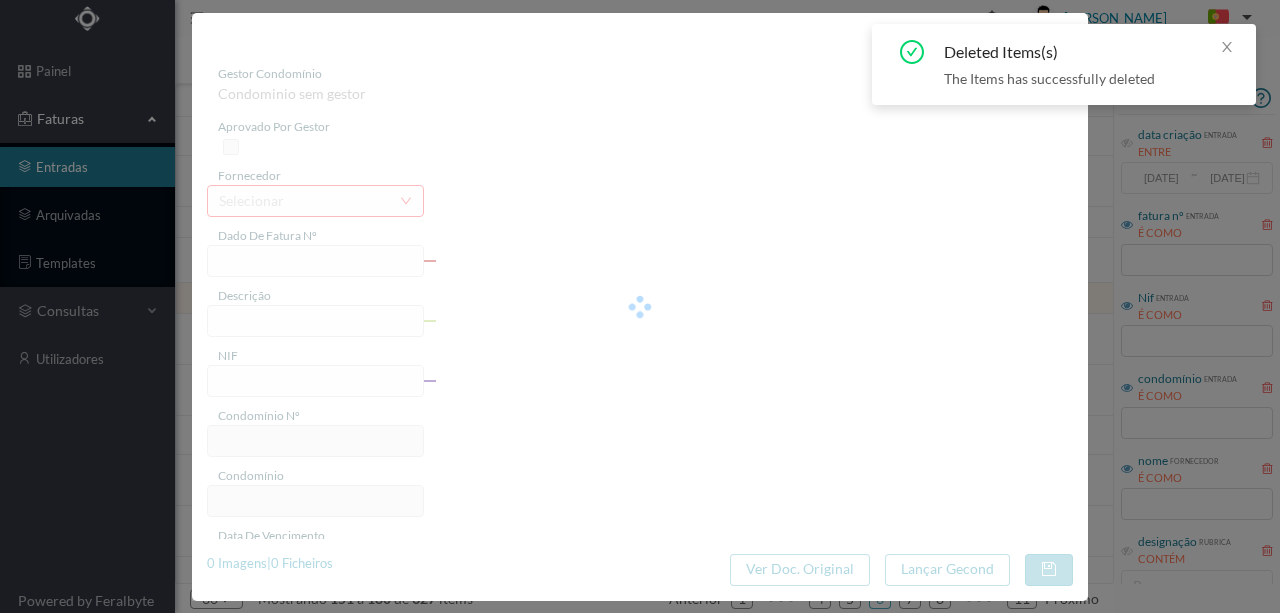 type on "R Caverneira, 57 Serviços Comuns - Águas Santas" 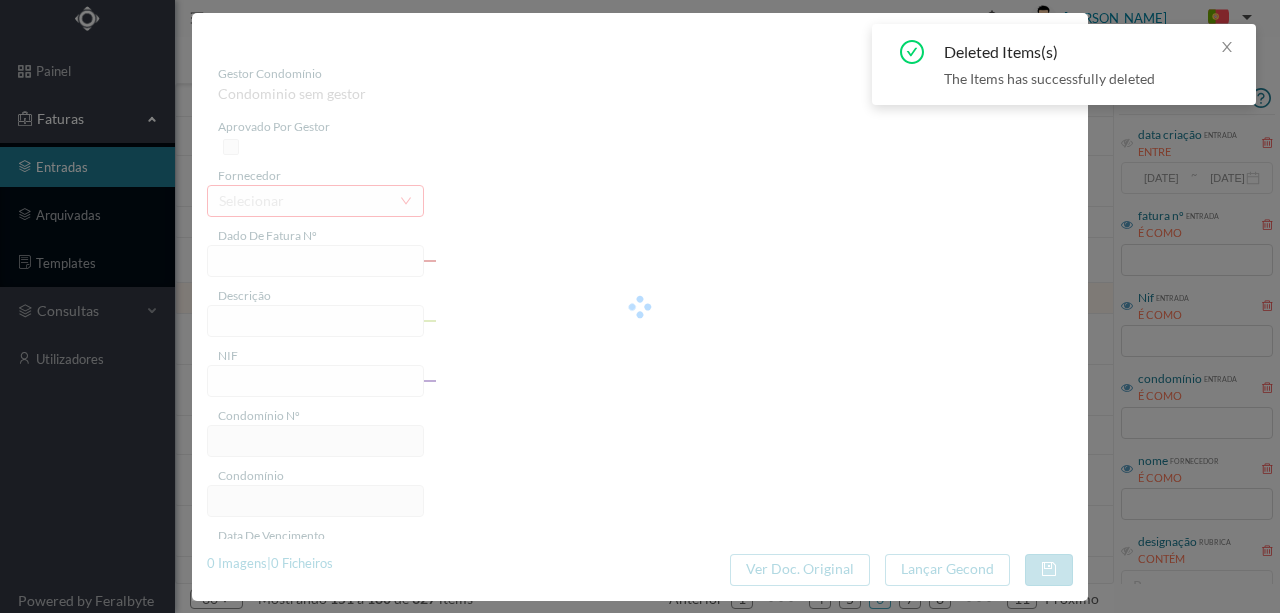 type on "[DATE]" 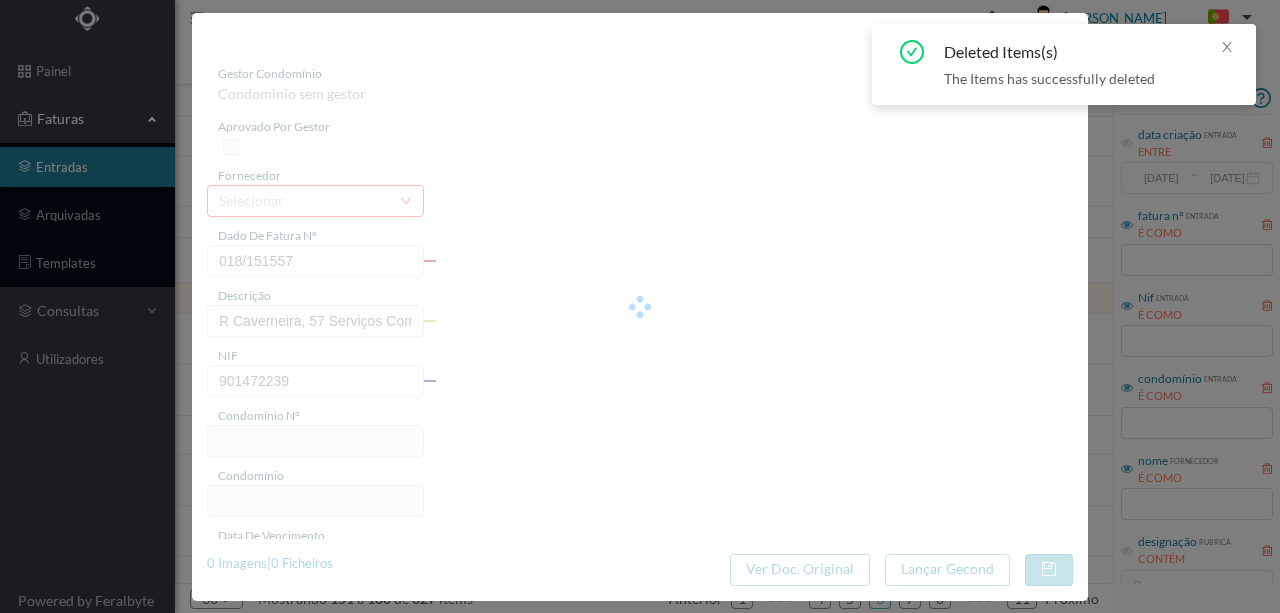 type on "533" 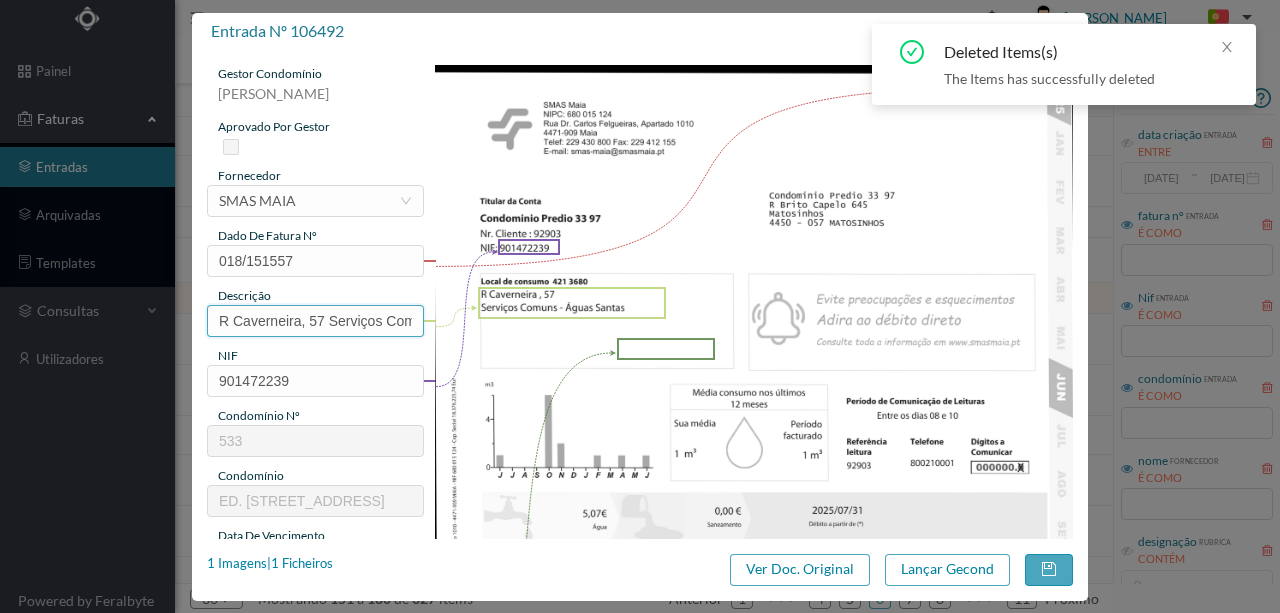 drag, startPoint x: 306, startPoint y: 320, endPoint x: 58, endPoint y: 146, distance: 302.95215 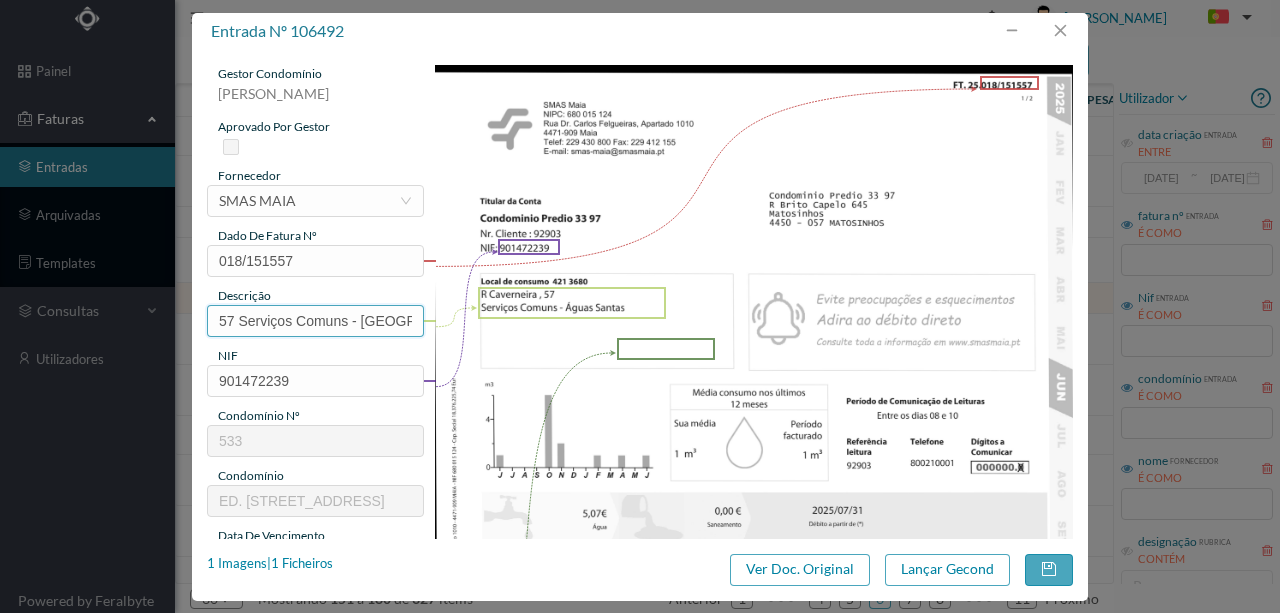 scroll, scrollTop: 0, scrollLeft: 40, axis: horizontal 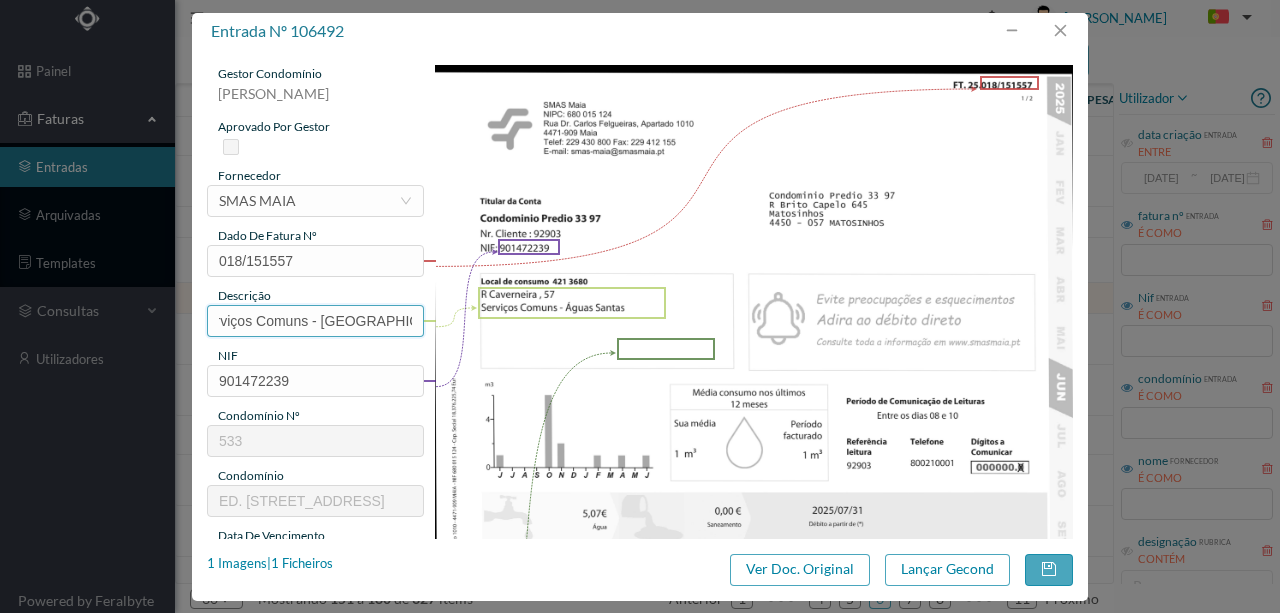 drag, startPoint x: 356, startPoint y: 316, endPoint x: 552, endPoint y: 326, distance: 196.25494 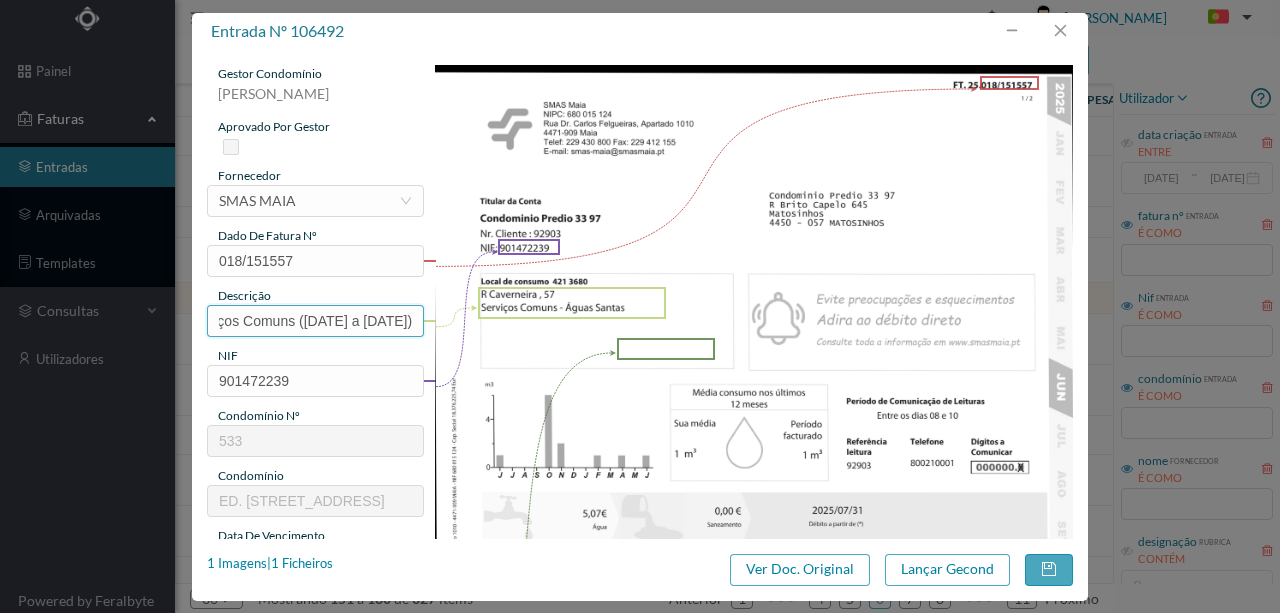 scroll, scrollTop: 0, scrollLeft: 110, axis: horizontal 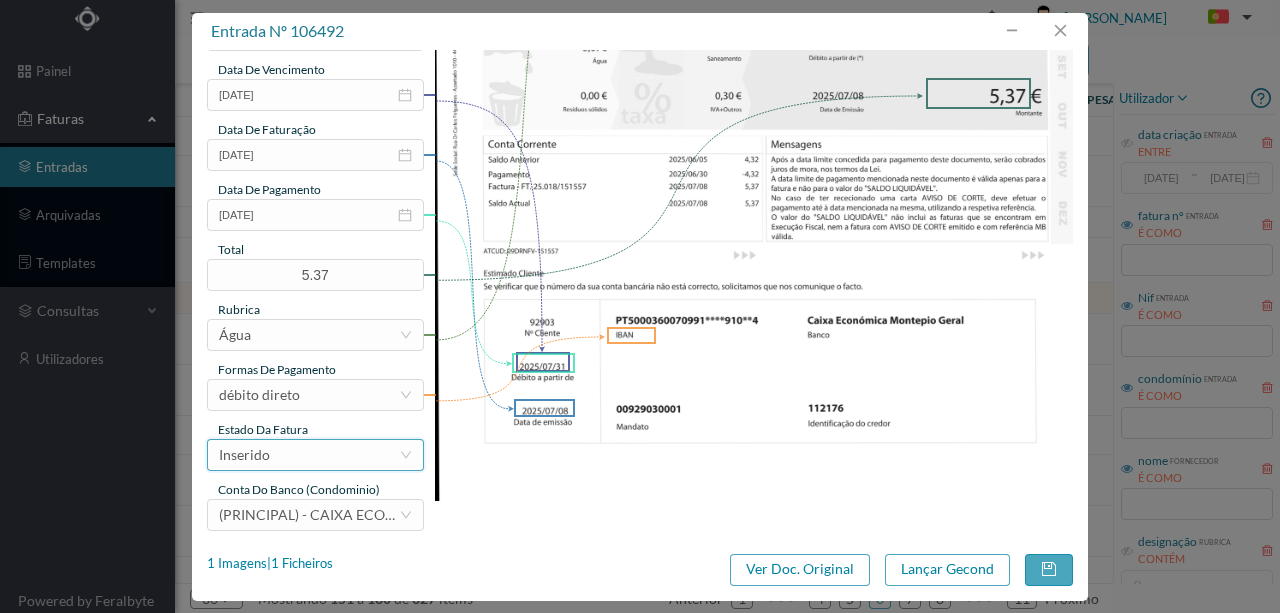 type on "57 Serviços Comuns (06.05.2025 a 05.06.2025)" 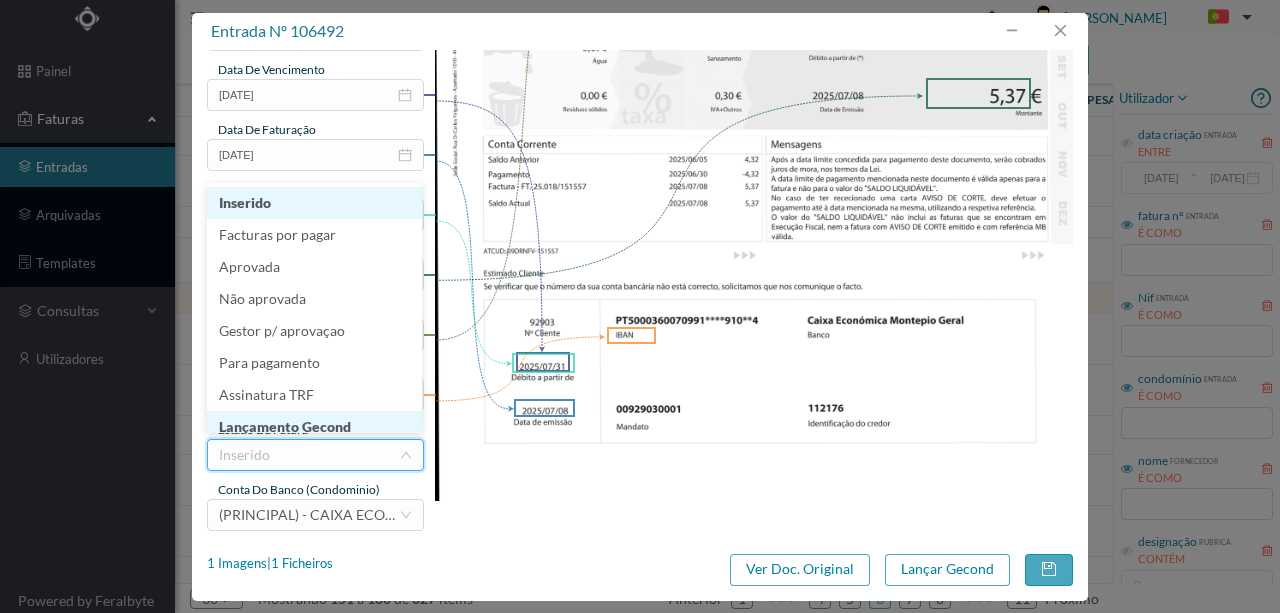 scroll, scrollTop: 10, scrollLeft: 0, axis: vertical 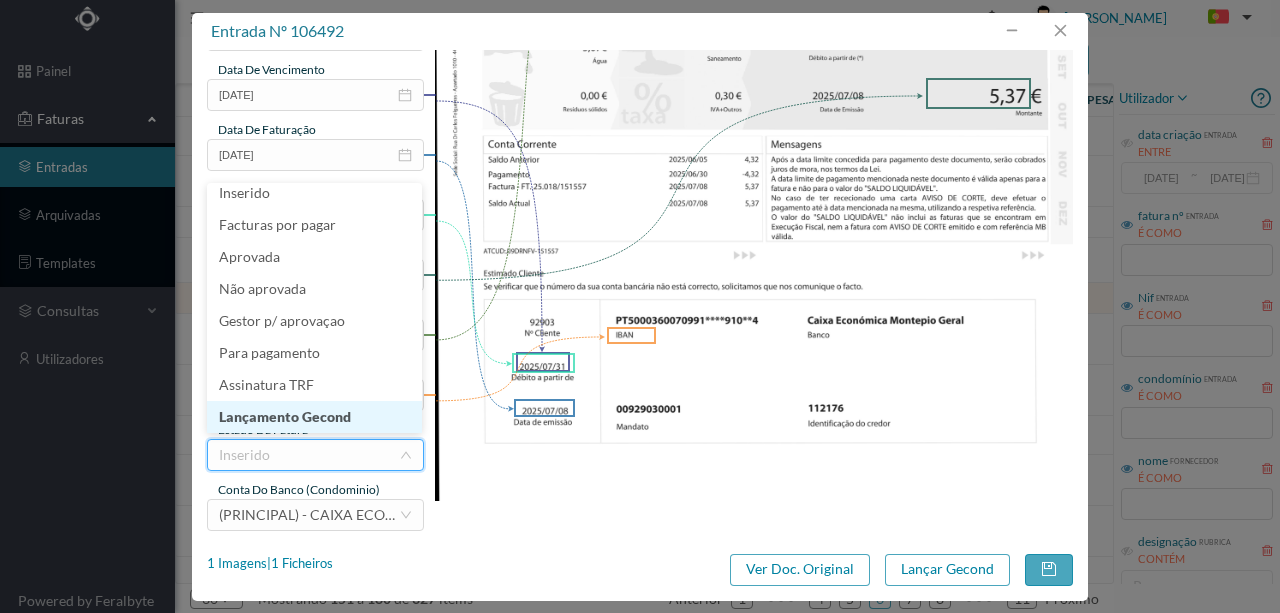 drag, startPoint x: 306, startPoint y: 417, endPoint x: 502, endPoint y: 480, distance: 205.87617 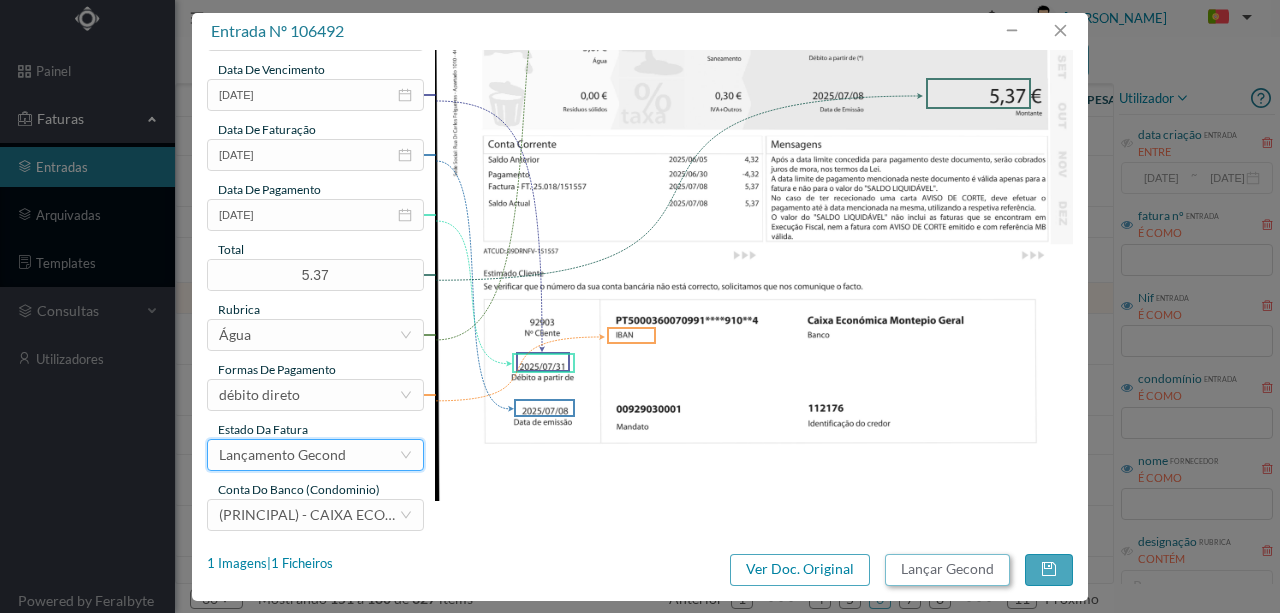 click on "Lançar Gecond" at bounding box center (947, 570) 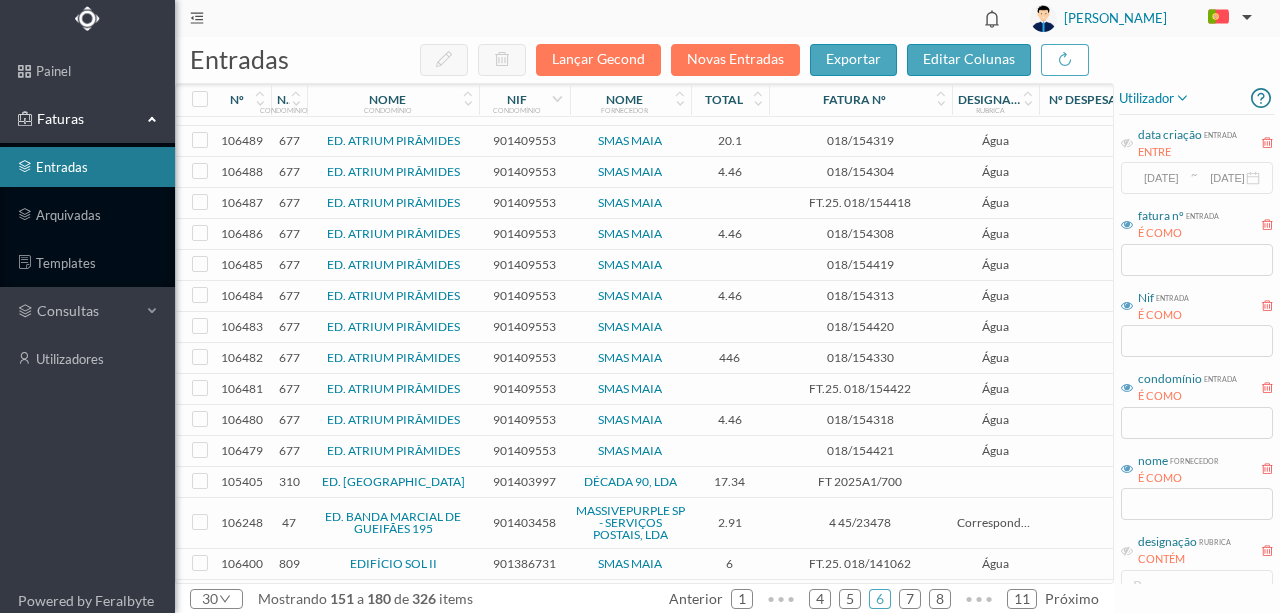 scroll, scrollTop: 720, scrollLeft: 0, axis: vertical 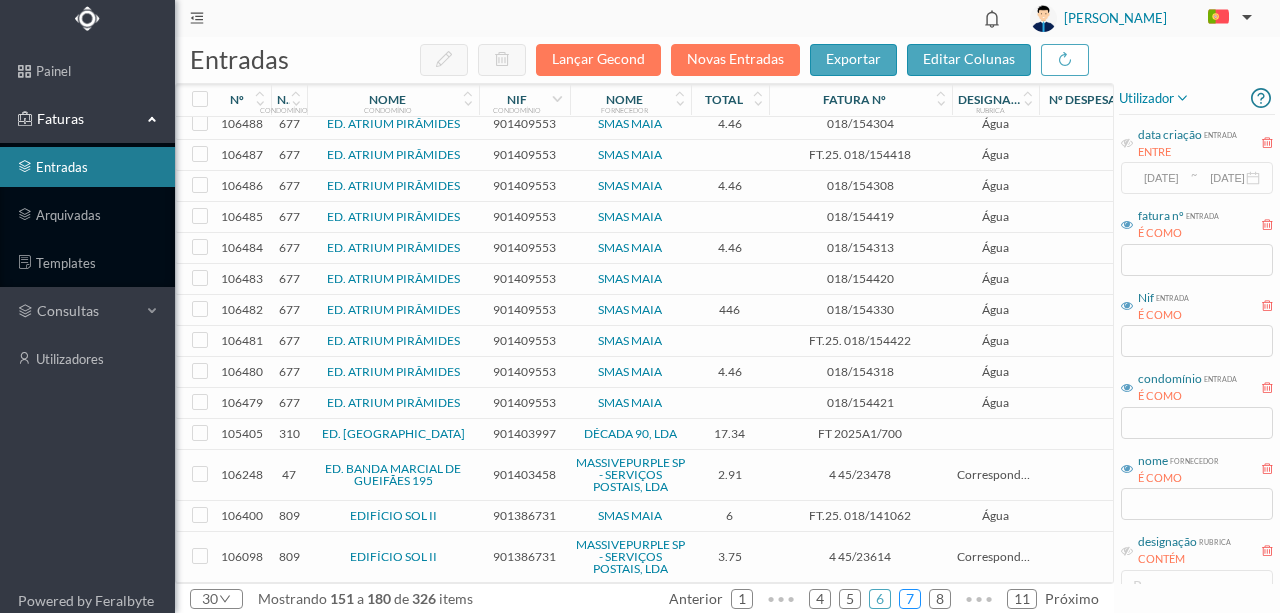 click on "7" at bounding box center [910, 599] 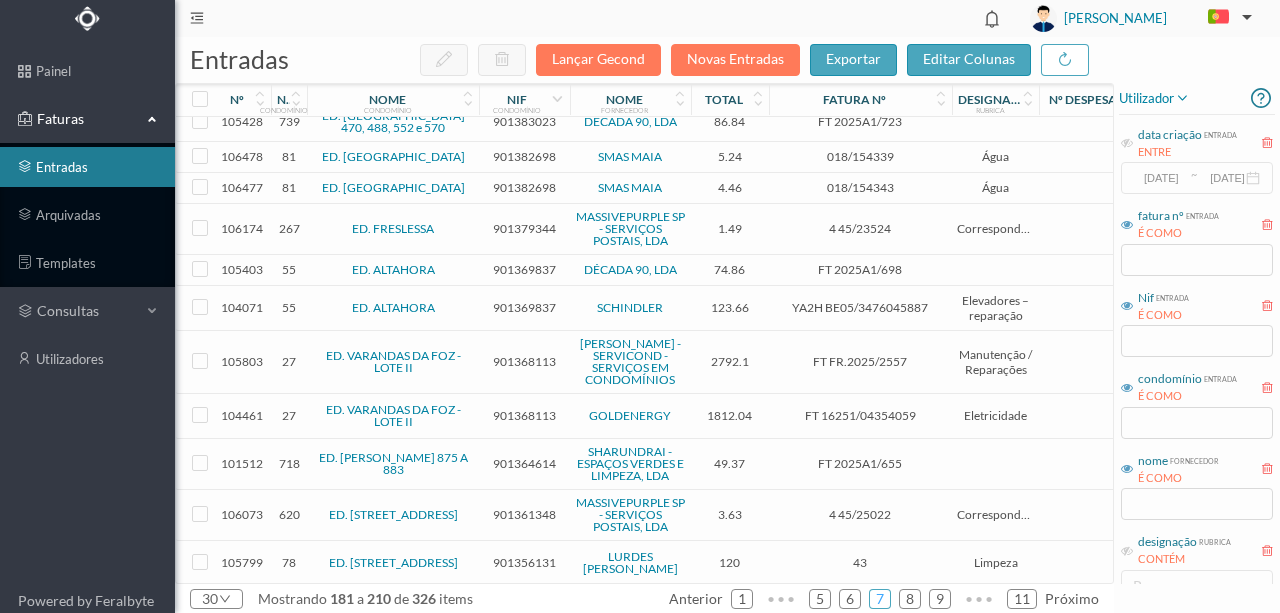 scroll, scrollTop: 200, scrollLeft: 0, axis: vertical 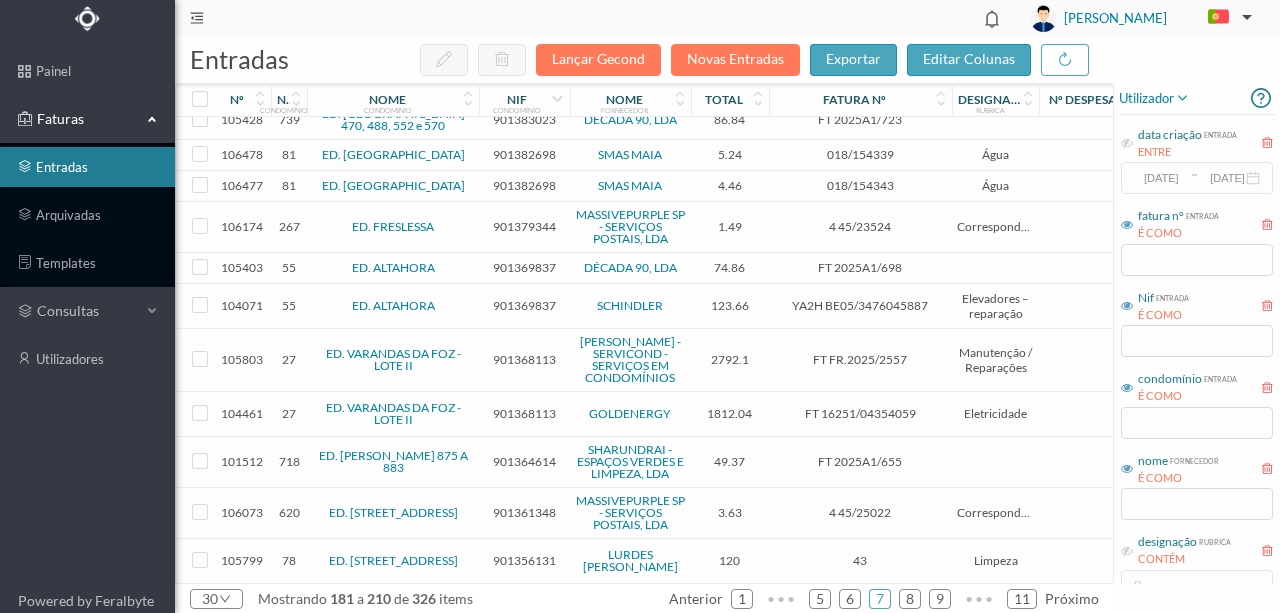 click on "901368113" at bounding box center (524, 413) 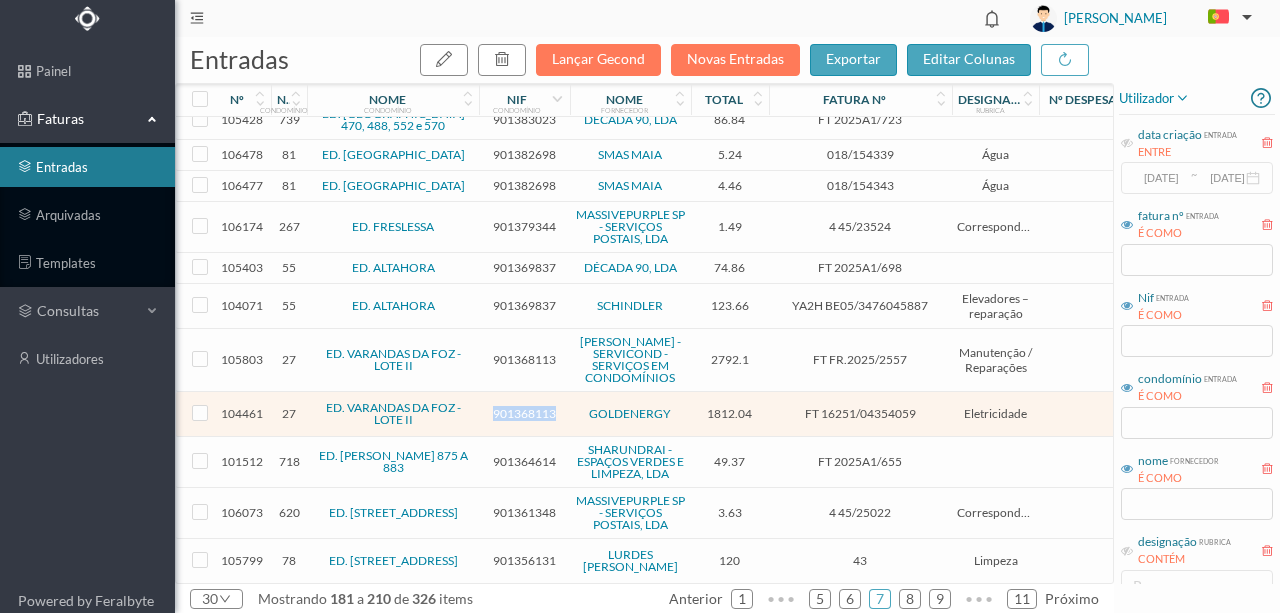 click on "901368113" at bounding box center (524, 413) 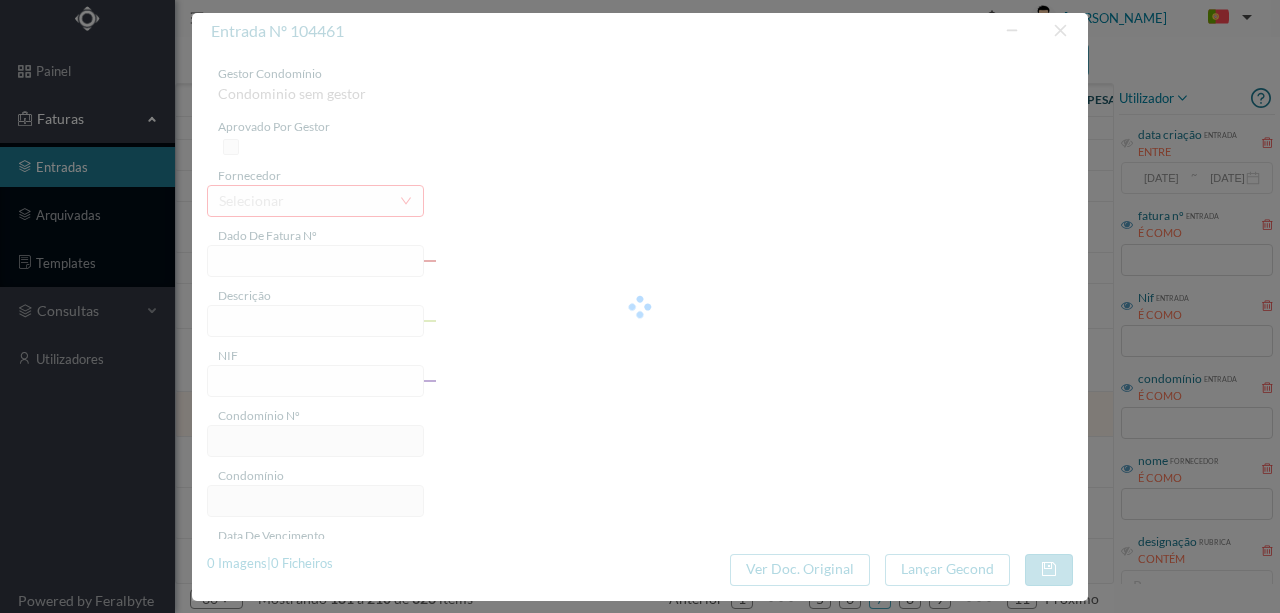 type on "FT 16251/04354059" 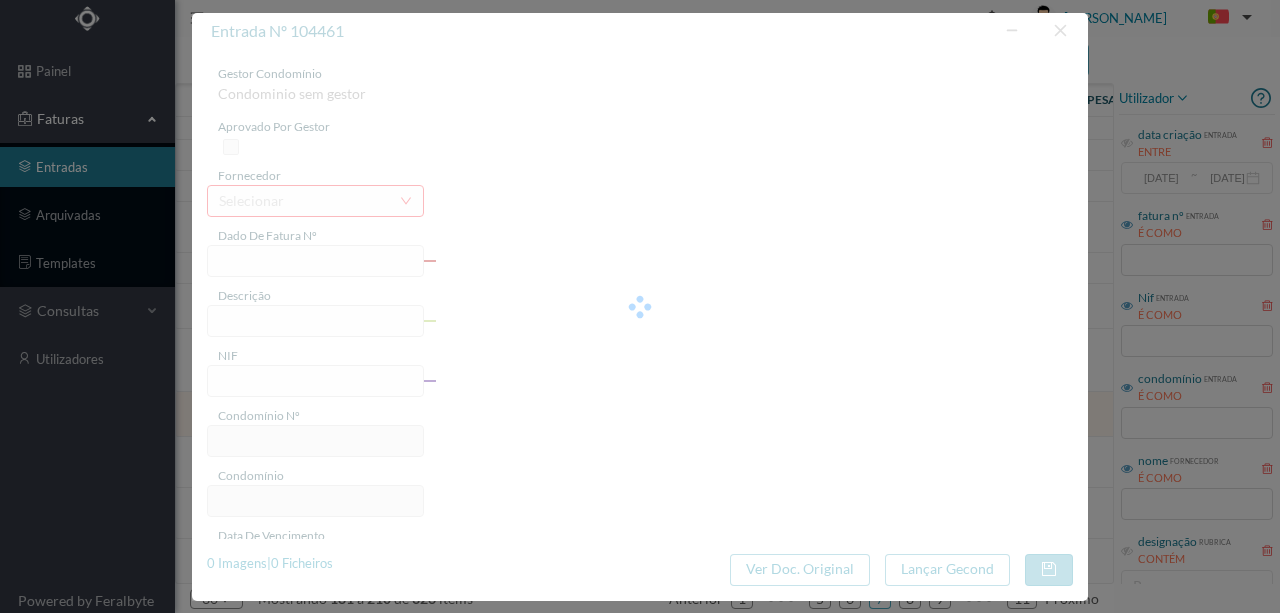 type on "110 (12.05.2025 a 11.06.2025)" 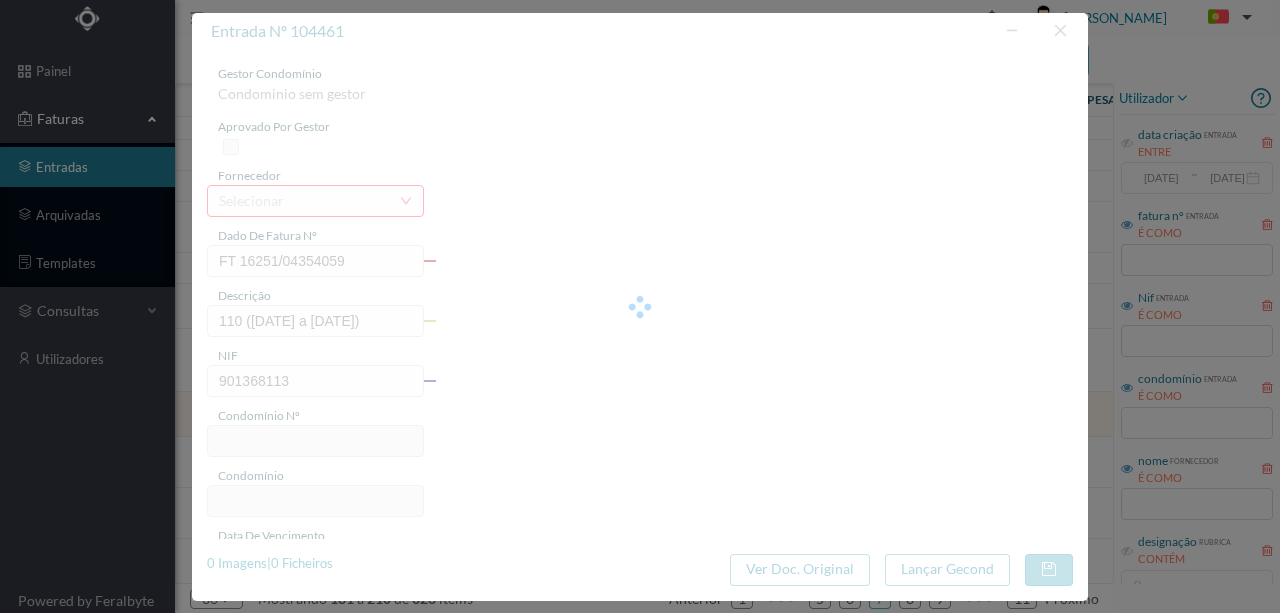 type on "27" 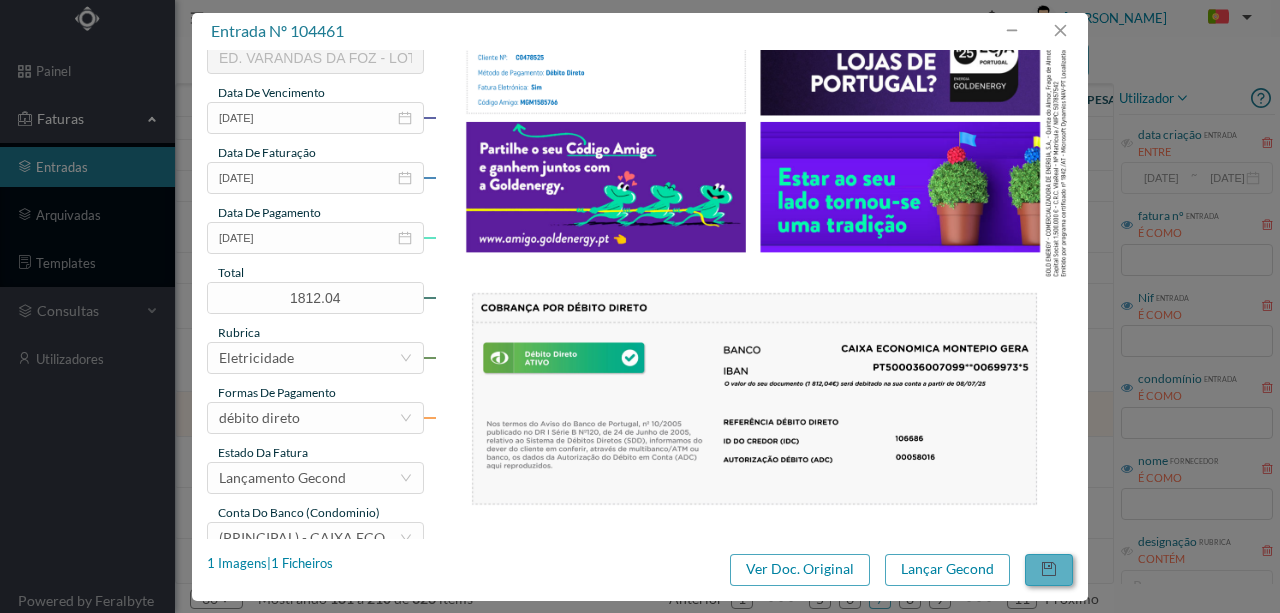 scroll, scrollTop: 473, scrollLeft: 0, axis: vertical 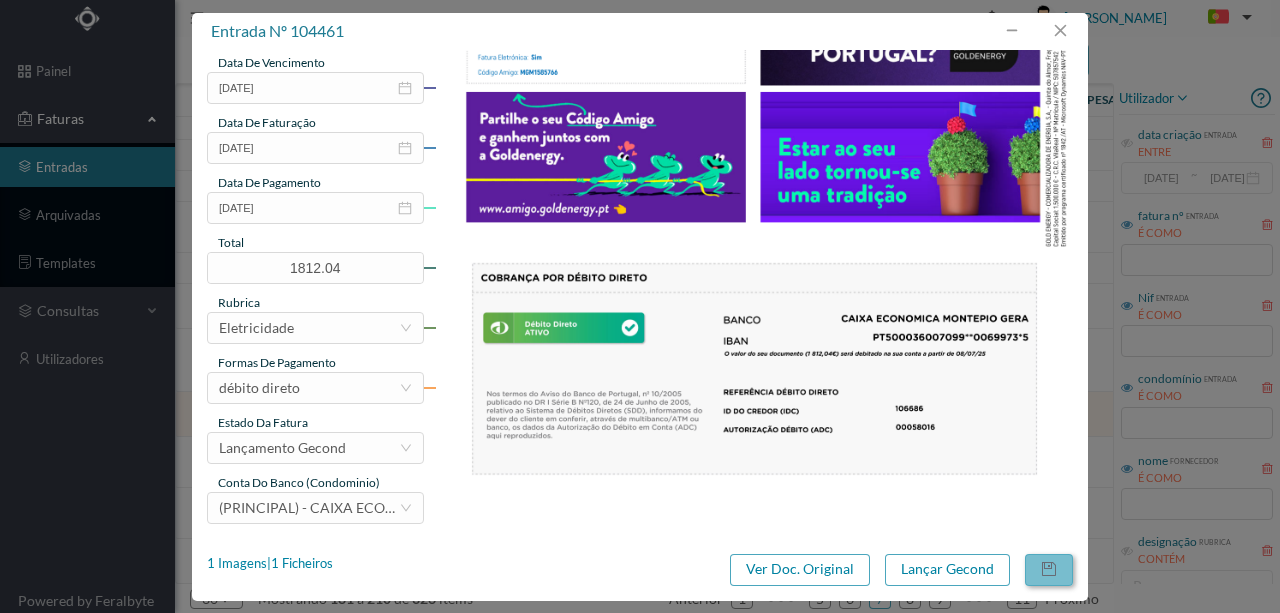 click at bounding box center (1049, 570) 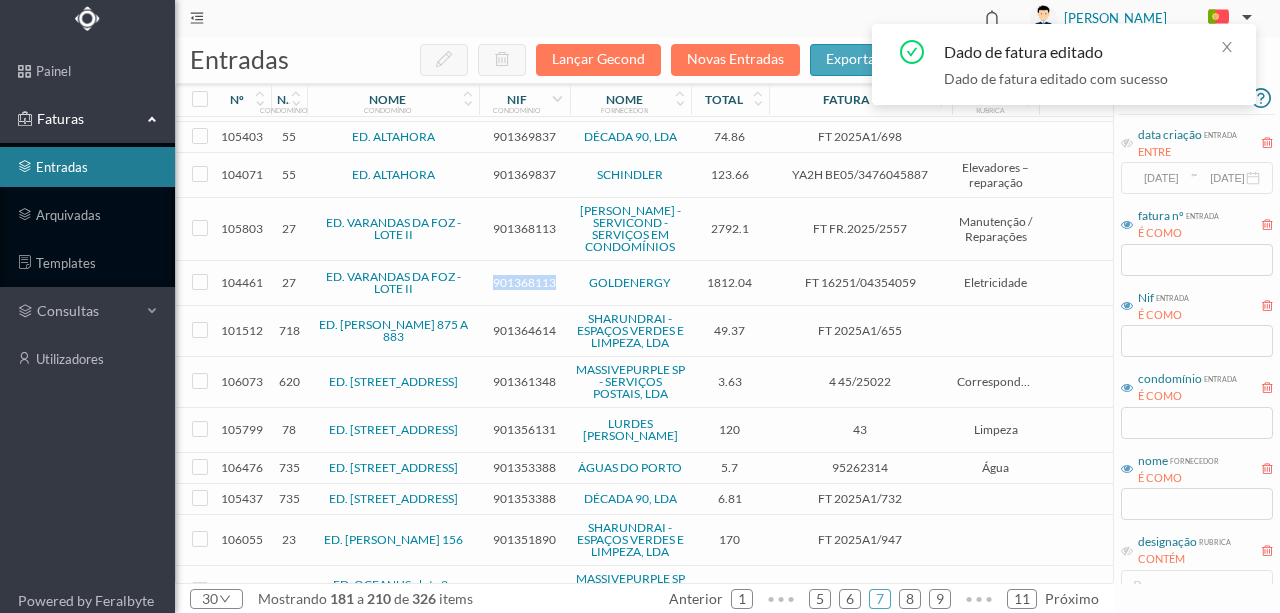 scroll, scrollTop: 400, scrollLeft: 0, axis: vertical 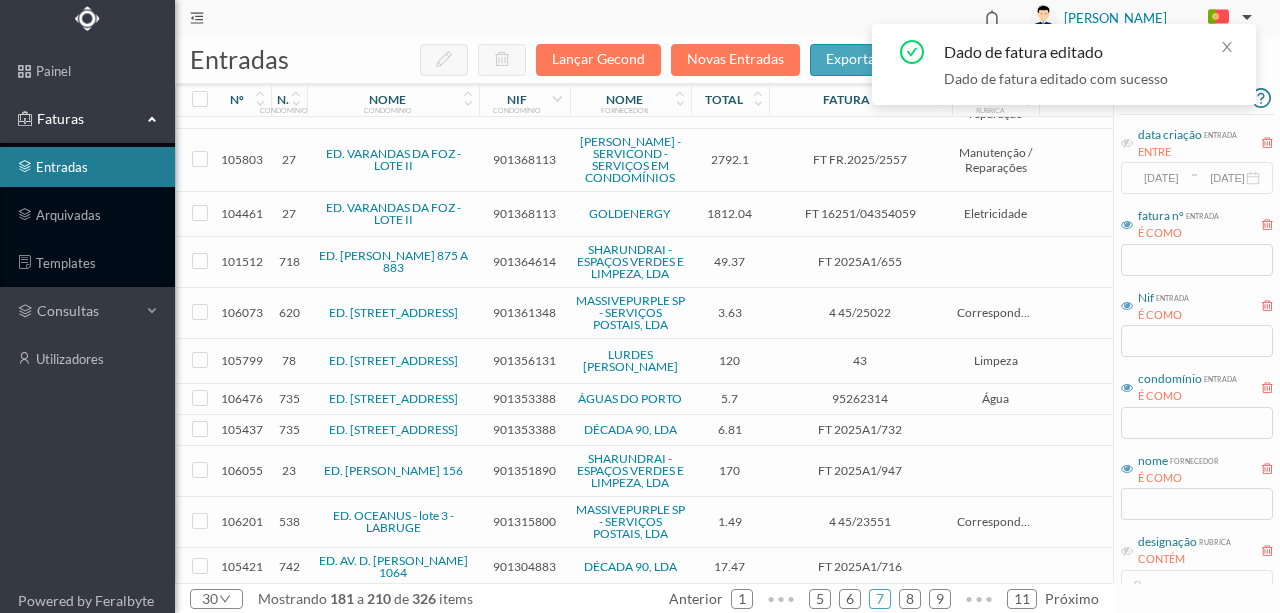 click on "901356131" at bounding box center (524, 360) 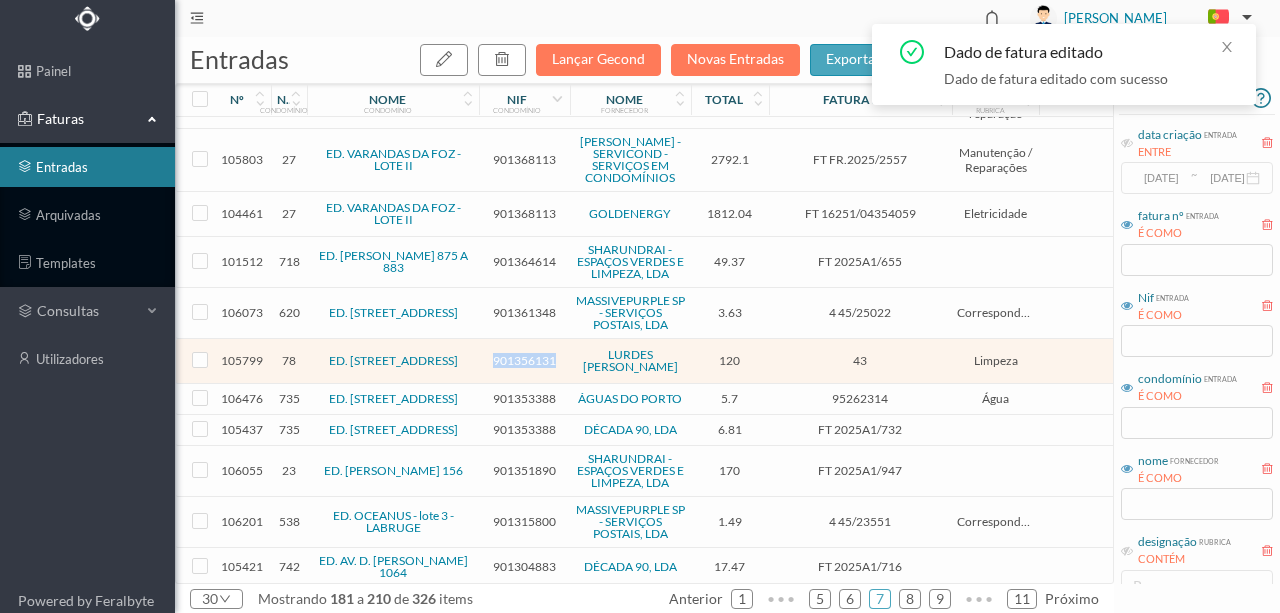 click on "901356131" at bounding box center (524, 360) 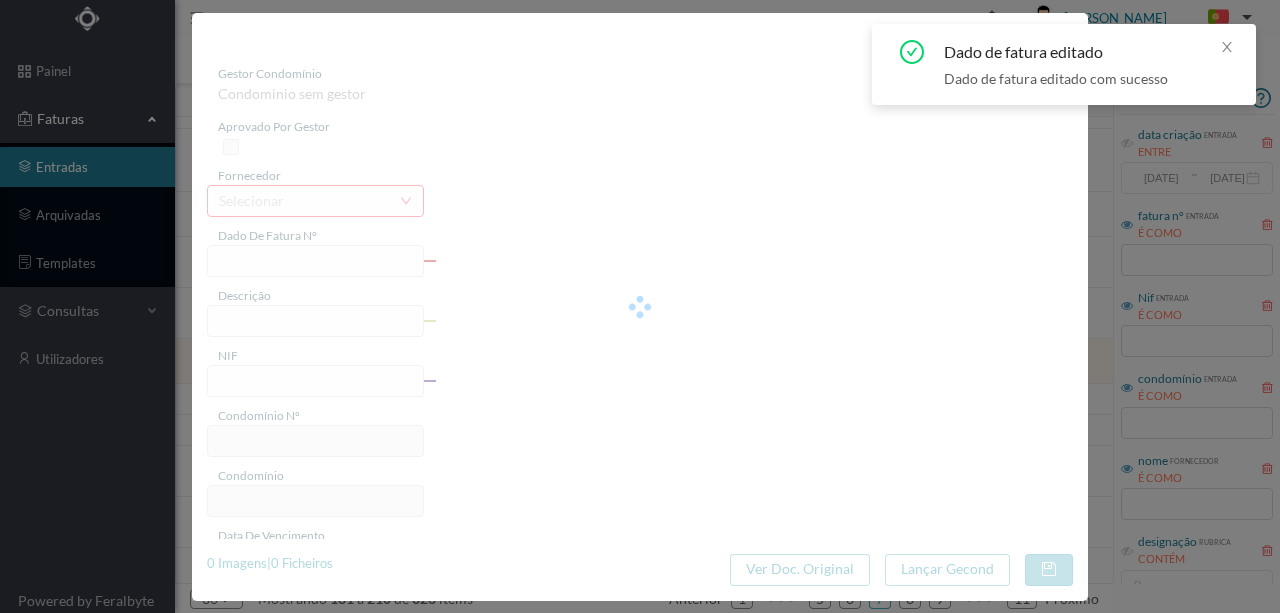type on "43" 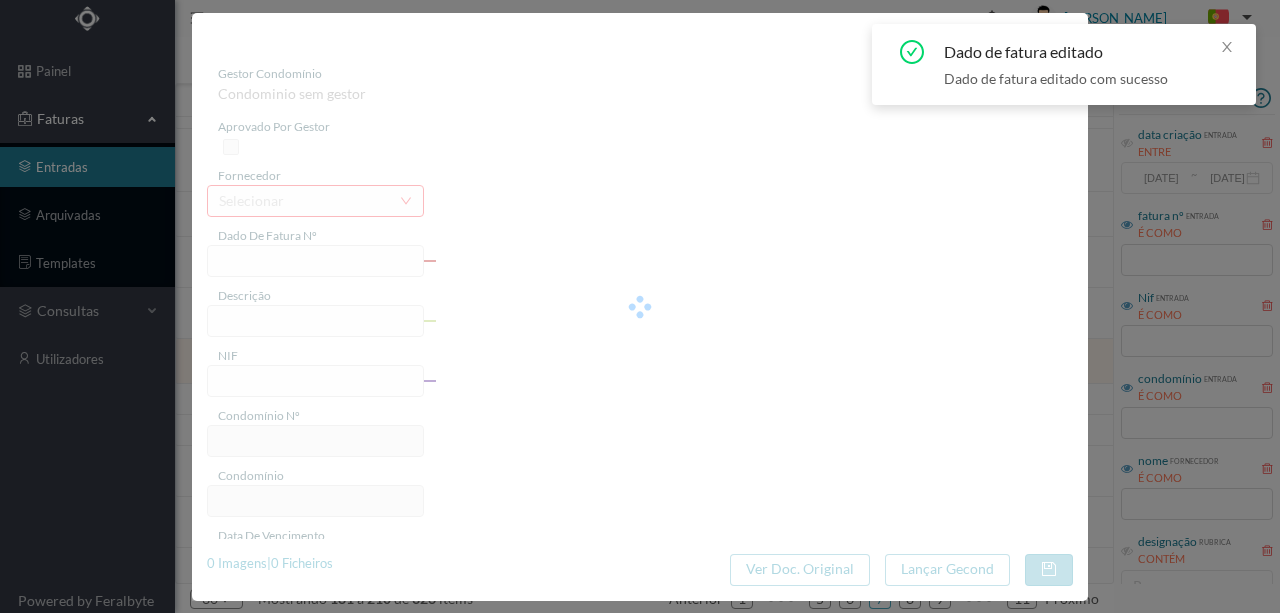type on "901356131" 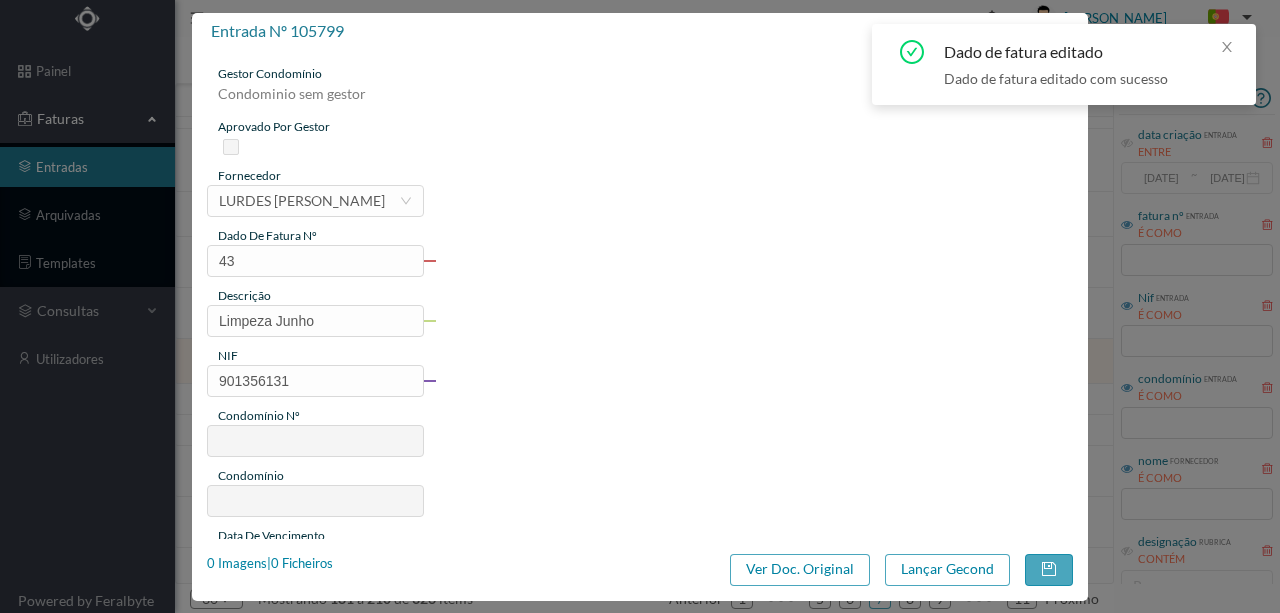 type on "78" 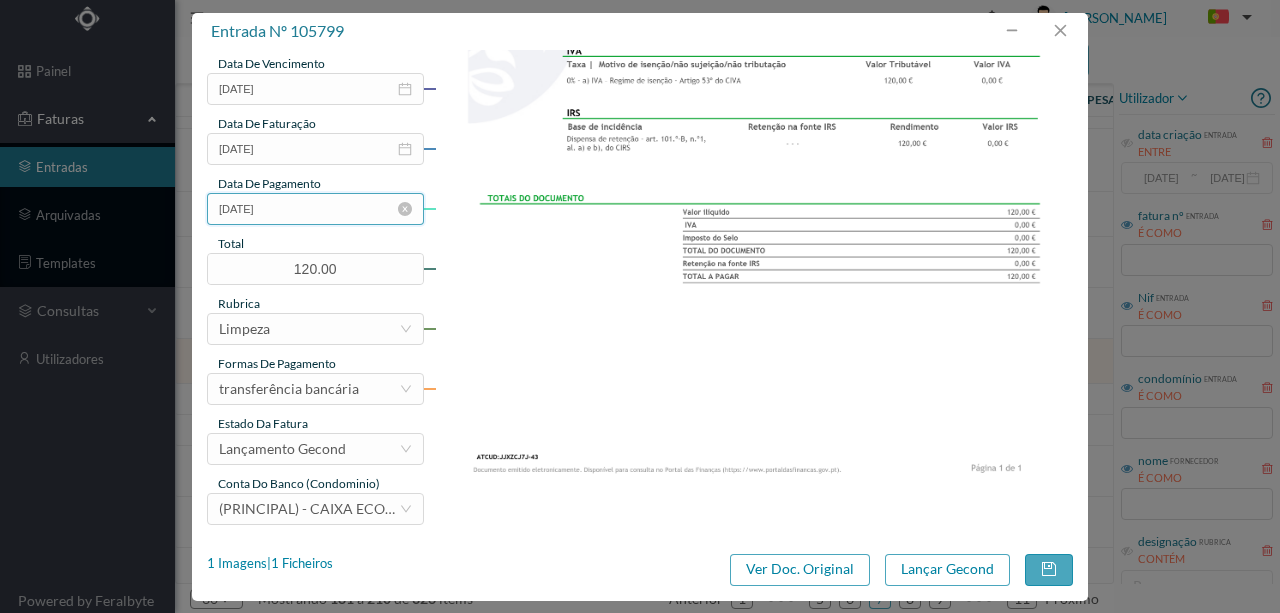 scroll, scrollTop: 473, scrollLeft: 0, axis: vertical 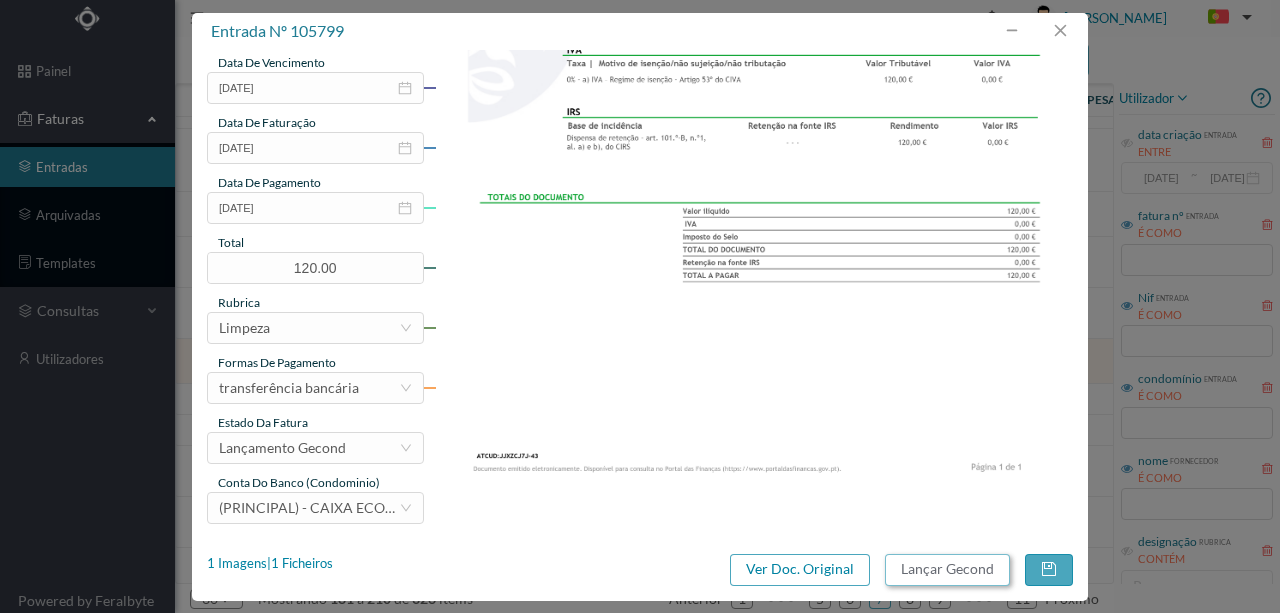 click on "Lançar Gecond" at bounding box center [947, 570] 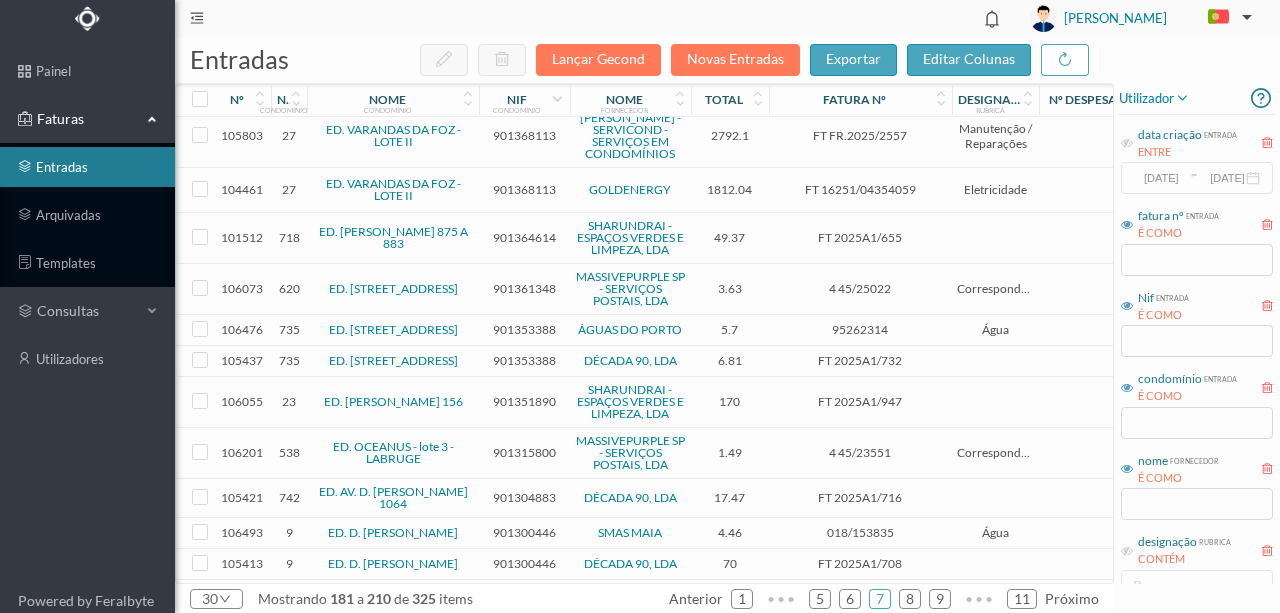 scroll, scrollTop: 466, scrollLeft: 0, axis: vertical 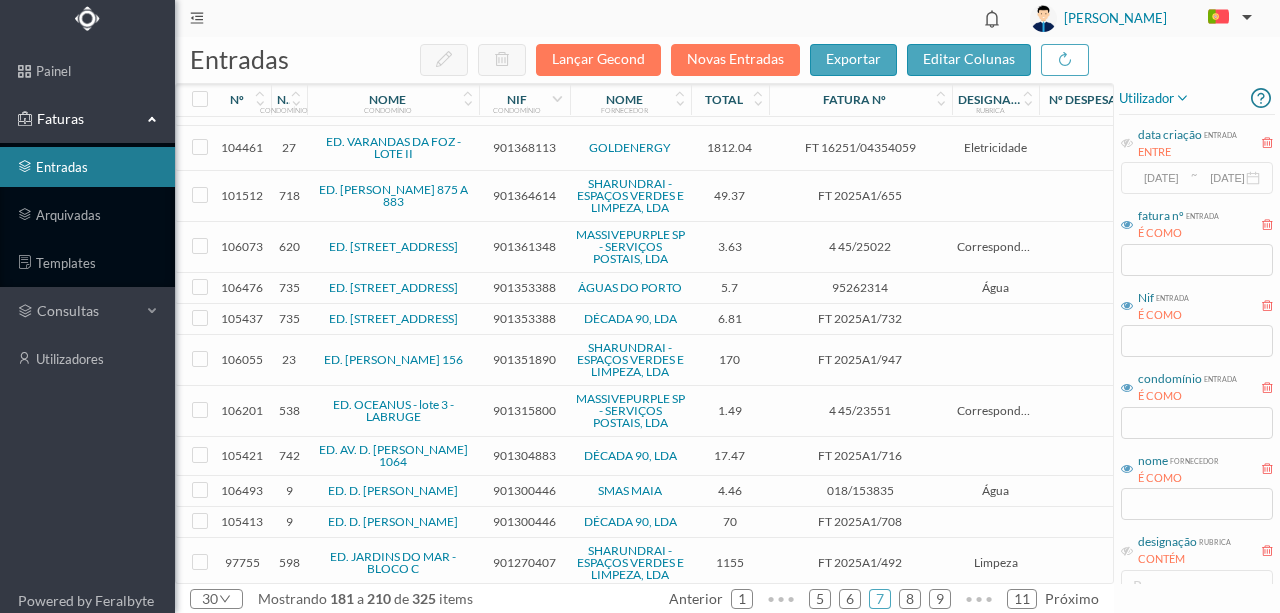 click on "901353388" at bounding box center [524, 287] 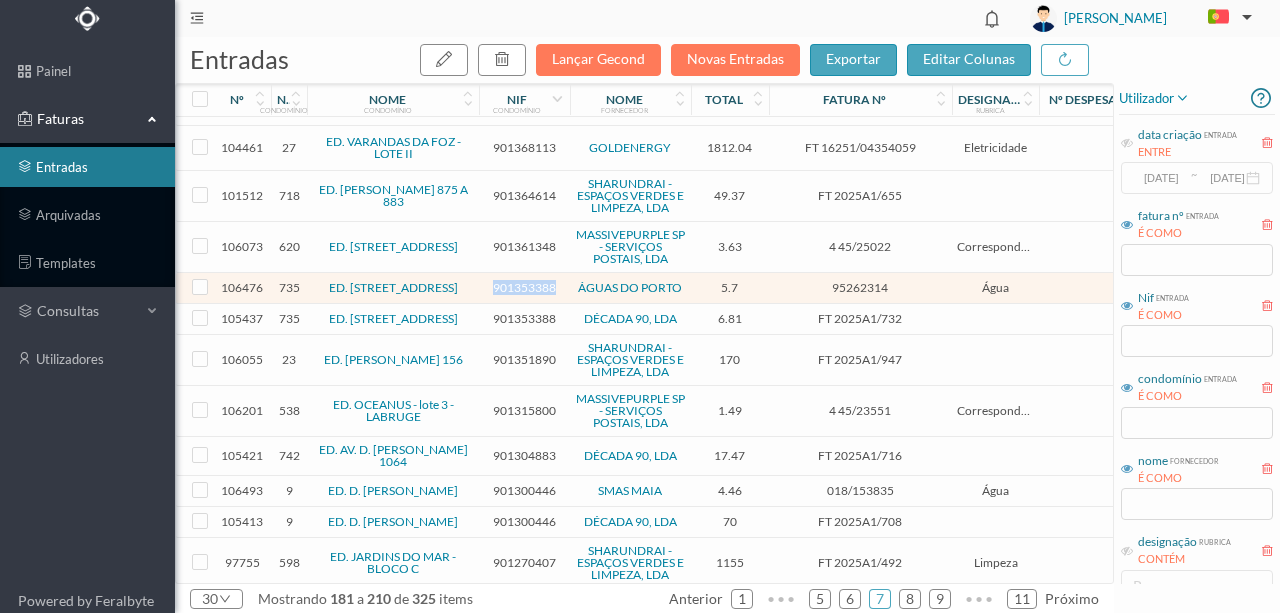 click on "901353388" at bounding box center [524, 287] 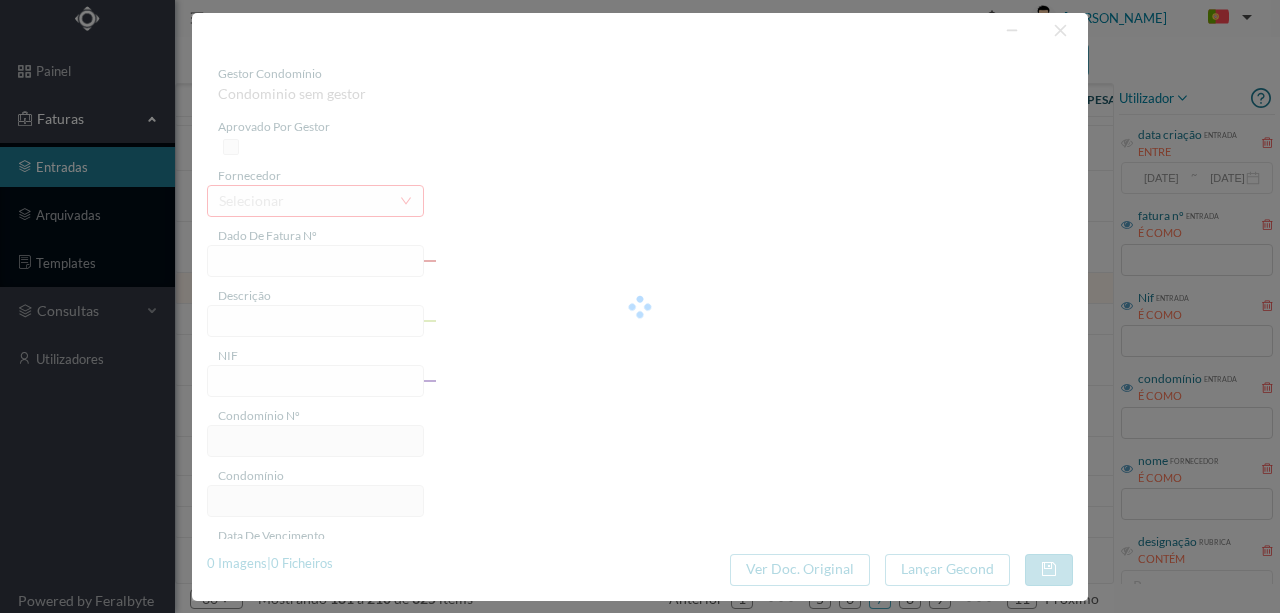 type on "95262314" 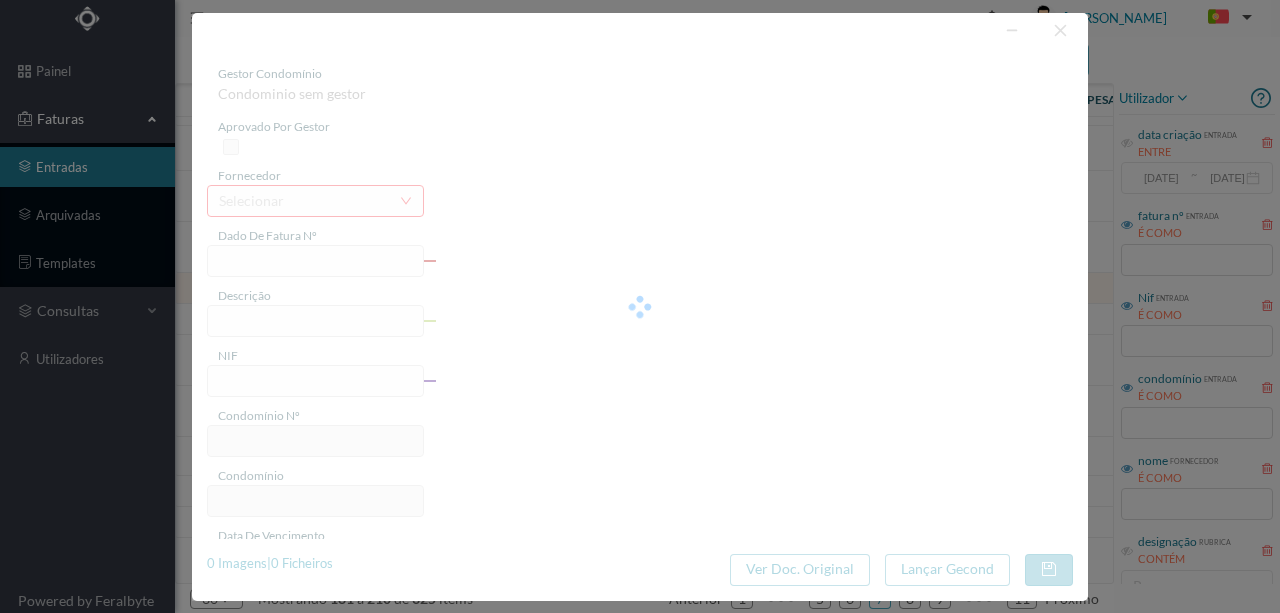 type on "RUA TUNEL, NR 33, CV PORTO" 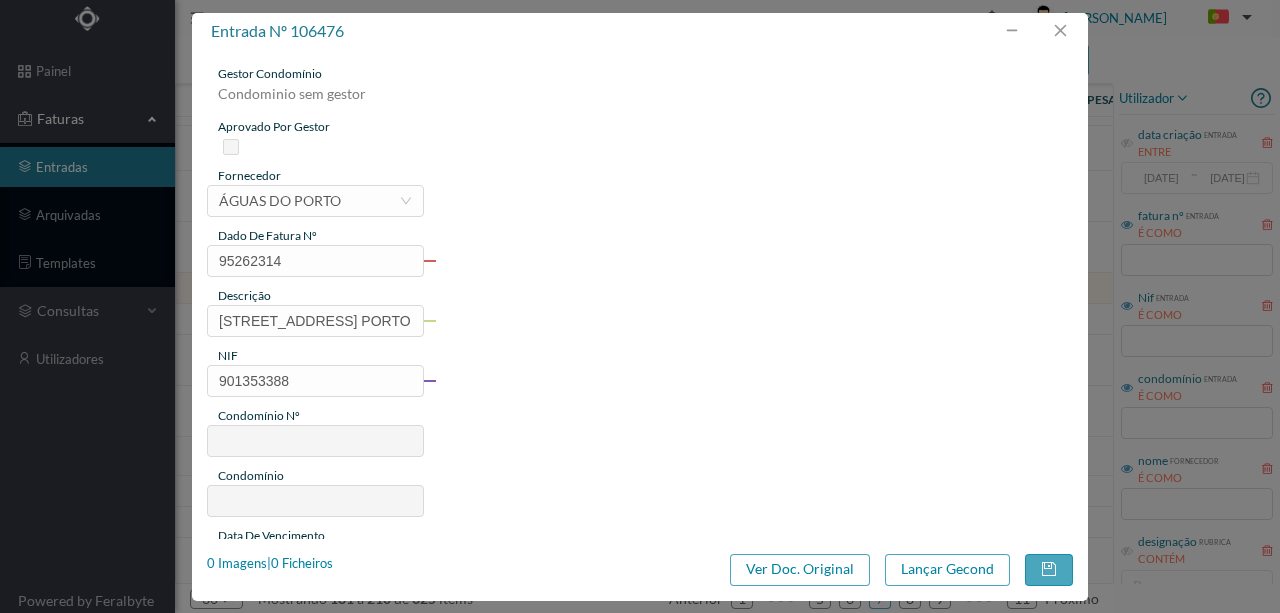 type on "735" 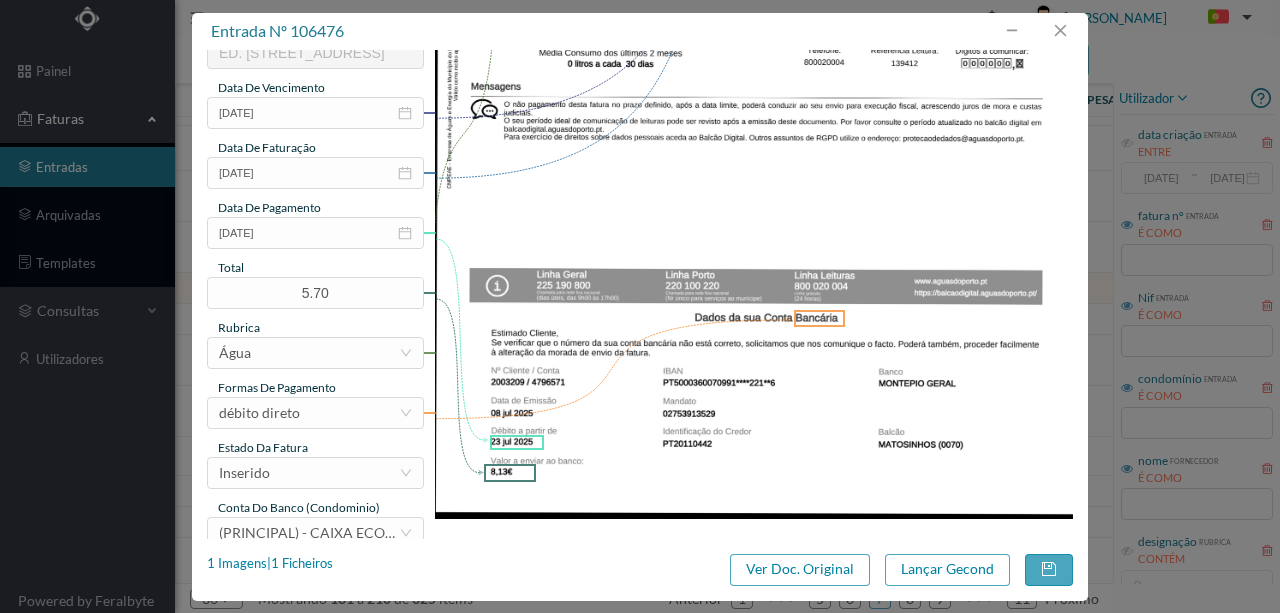 scroll, scrollTop: 473, scrollLeft: 0, axis: vertical 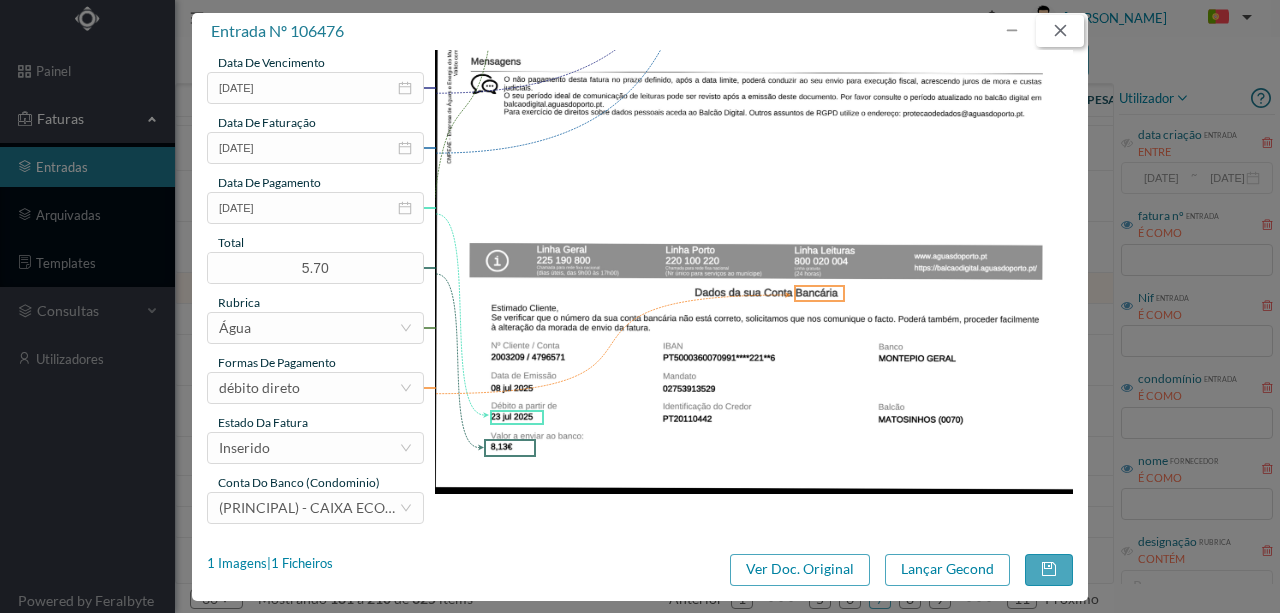 click at bounding box center (1060, 31) 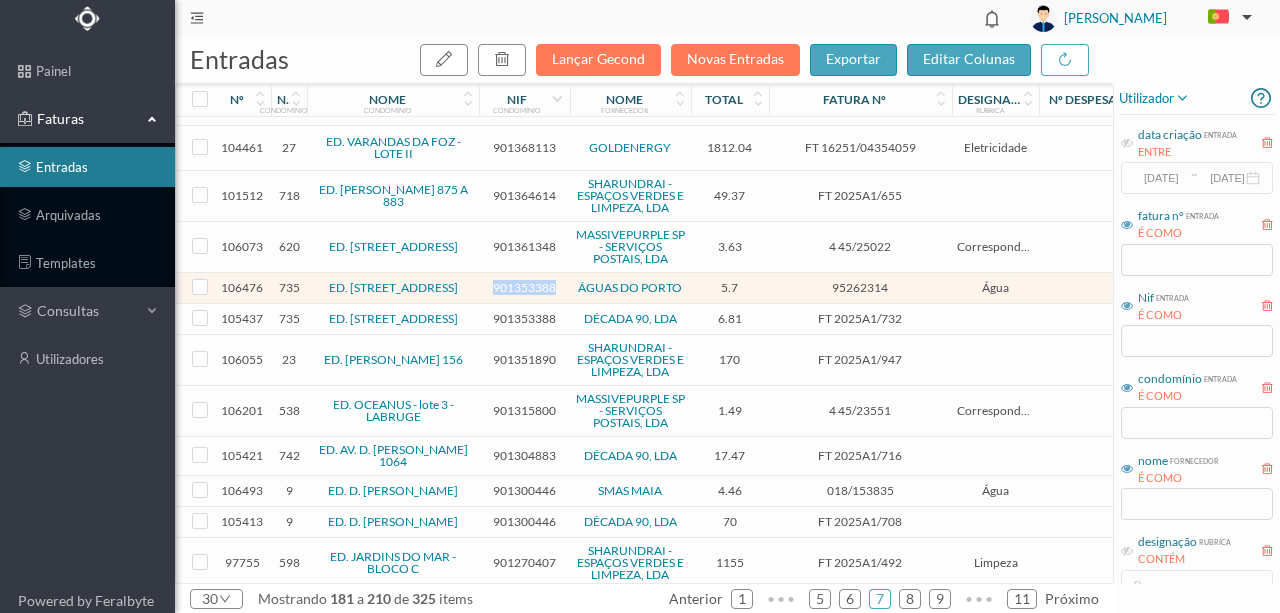 scroll, scrollTop: 600, scrollLeft: 0, axis: vertical 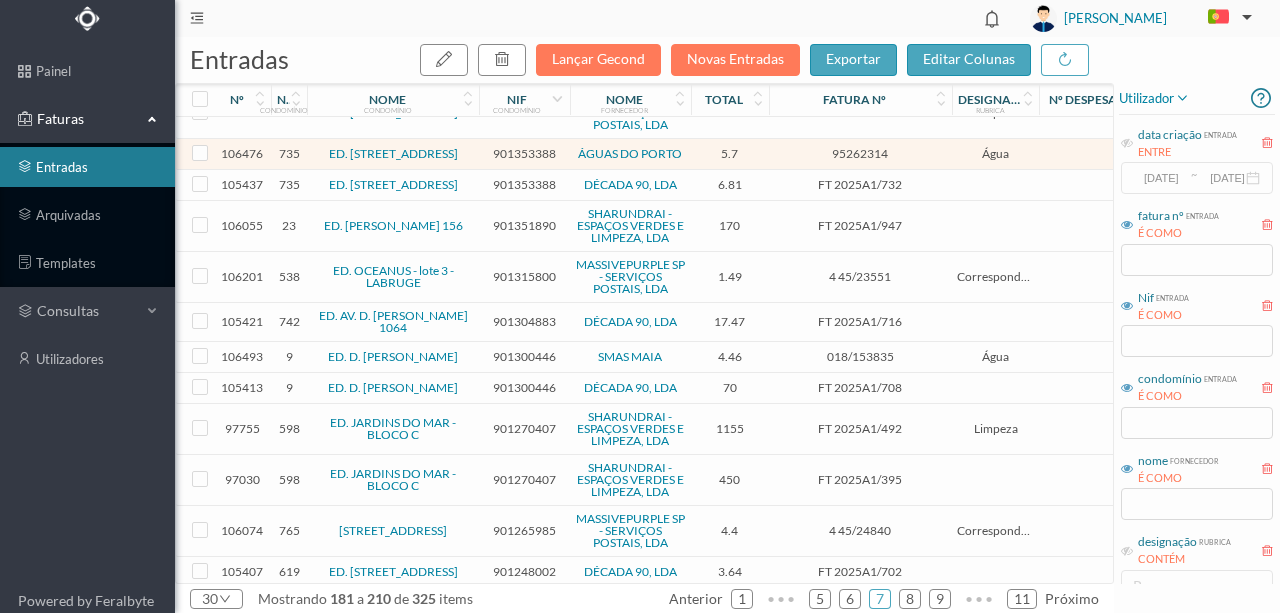 click on "901300446" at bounding box center (524, 356) 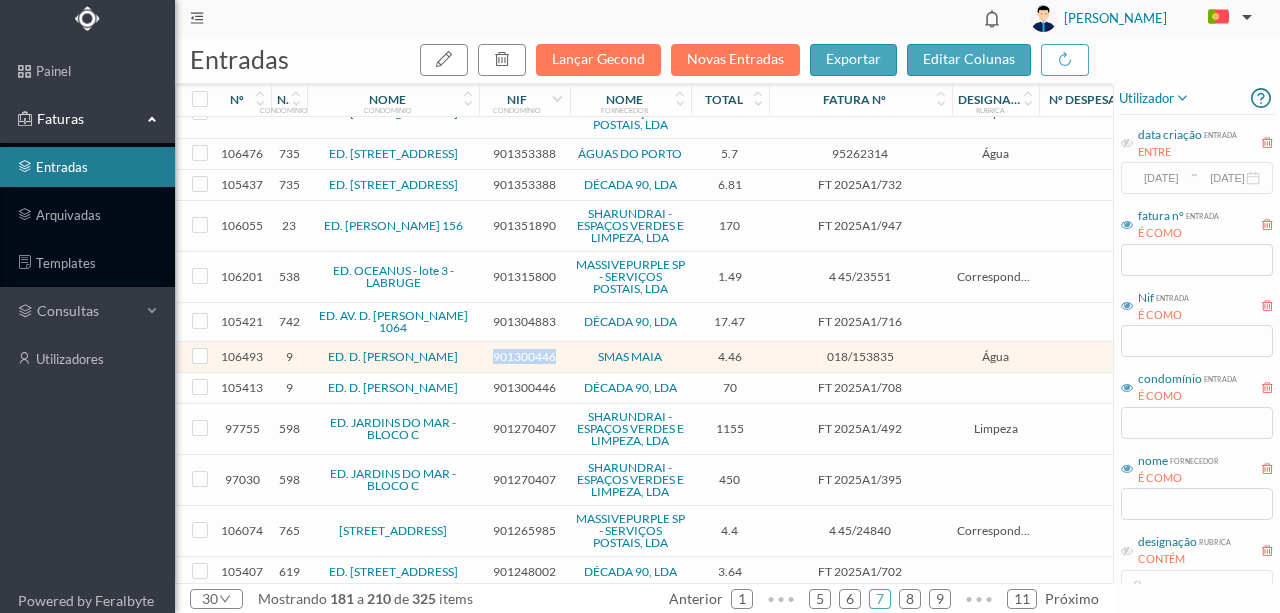 click on "901300446" at bounding box center (524, 356) 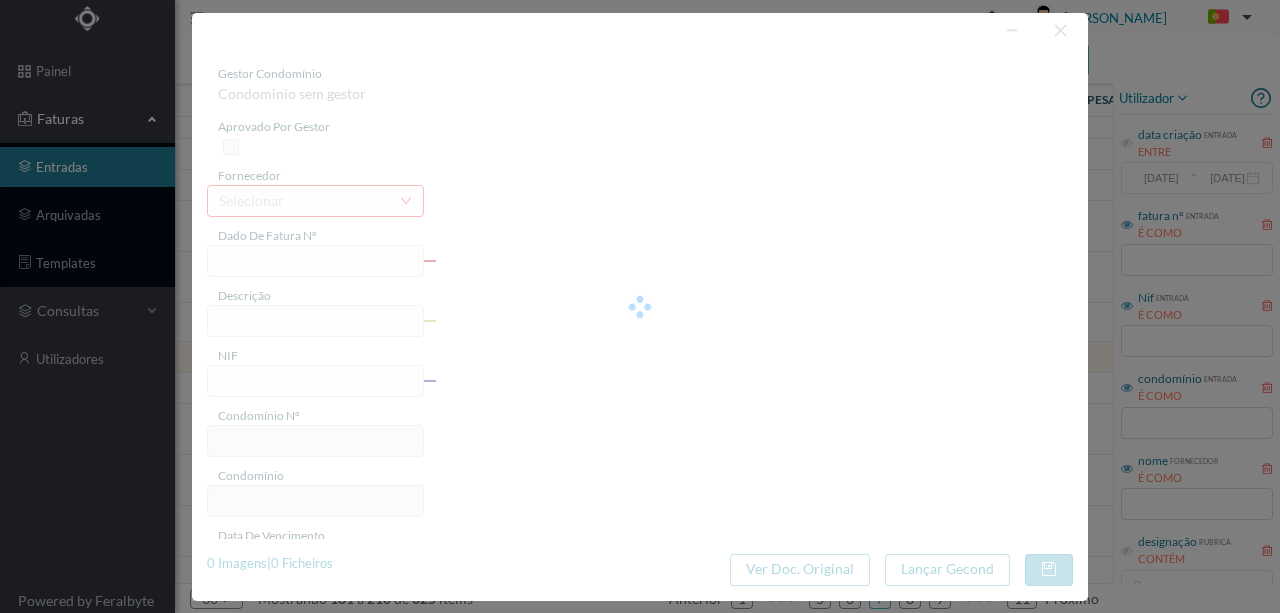 type on "018/153835" 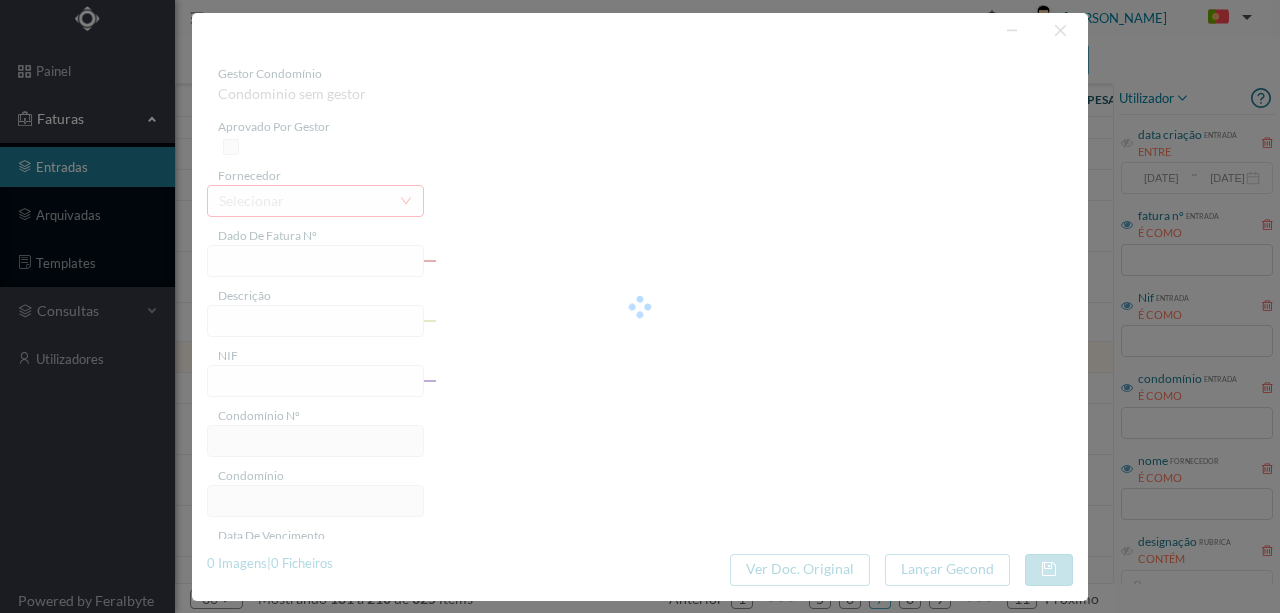 type on "AV D Manuel Il, 2017 Serviços Comuns - Maia - Cidade da Maia" 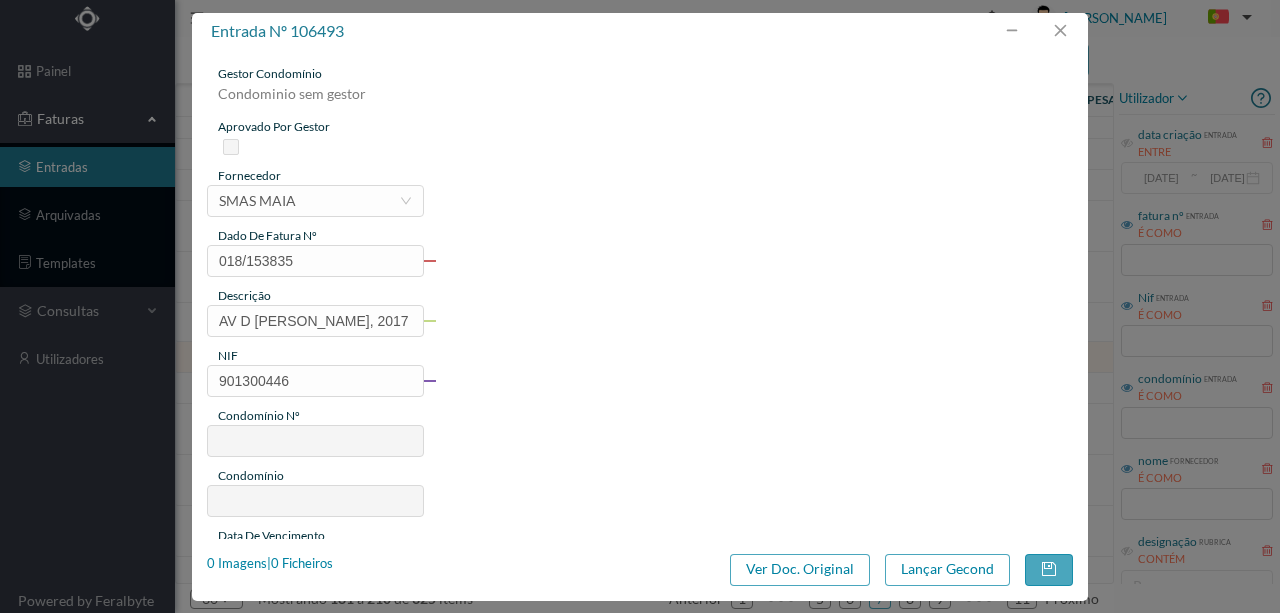 type on "9" 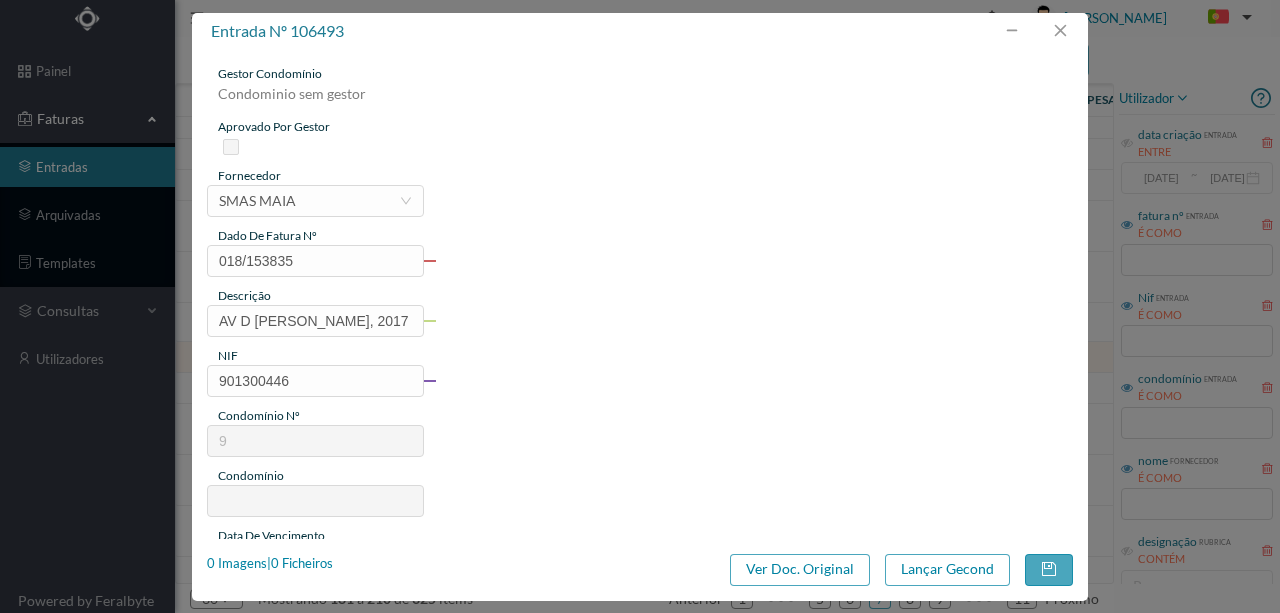 type on "ED. D. [PERSON_NAME]" 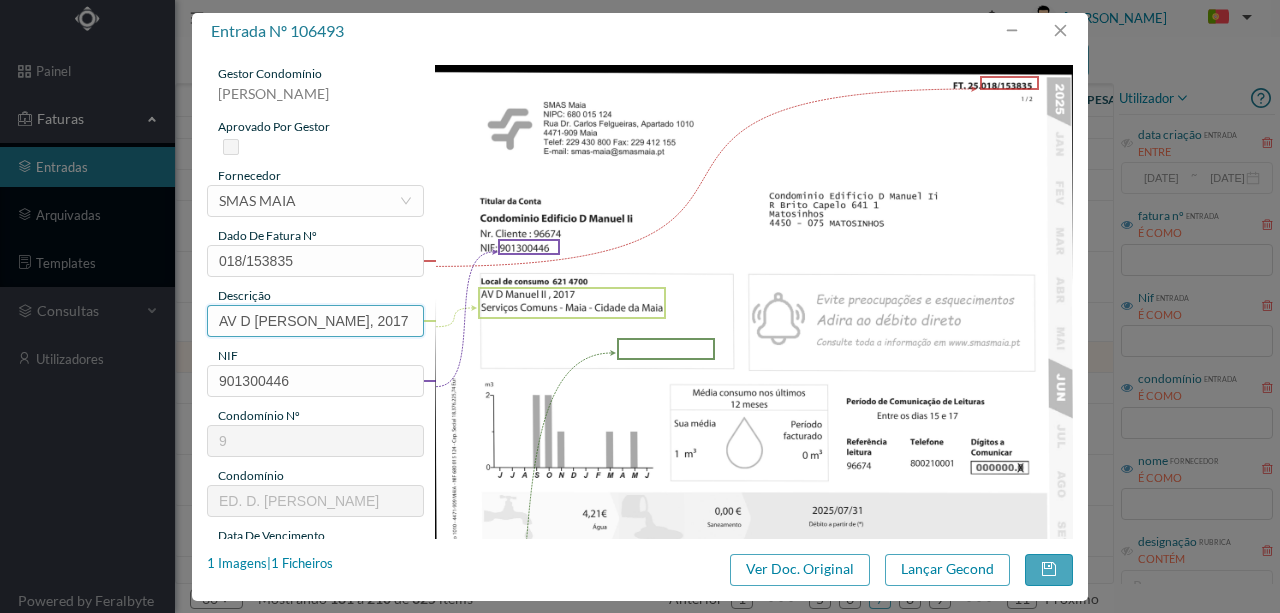 drag, startPoint x: 318, startPoint y: 322, endPoint x: 178, endPoint y: 310, distance: 140.51335 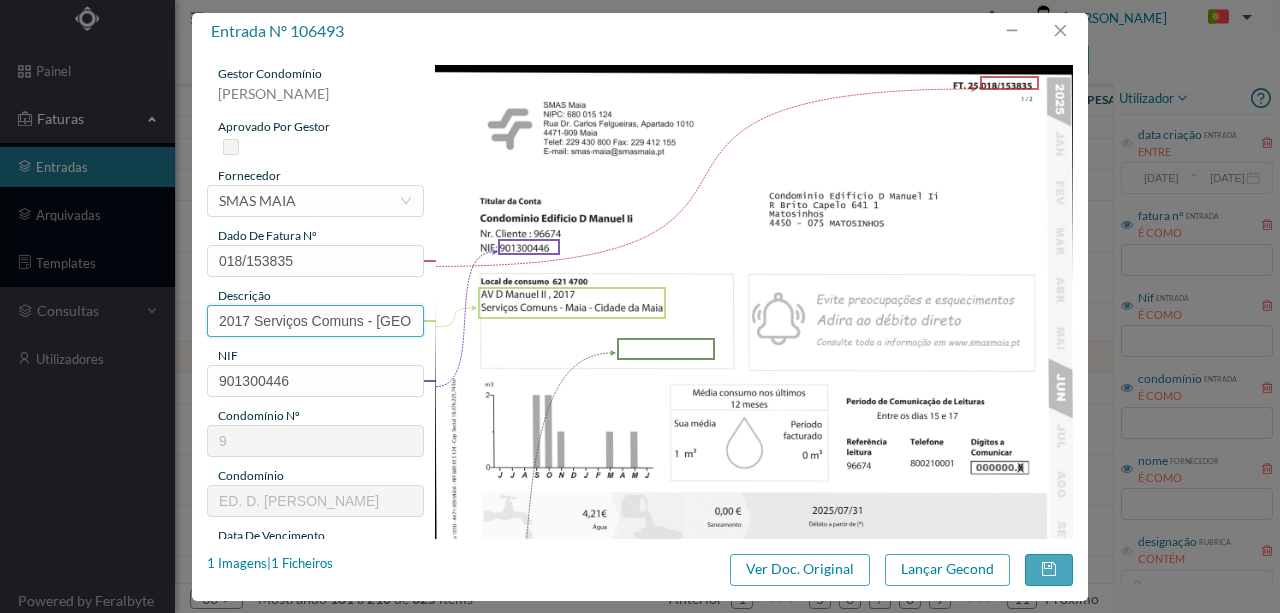 scroll, scrollTop: 0, scrollLeft: 106, axis: horizontal 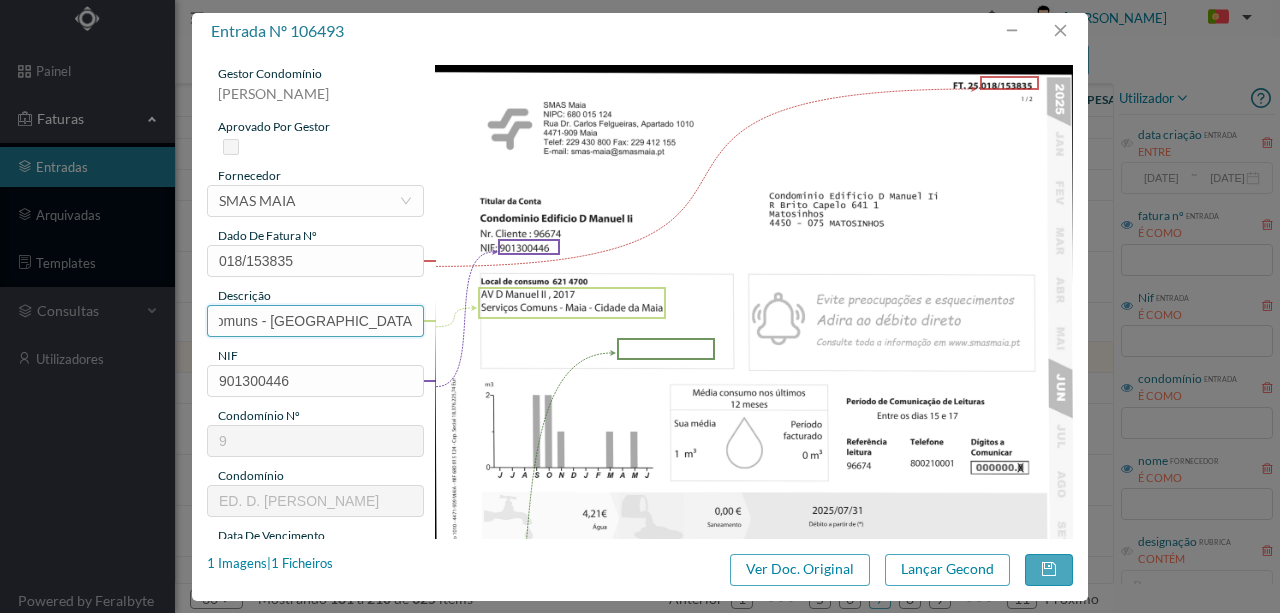 drag, startPoint x: 365, startPoint y: 318, endPoint x: 679, endPoint y: 342, distance: 314.91586 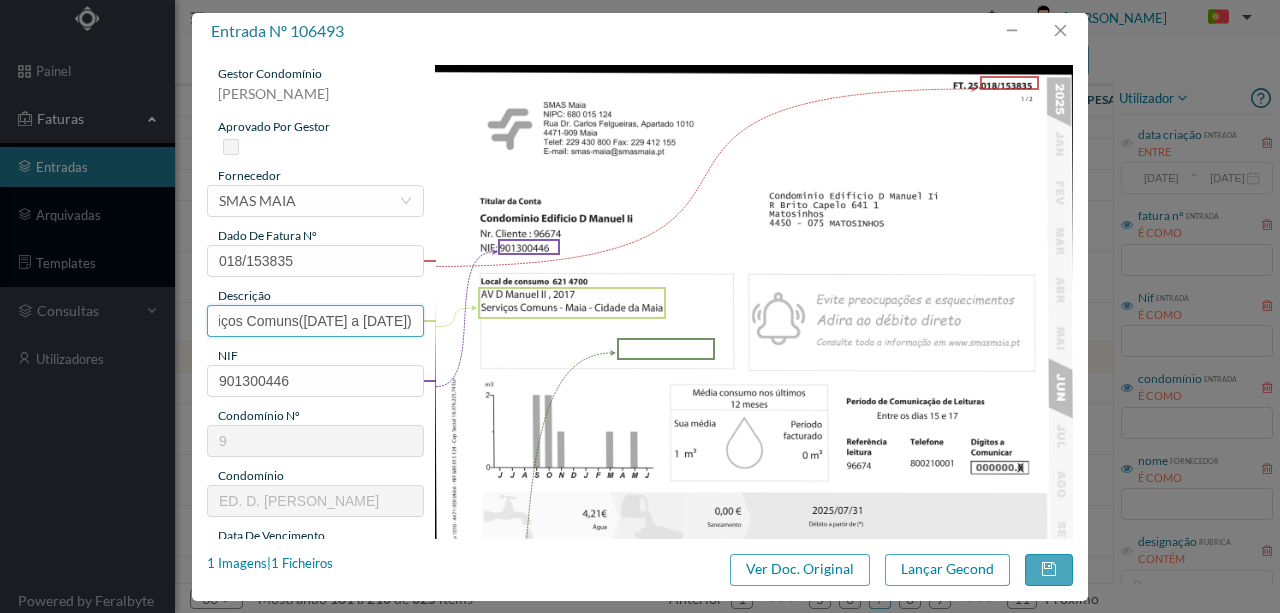 scroll, scrollTop: 0, scrollLeft: 118, axis: horizontal 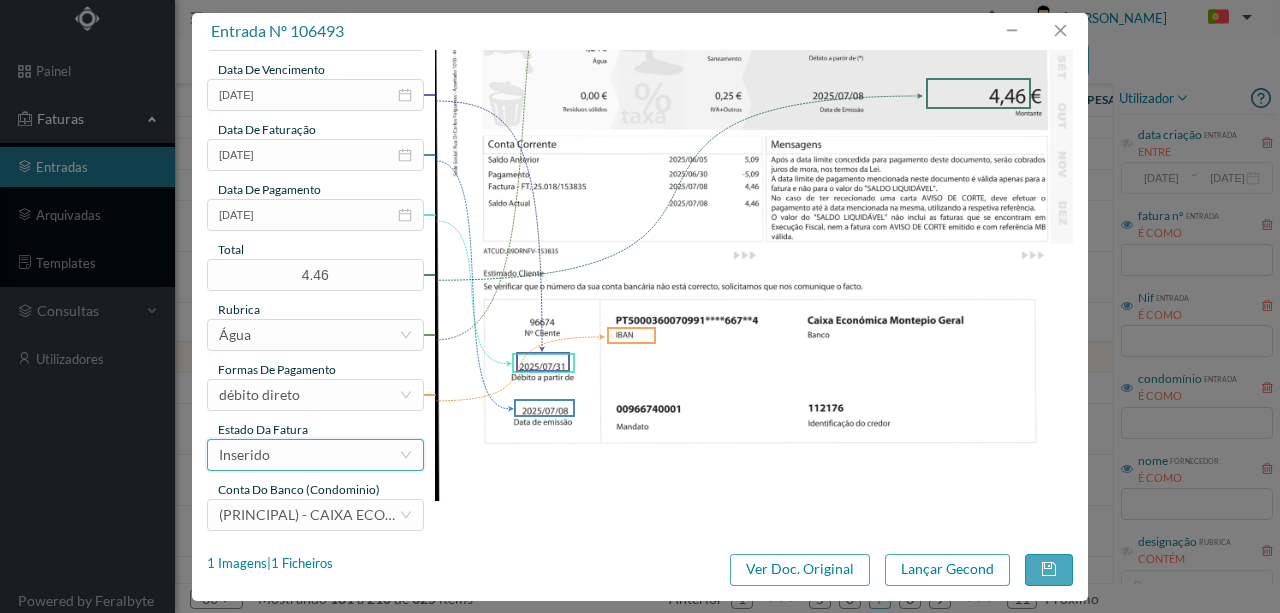 type on "2017 Serviços Comuns(06.05.2025 a 05.06.2025)" 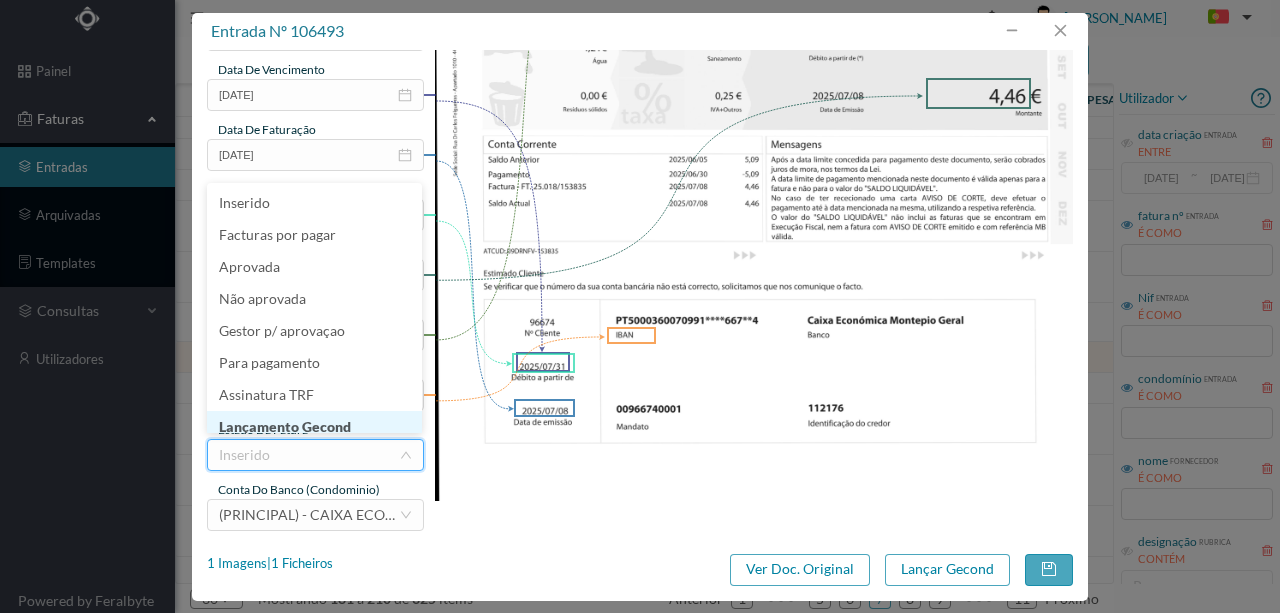 scroll, scrollTop: 10, scrollLeft: 0, axis: vertical 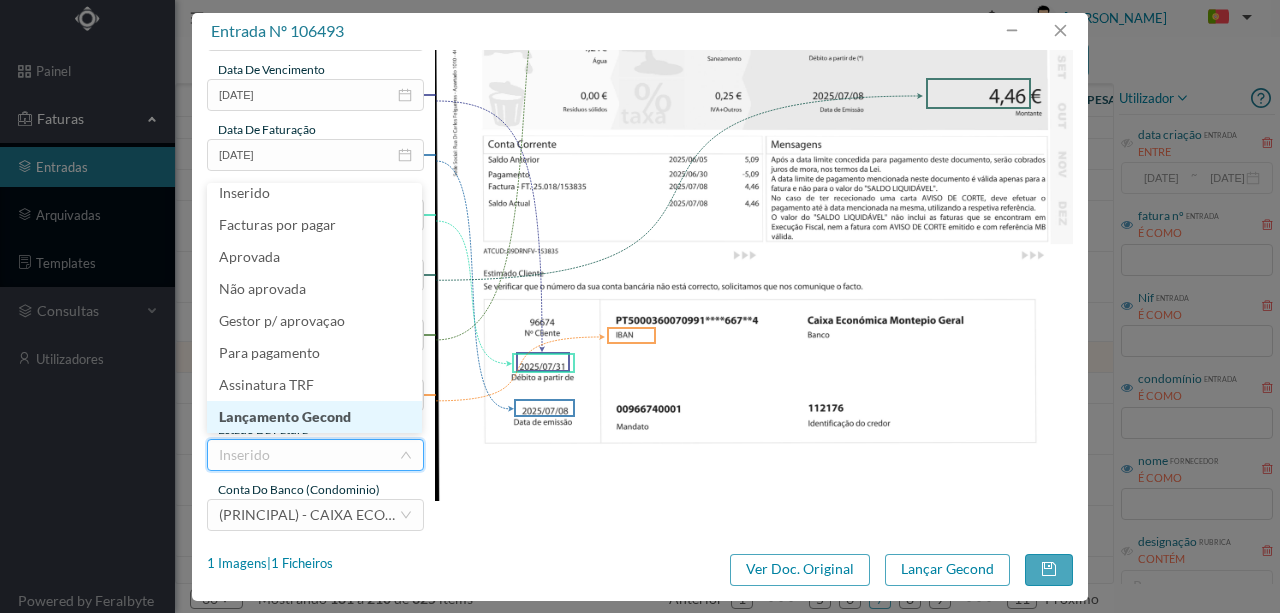 click on "Lançamento Gecond" at bounding box center (314, 417) 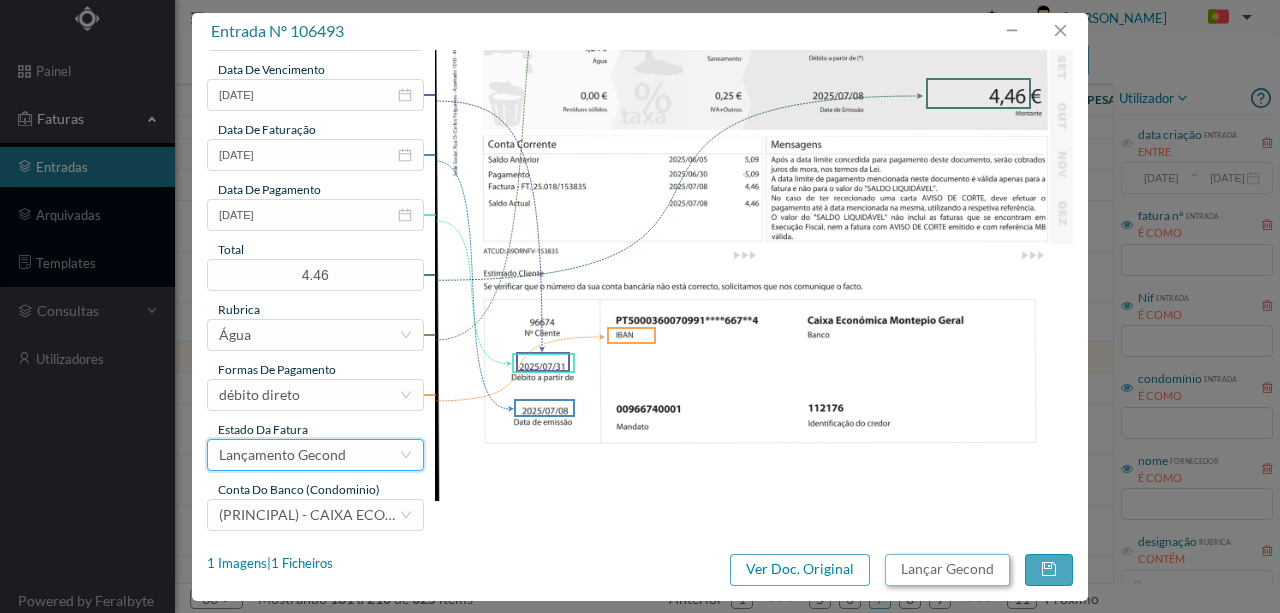 click on "Lançar Gecond" at bounding box center [947, 570] 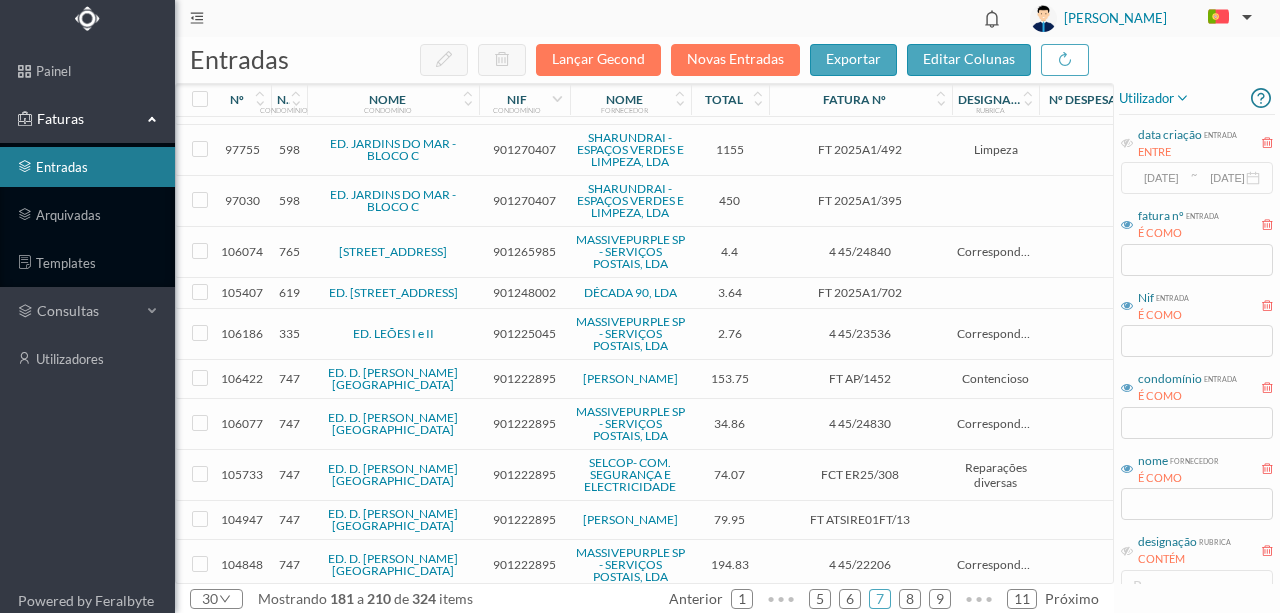 scroll, scrollTop: 866, scrollLeft: 0, axis: vertical 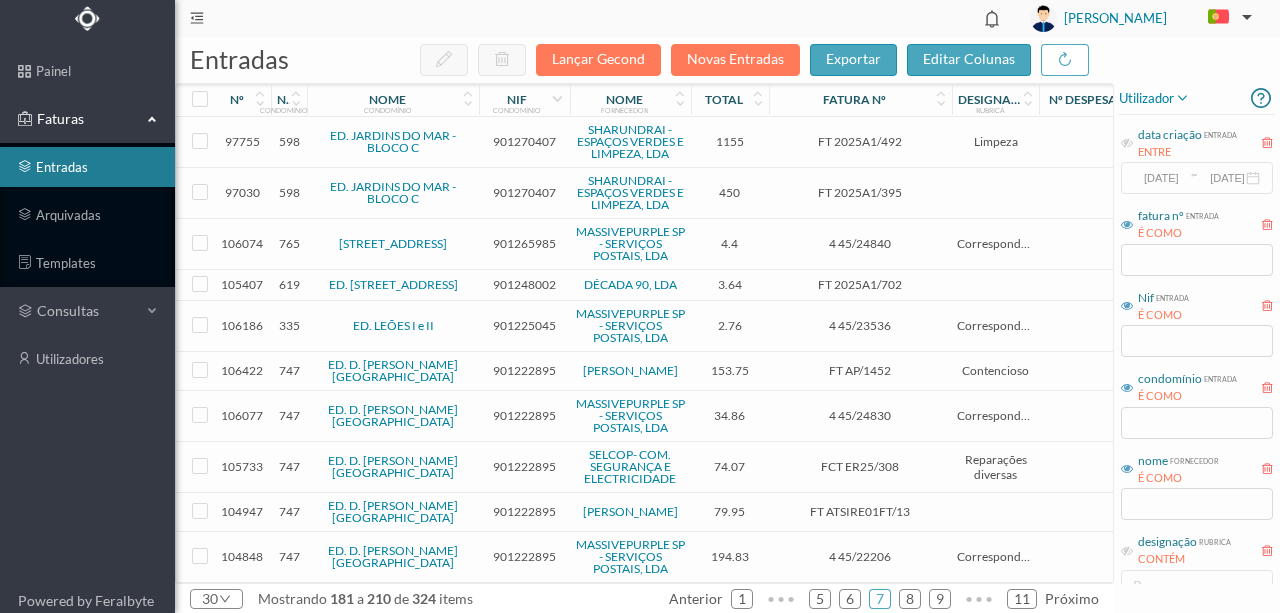 click on "901222895" at bounding box center [524, 370] 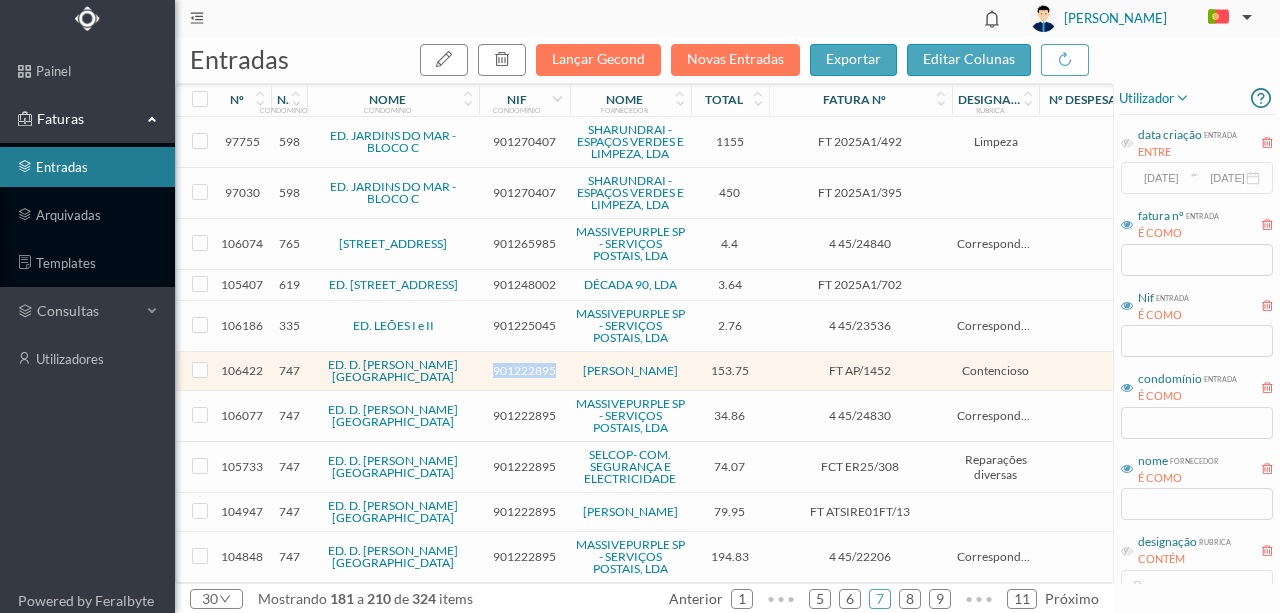 click on "901222895" at bounding box center [524, 370] 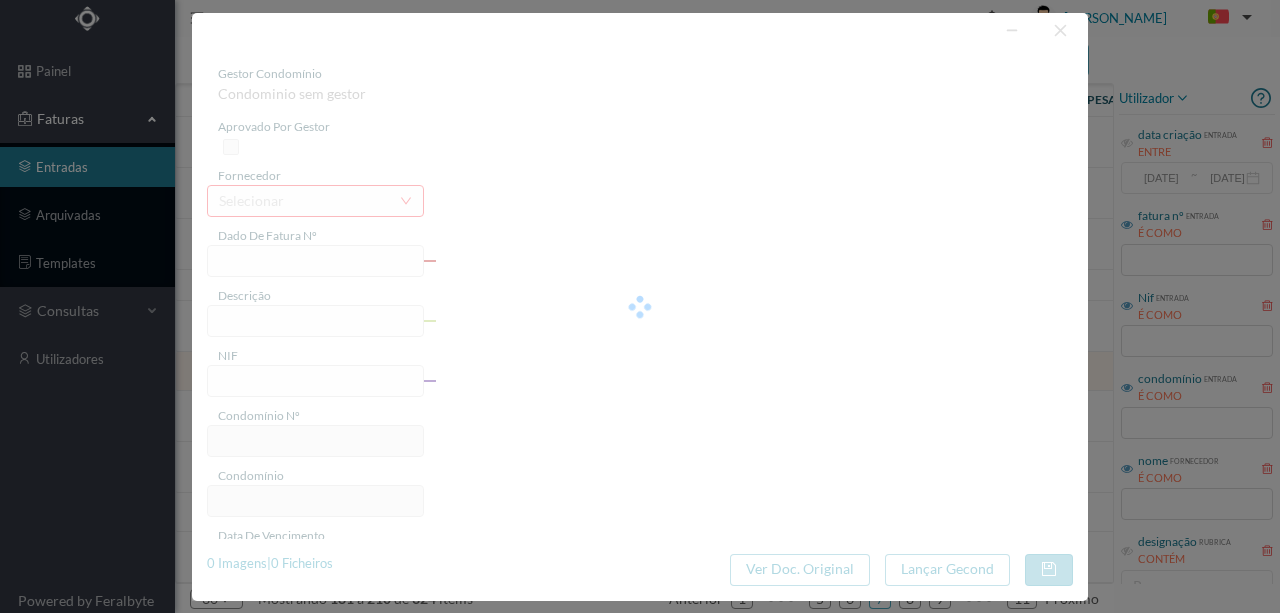 type on "FT AP/1452" 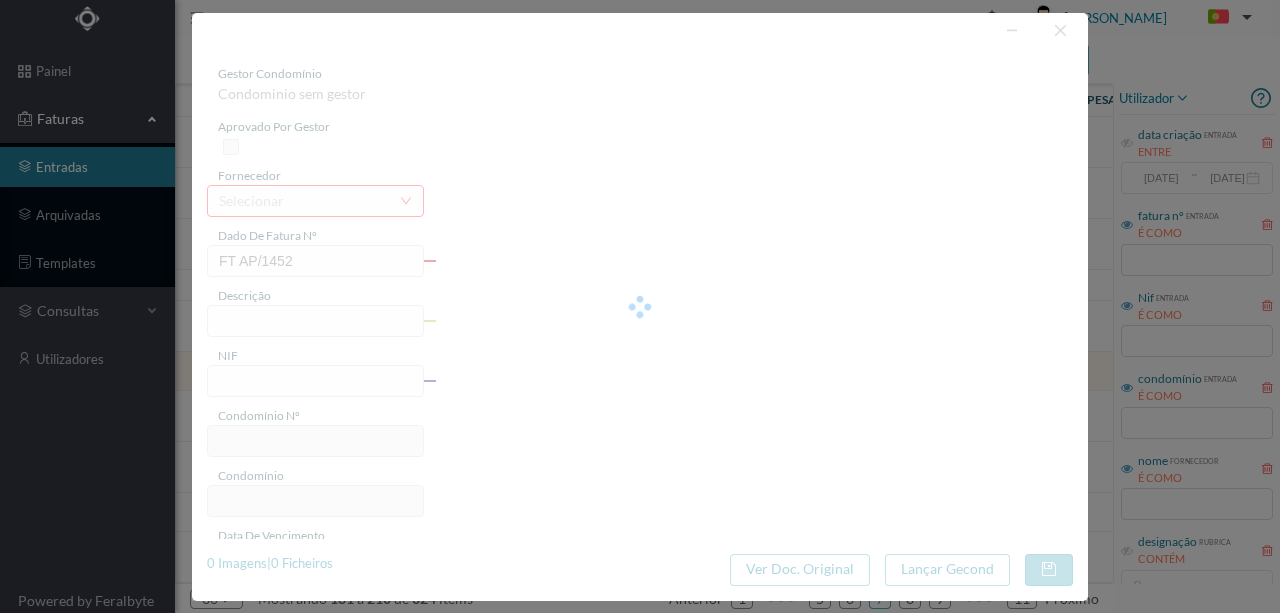 type on "901222895" 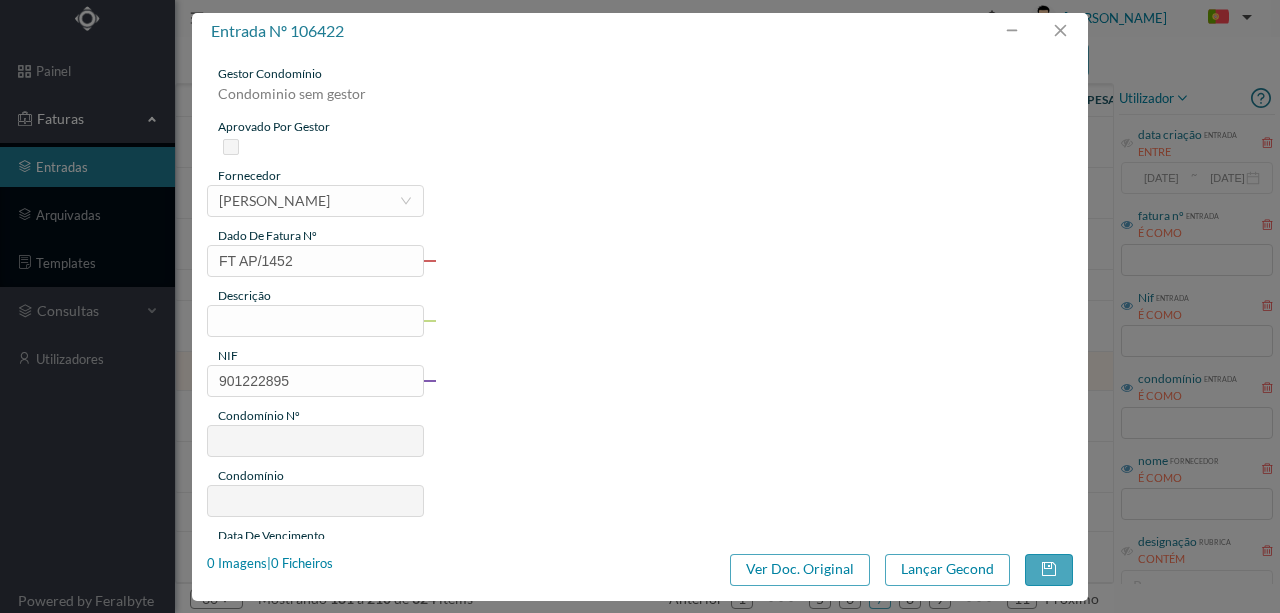 type on "747" 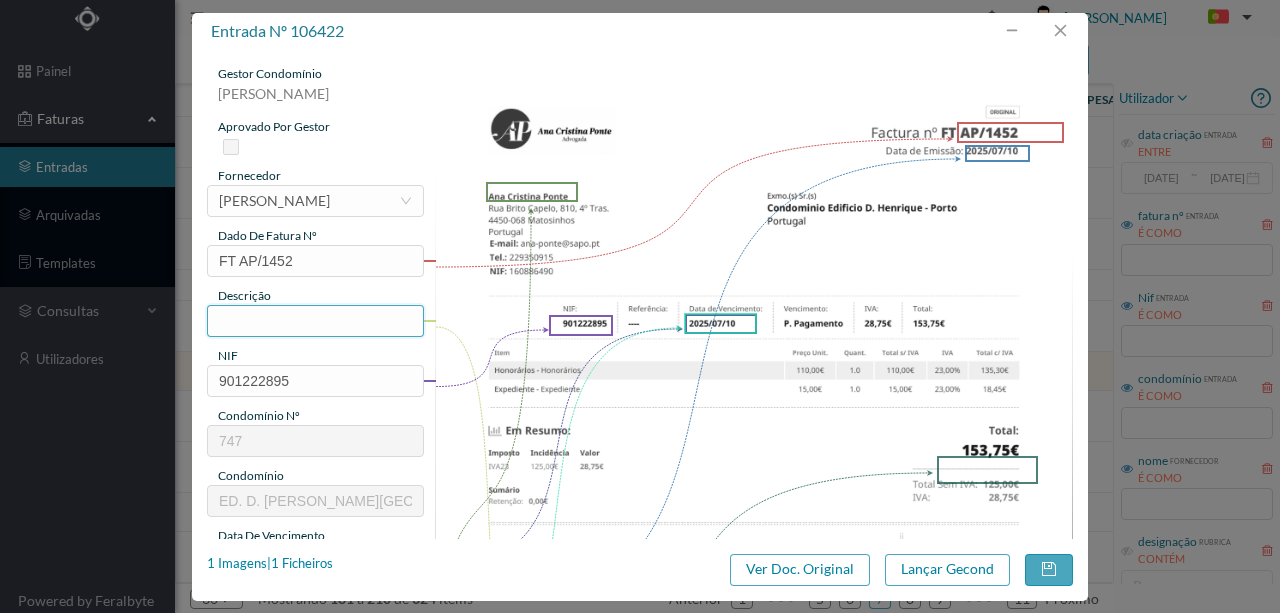 click at bounding box center (315, 321) 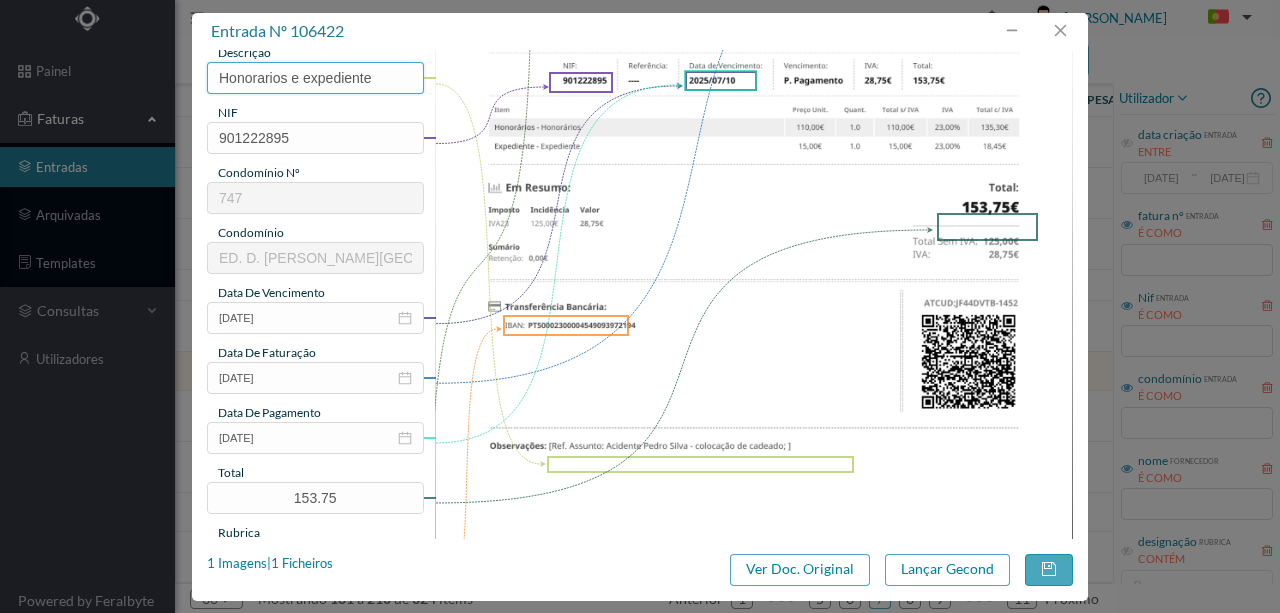 scroll, scrollTop: 266, scrollLeft: 0, axis: vertical 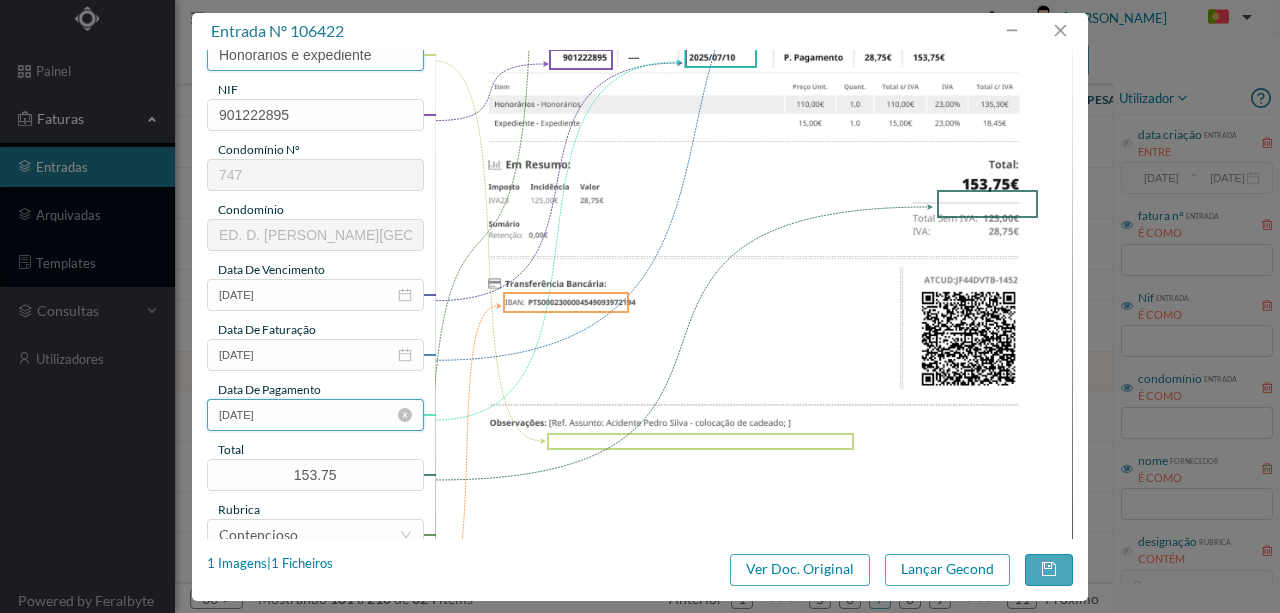 type on "Honorarios e expediente" 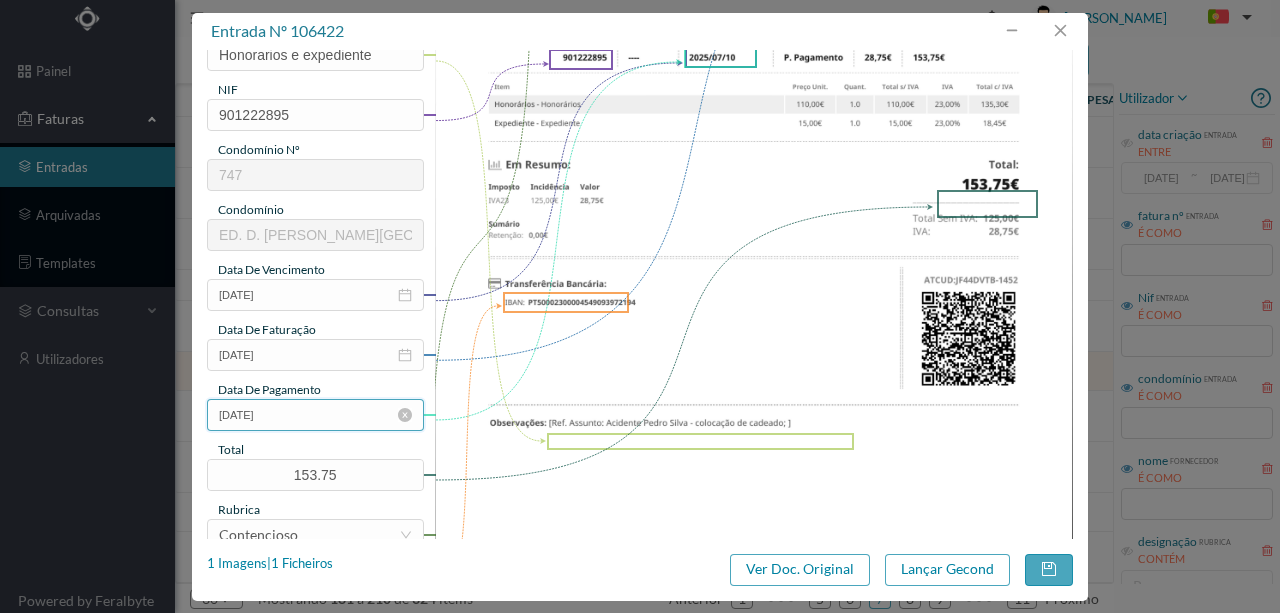 click on "[DATE]" at bounding box center [315, 415] 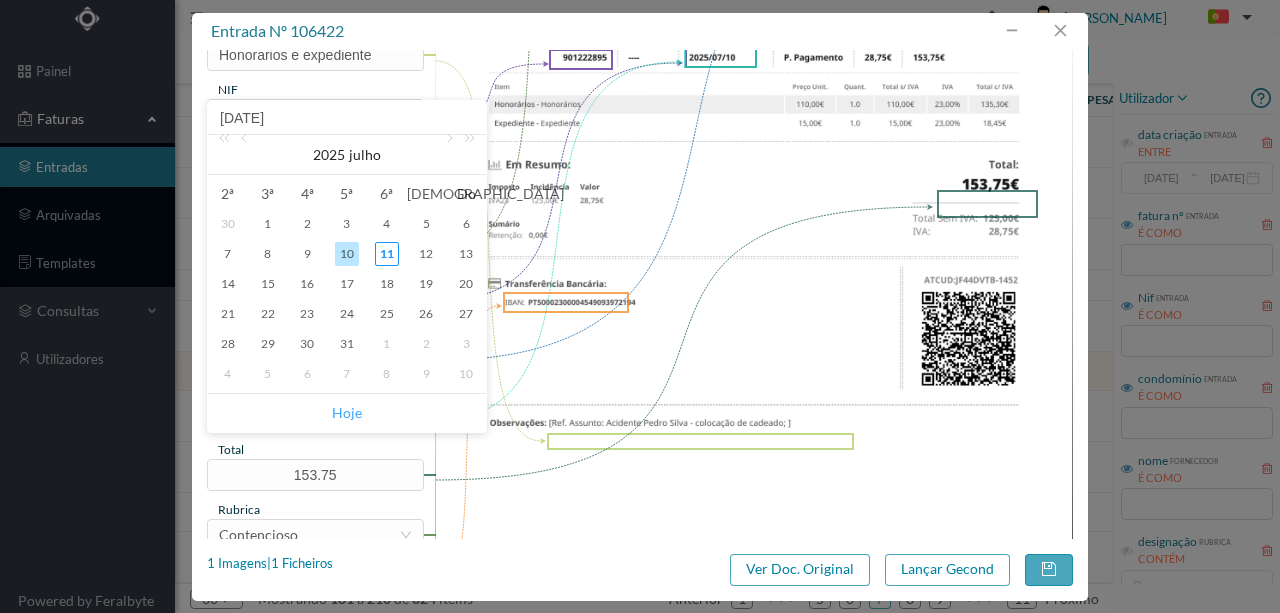 click on "Hoje" at bounding box center [347, 413] 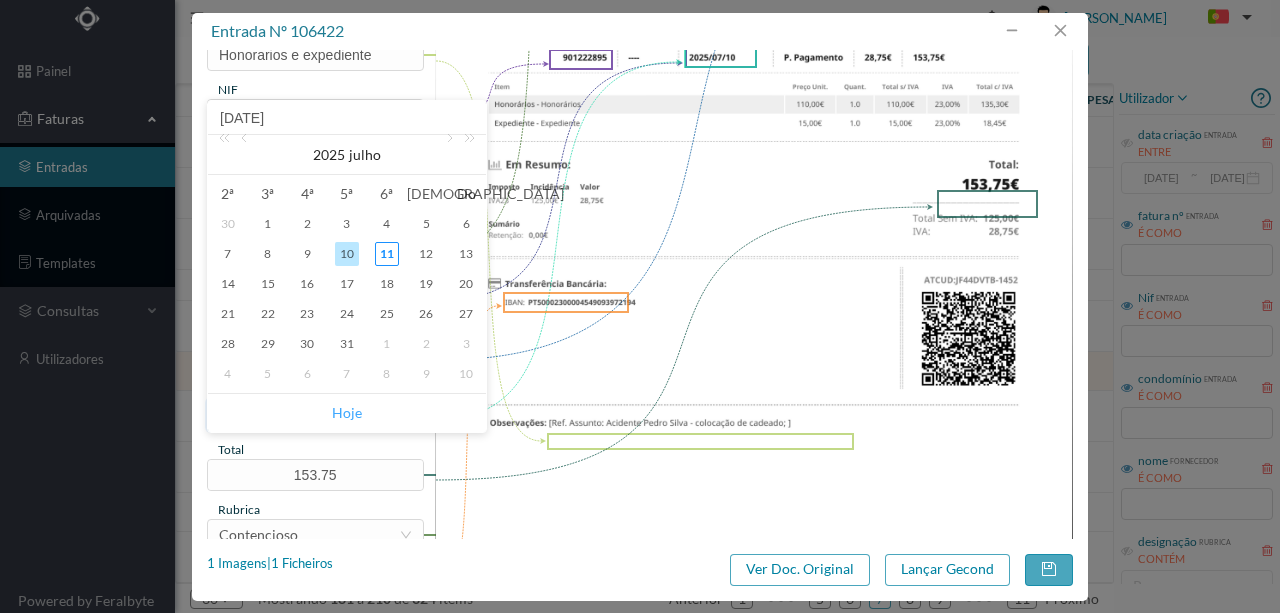type on "[DATE]" 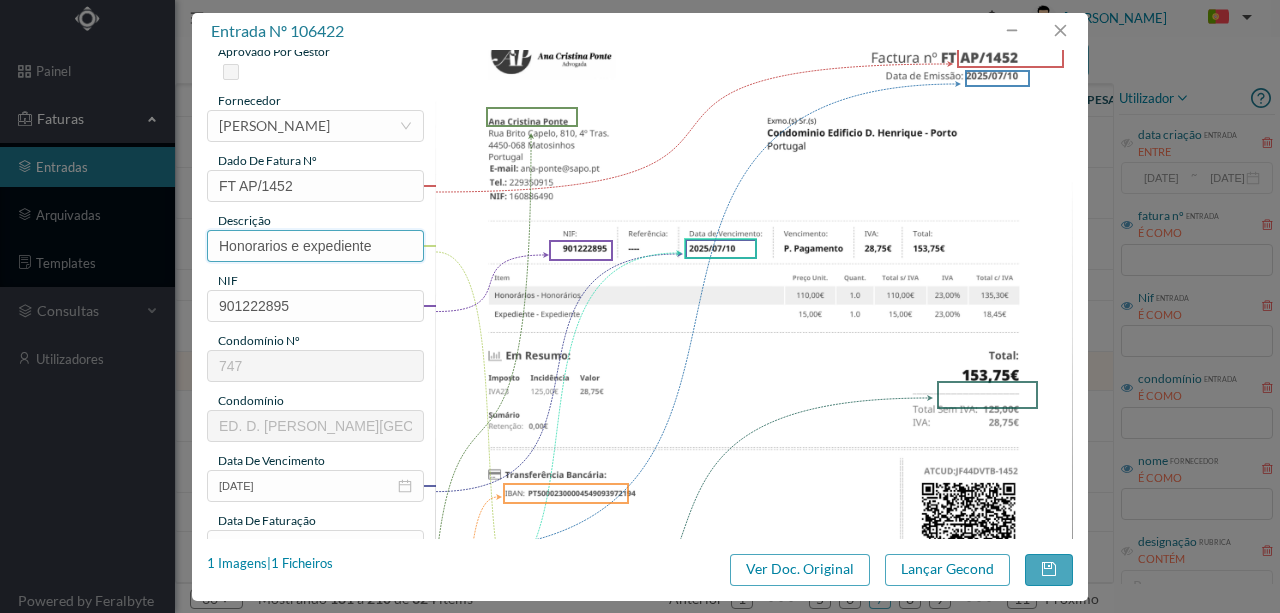 scroll, scrollTop: 66, scrollLeft: 0, axis: vertical 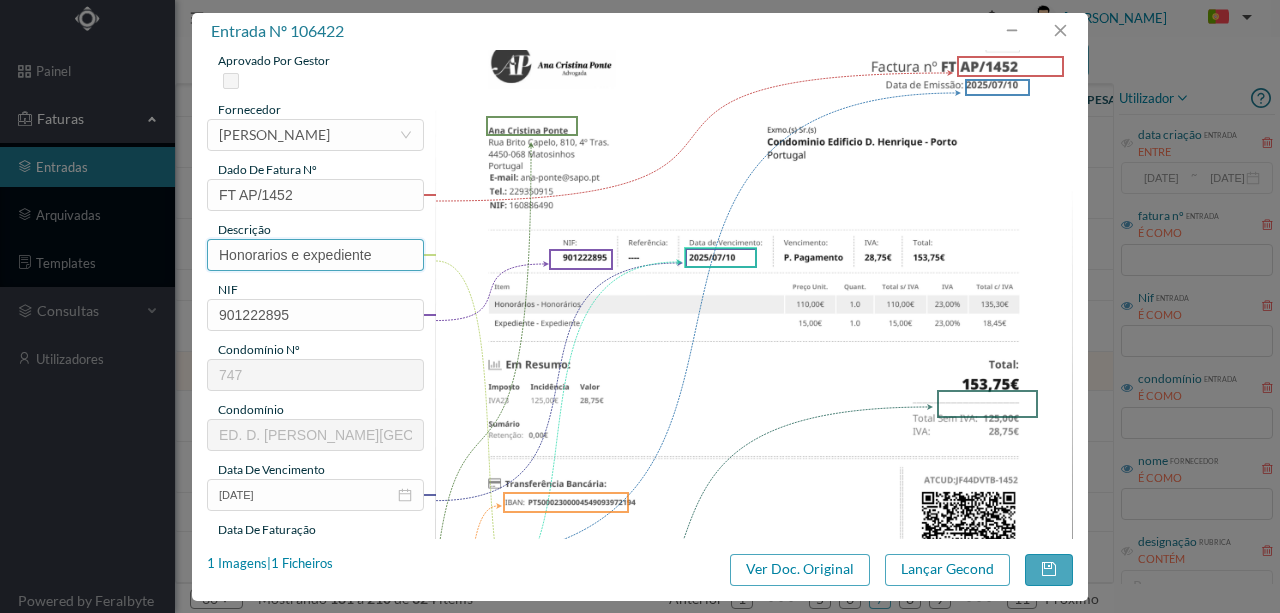 click on "Honorarios e expediente" at bounding box center (315, 255) 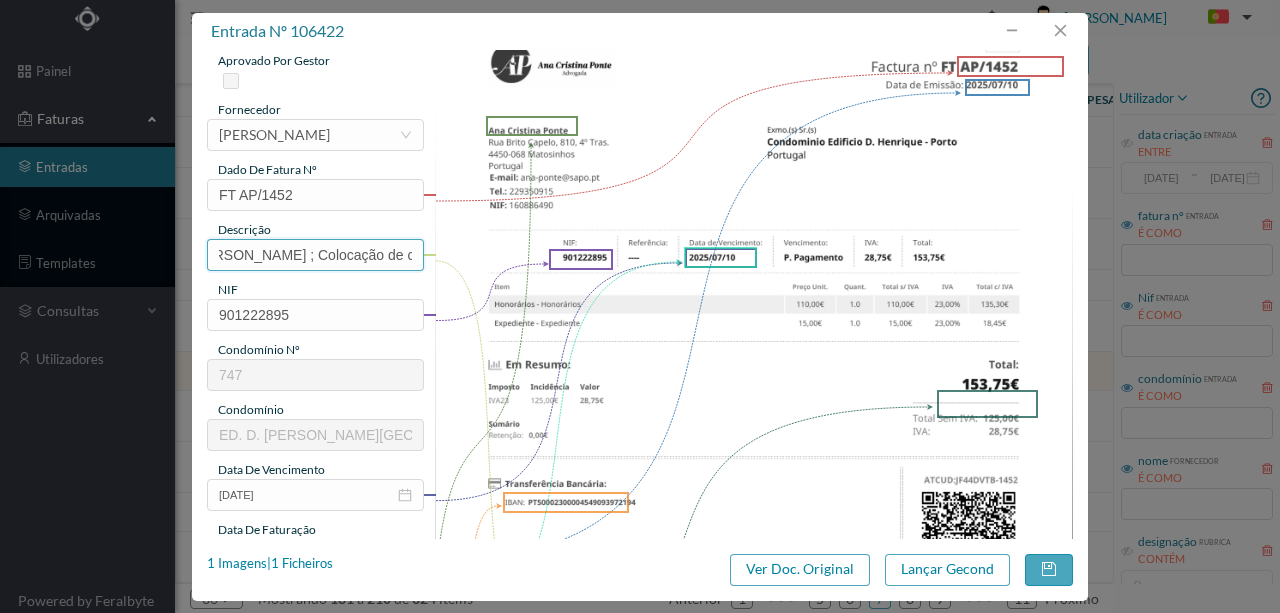 scroll, scrollTop: 0, scrollLeft: 315, axis: horizontal 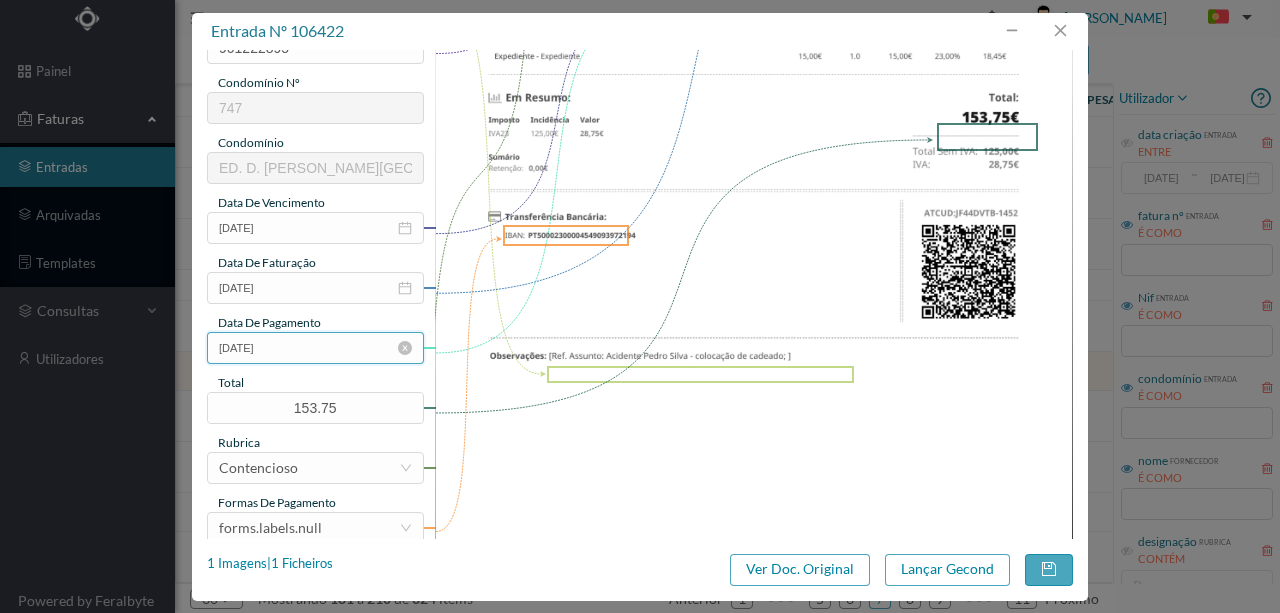 type on "Honorarios e expediente - Assunto: Acidente Pedro Silva ; Colocação de cadeado" 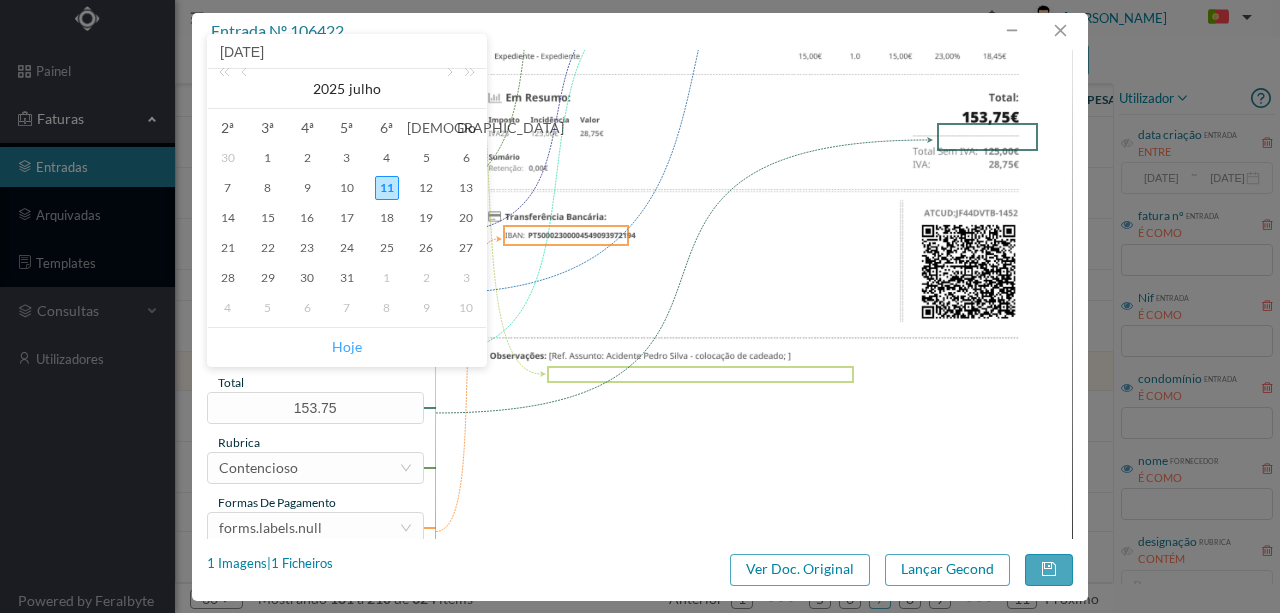 click on "Hoje" at bounding box center (347, 347) 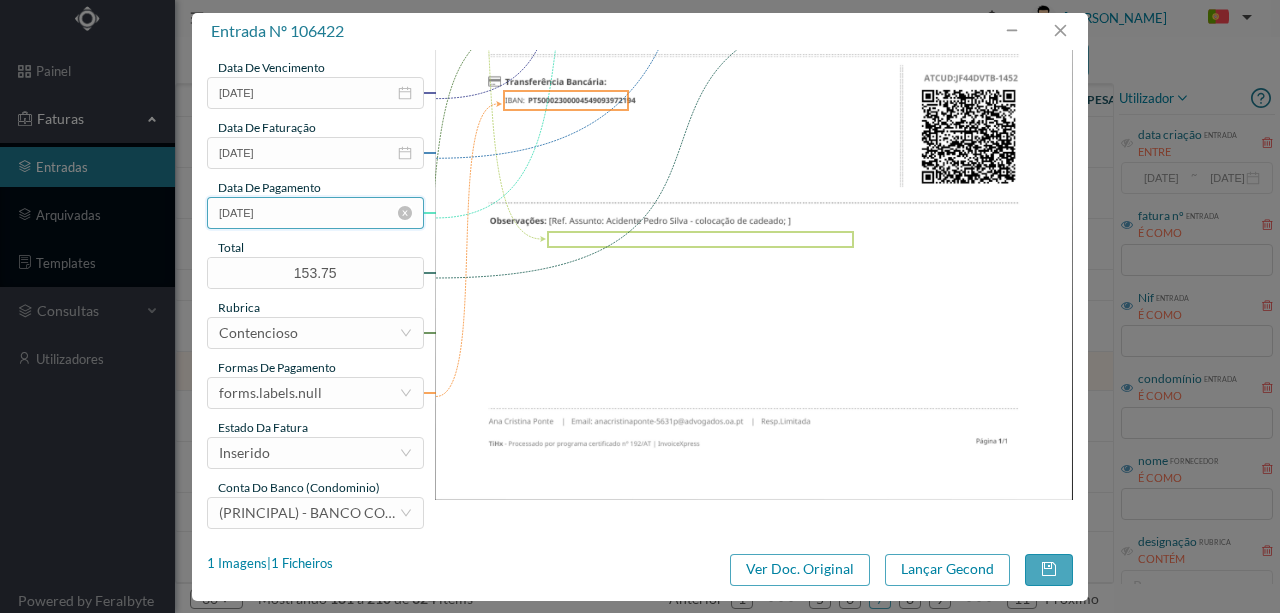scroll, scrollTop: 473, scrollLeft: 0, axis: vertical 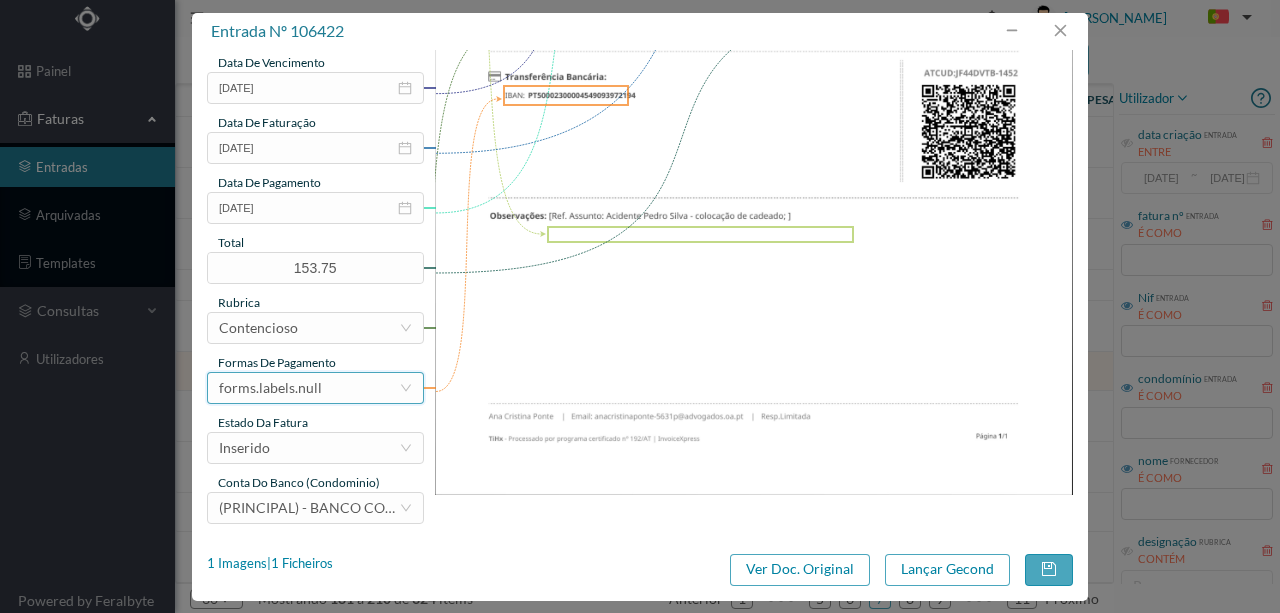 click on "forms.labels.null" at bounding box center (309, 388) 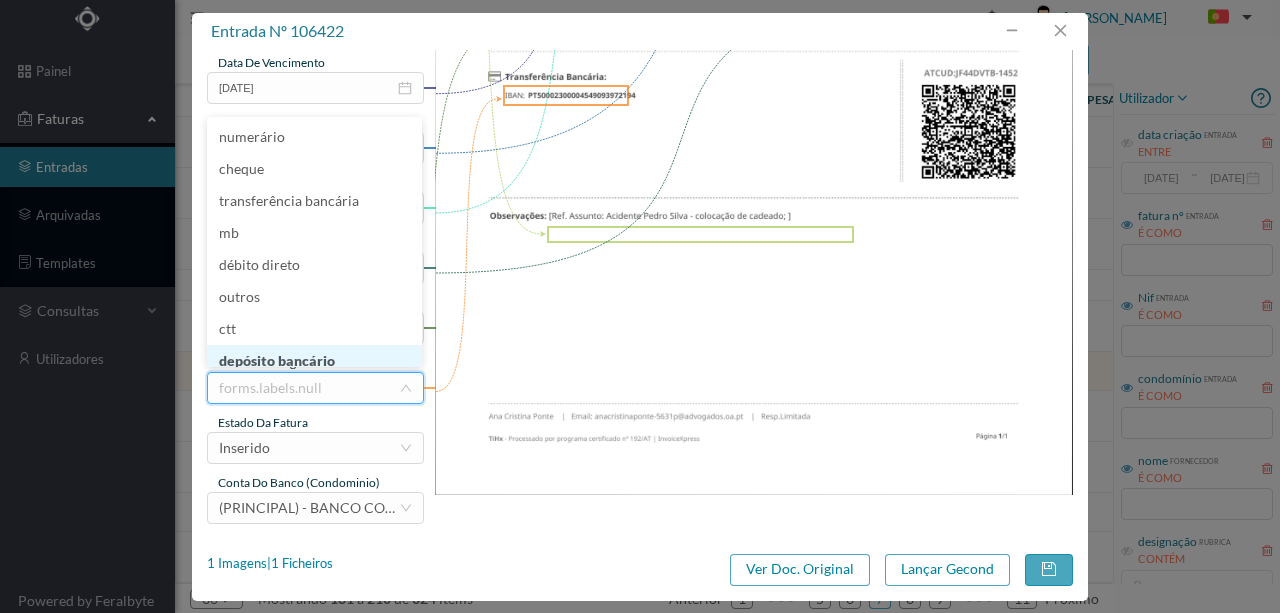 scroll, scrollTop: 10, scrollLeft: 0, axis: vertical 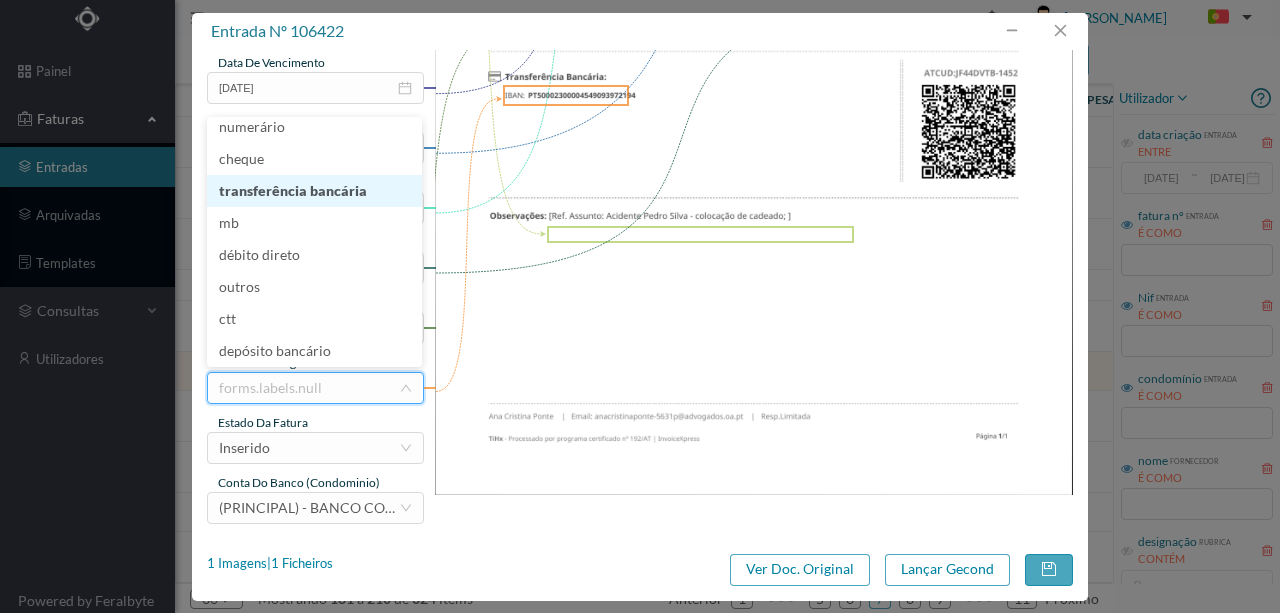 click on "transferência bancária" at bounding box center [314, 191] 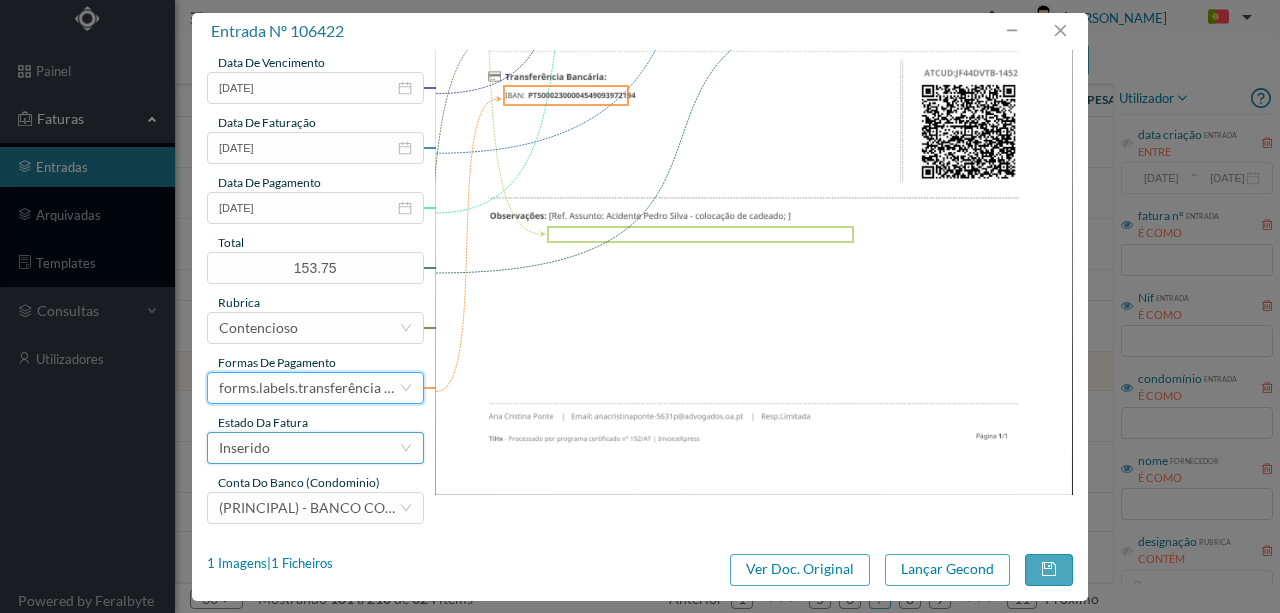 click on "Inserido" at bounding box center [309, 448] 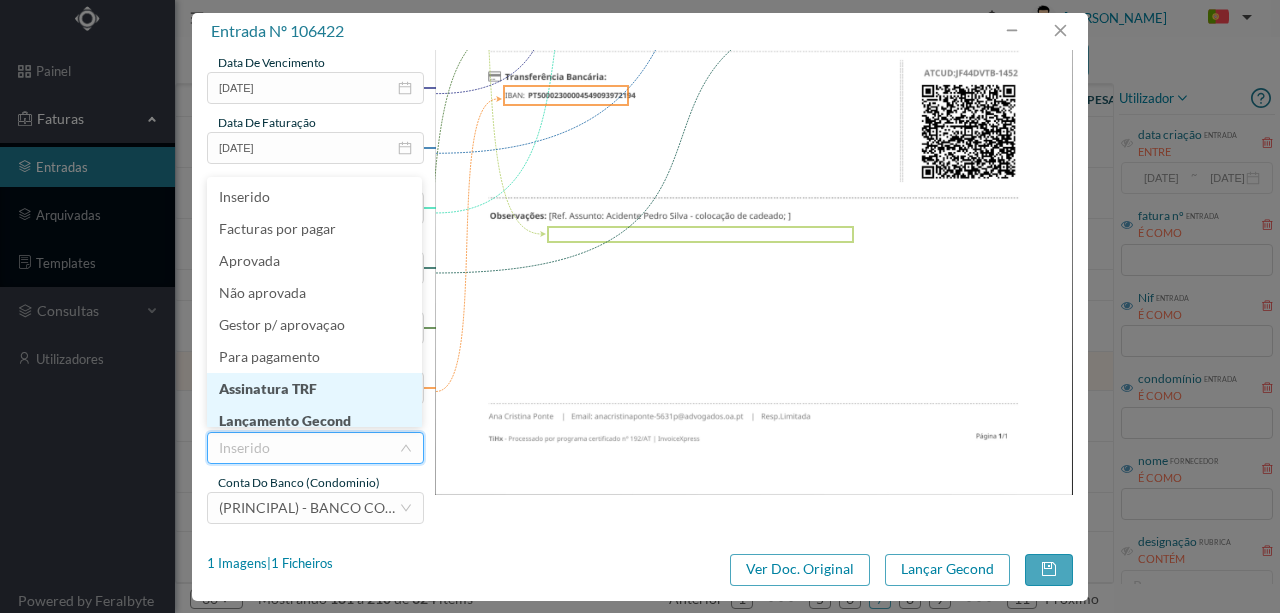 scroll, scrollTop: 10, scrollLeft: 0, axis: vertical 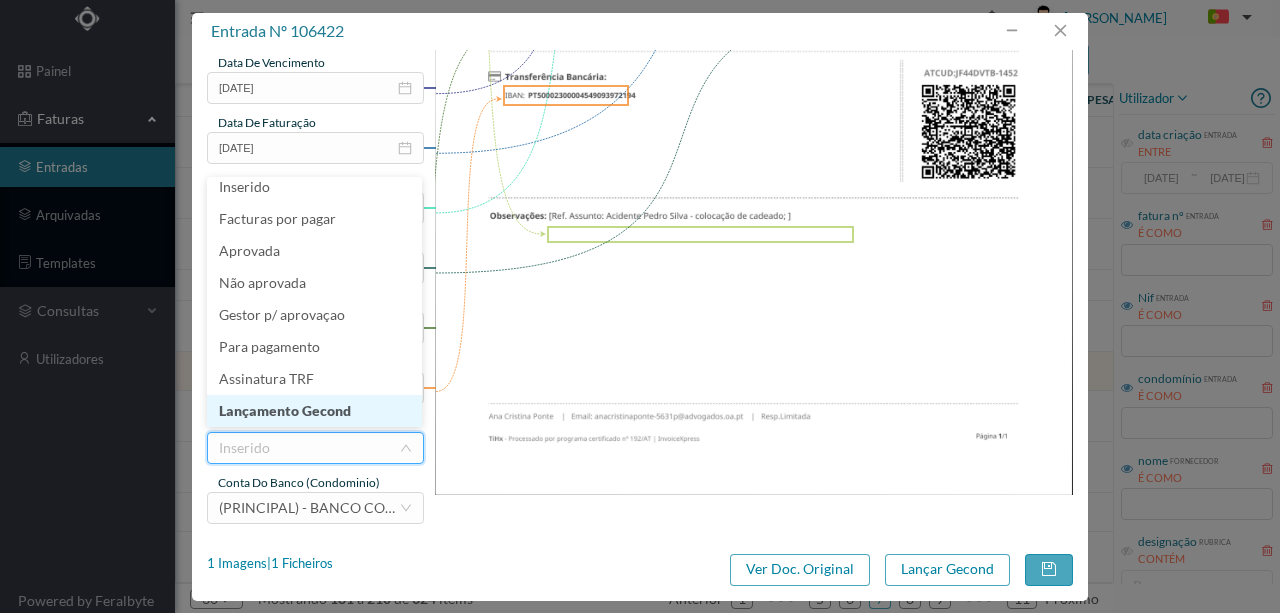click on "Lançamento Gecond" at bounding box center [314, 411] 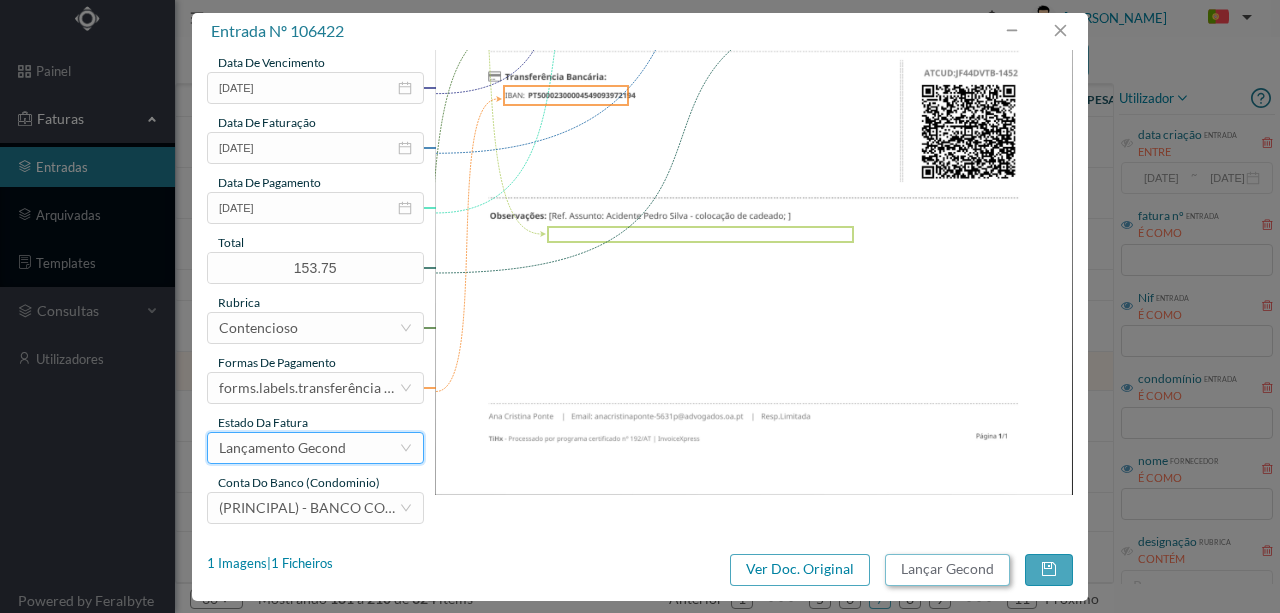 click on "Lançar Gecond" at bounding box center [947, 570] 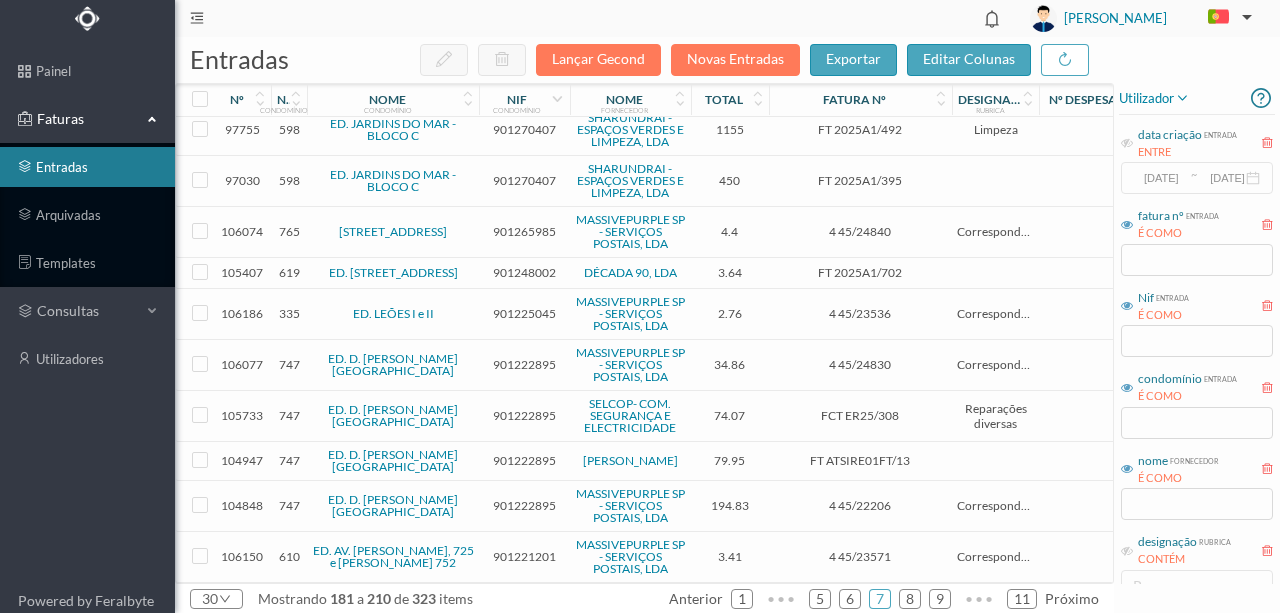 scroll, scrollTop: 898, scrollLeft: 0, axis: vertical 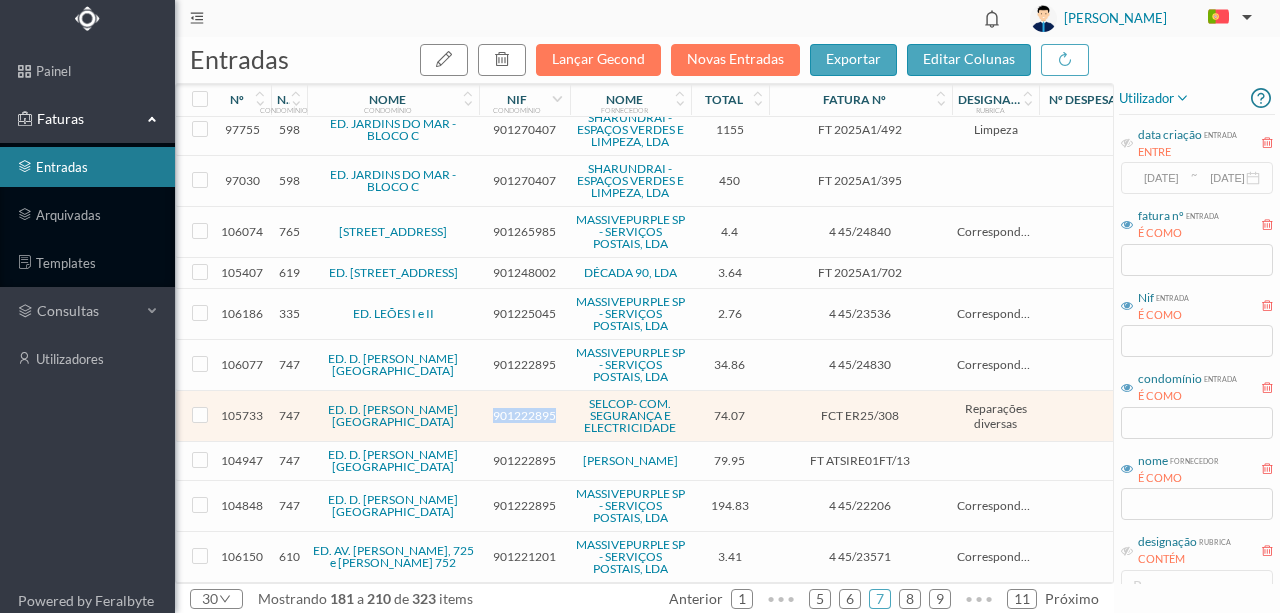 click on "901222895" at bounding box center (524, 415) 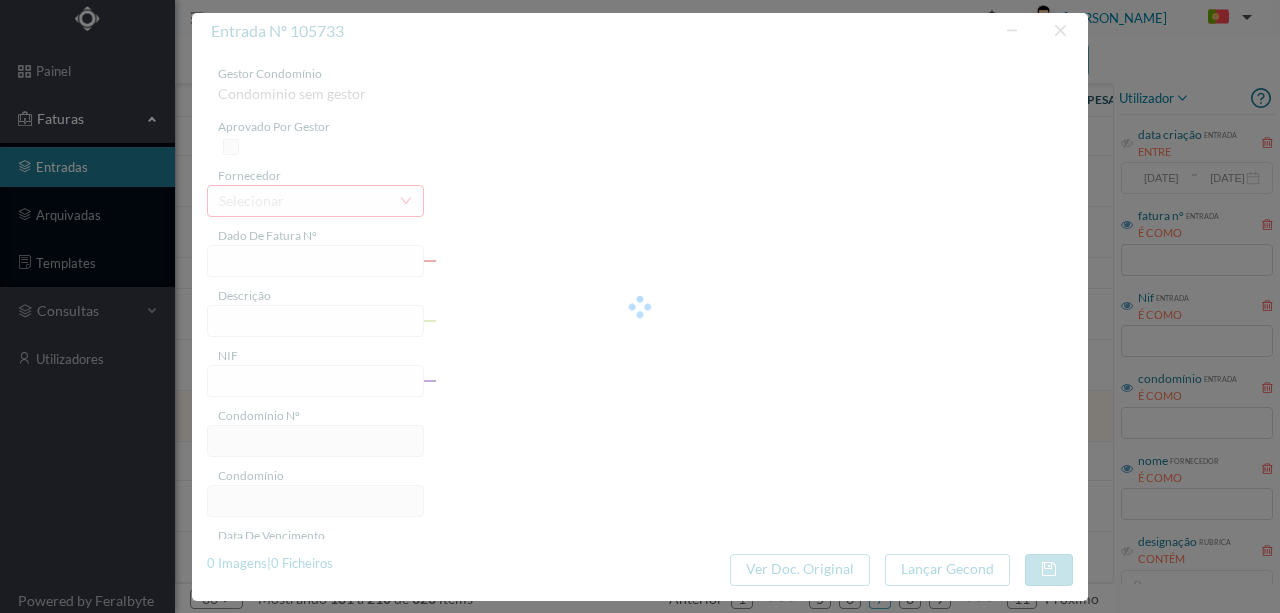 type on "FCT ER25/308" 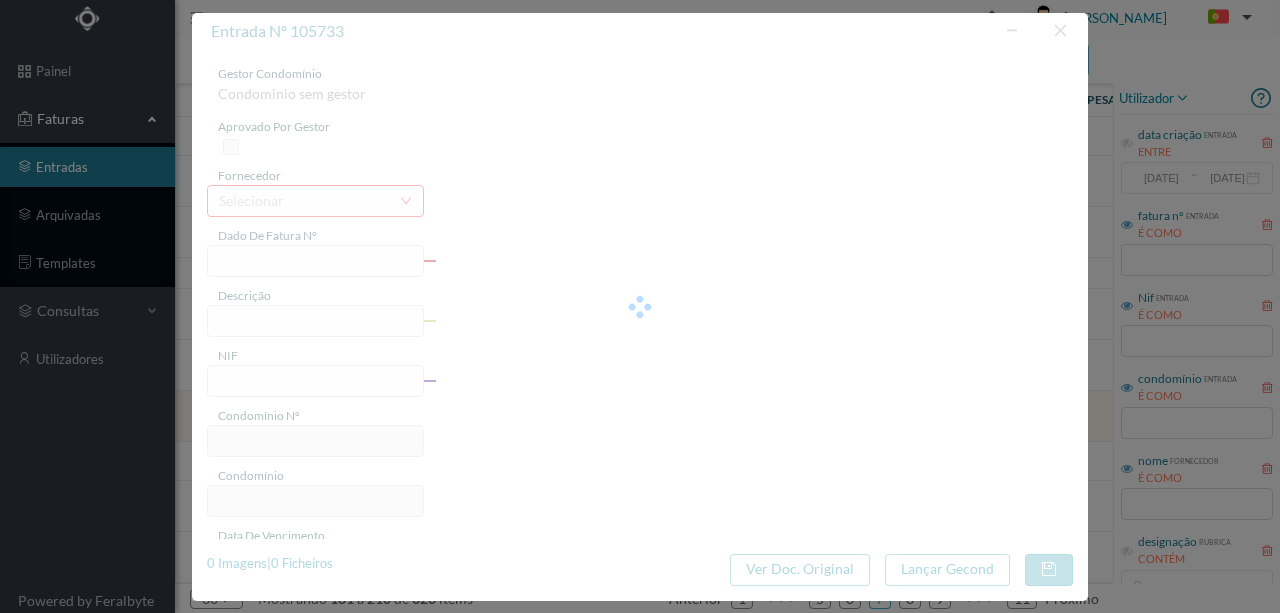 type on "MANUTENÇÃO VENTILAÇAO" 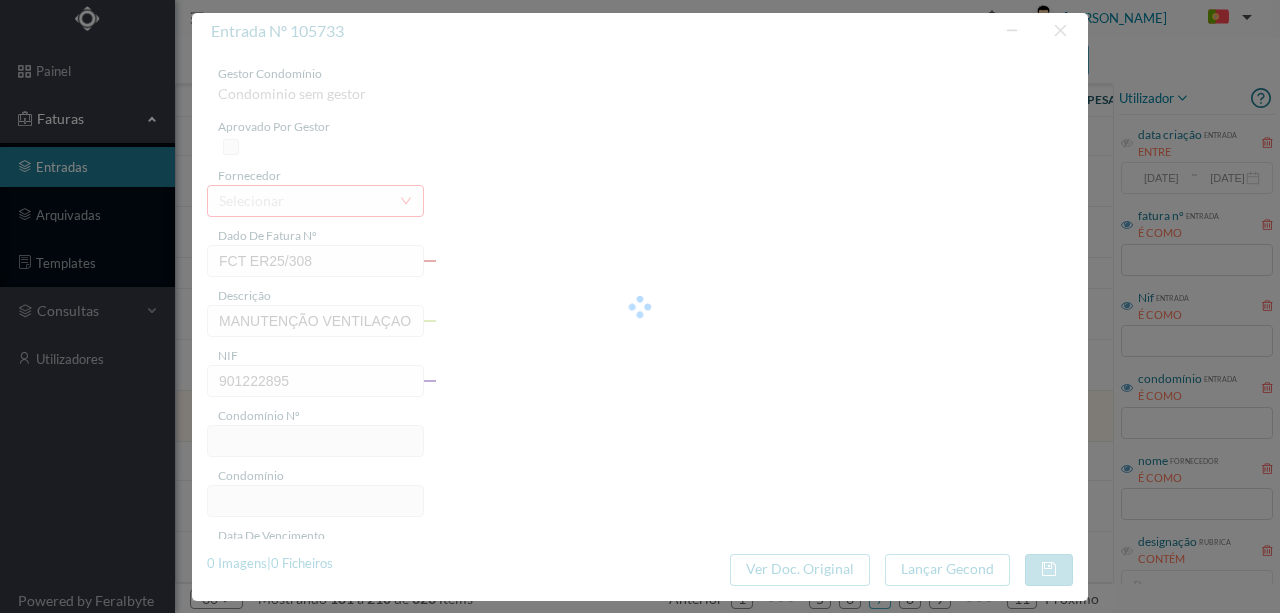 type on "747" 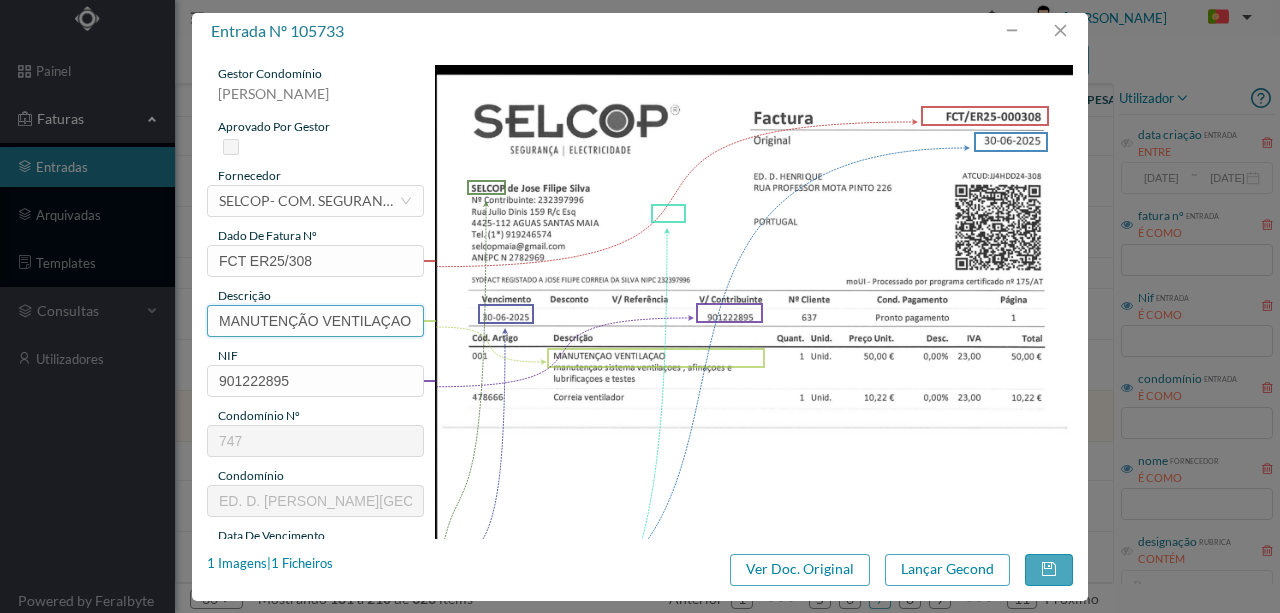 click on "MANUTENÇÃO VENTILAÇAO" at bounding box center [315, 321] 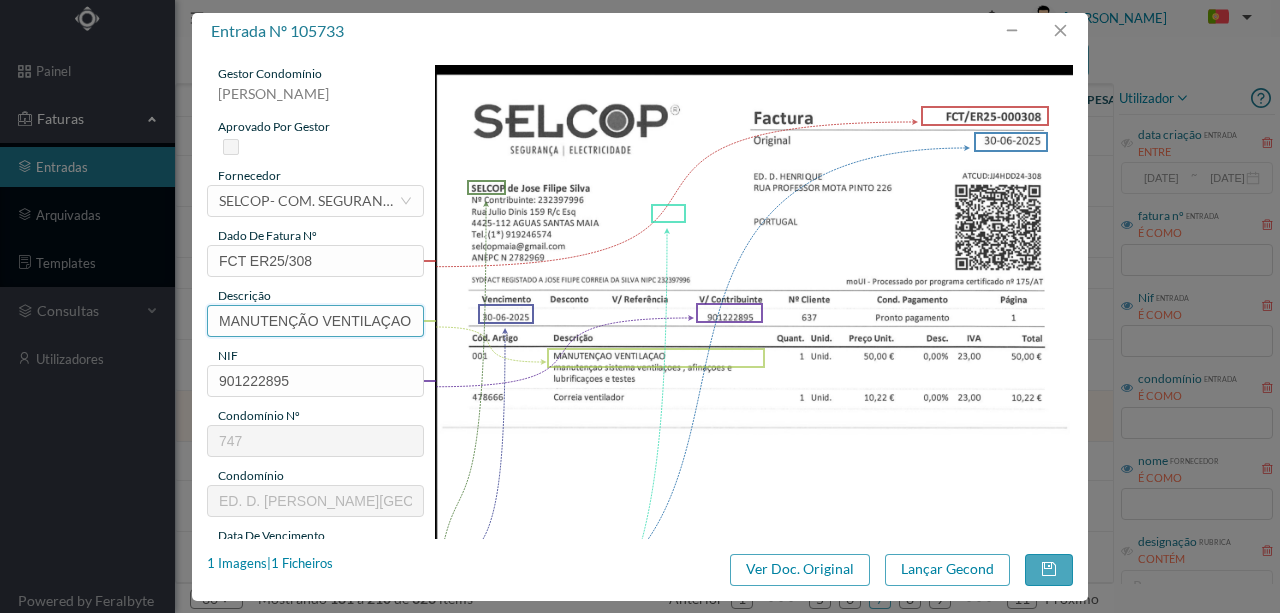 scroll, scrollTop: 0, scrollLeft: 4, axis: horizontal 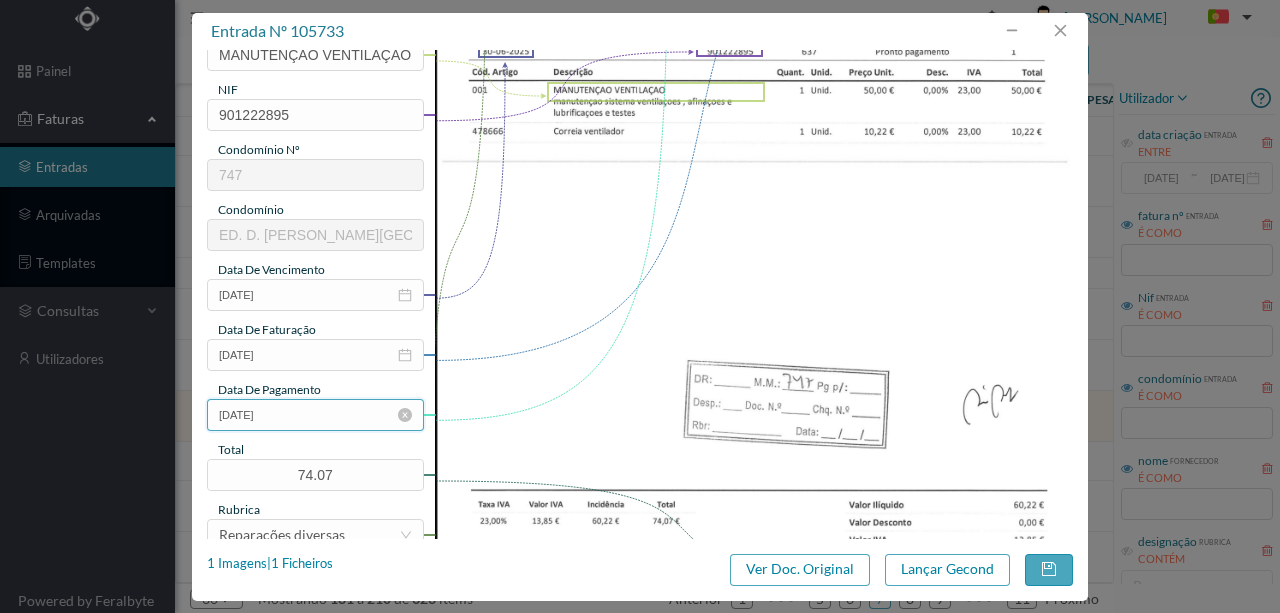 click on "03-07-2025" at bounding box center [315, 415] 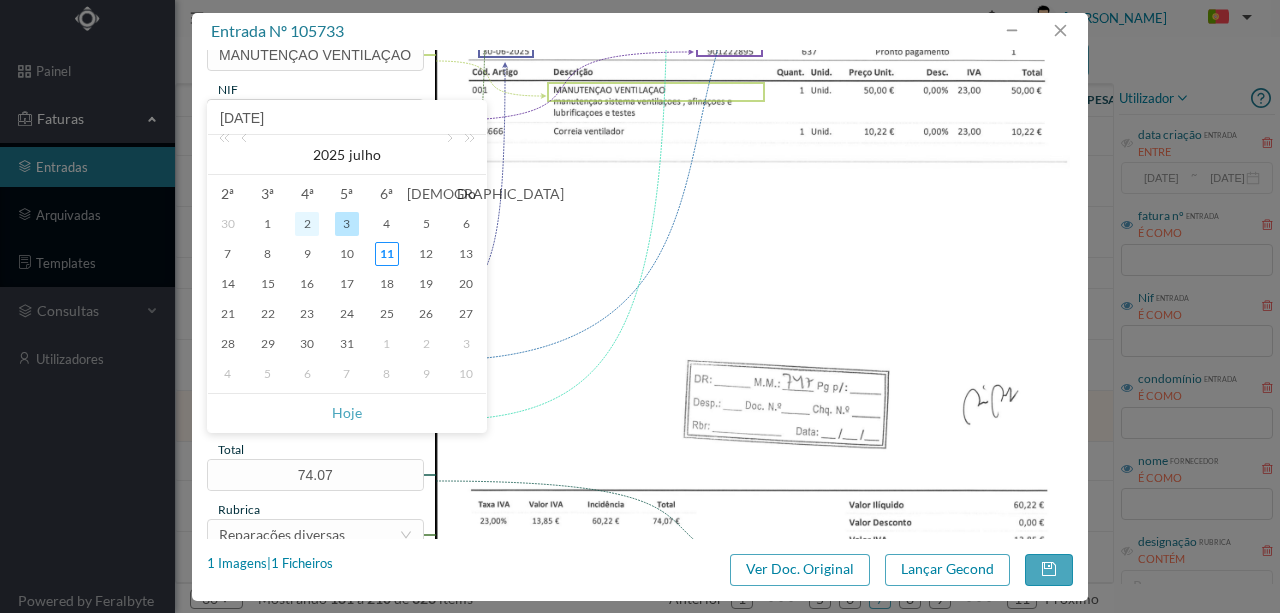 click on "2" at bounding box center [307, 224] 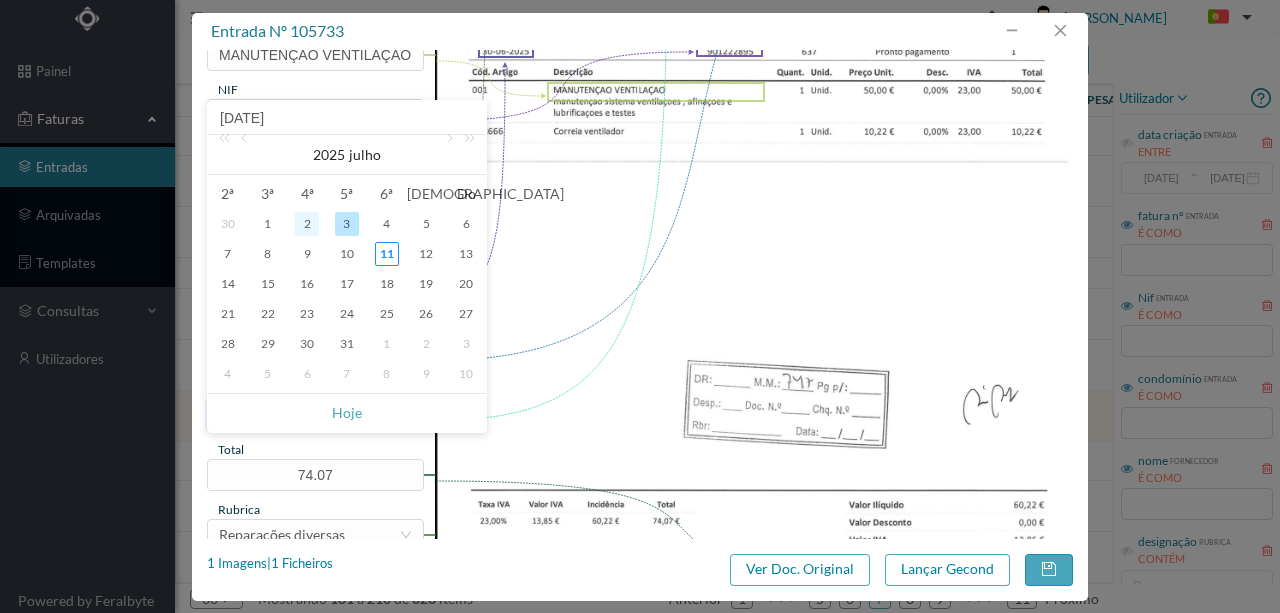 type on "02-07-2025" 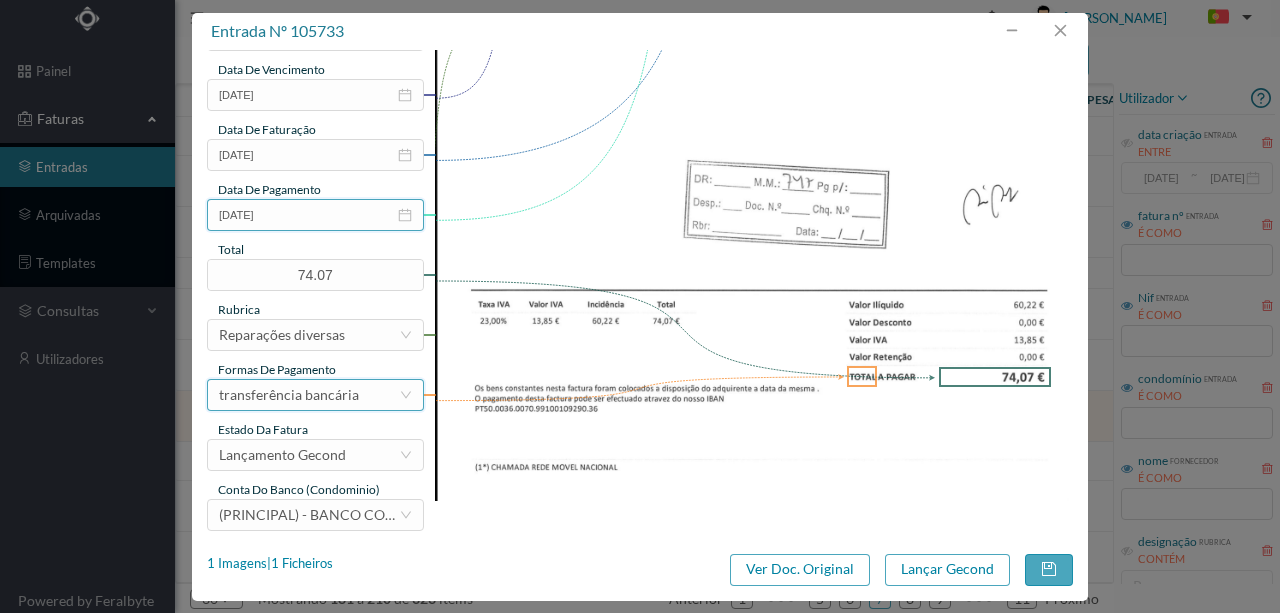 scroll, scrollTop: 473, scrollLeft: 0, axis: vertical 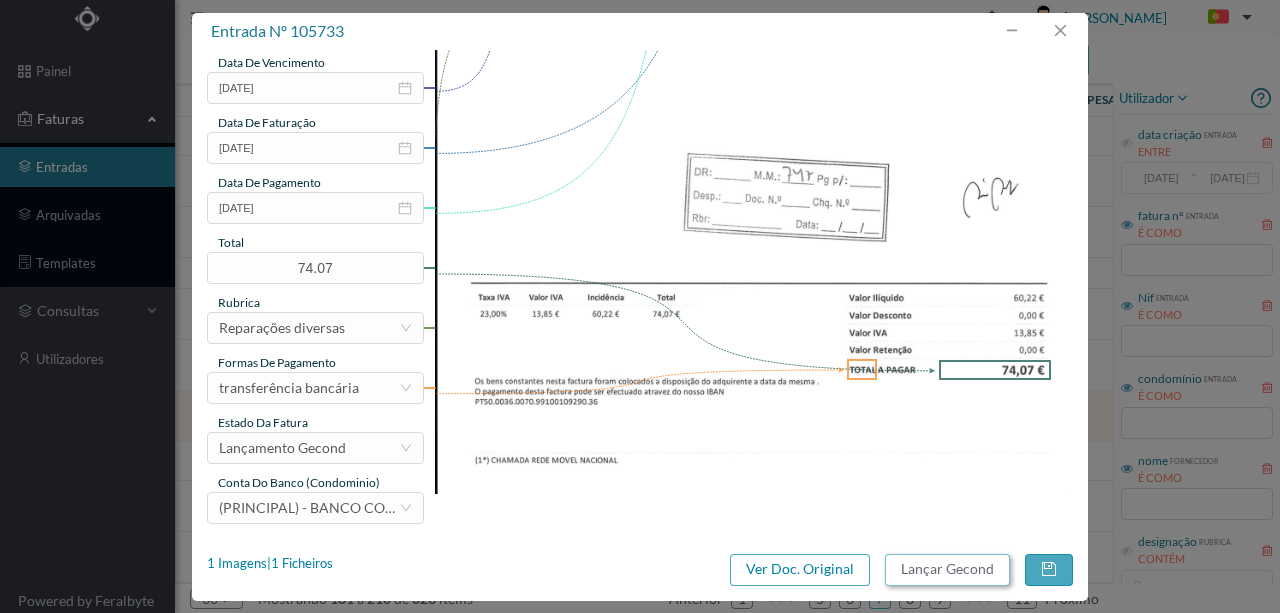 click on "Lançar Gecond" at bounding box center (947, 570) 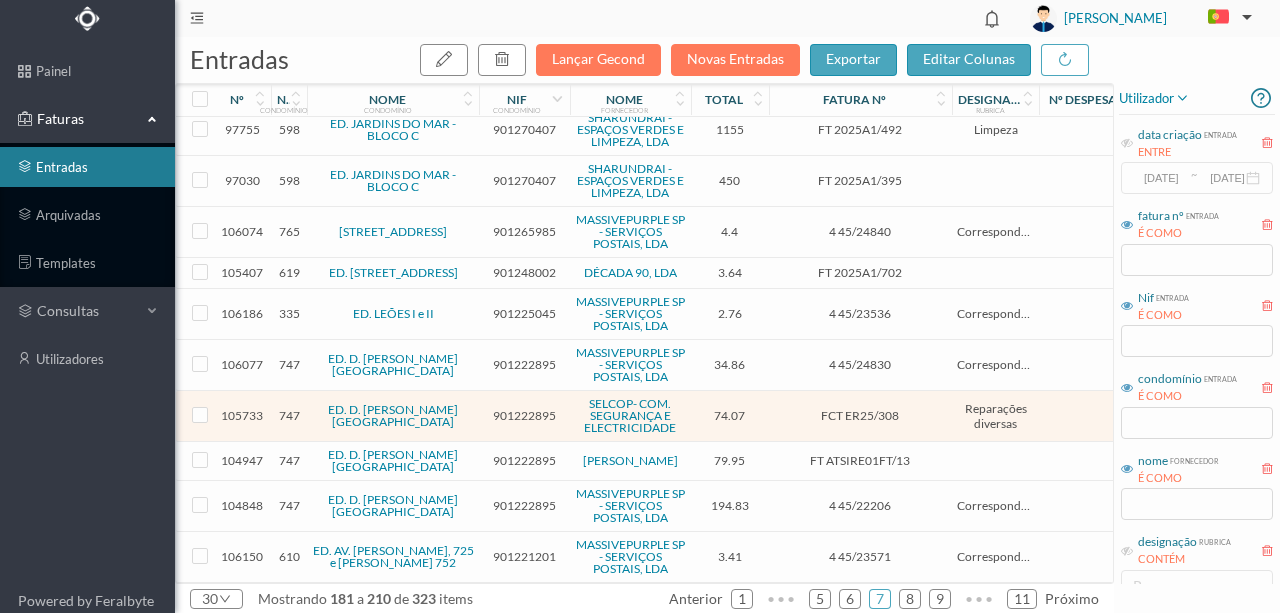 scroll, scrollTop: 886, scrollLeft: 0, axis: vertical 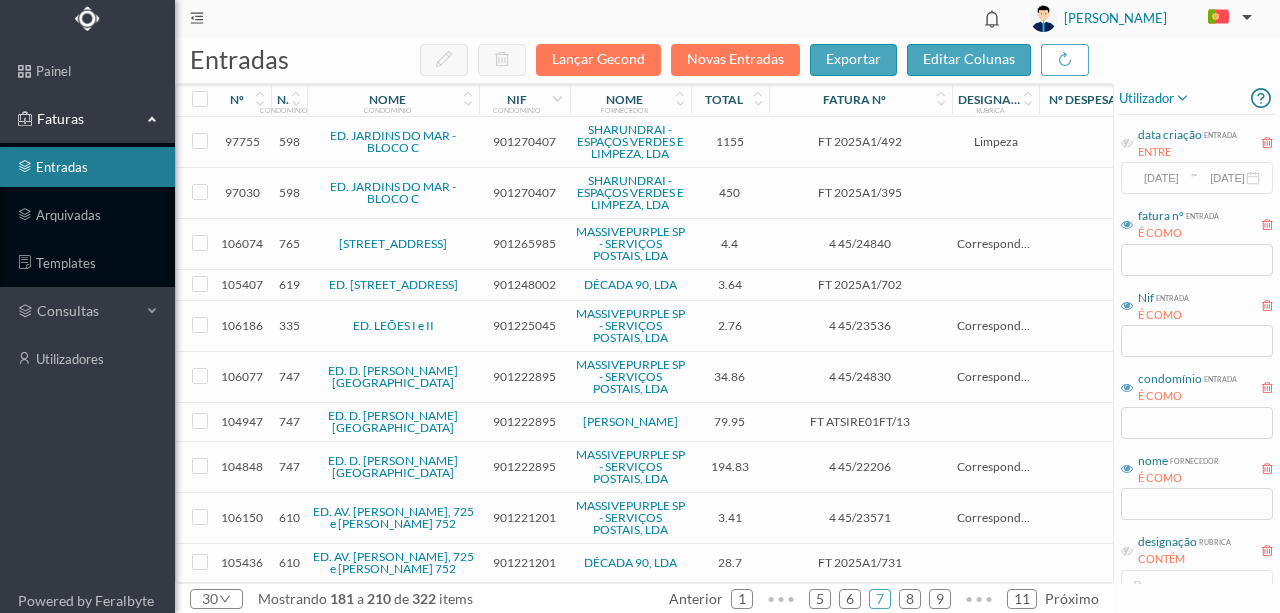 click on "901222895" at bounding box center [524, 421] 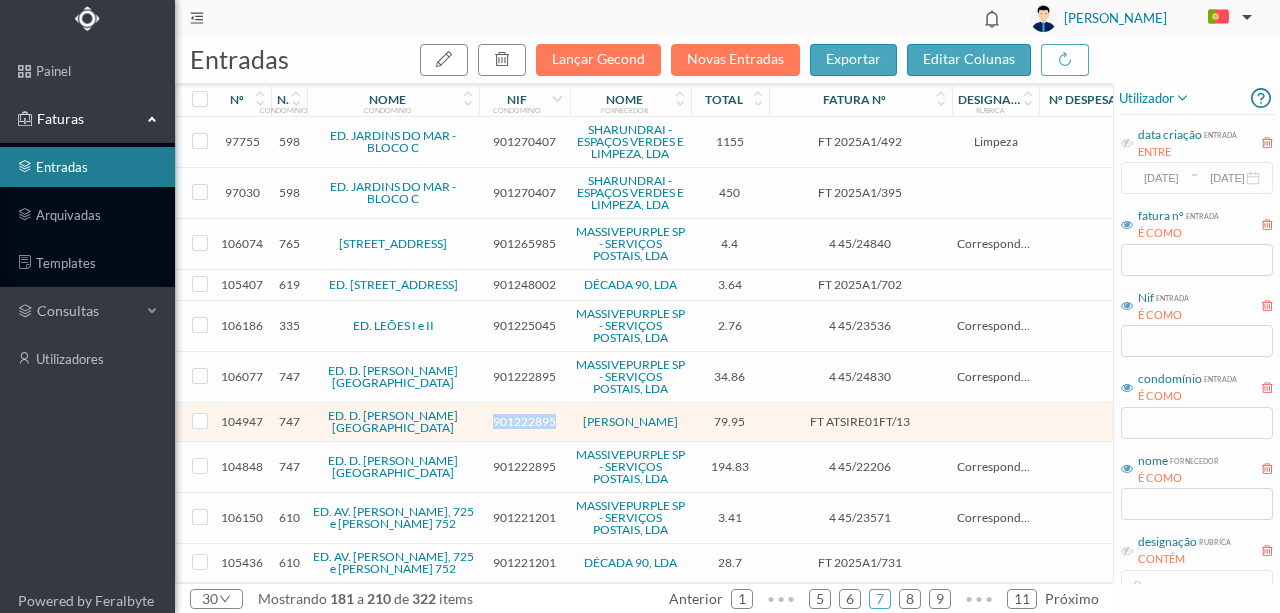 click on "901222895" at bounding box center [524, 421] 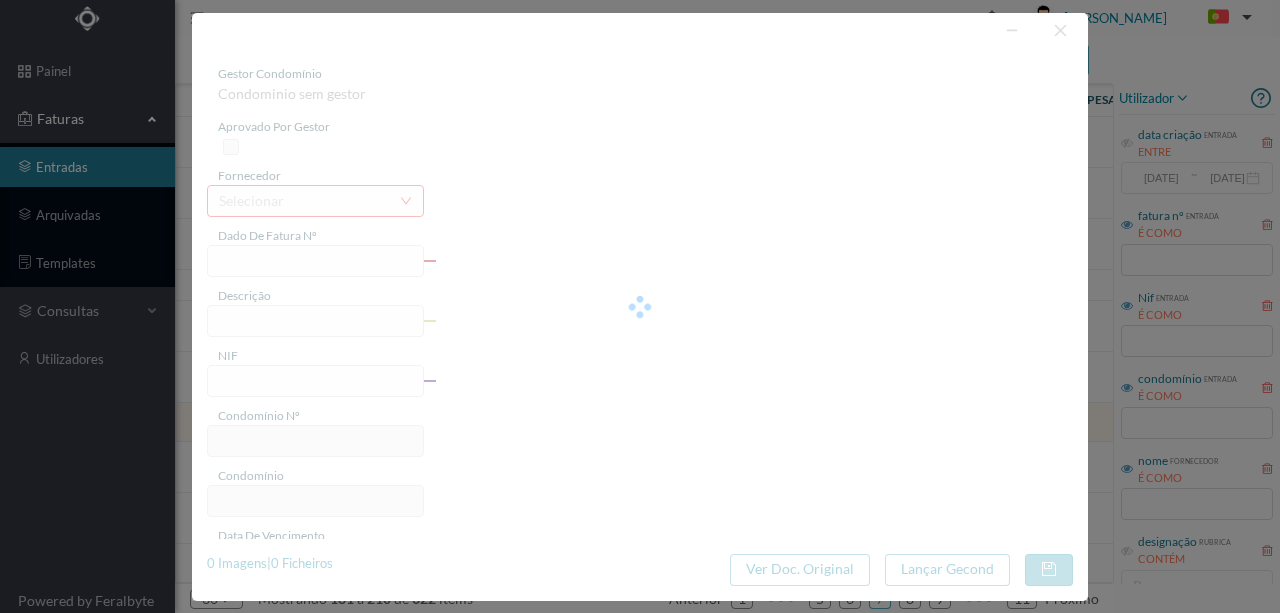 type on "FT ATSIRE01FT/13" 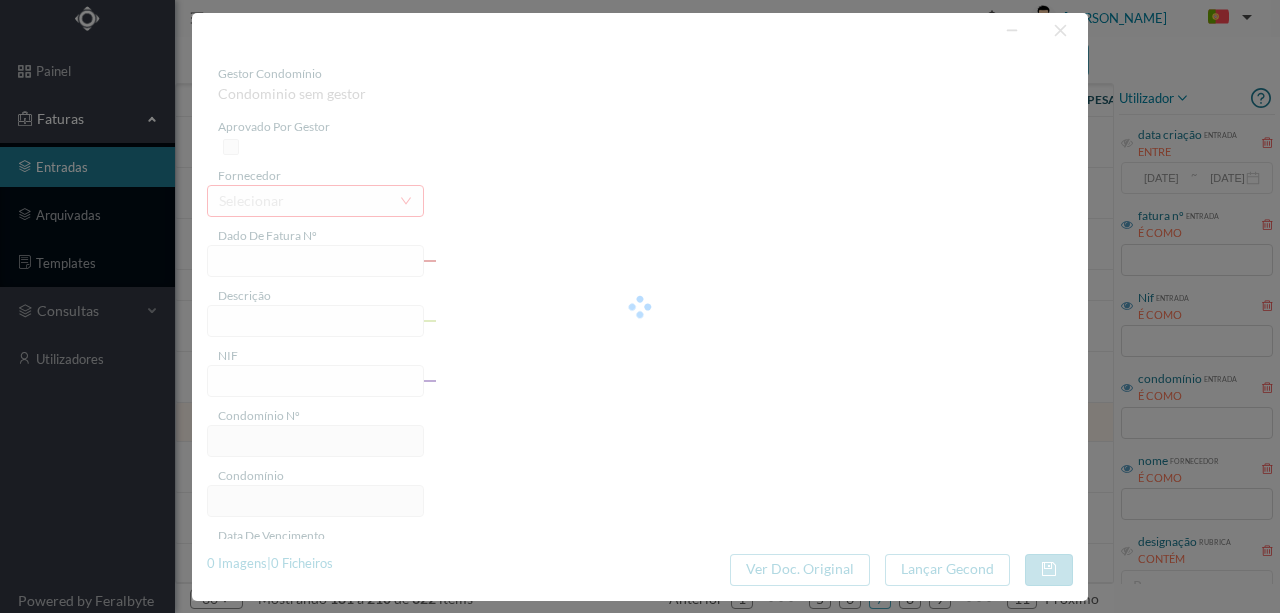 type on "901222895" 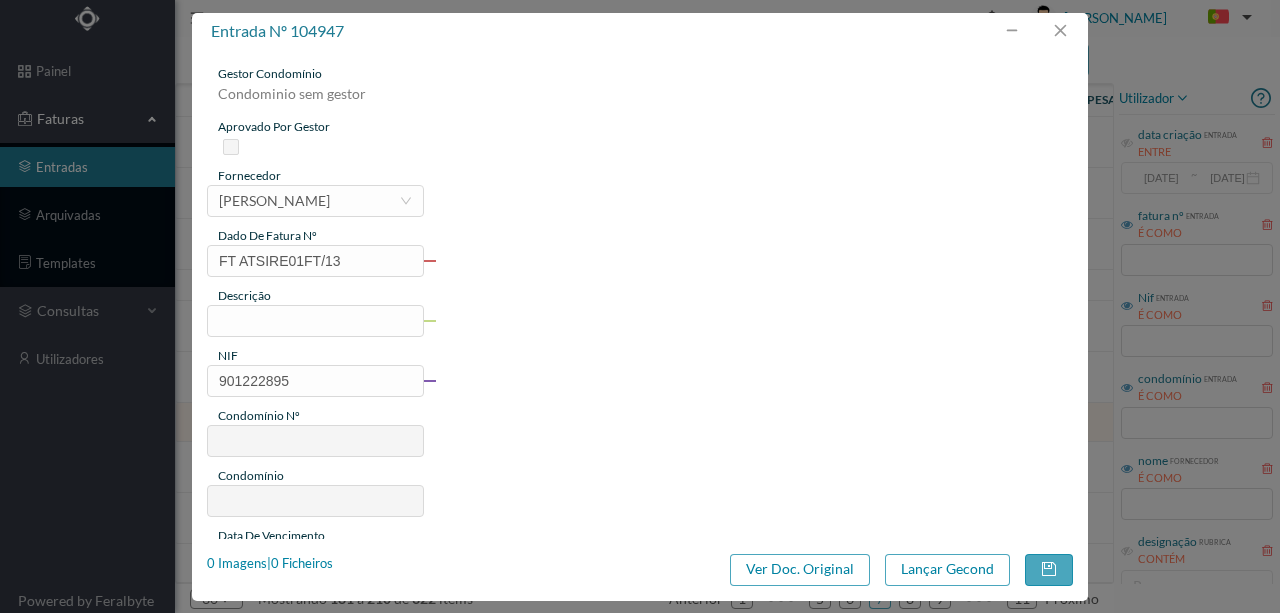 type on "747" 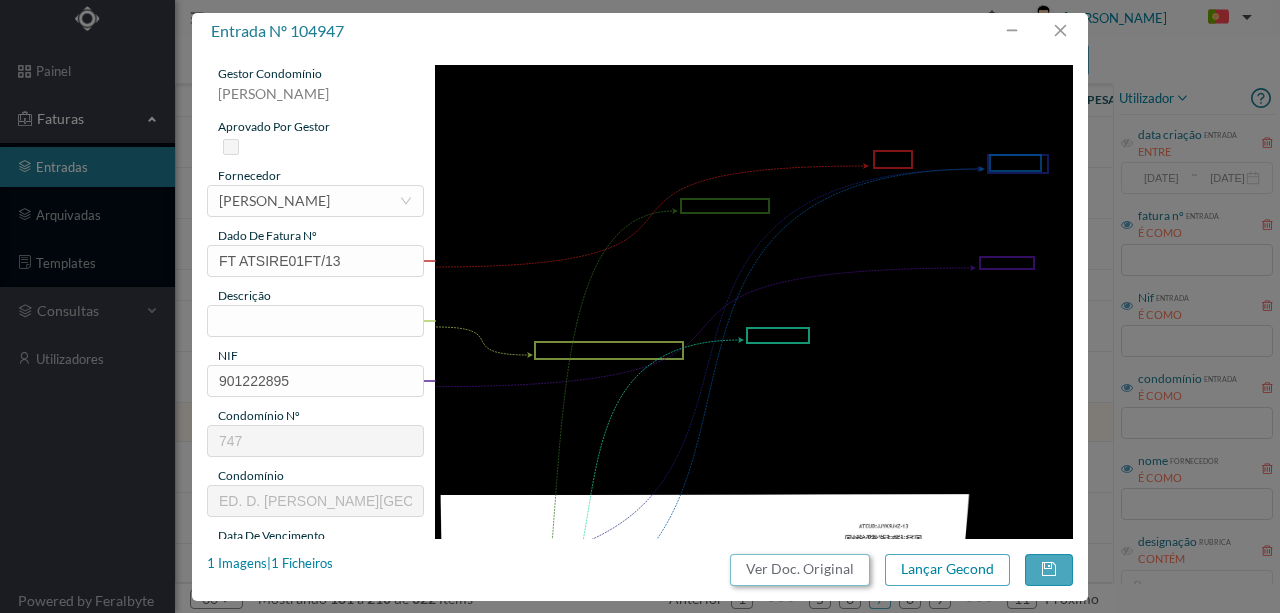 click on "Ver Doc. Original" at bounding box center [800, 570] 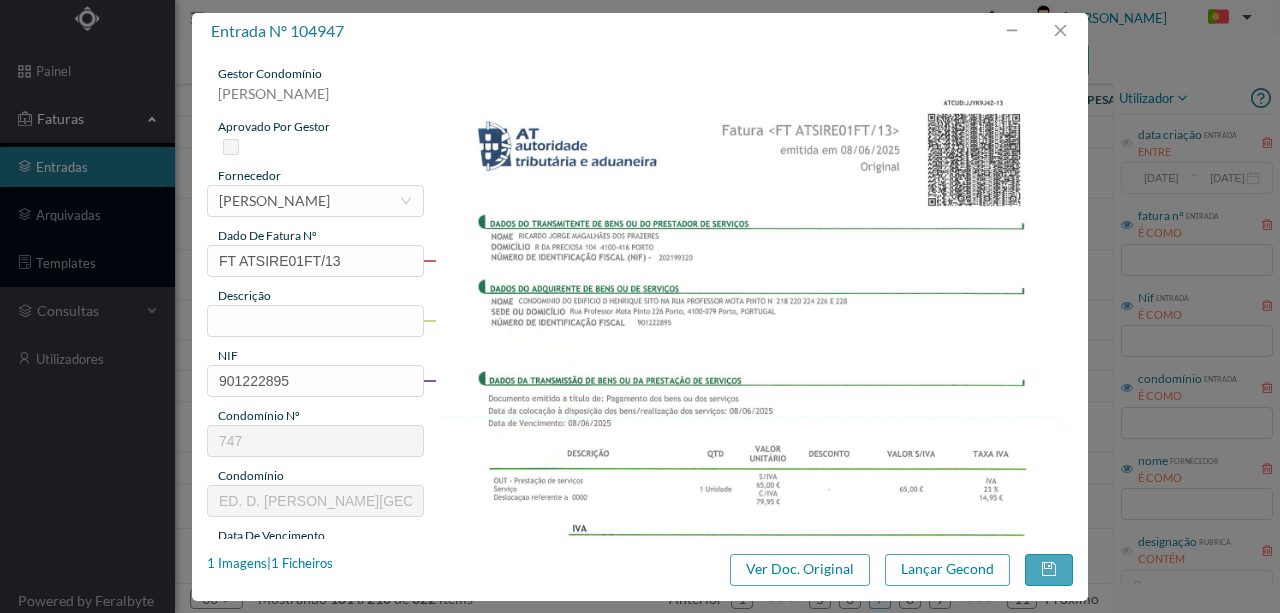 scroll, scrollTop: 0, scrollLeft: 0, axis: both 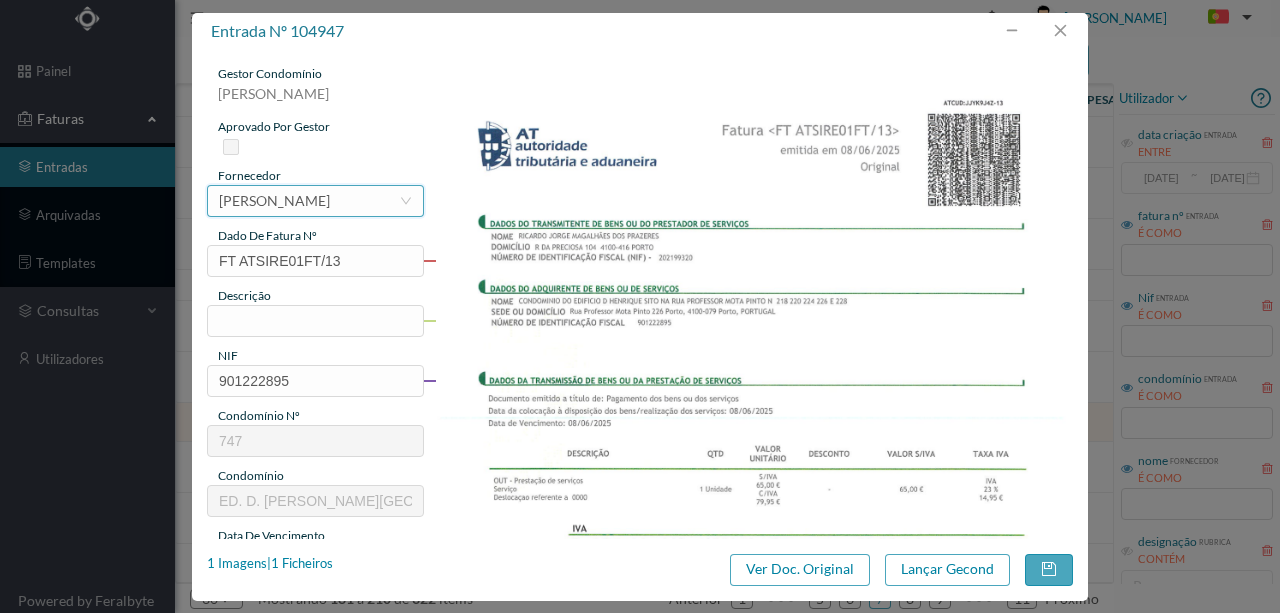 click on "[PERSON_NAME]" at bounding box center [274, 201] 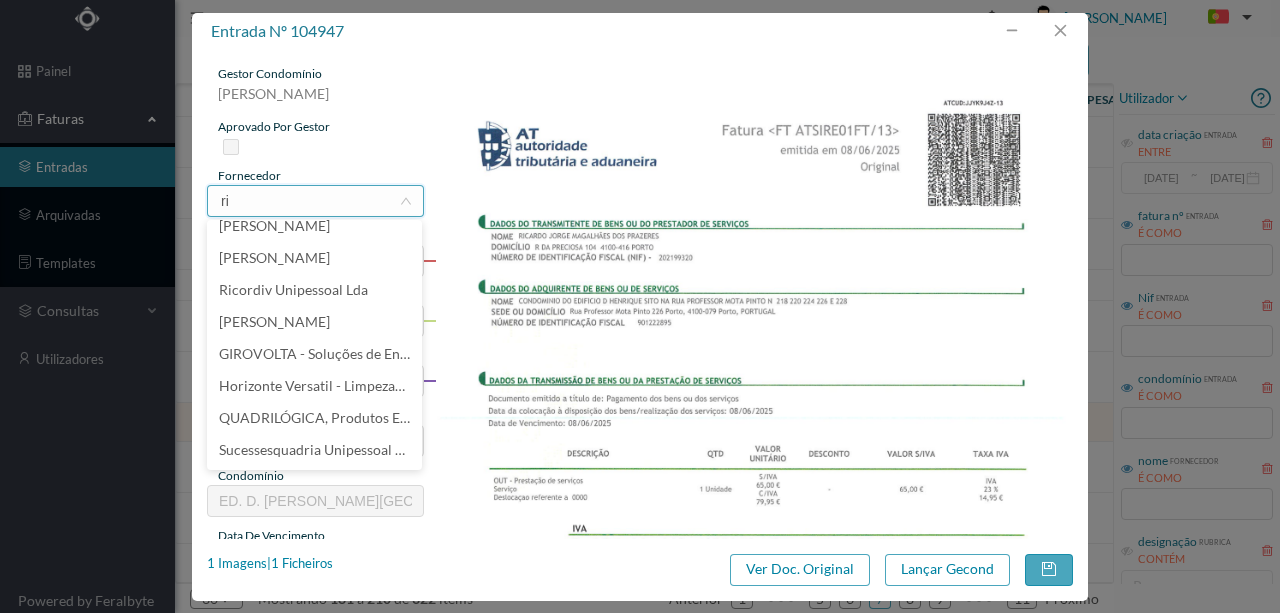 scroll, scrollTop: 4, scrollLeft: 0, axis: vertical 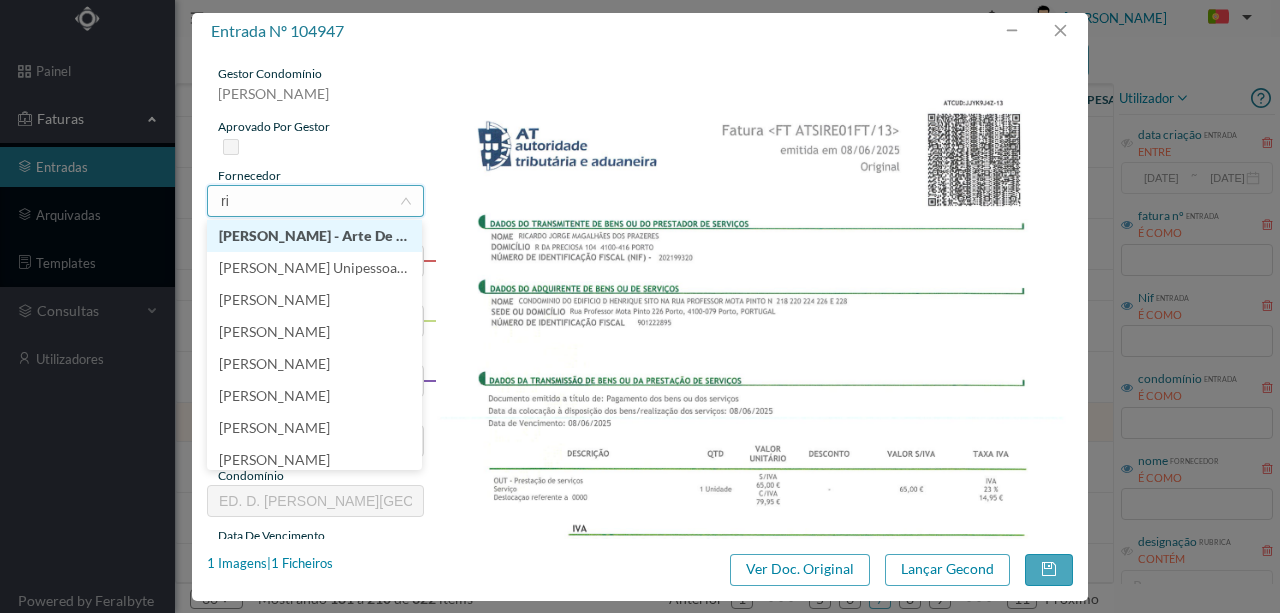 type on "r" 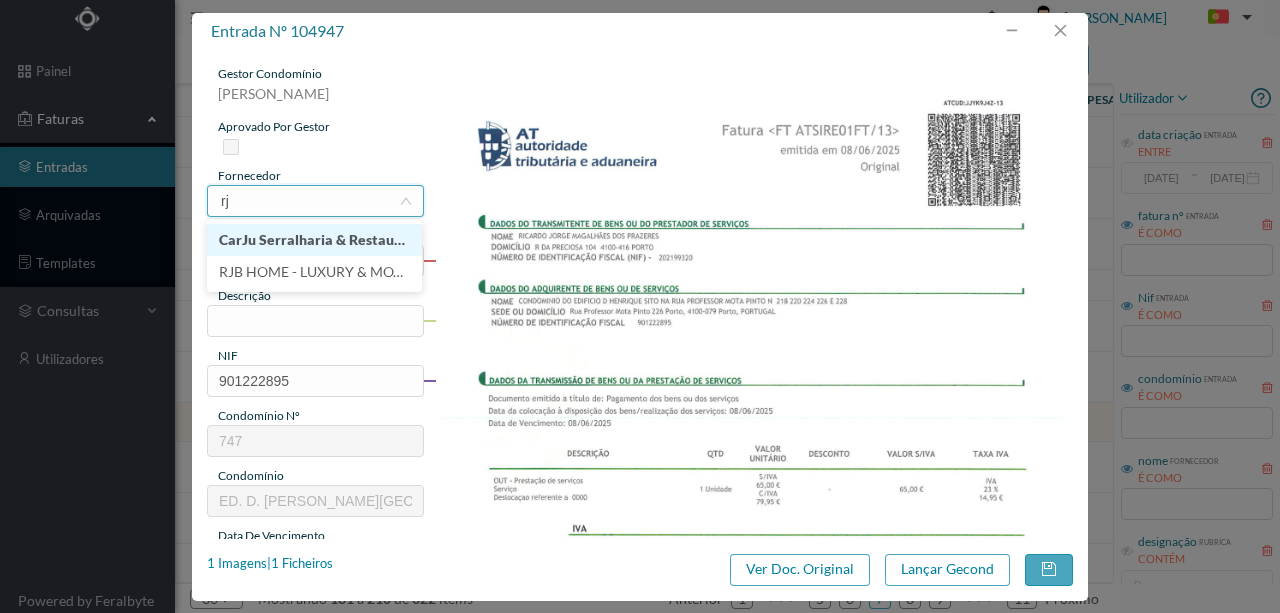 type on "r" 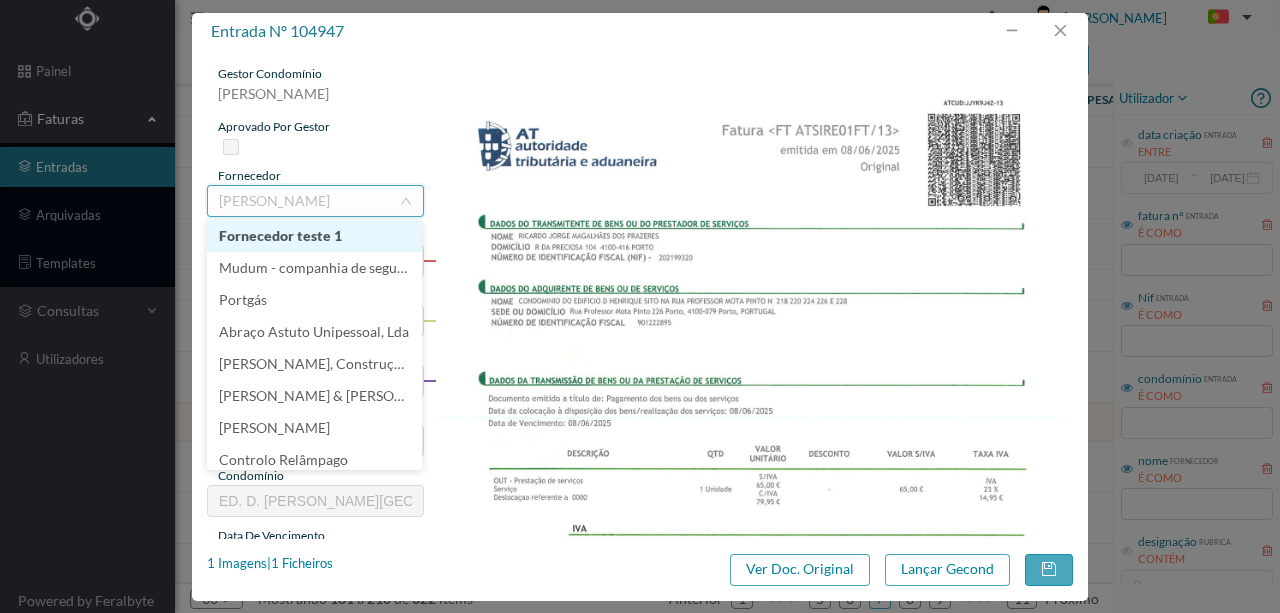 click at bounding box center [309, 201] 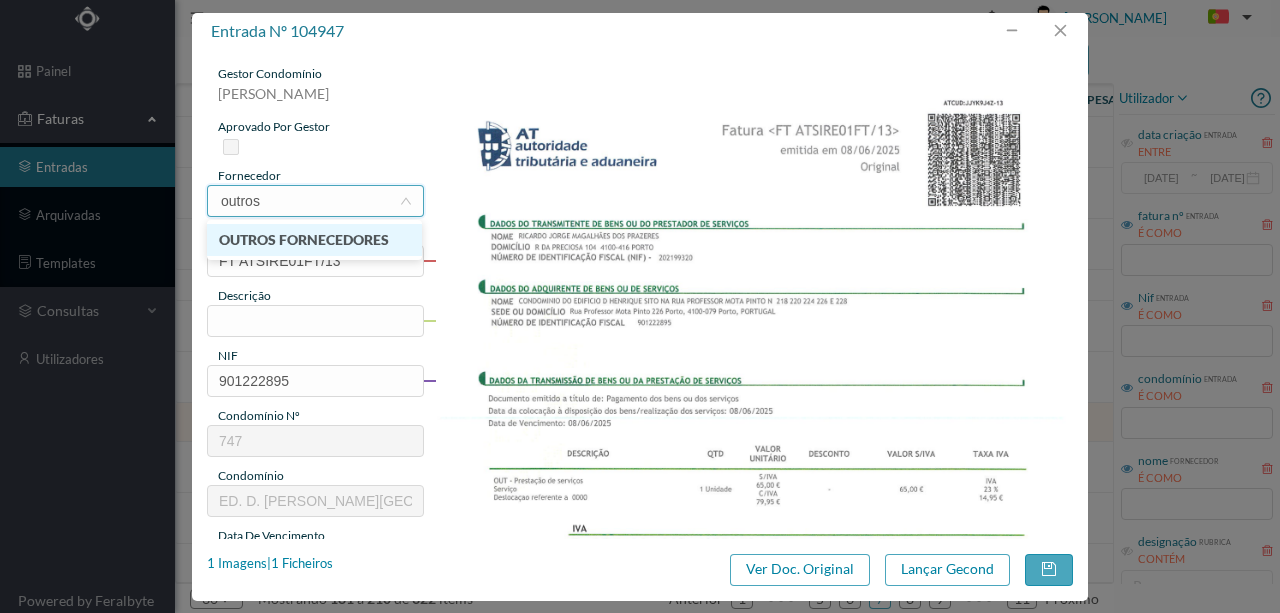 type on "outros" 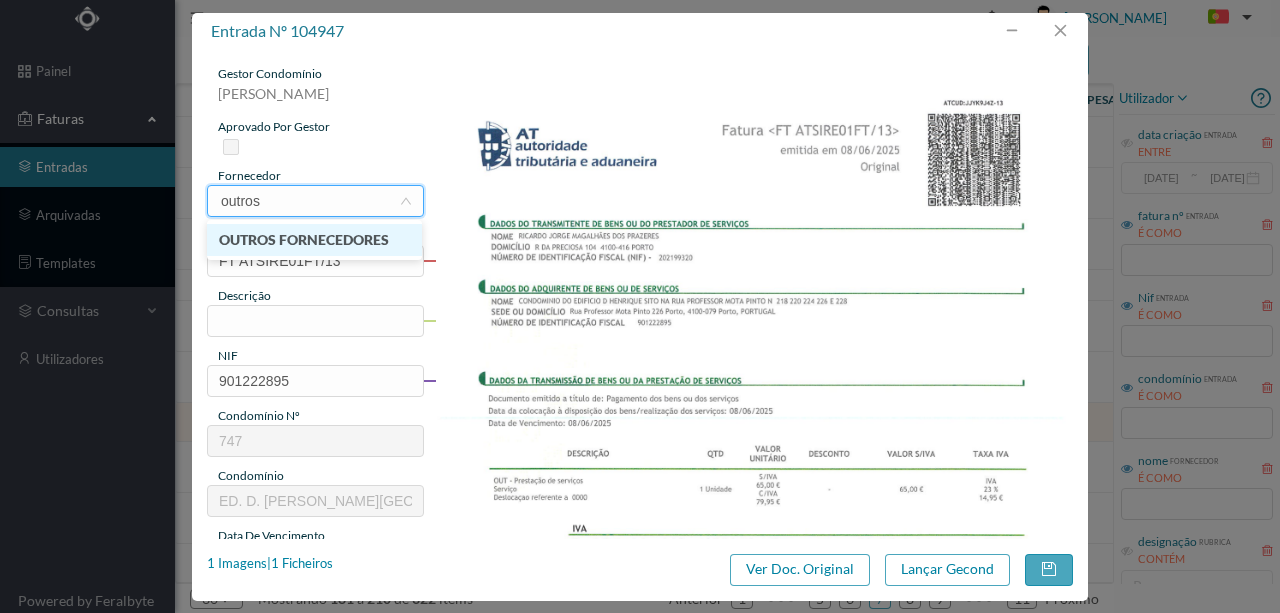 click on "OUTROS FORNECEDORES" at bounding box center (314, 240) 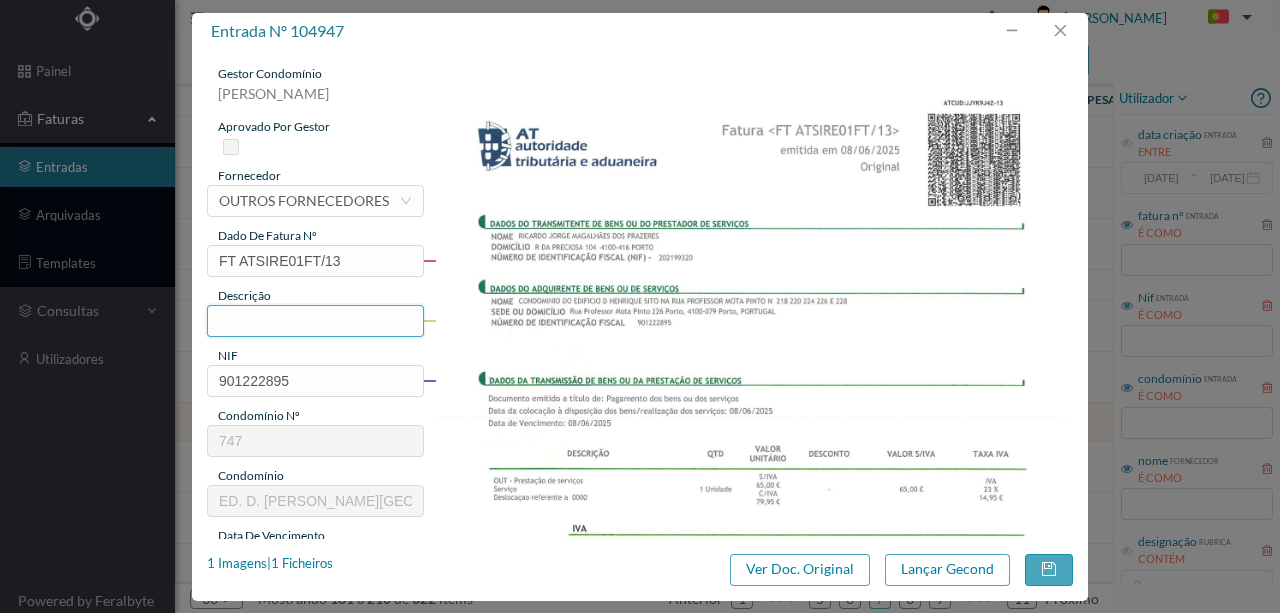 click at bounding box center [315, 321] 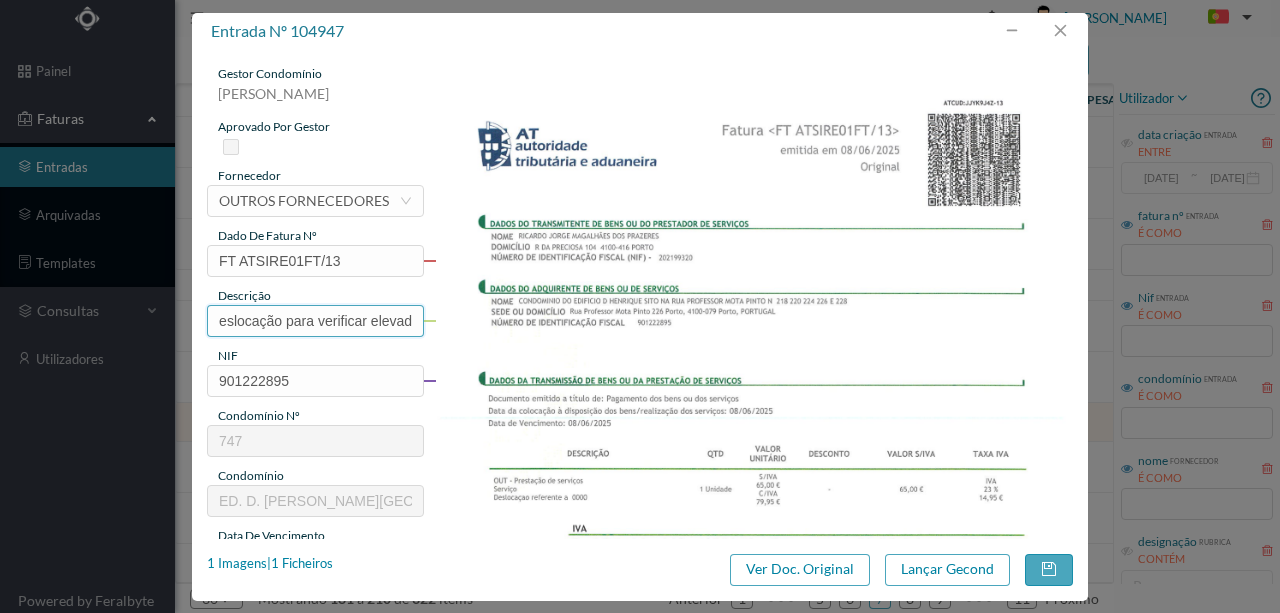 scroll, scrollTop: 0, scrollLeft: 0, axis: both 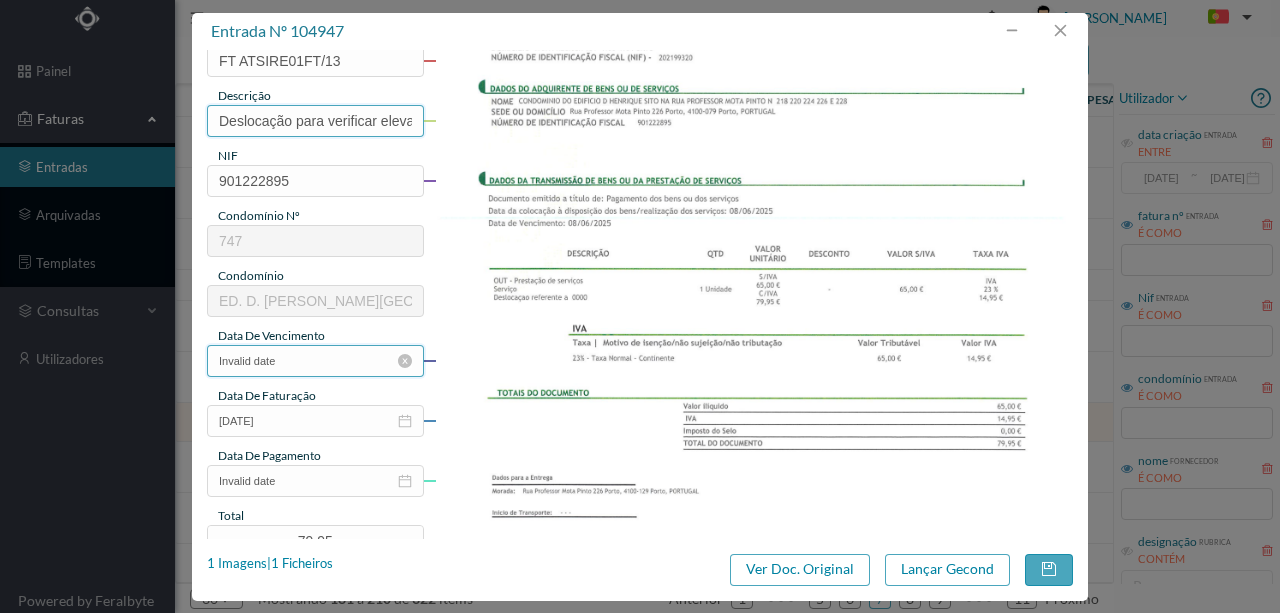 type on "Deslocação para verificar elevadores que estavam bloqueados" 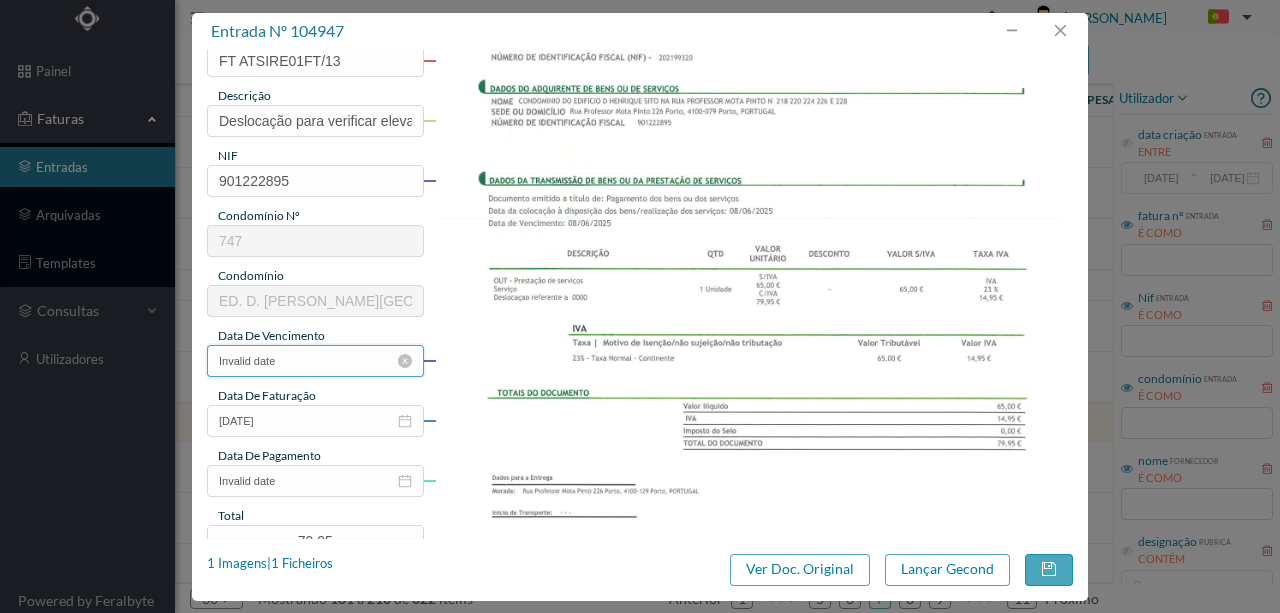 click on "Invalid date" at bounding box center (315, 361) 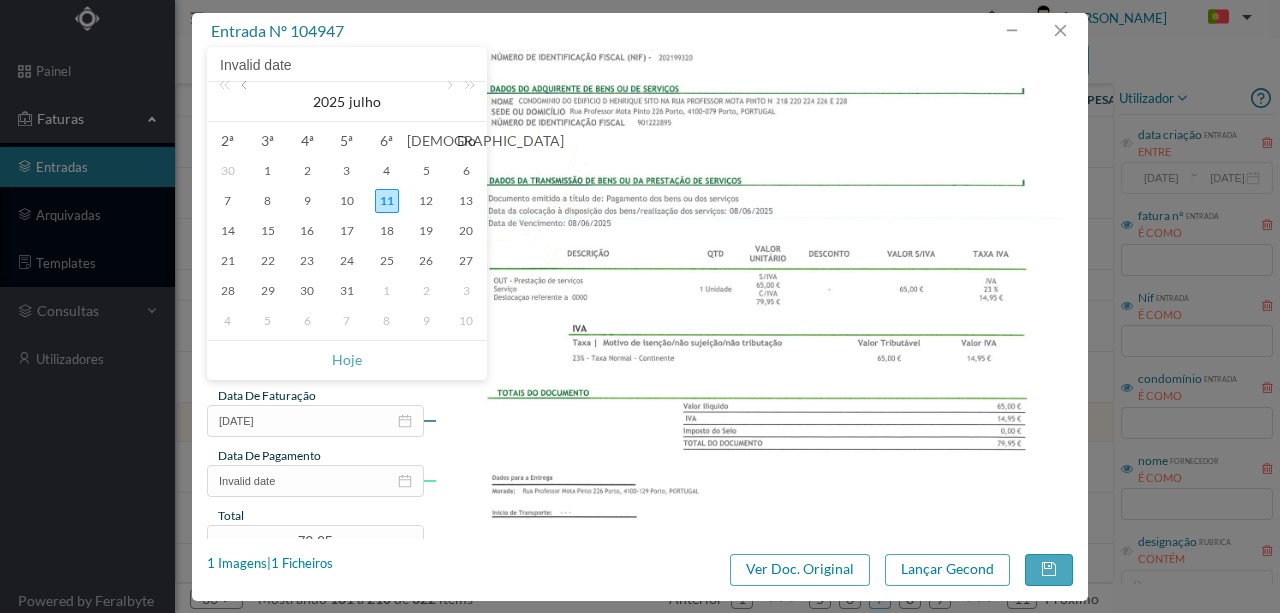 click at bounding box center [246, 102] 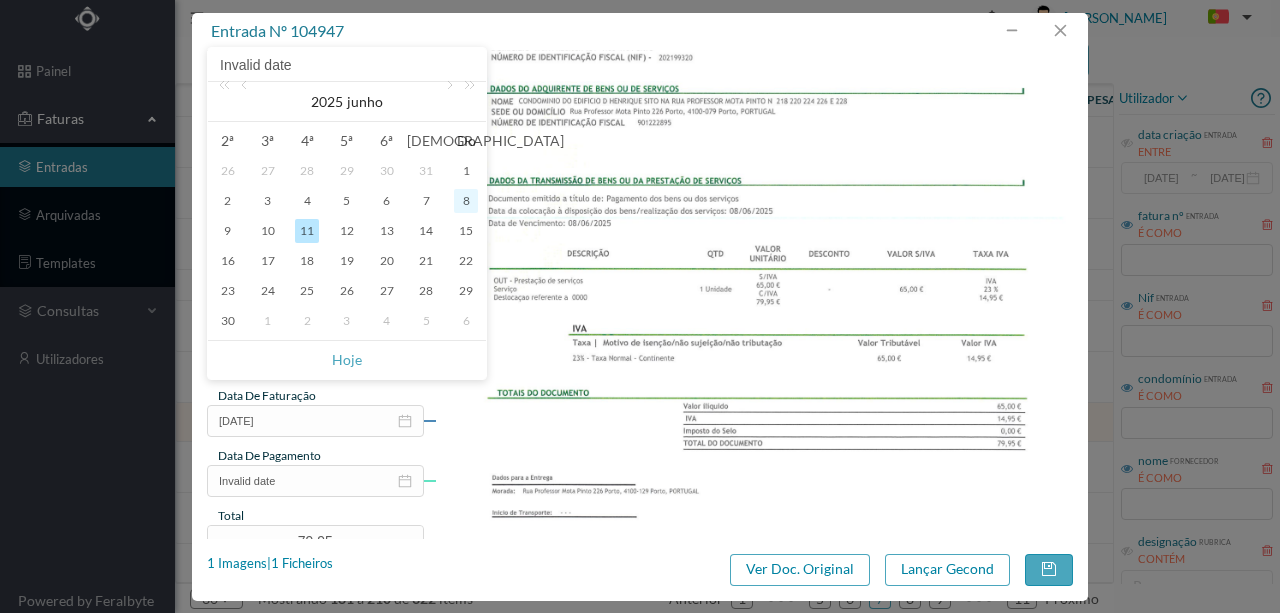 click on "8" at bounding box center (466, 201) 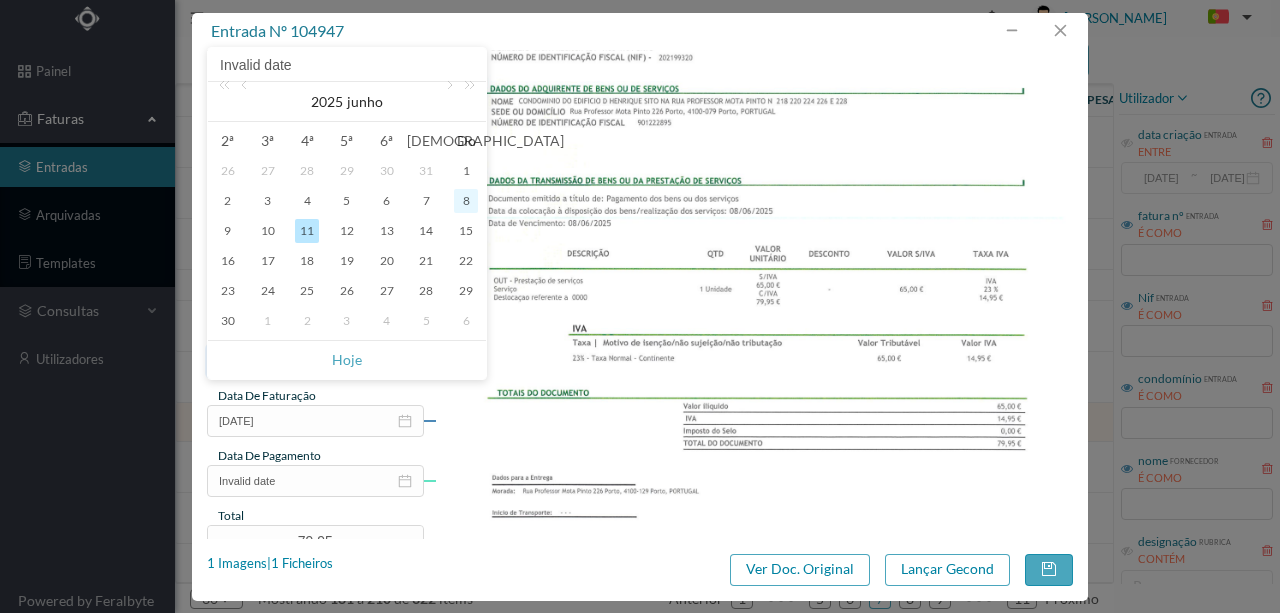 type on "08-06-2025" 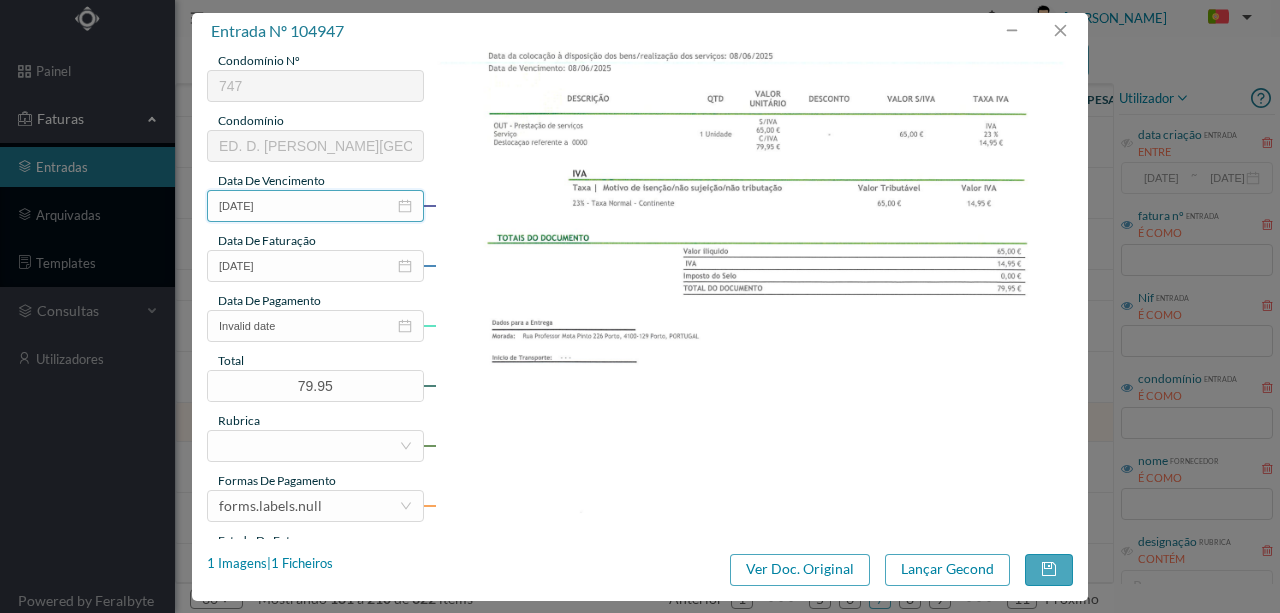 scroll, scrollTop: 400, scrollLeft: 0, axis: vertical 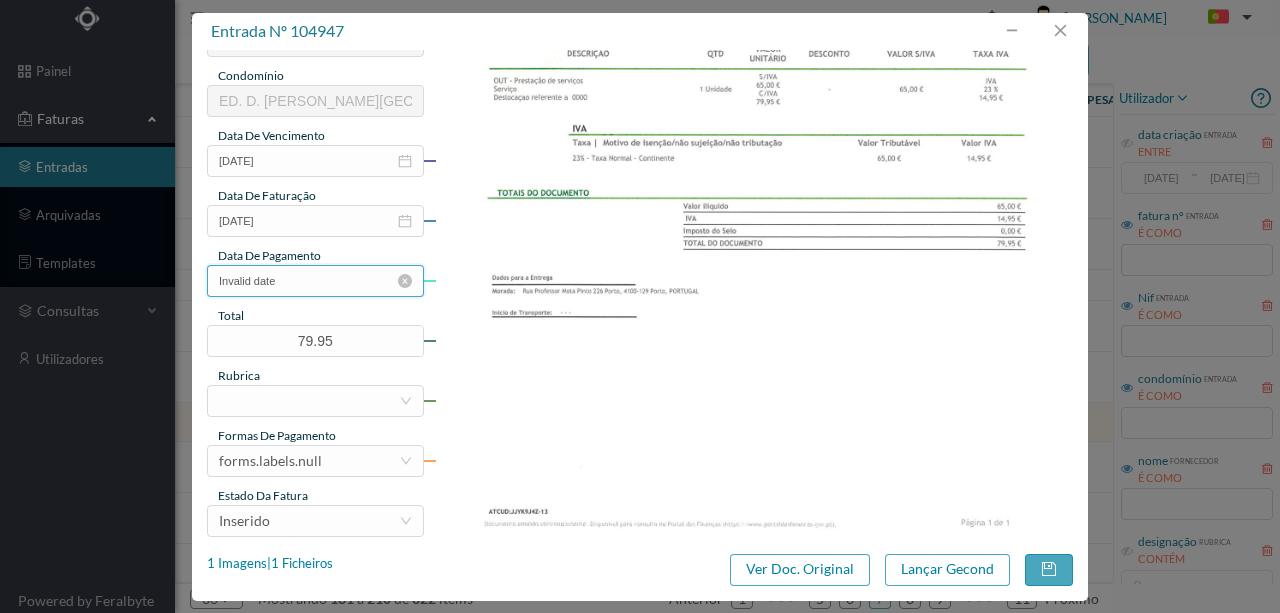 click on "Invalid date" at bounding box center (315, 281) 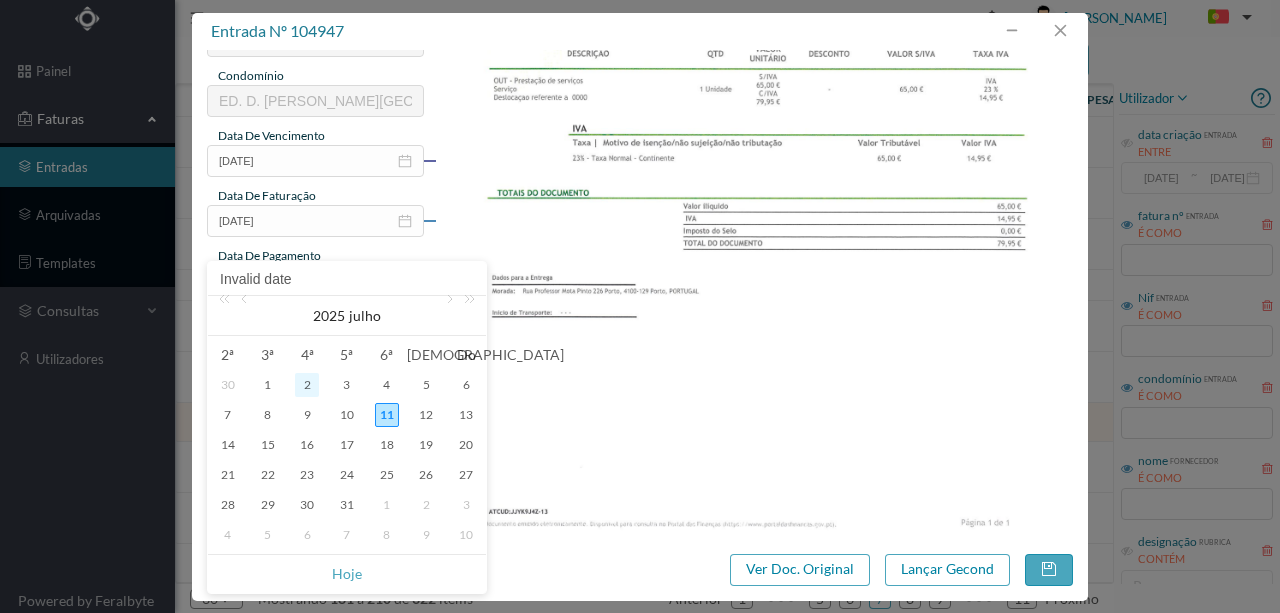 click on "2" at bounding box center [307, 385] 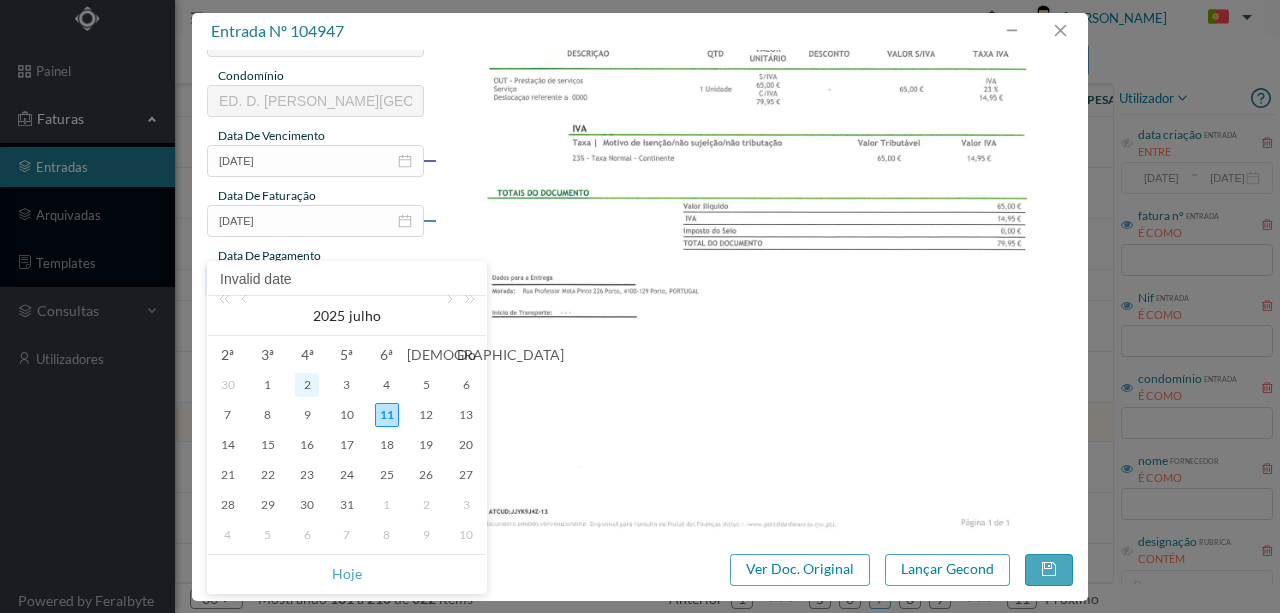 type on "02-07-2025" 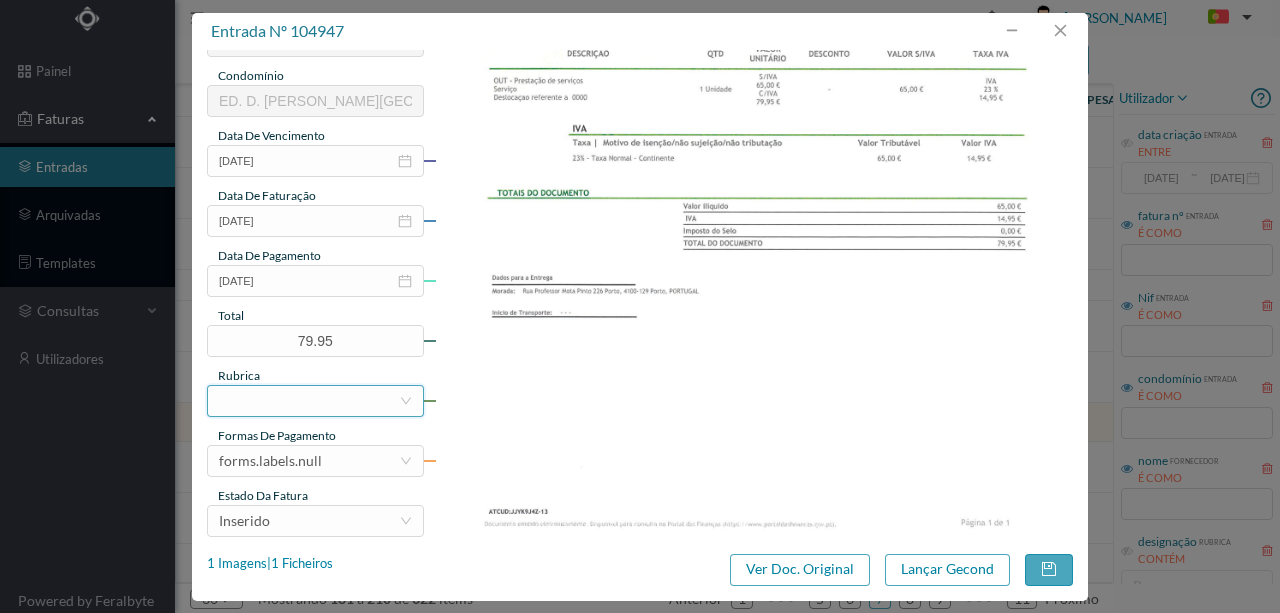 click at bounding box center [309, 401] 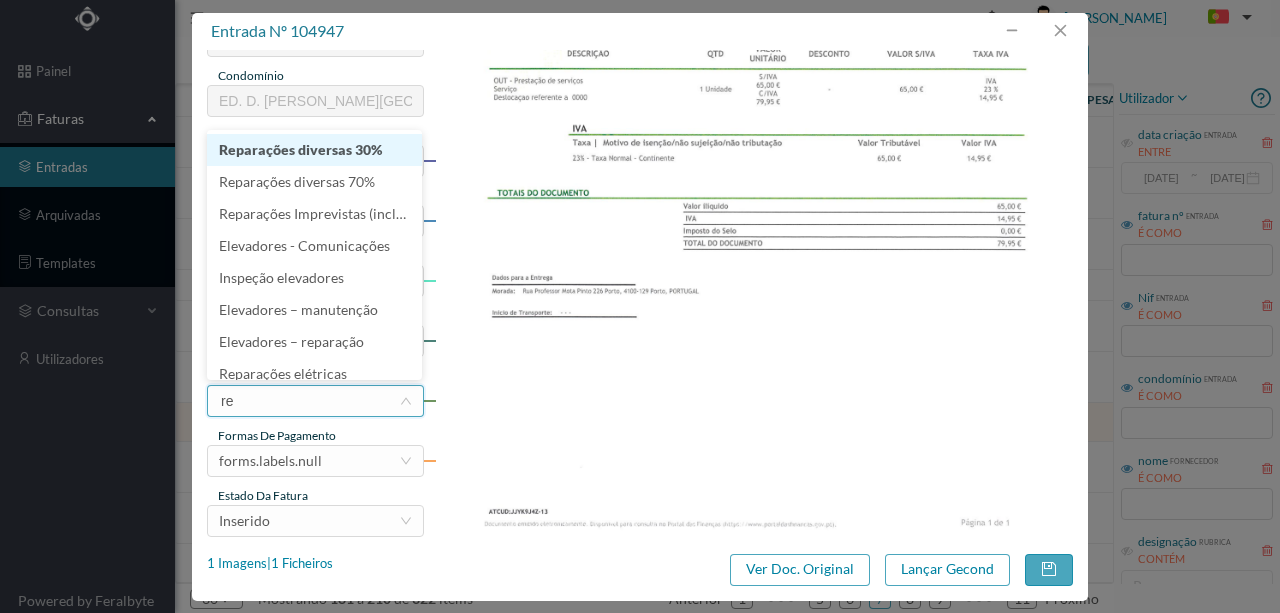 type on "rep" 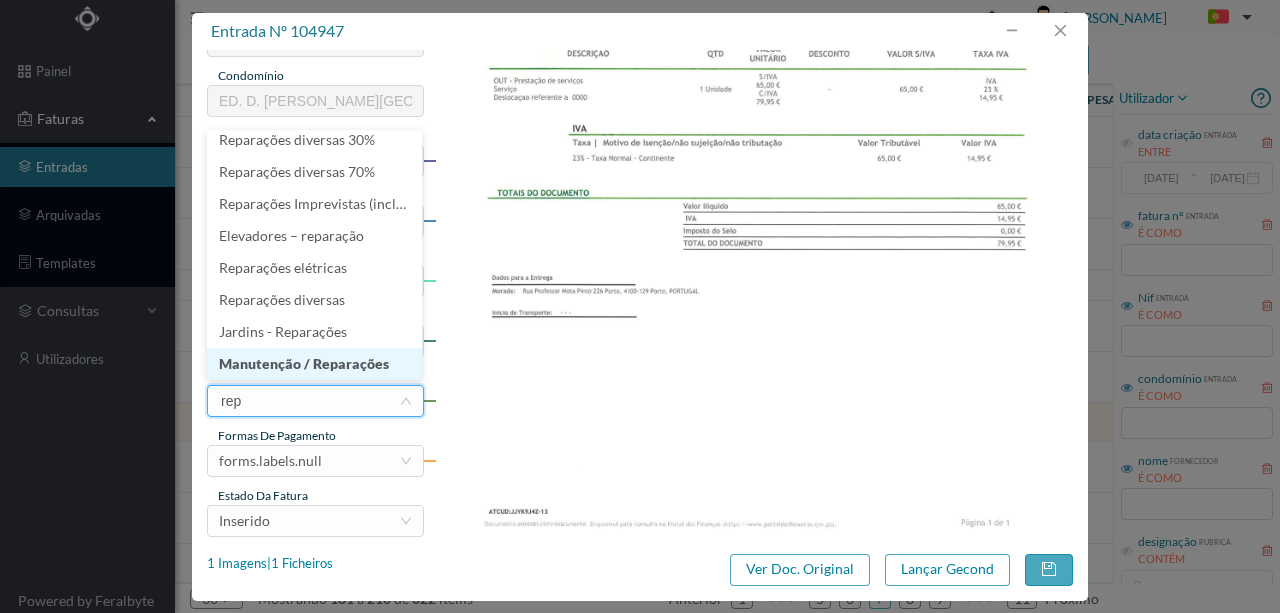 click on "Manutenção / Reparações" at bounding box center (314, 364) 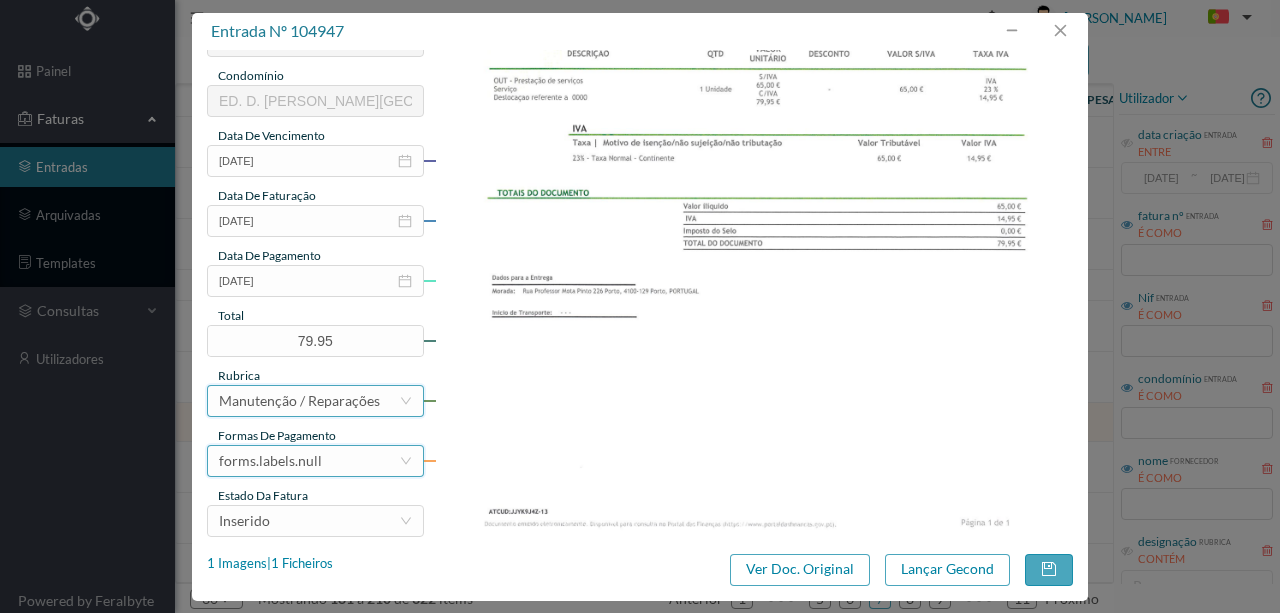 scroll, scrollTop: 4, scrollLeft: 0, axis: vertical 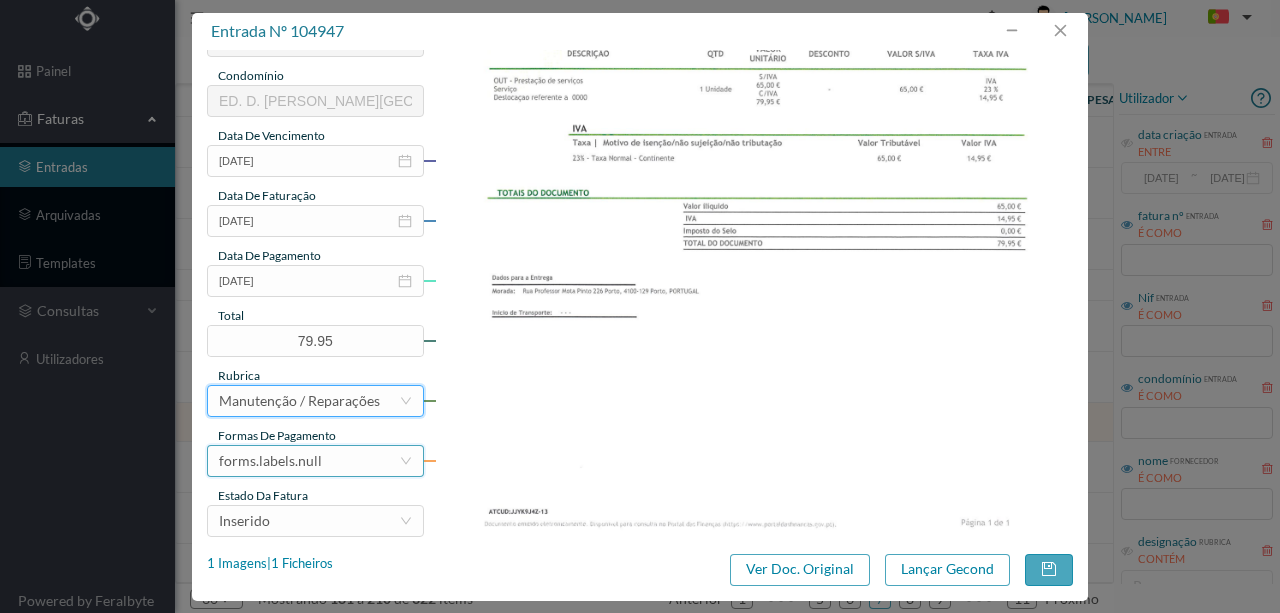 click on "forms.labels.null" at bounding box center [270, 461] 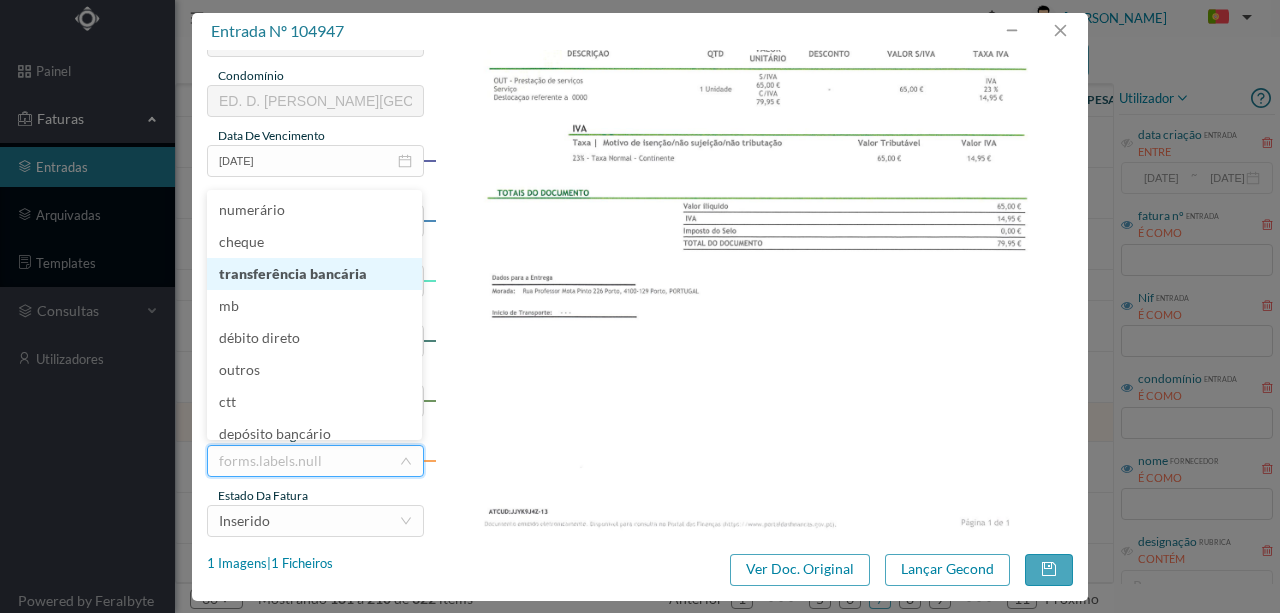 click on "transferência bancária" at bounding box center (314, 274) 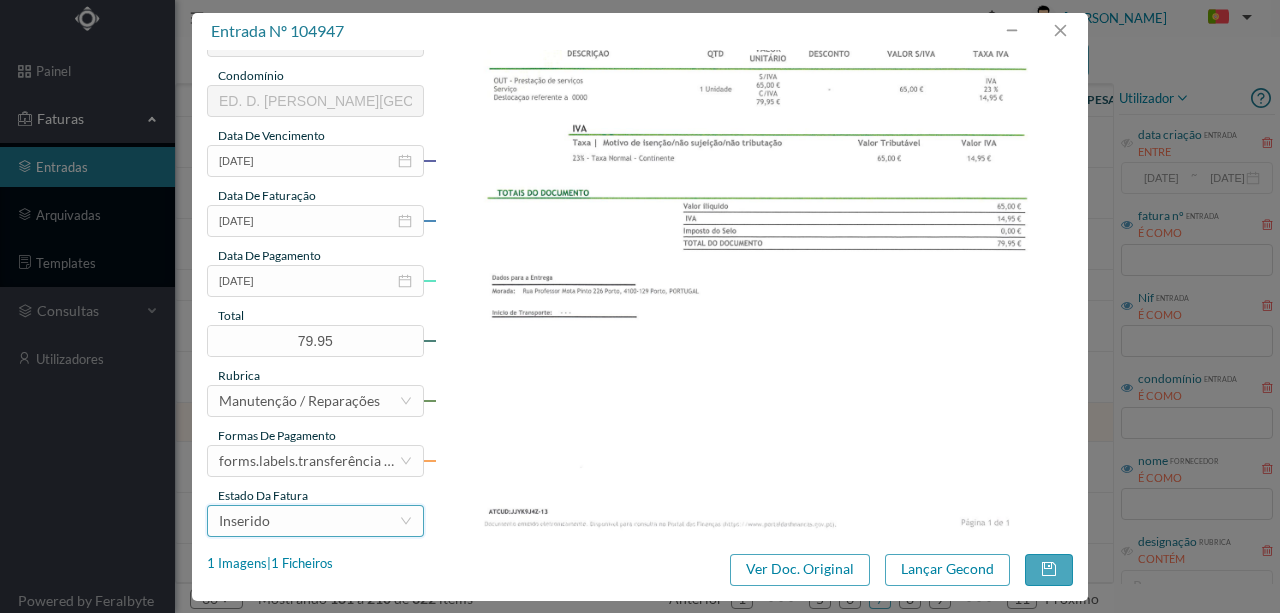 click on "Inserido" at bounding box center [309, 521] 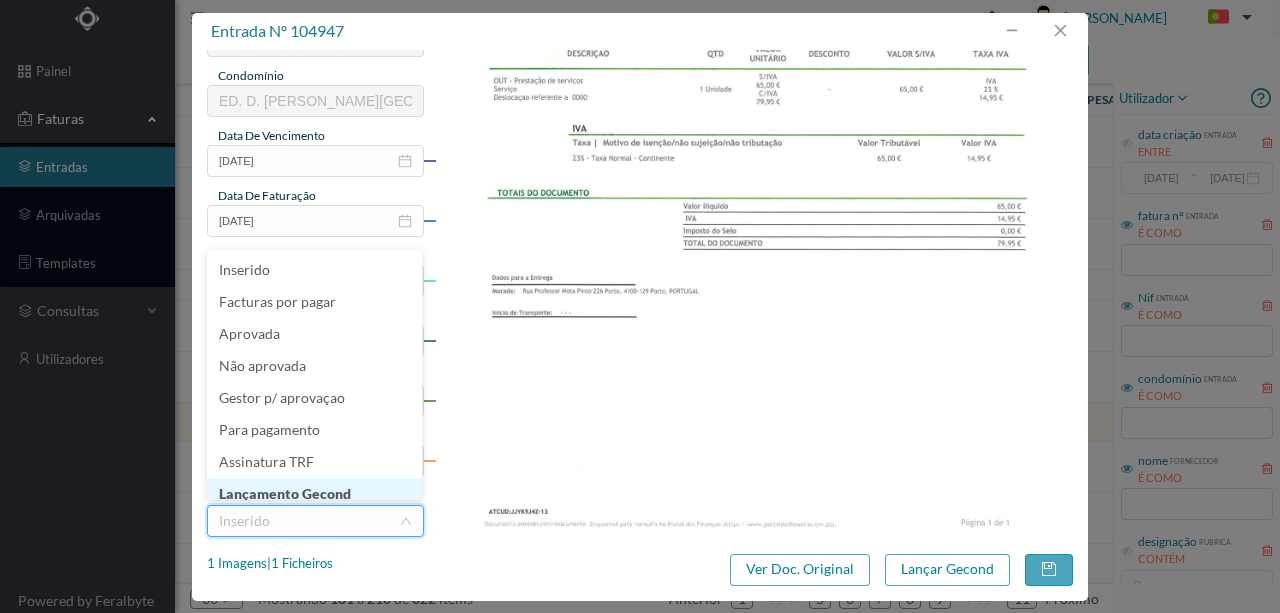 scroll, scrollTop: 10, scrollLeft: 0, axis: vertical 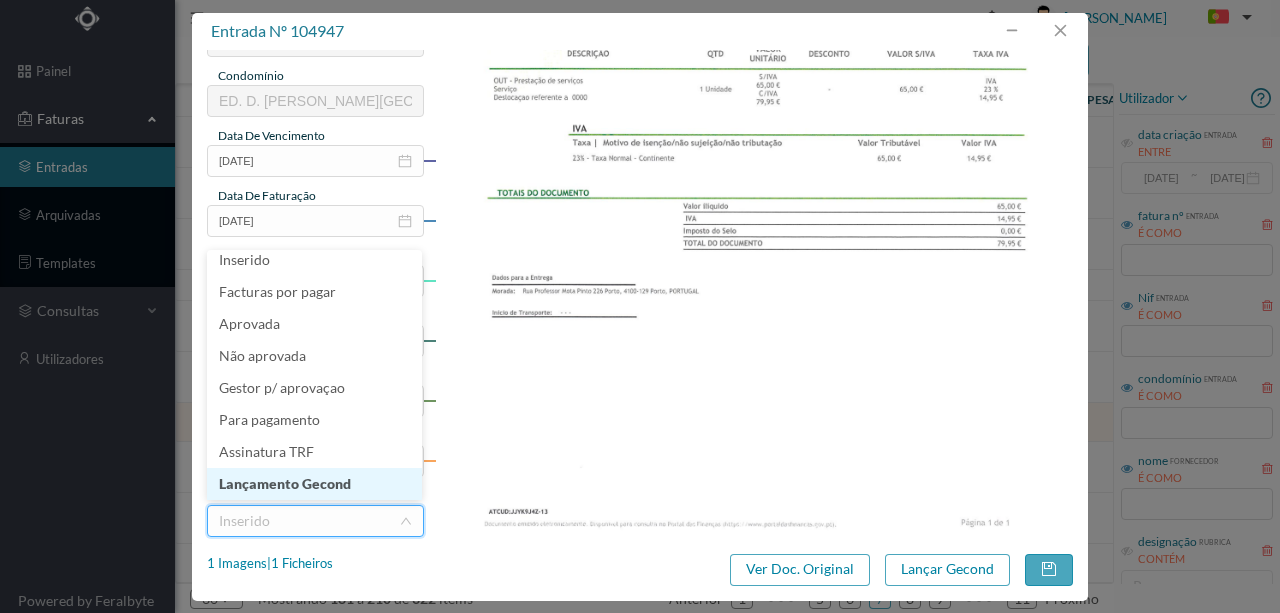 click on "Lançamento Gecond" at bounding box center [314, 484] 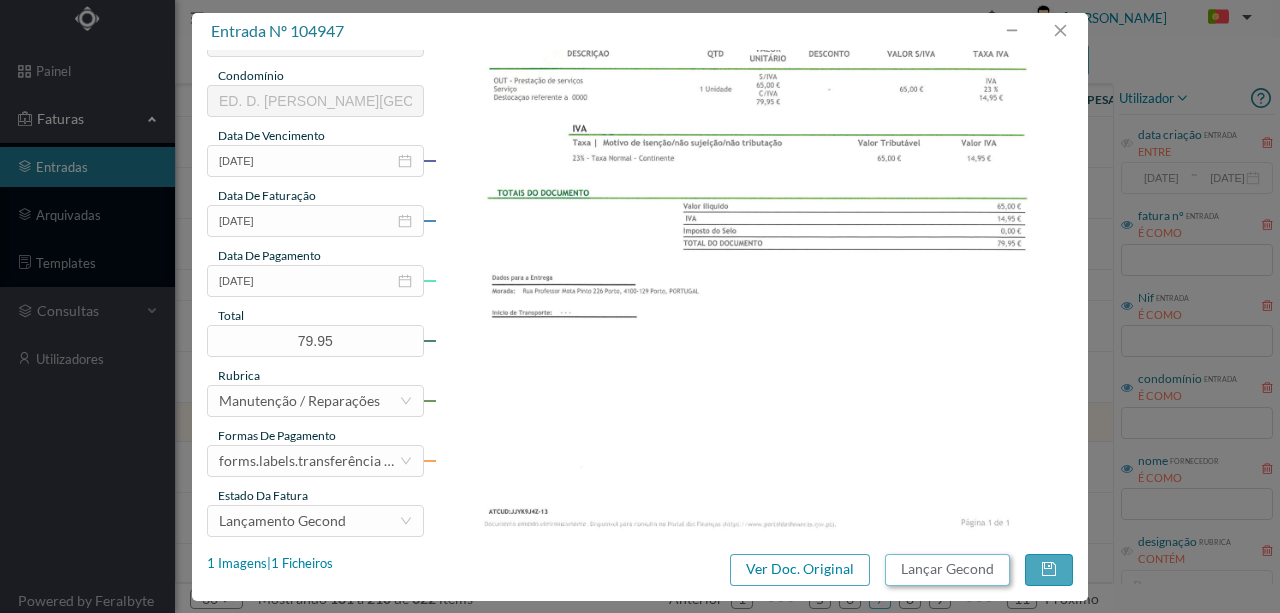 click on "Lançar Gecond" at bounding box center (947, 570) 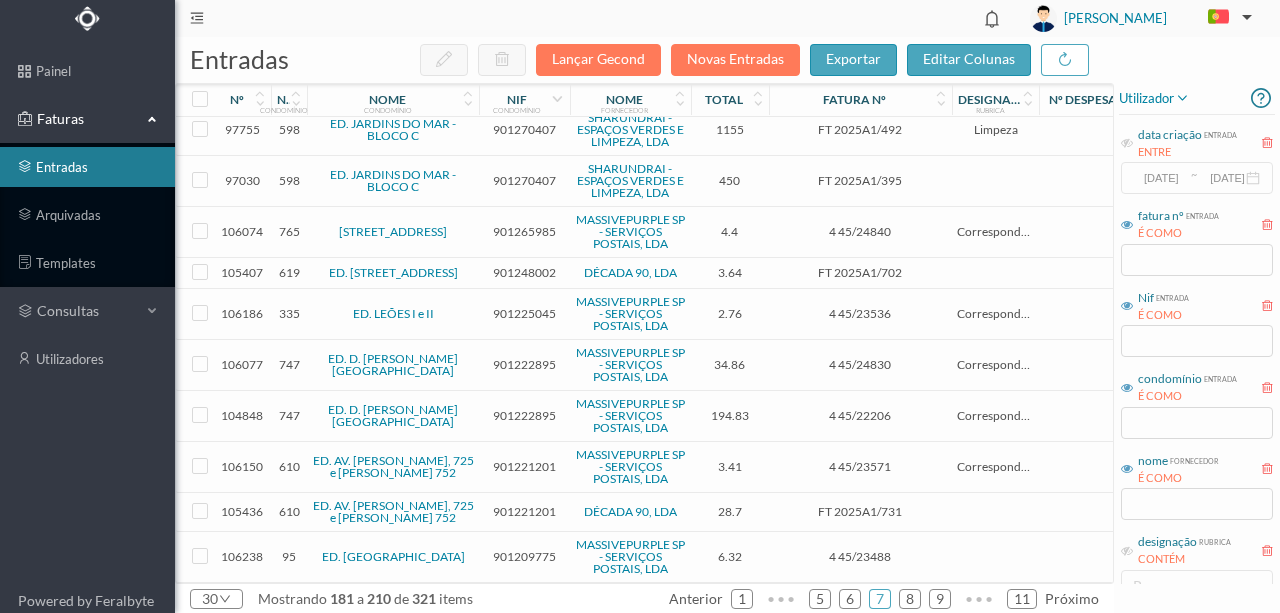 scroll, scrollTop: 898, scrollLeft: 0, axis: vertical 